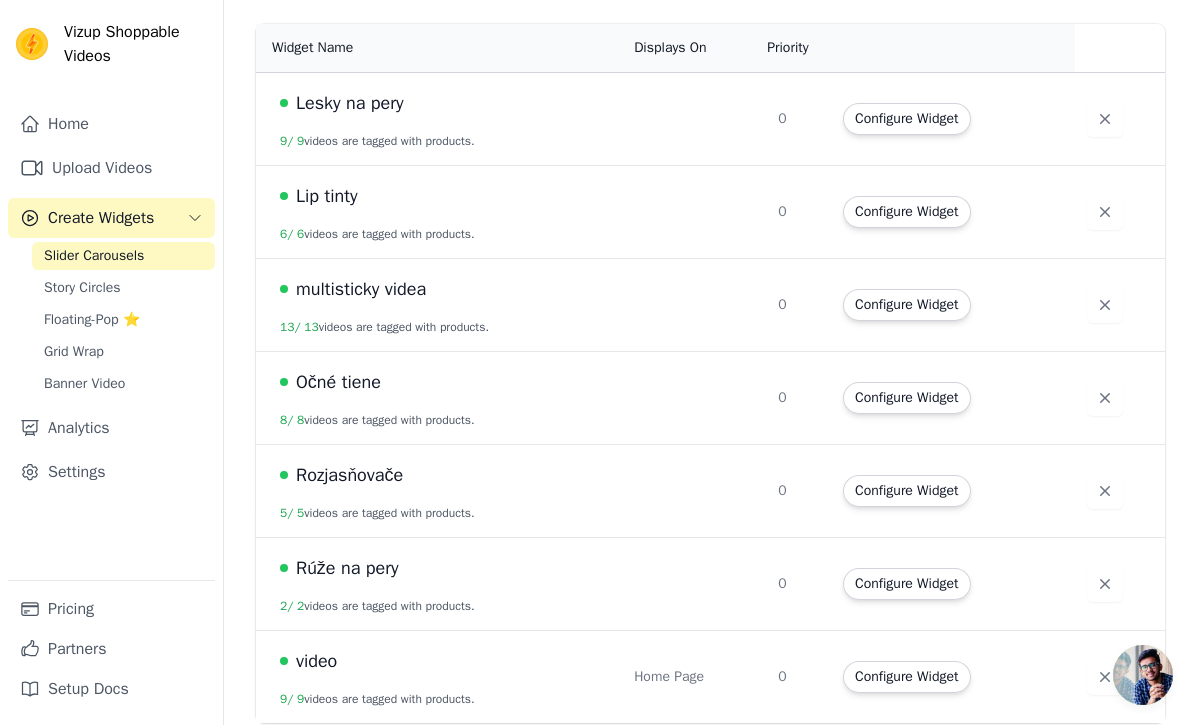 scroll, scrollTop: 180, scrollLeft: 0, axis: vertical 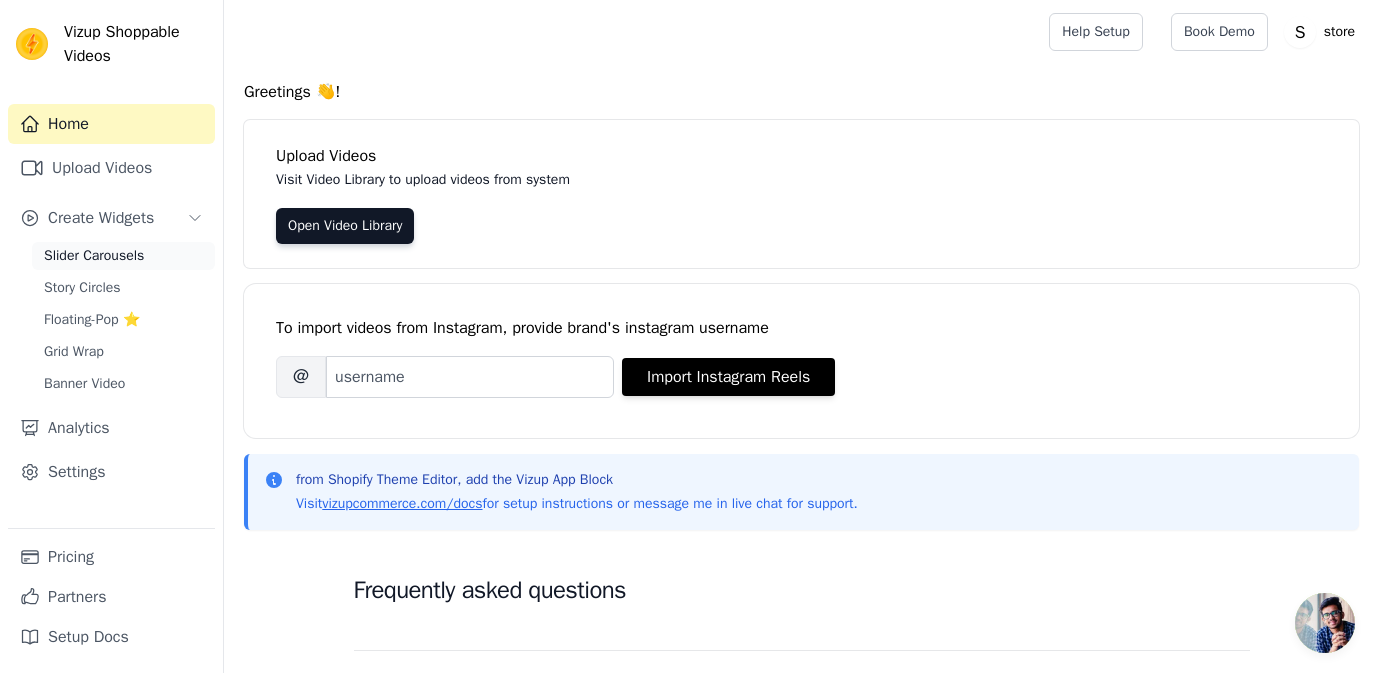 click on "Slider Carousels" at bounding box center [94, 256] 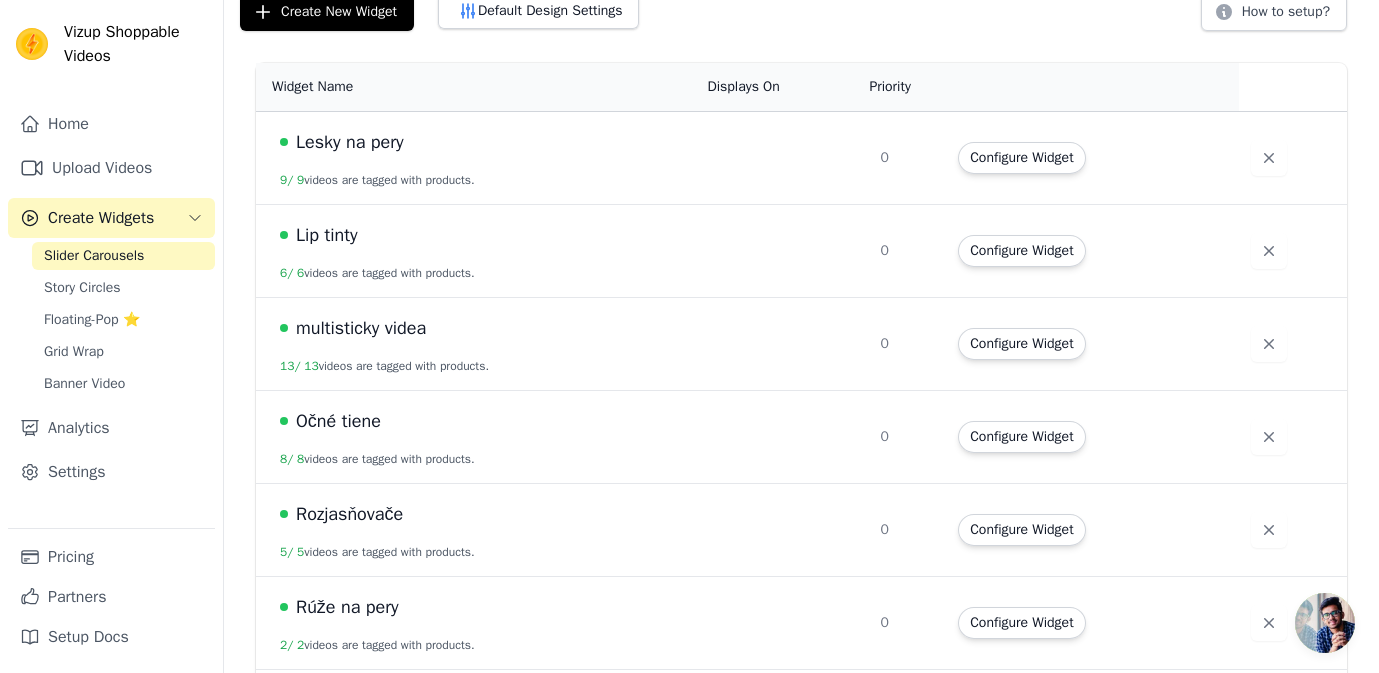 scroll, scrollTop: 201, scrollLeft: 0, axis: vertical 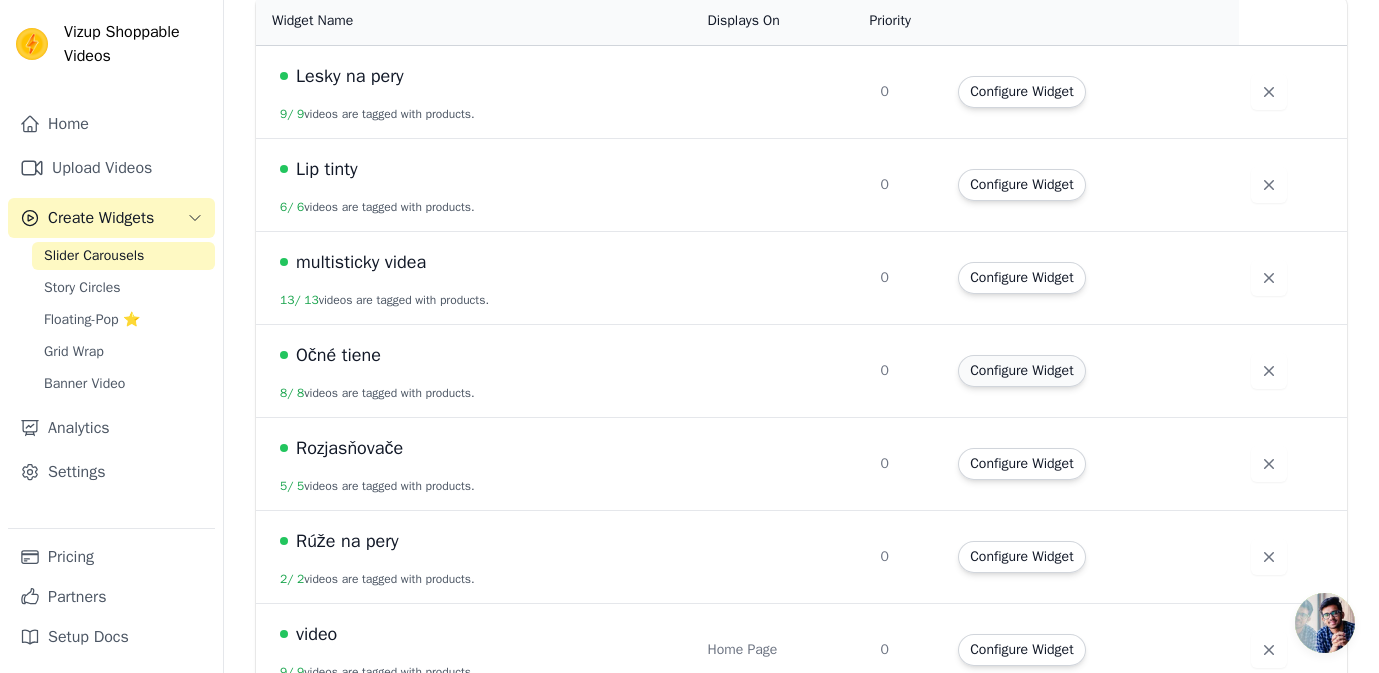 click on "Configure Widget" at bounding box center [1021, 371] 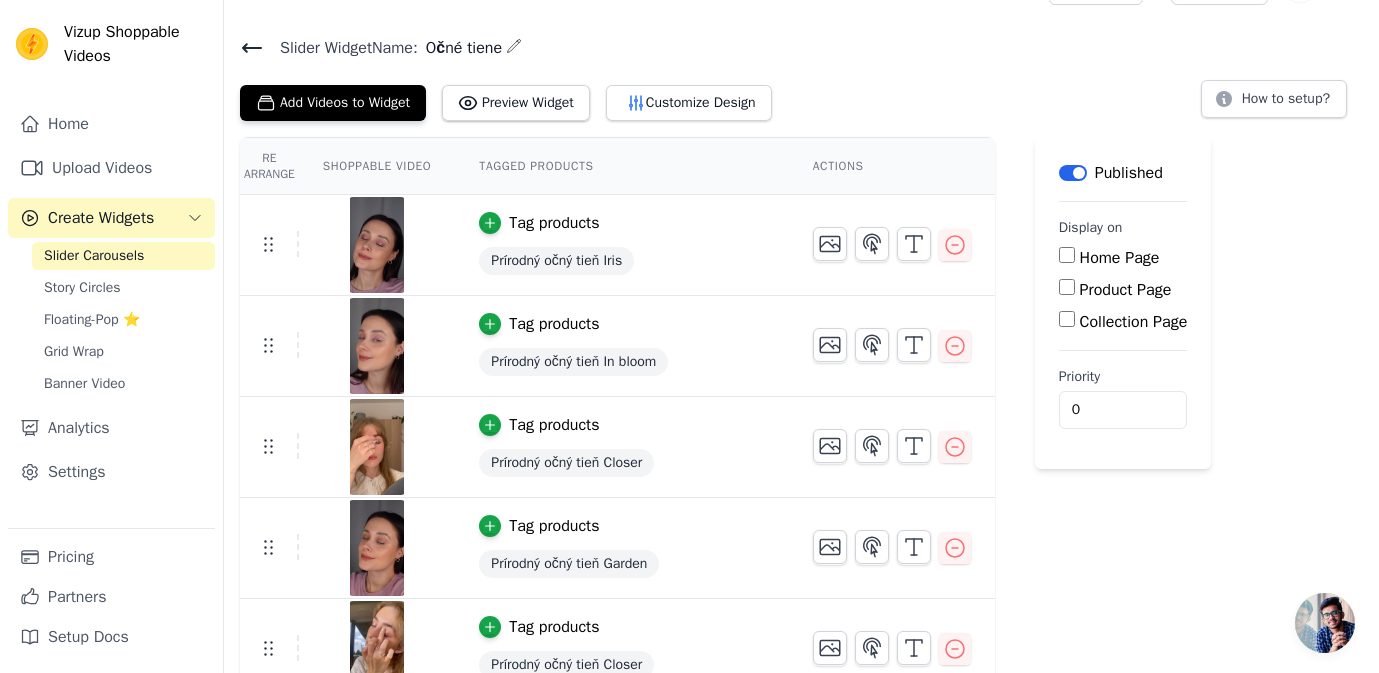 scroll, scrollTop: 47, scrollLeft: 0, axis: vertical 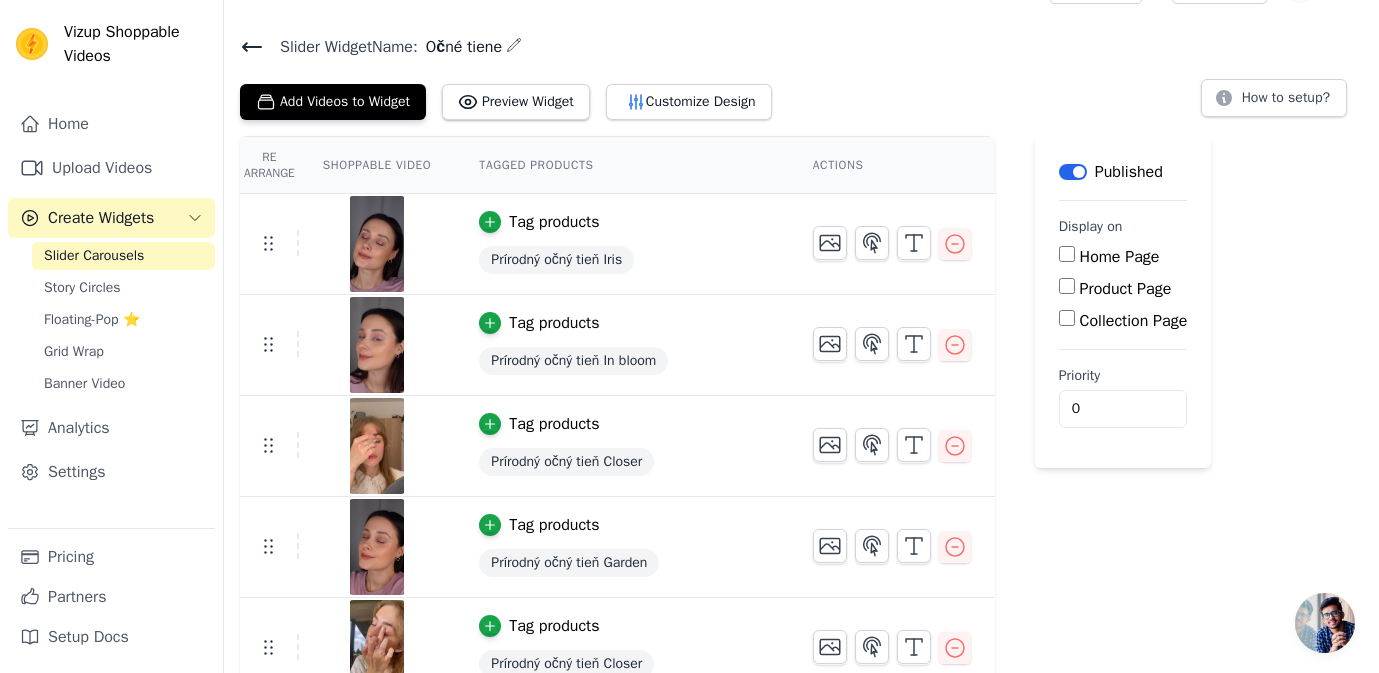click on "Product Page" at bounding box center (1067, 286) 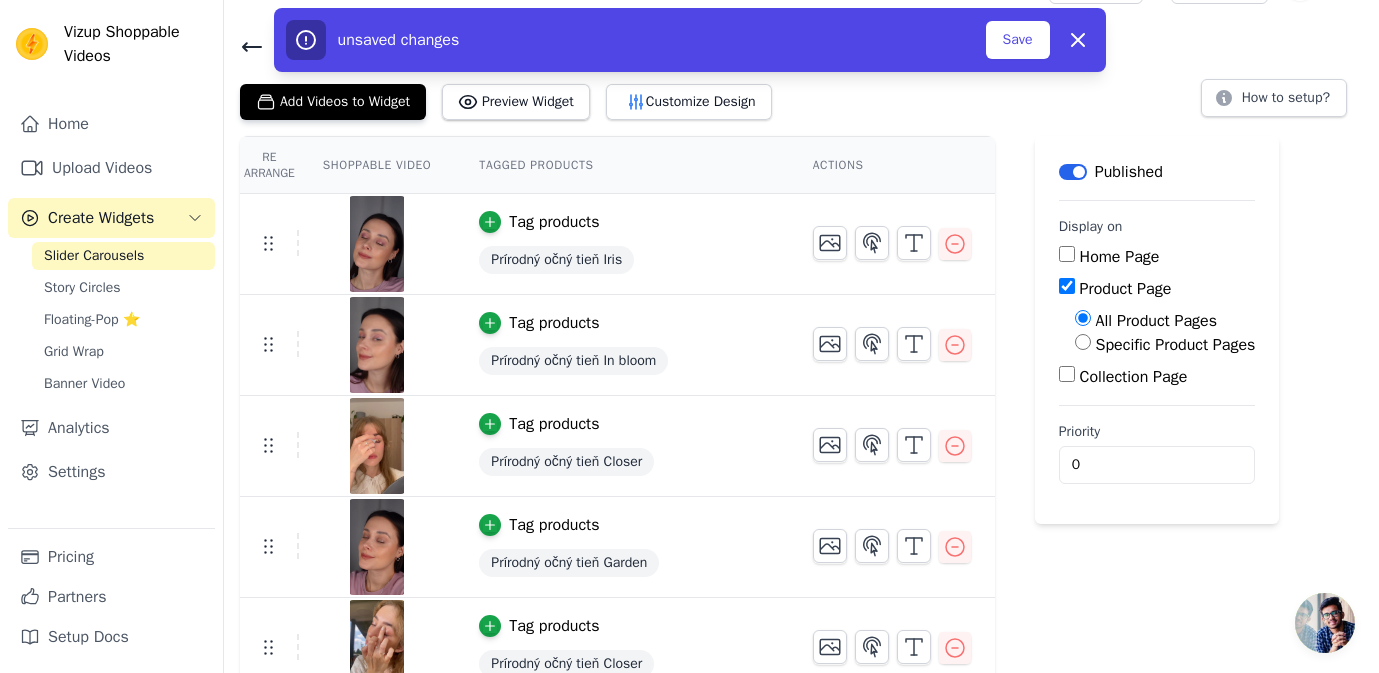 click on "Specific Product Pages" at bounding box center [1083, 342] 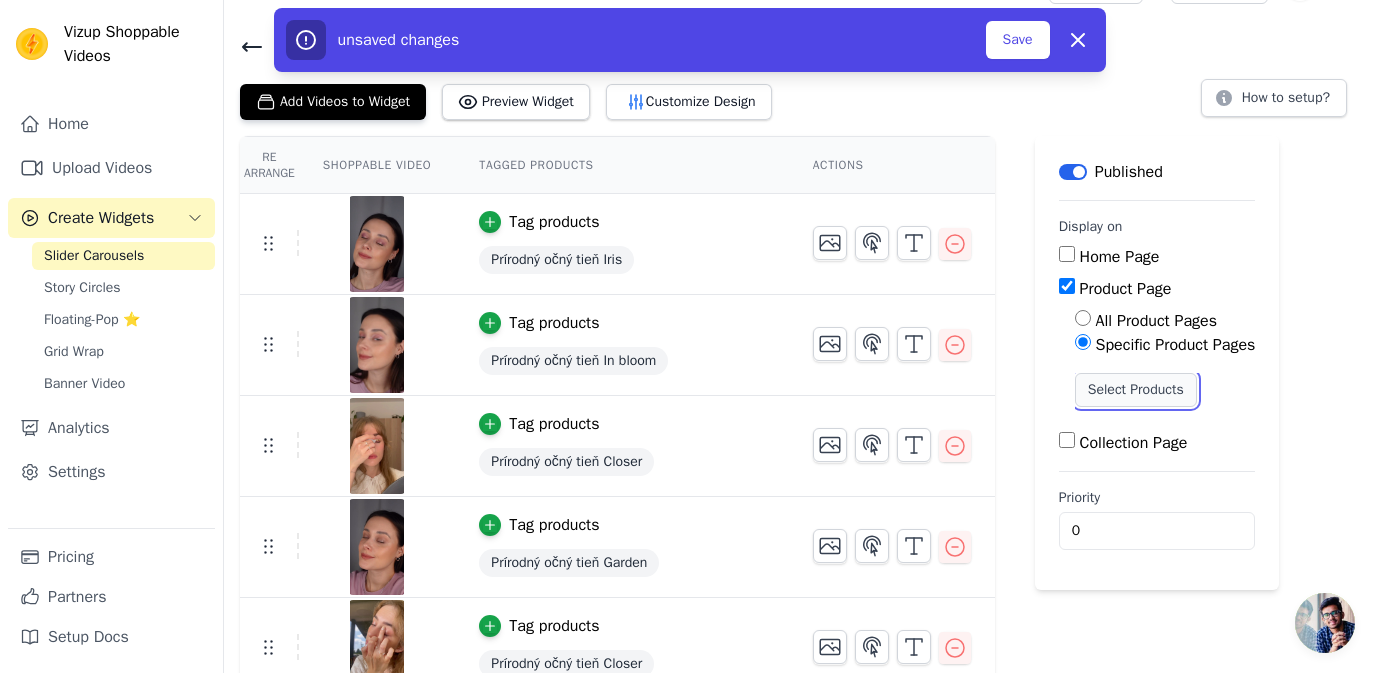 click on "Select Products" at bounding box center (1136, 390) 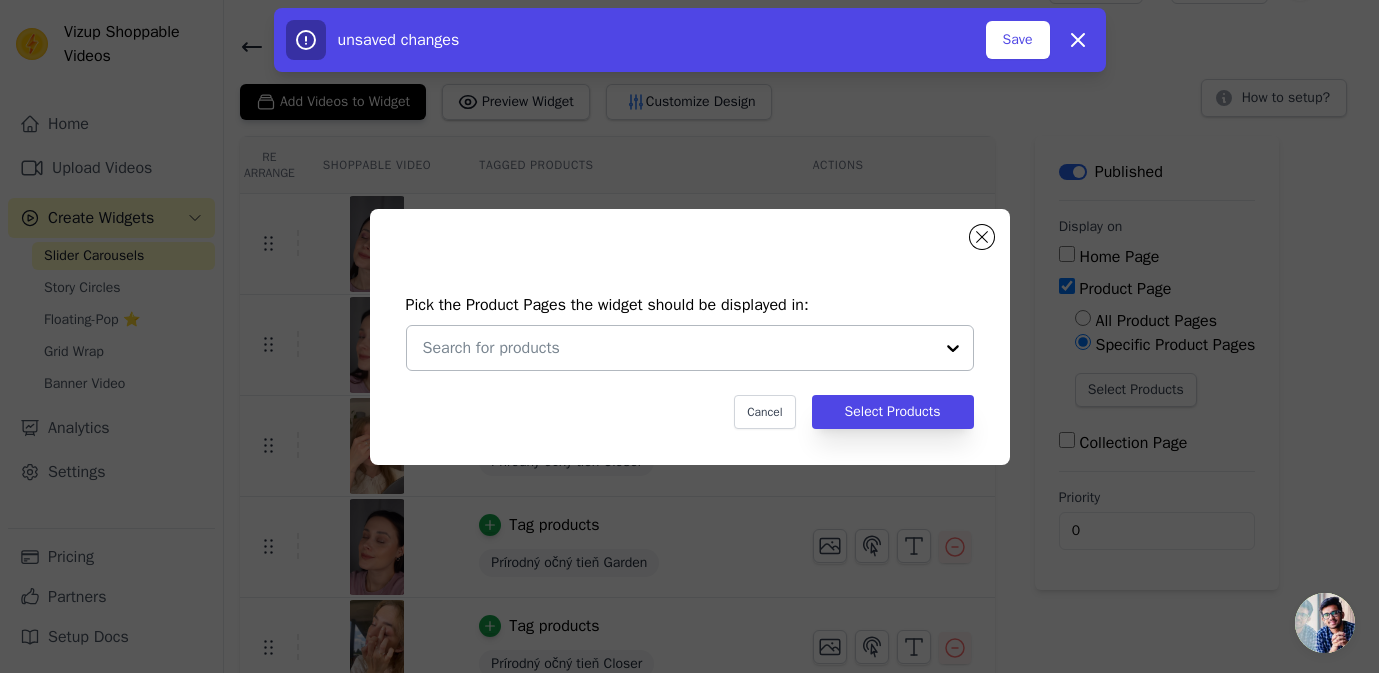 click at bounding box center (678, 348) 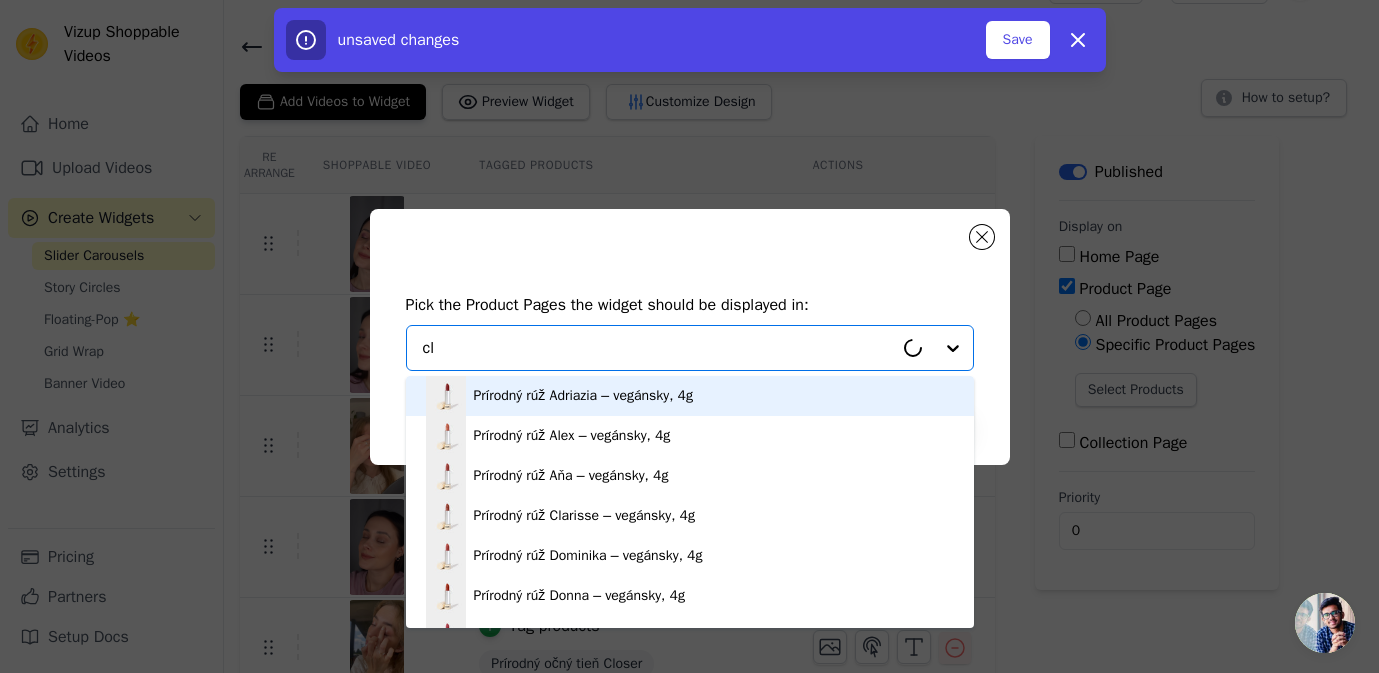 type on "c" 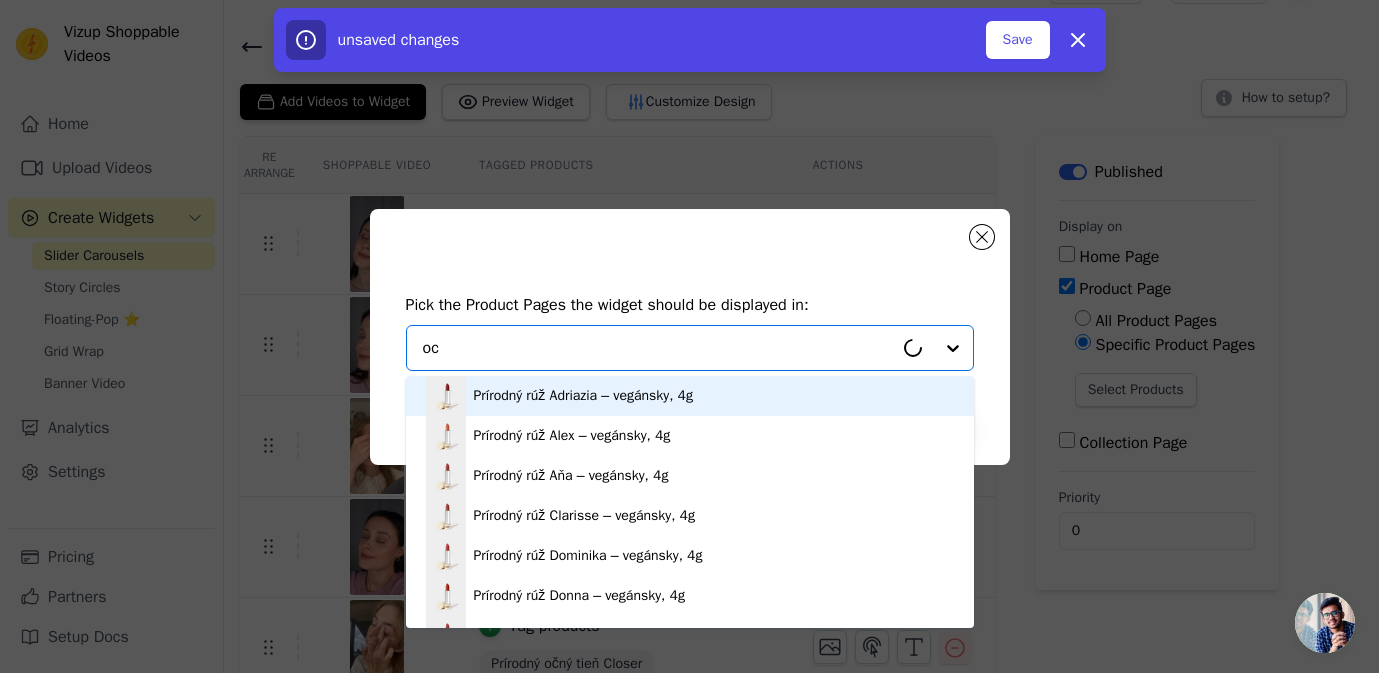 type on "ocn" 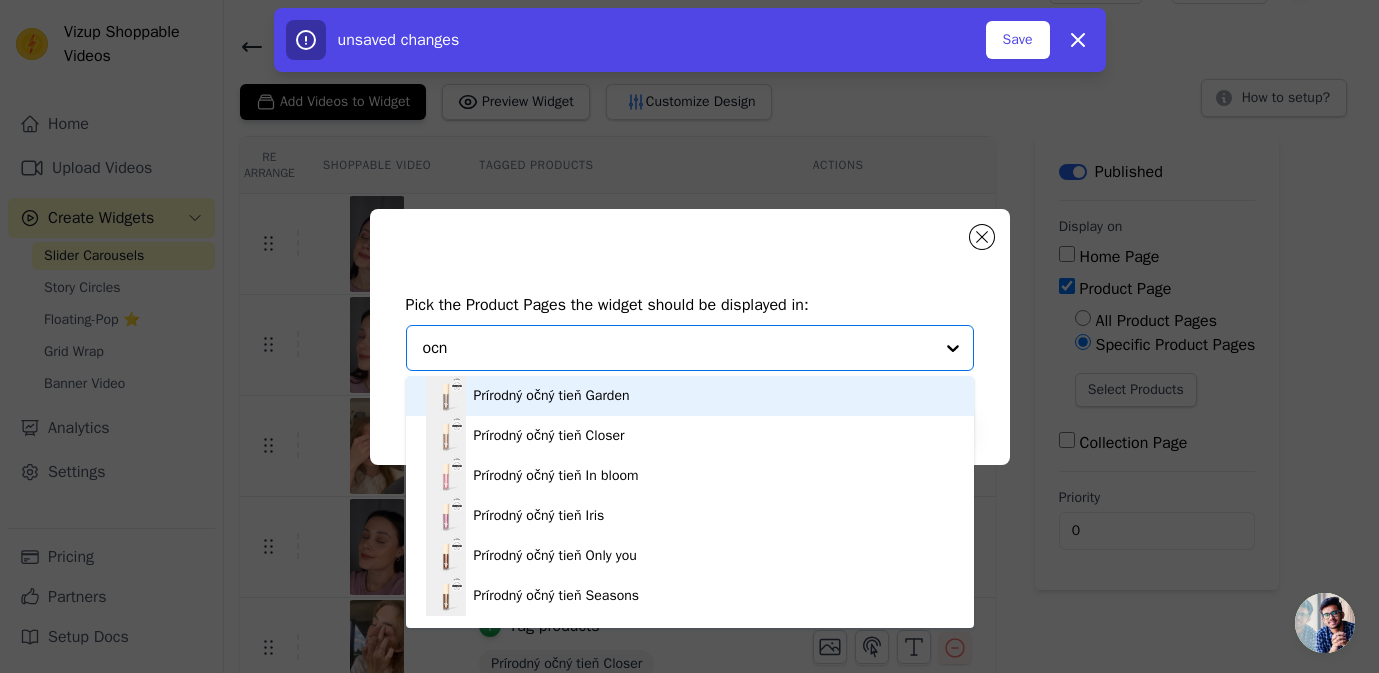click on "Prírodný očný tieň Garden" at bounding box center (552, 396) 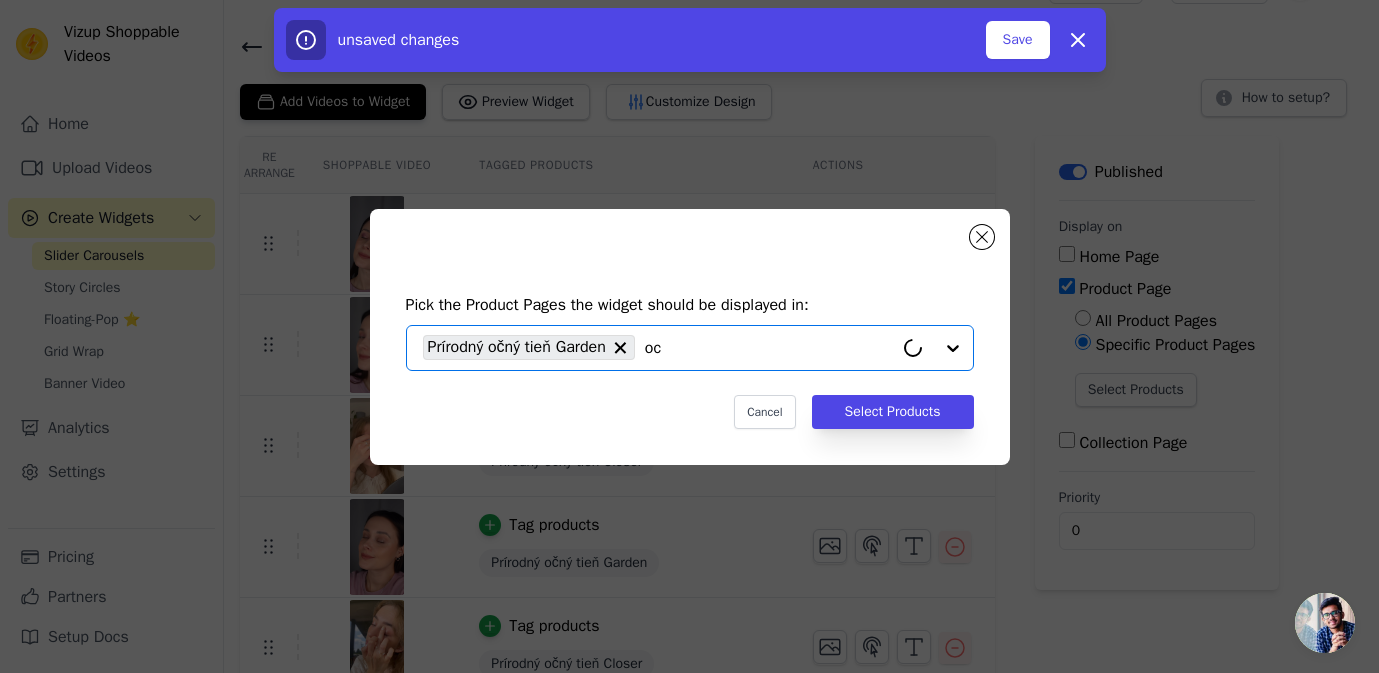 type on "ocn" 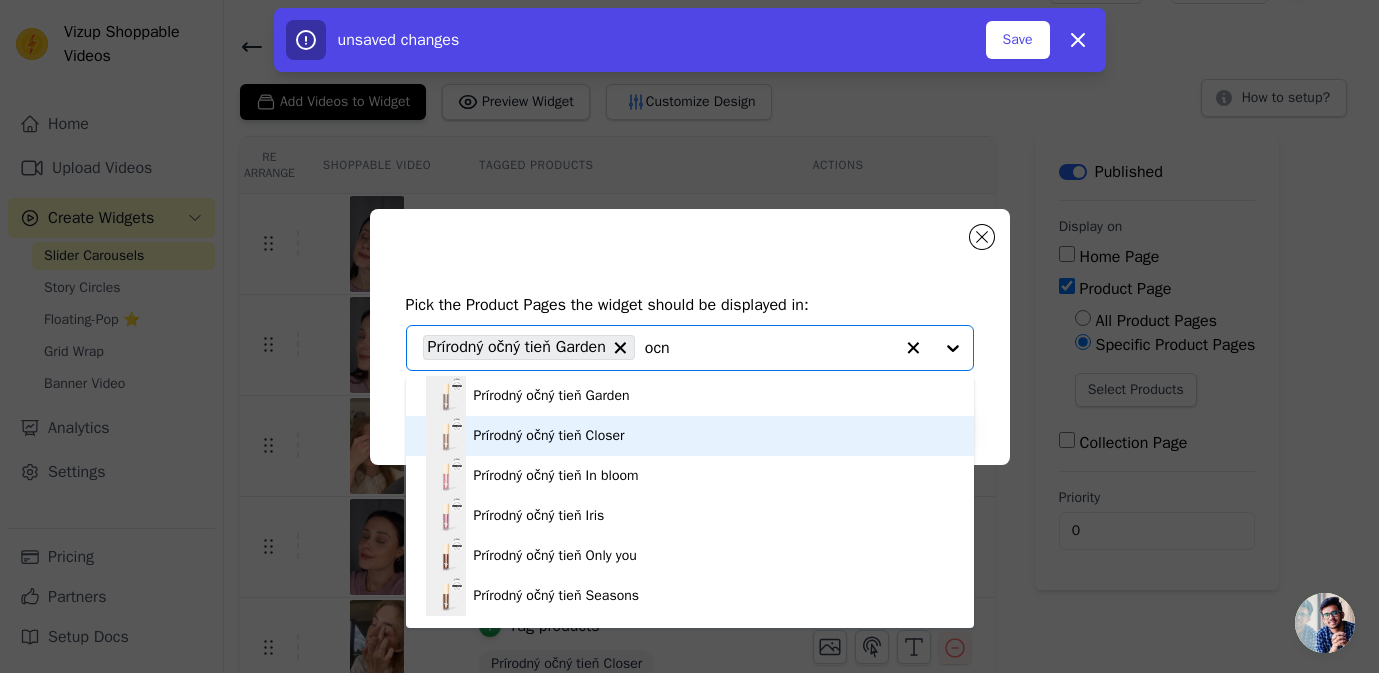 click on "Prírodný očný tieň Closer" at bounding box center [549, 436] 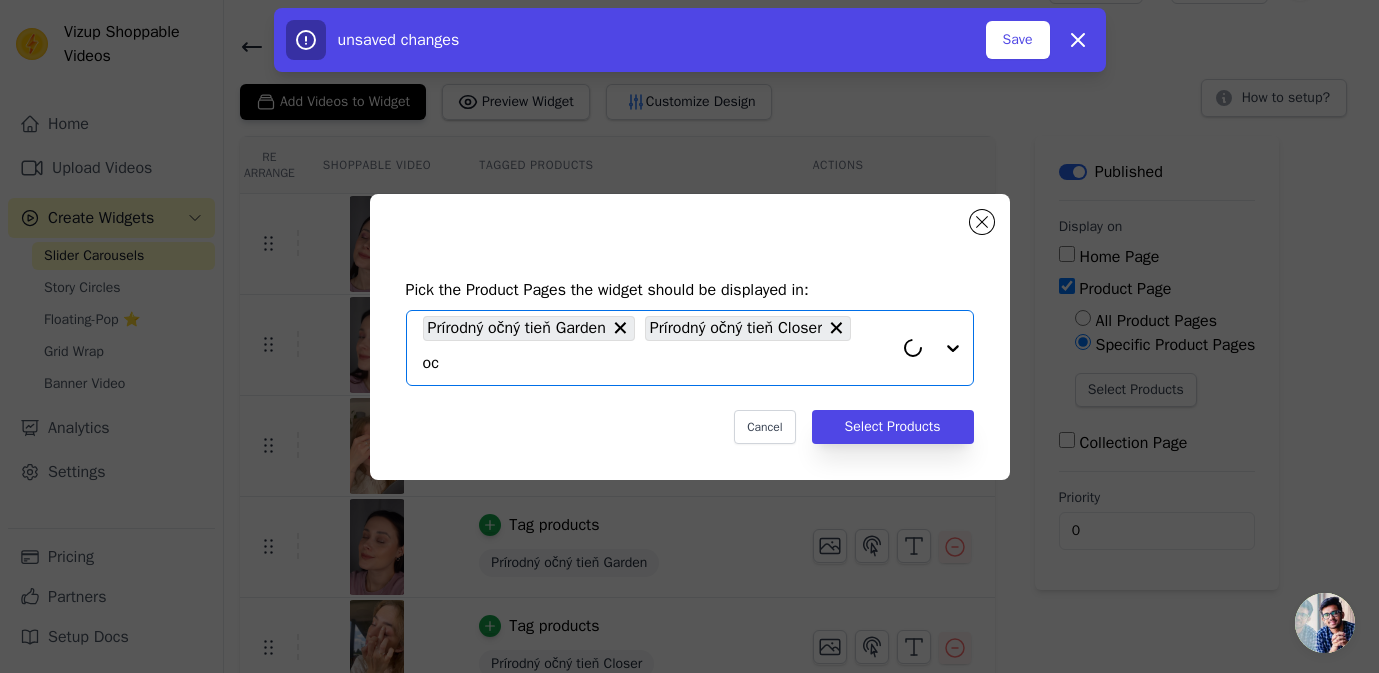 type on "ocn" 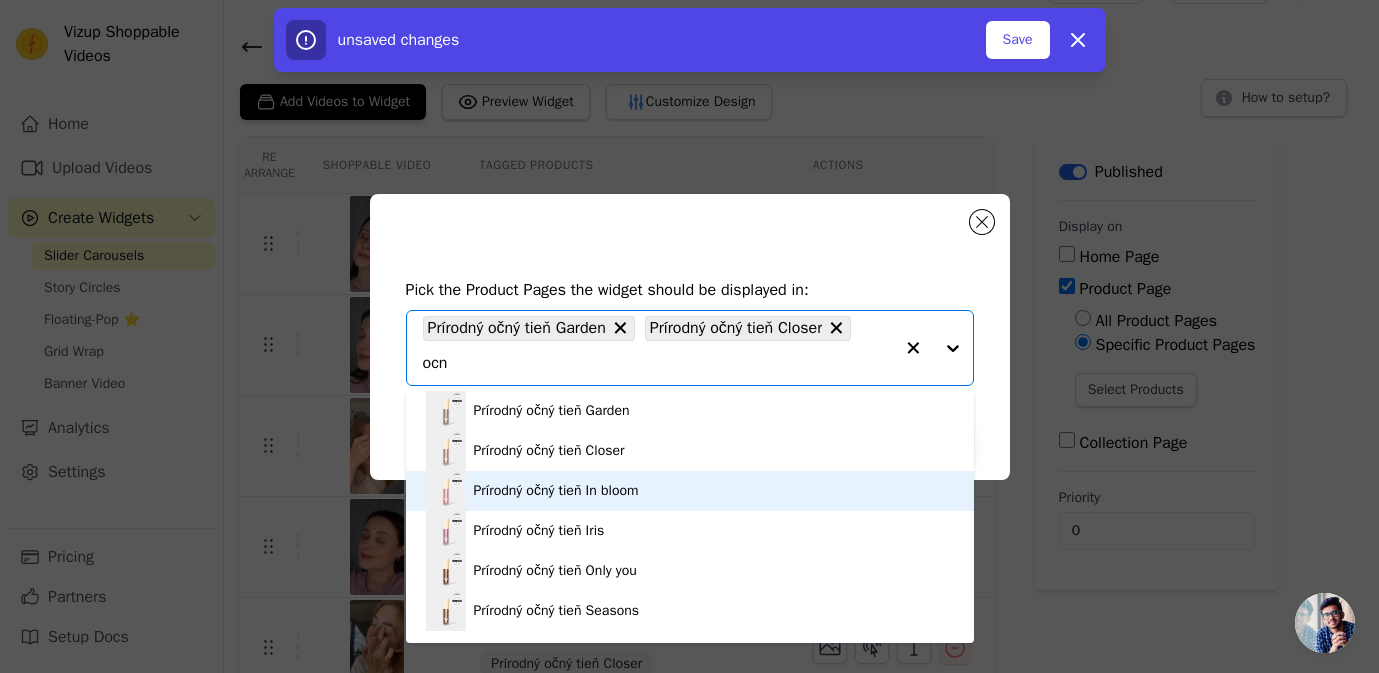 click on "Prírodný očný tieň In bloom" at bounding box center (556, 491) 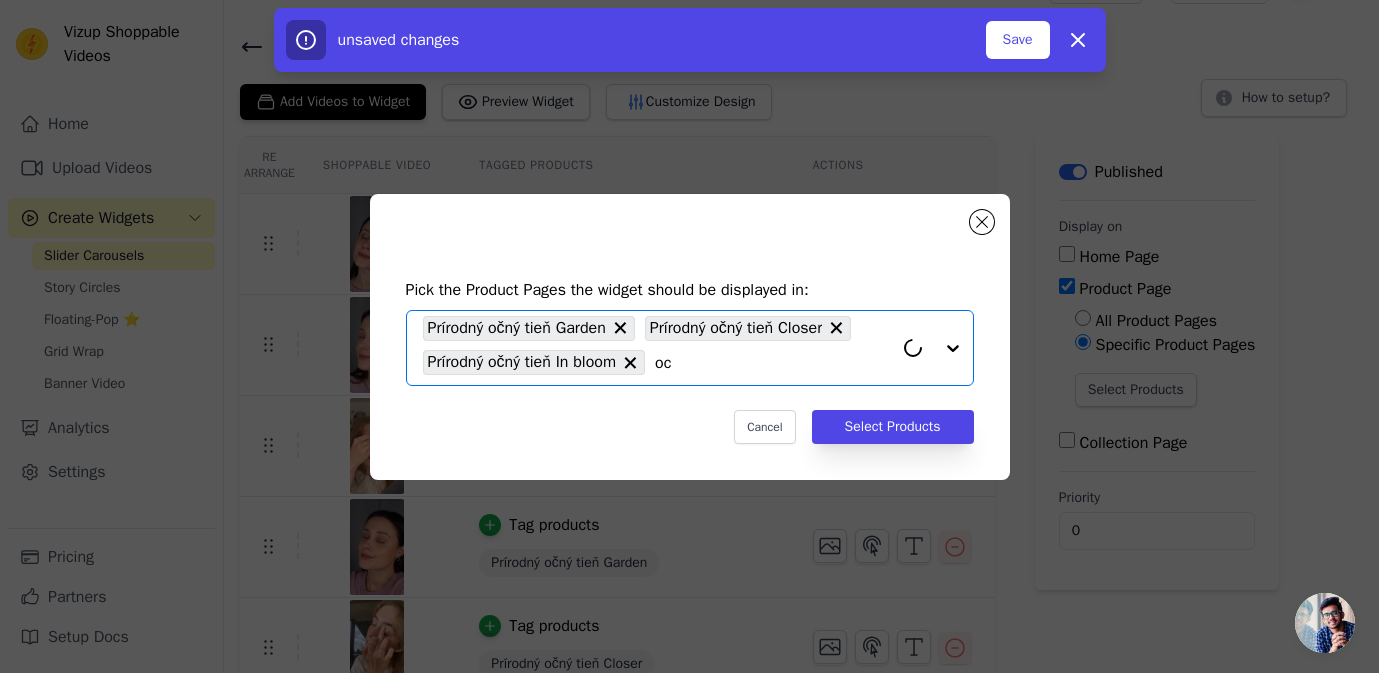 type on "ocn" 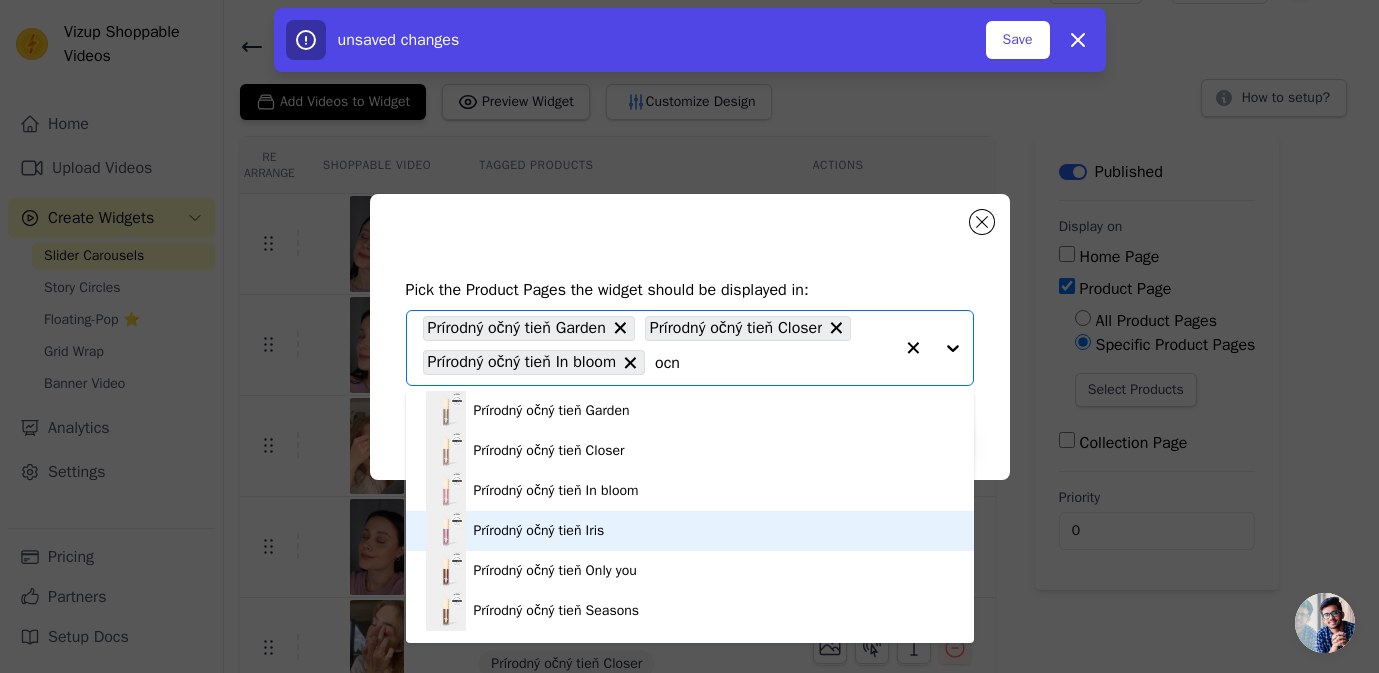click on "Prírodný očný tieň Iris" at bounding box center [539, 531] 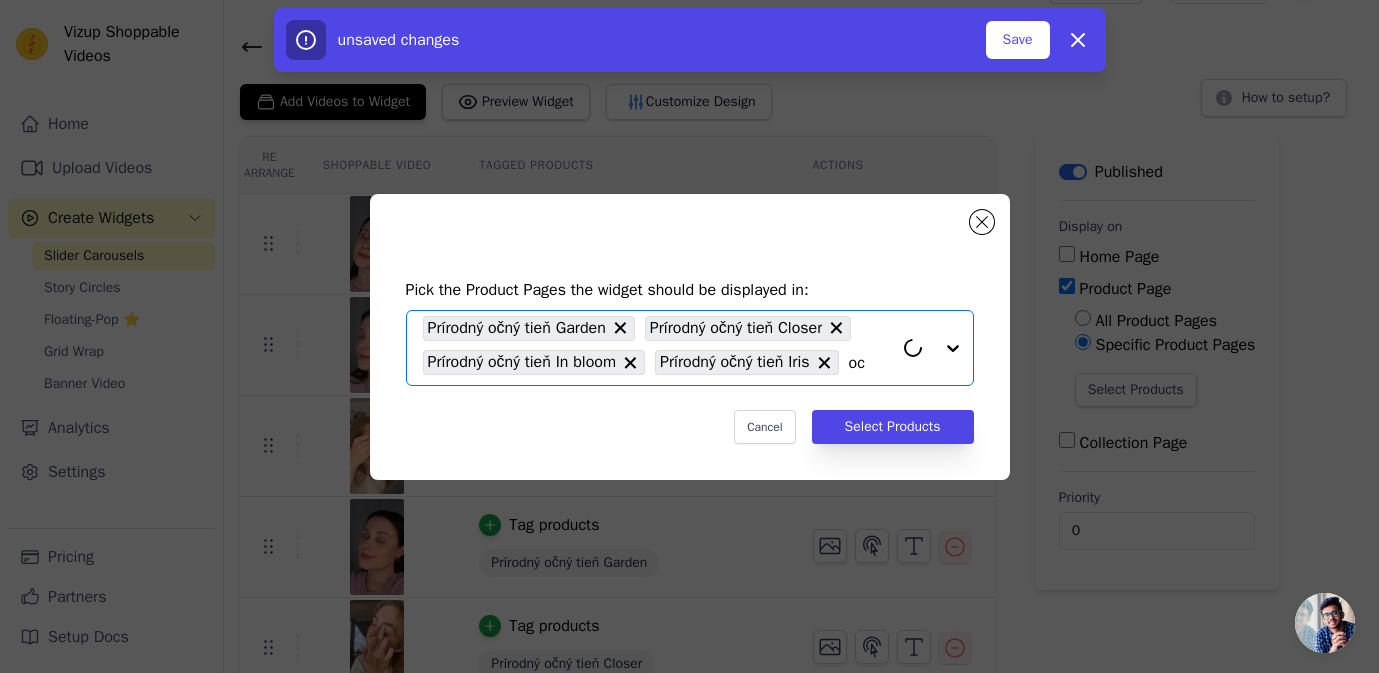 type on "ocn" 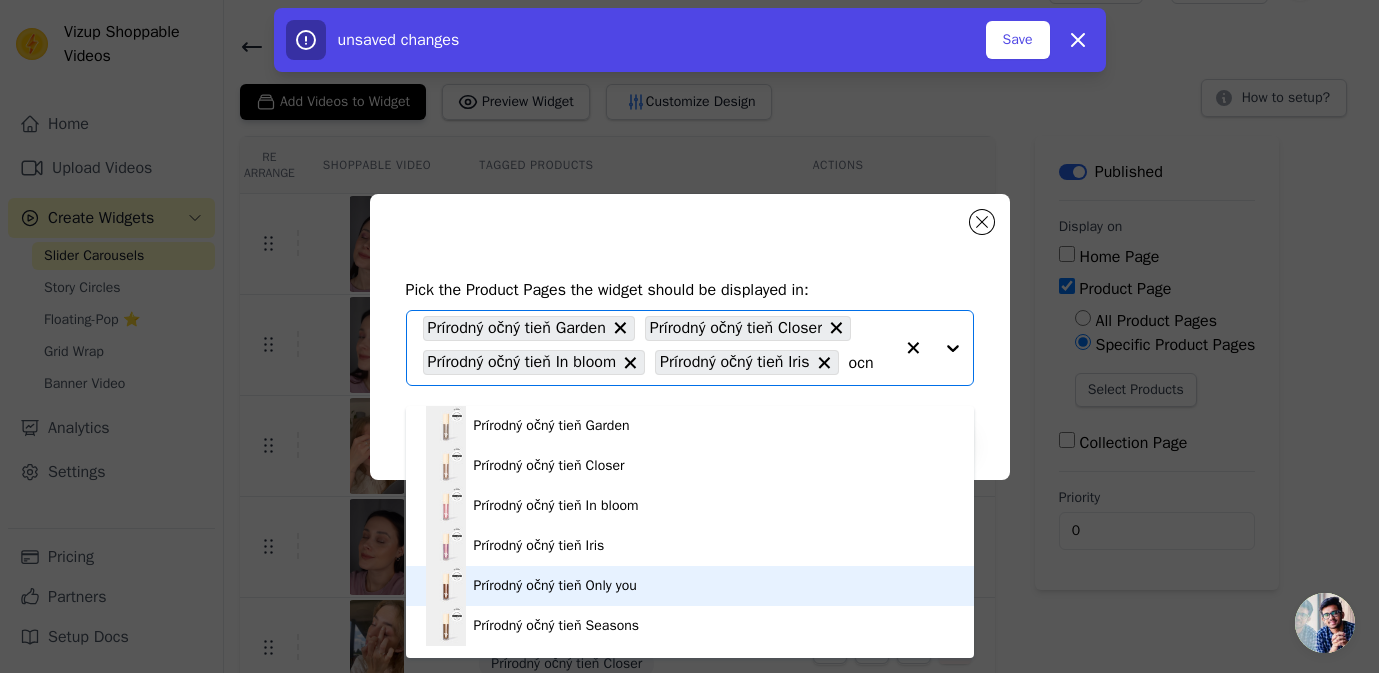 click on "Prírodný očný tieň Only you" at bounding box center (555, 586) 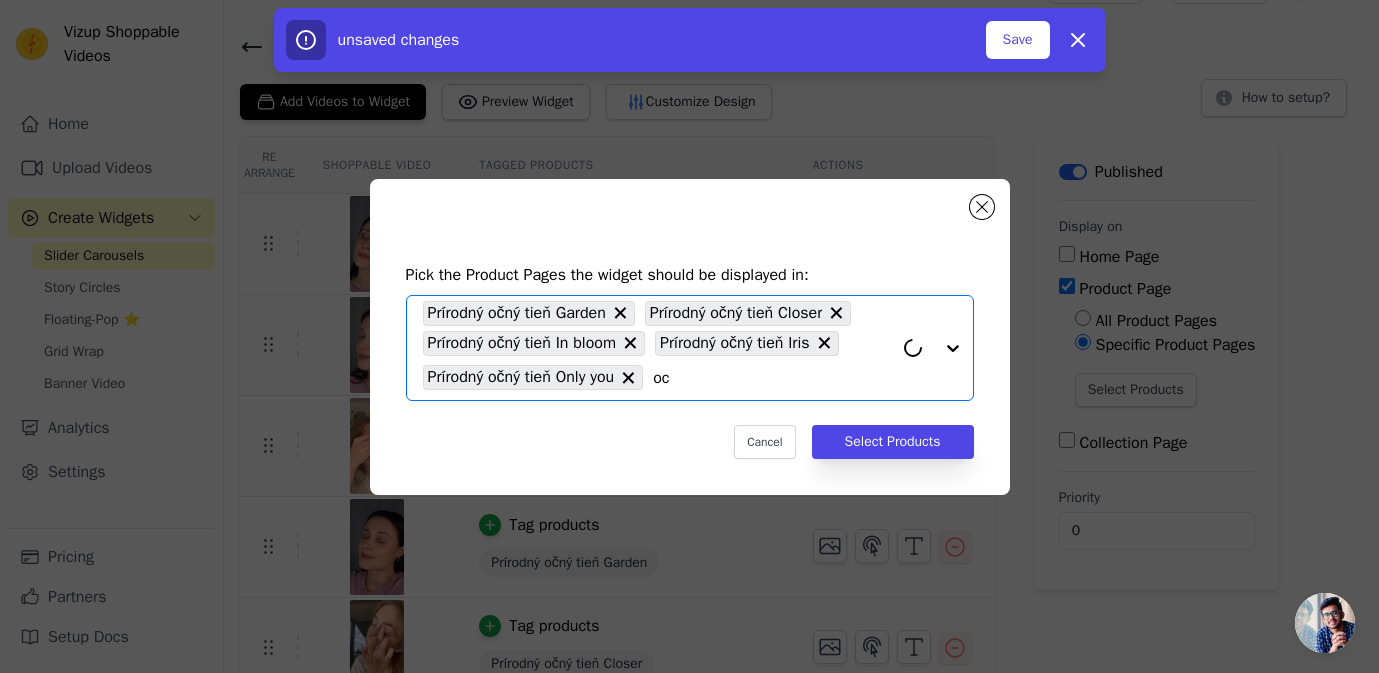 type on "ocn" 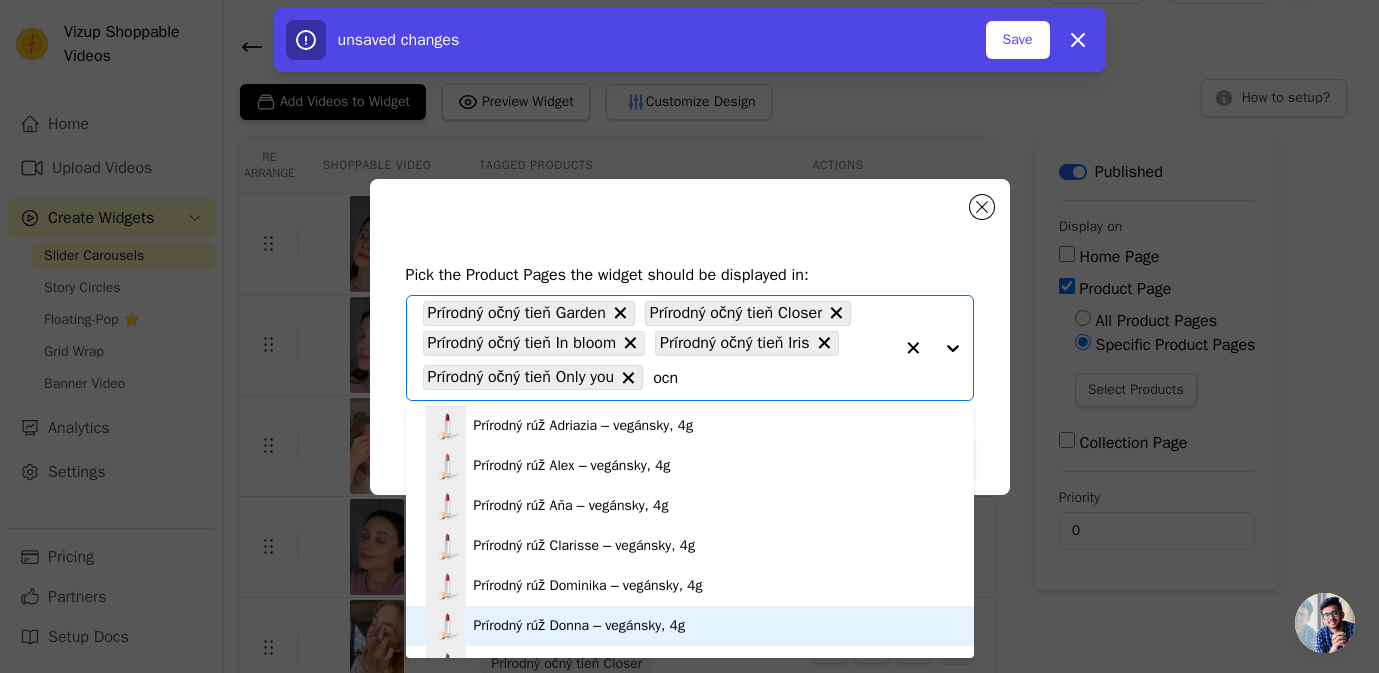 scroll, scrollTop: 28, scrollLeft: 0, axis: vertical 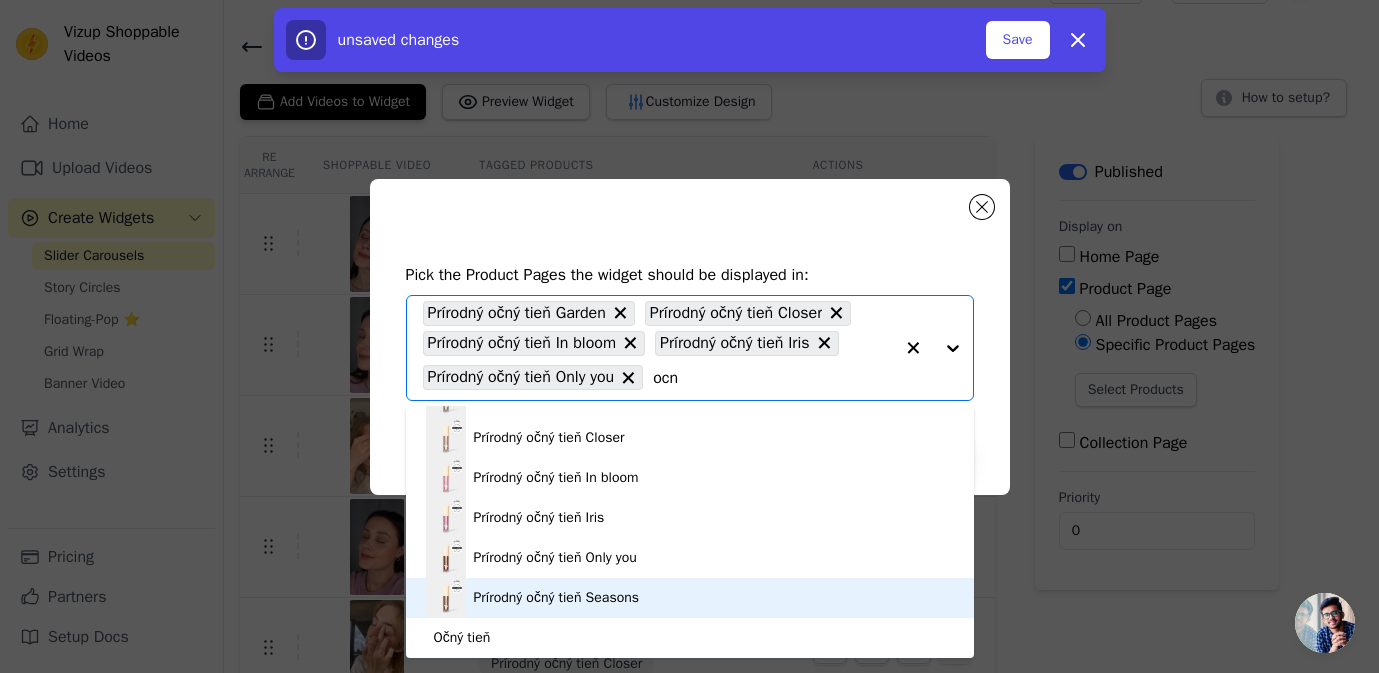 click on "Prírodný očný tieň Seasons" at bounding box center [557, 598] 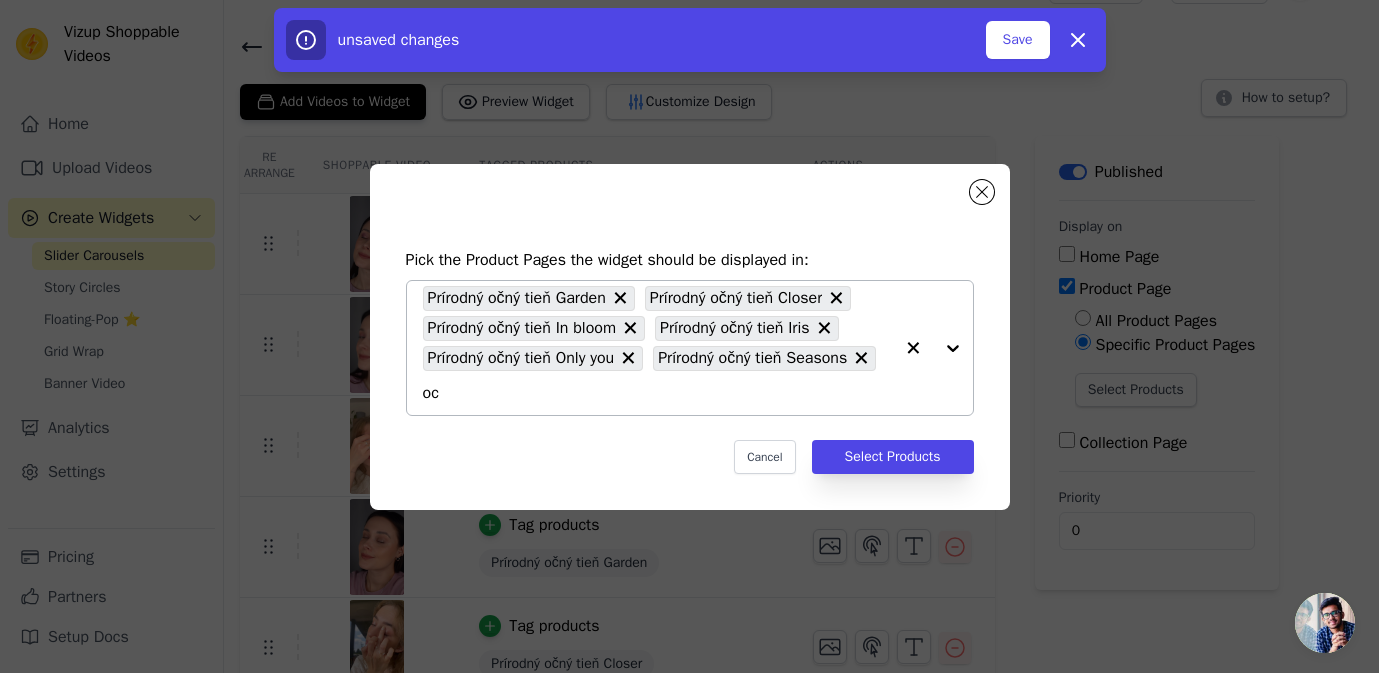 type on "ocn" 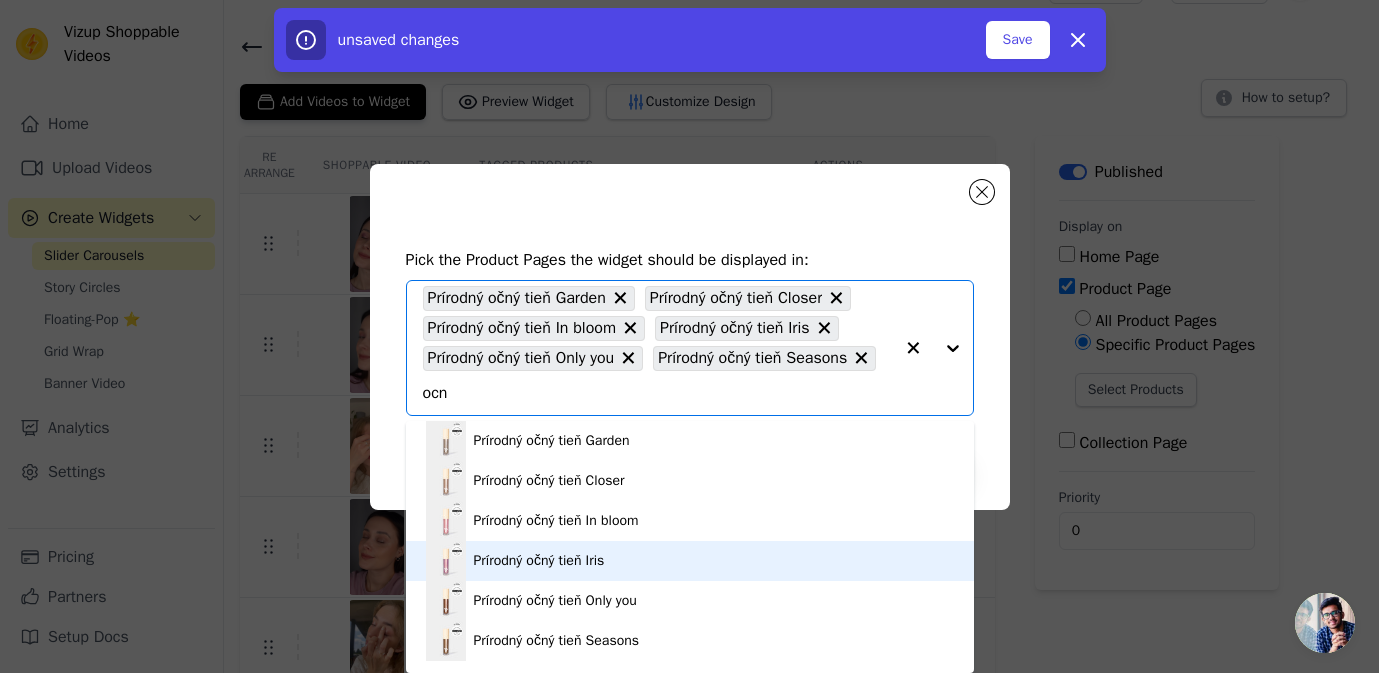 scroll, scrollTop: 28, scrollLeft: 0, axis: vertical 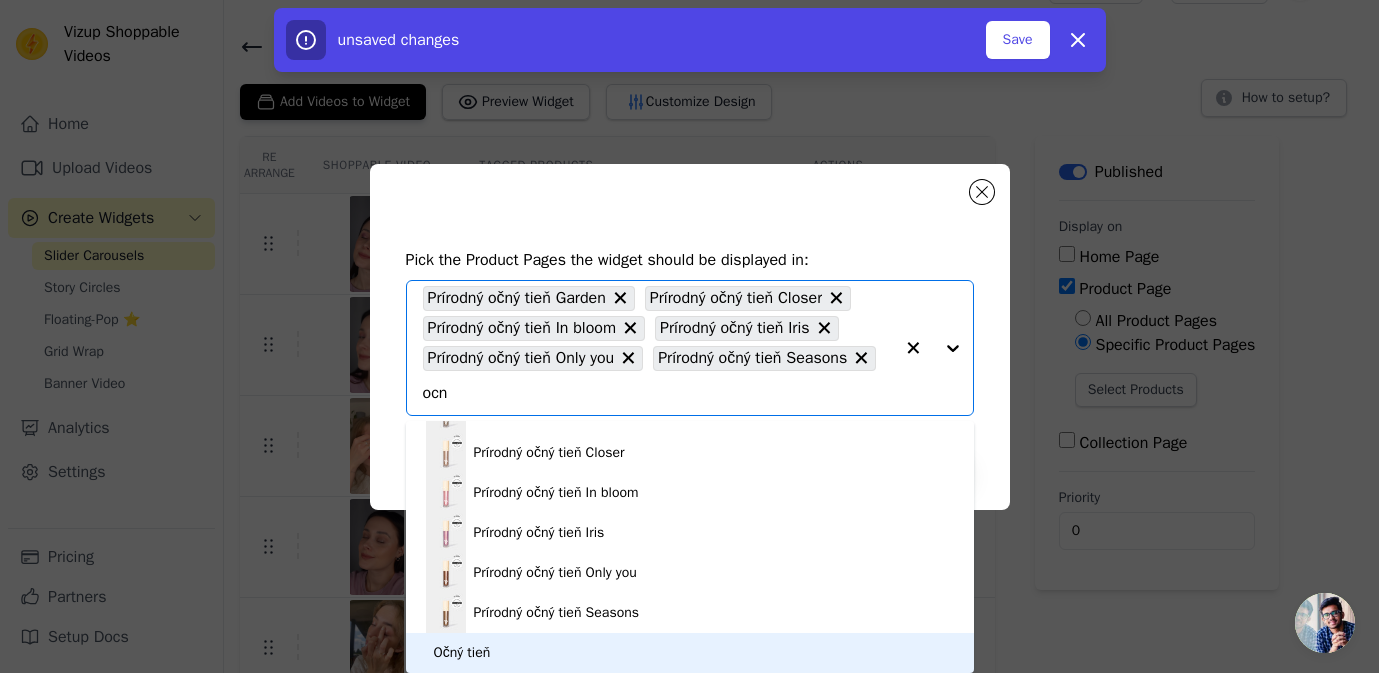 click on "Očný tieň" at bounding box center (690, 653) 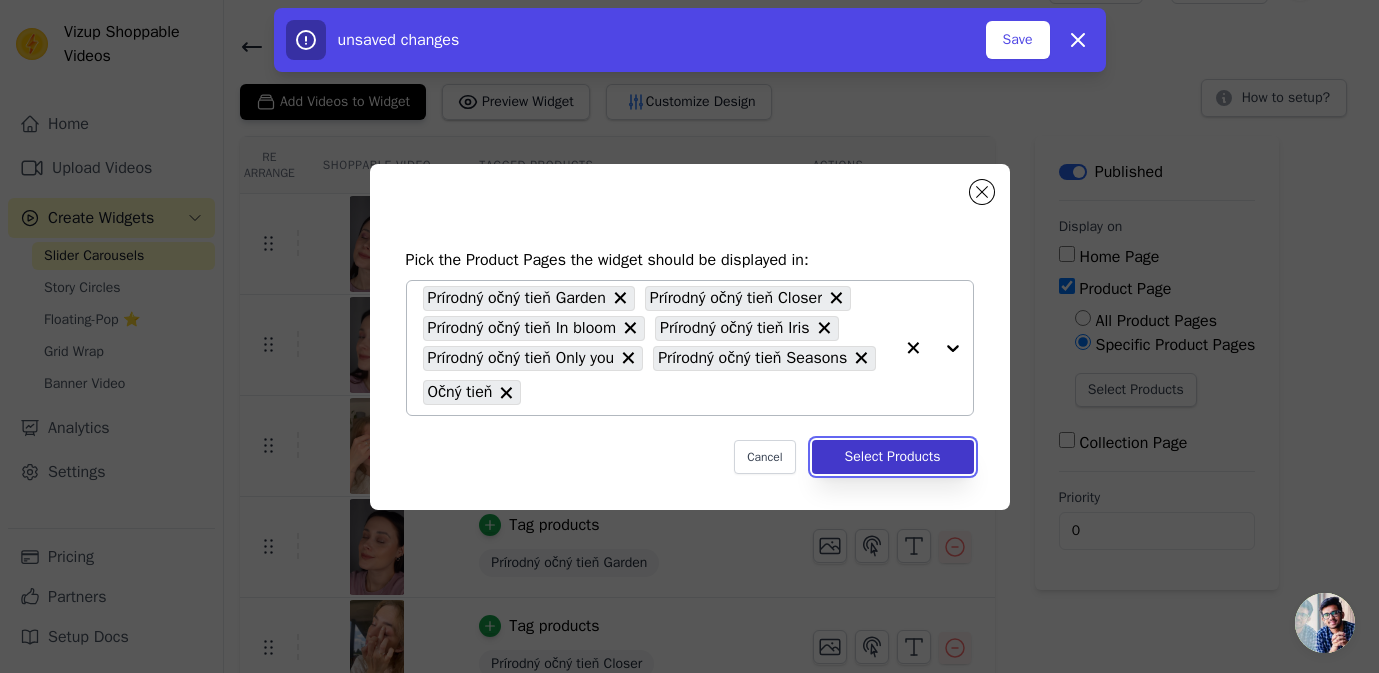 click on "Select Products" at bounding box center (893, 457) 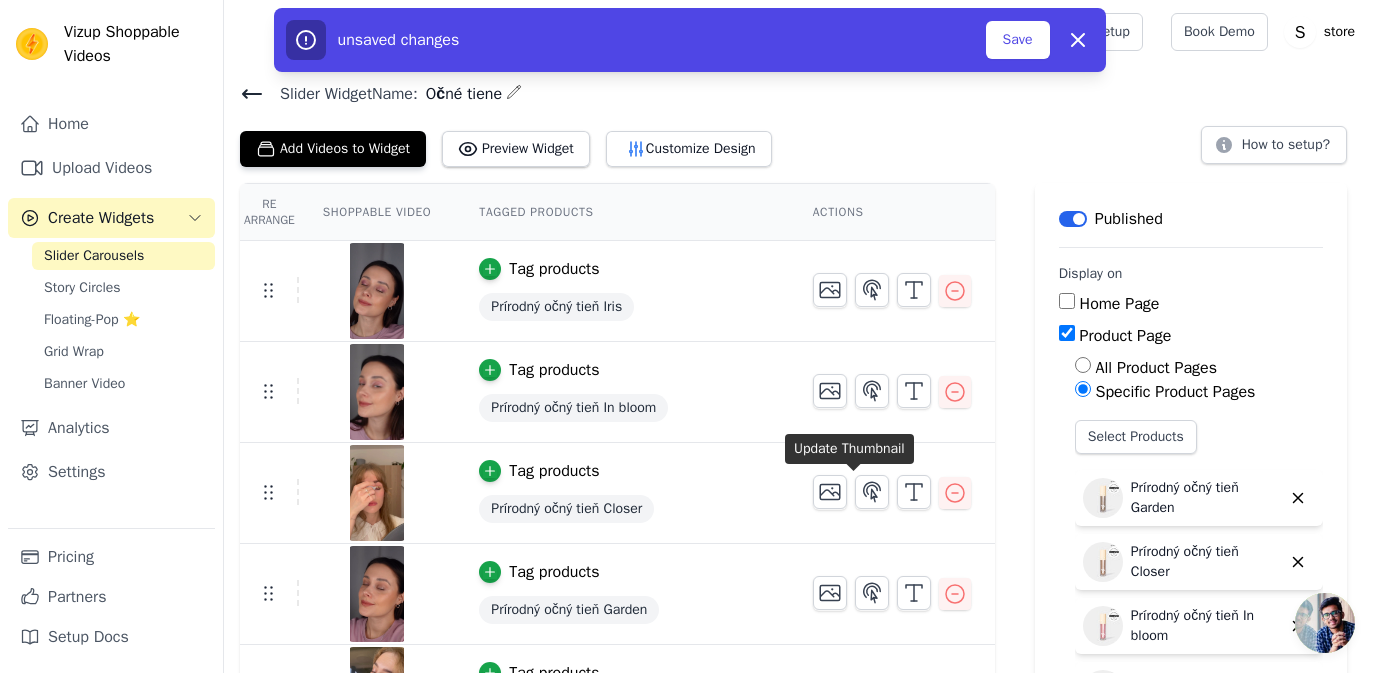 scroll, scrollTop: 47, scrollLeft: 0, axis: vertical 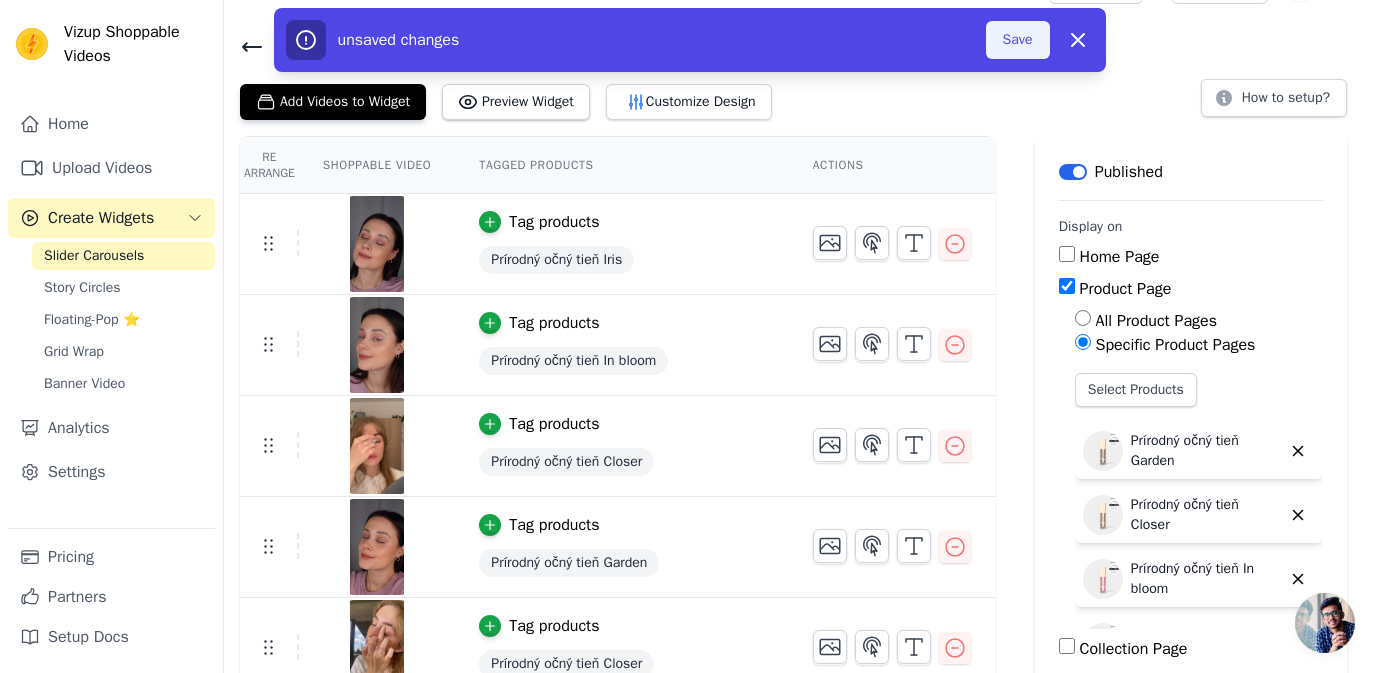 click on "Save" at bounding box center (1018, 40) 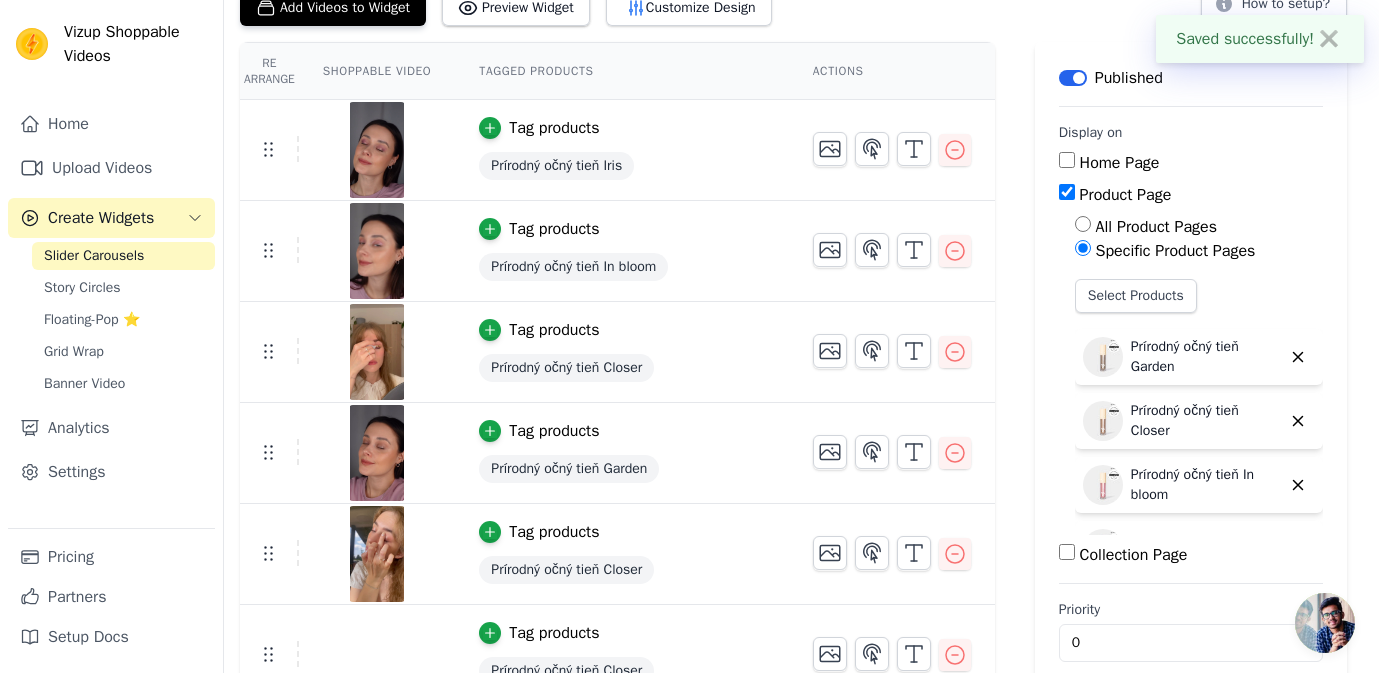 scroll, scrollTop: 187, scrollLeft: 0, axis: vertical 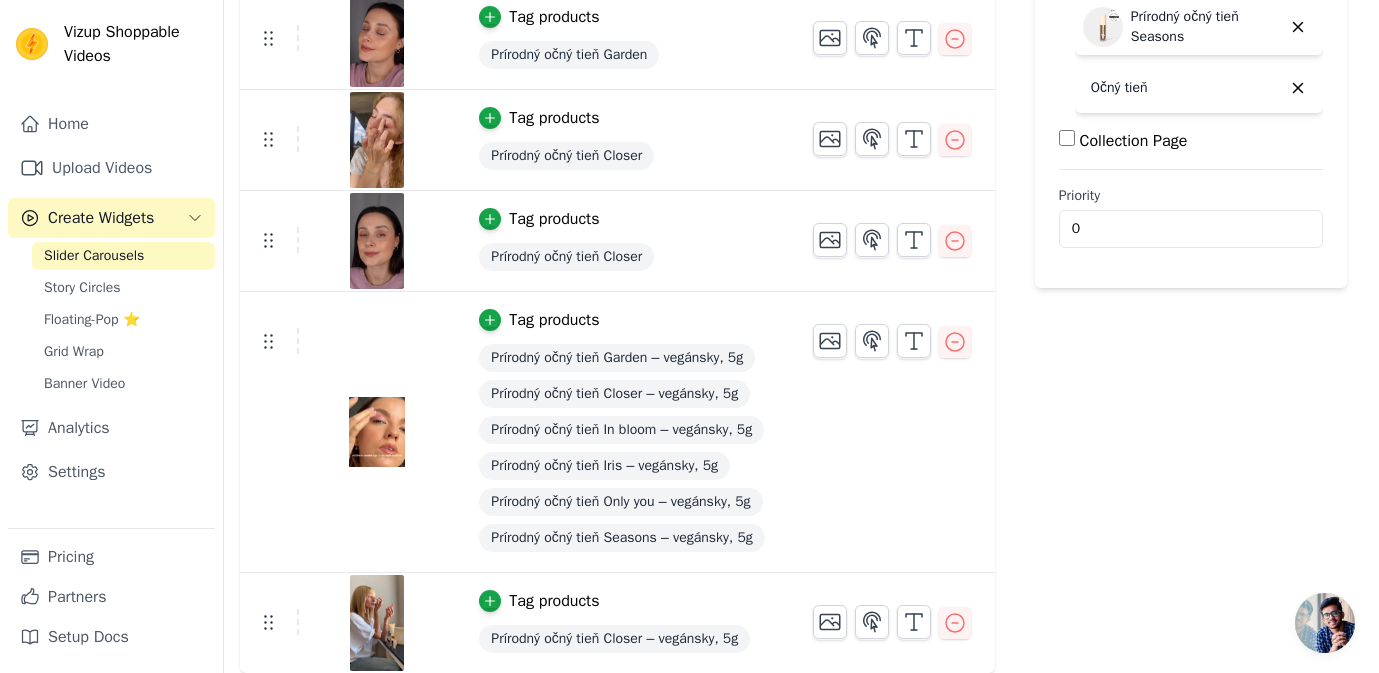 click on "Collection Page" at bounding box center (1067, 138) 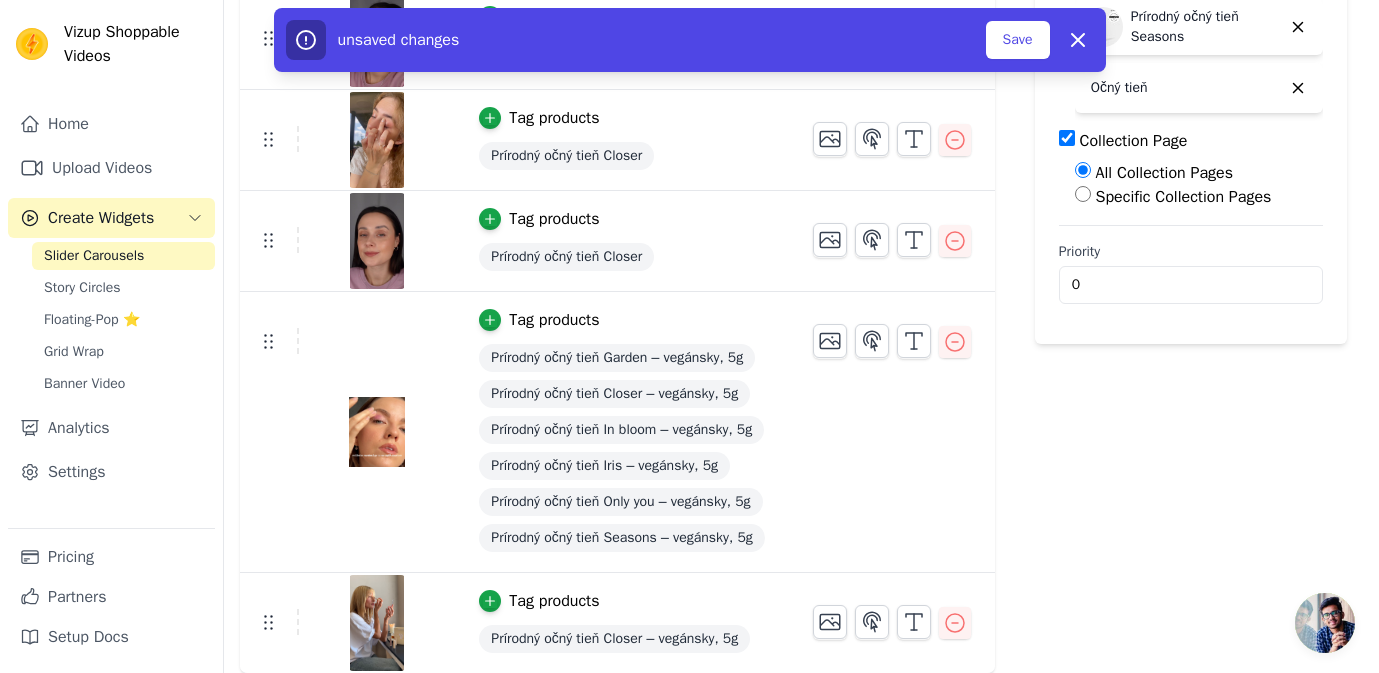 click on "Specific Collection Pages" at bounding box center (1083, 194) 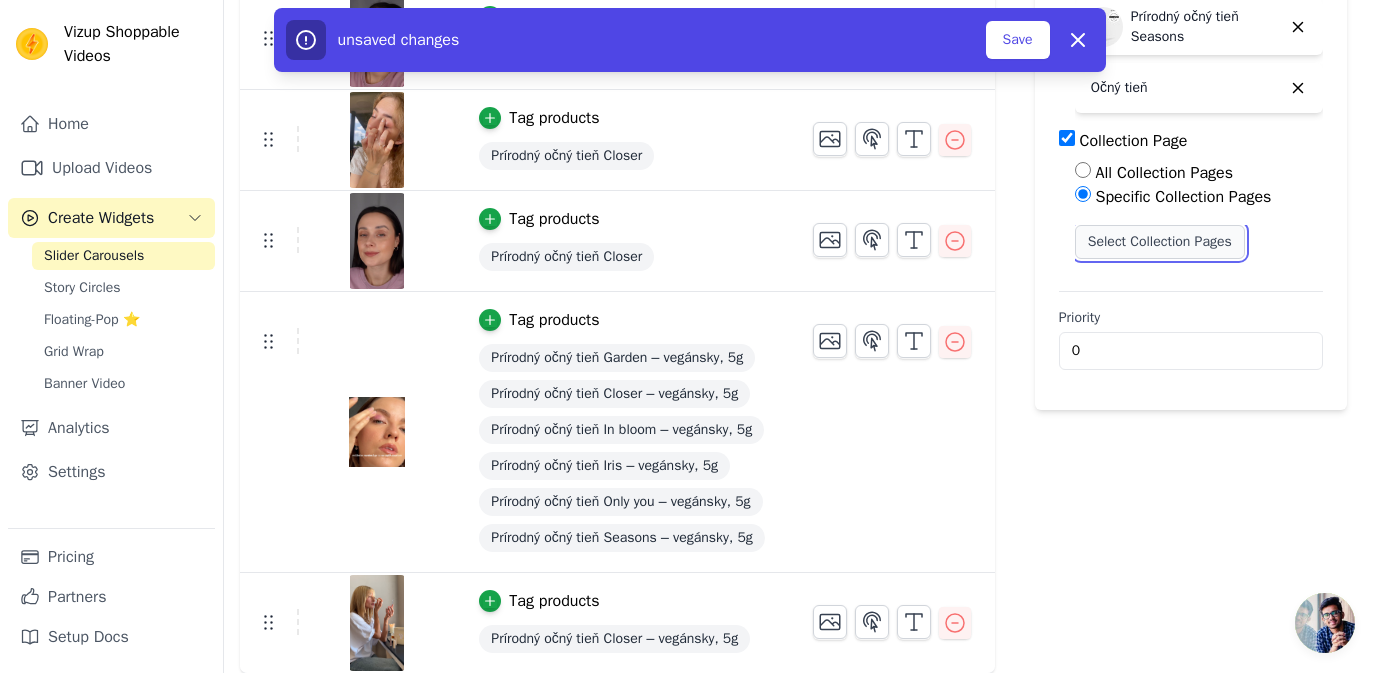 click on "Select Collection Pages" at bounding box center [1160, 242] 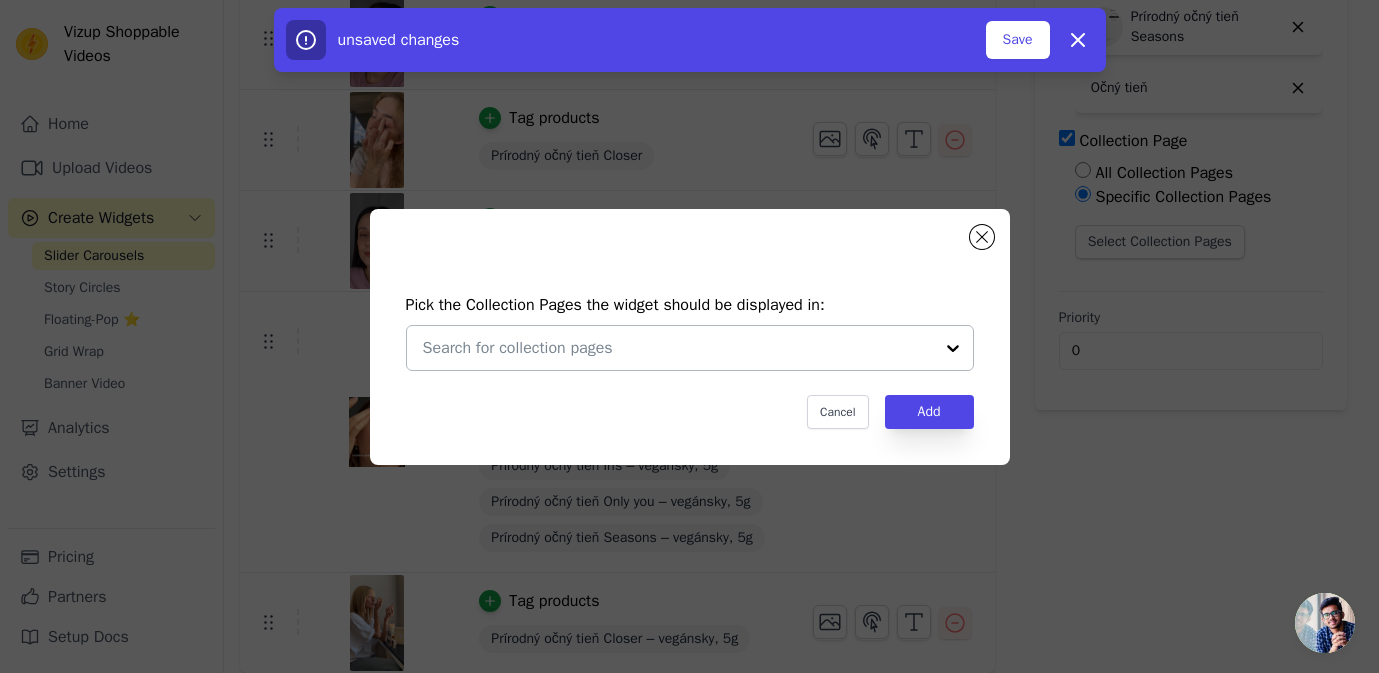 click at bounding box center (953, 348) 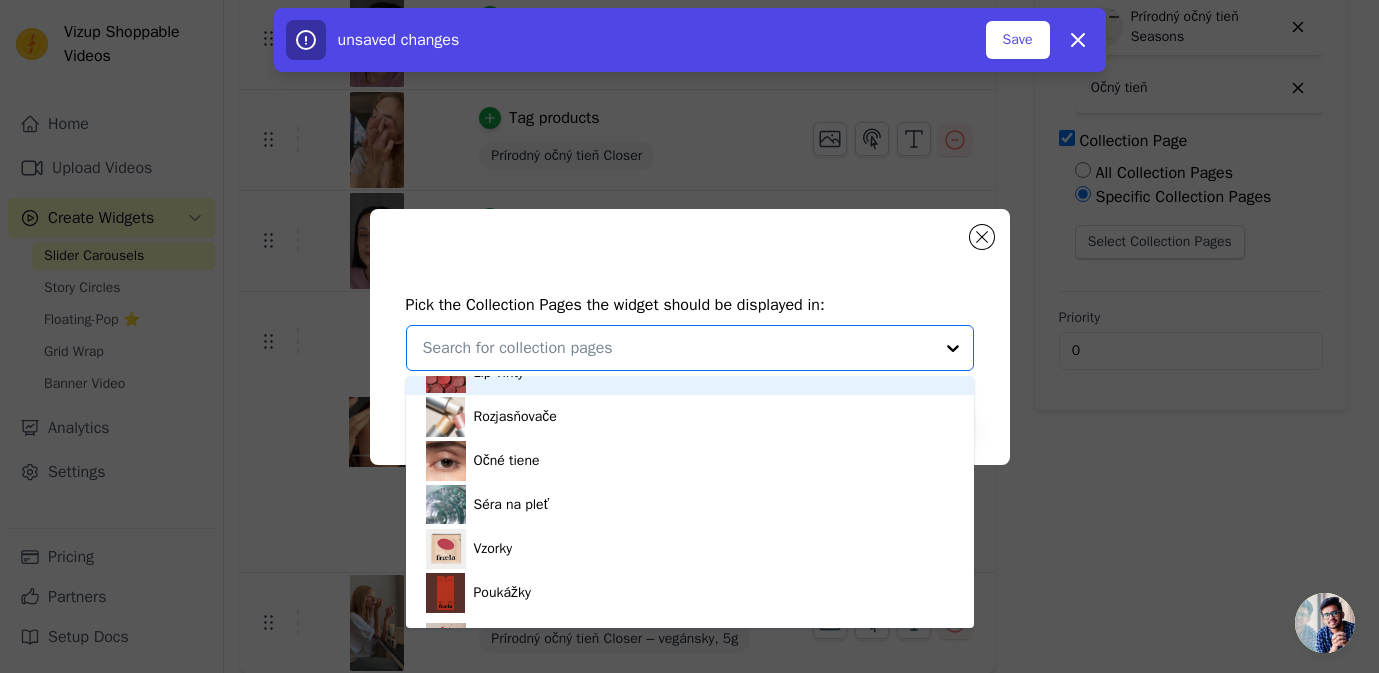 scroll, scrollTop: 236, scrollLeft: 0, axis: vertical 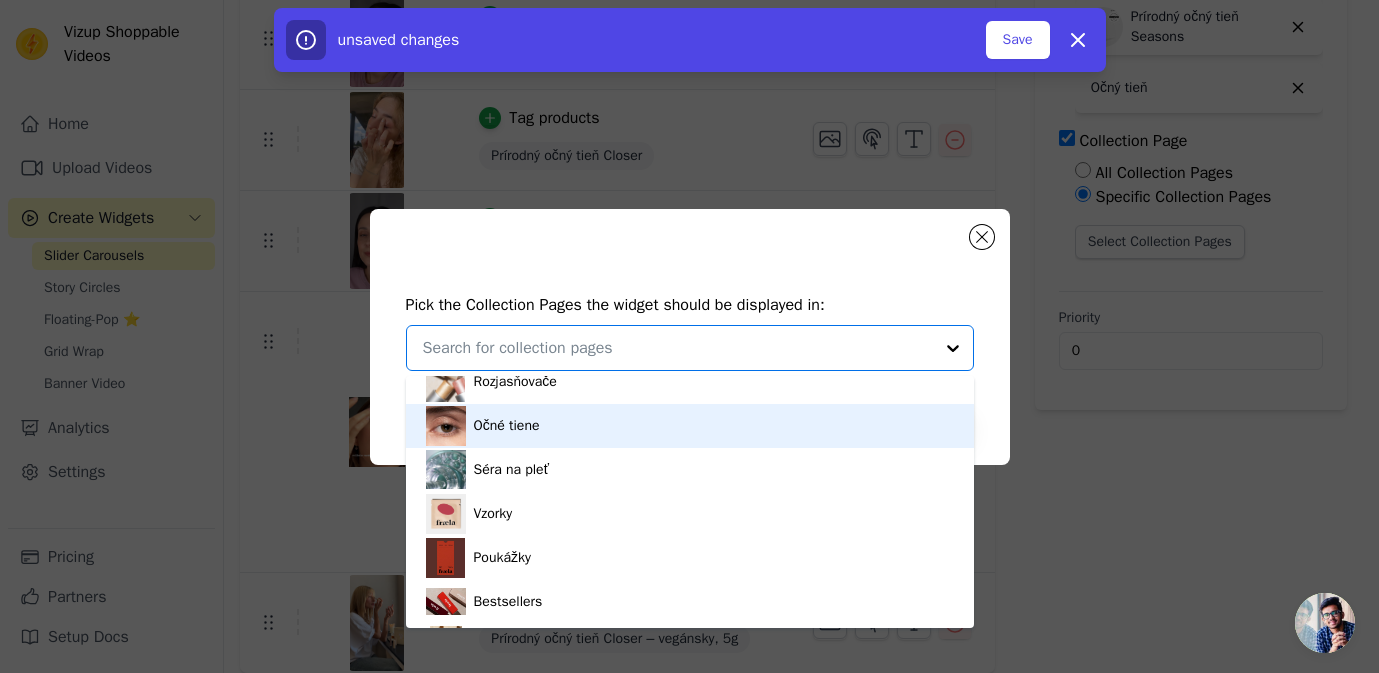 click on "Očné tiene" at bounding box center (690, 426) 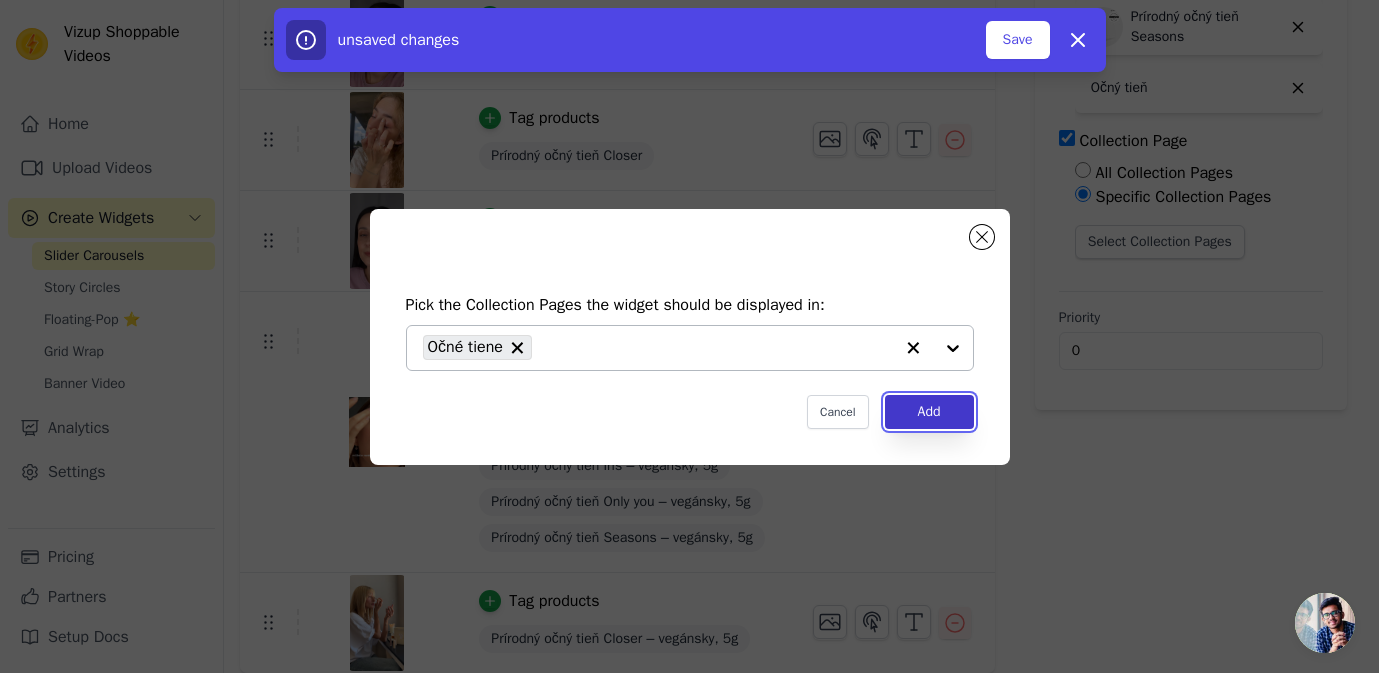 click on "Add" at bounding box center (929, 412) 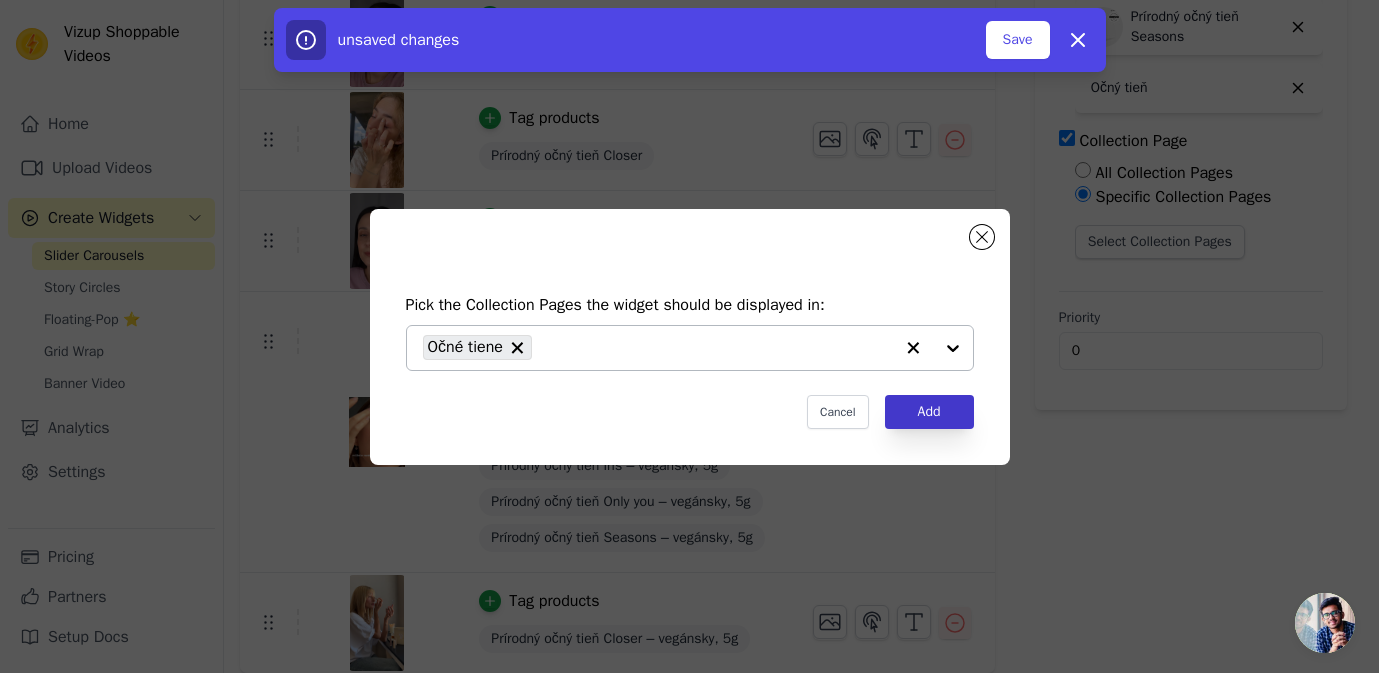 scroll, scrollTop: 555, scrollLeft: 0, axis: vertical 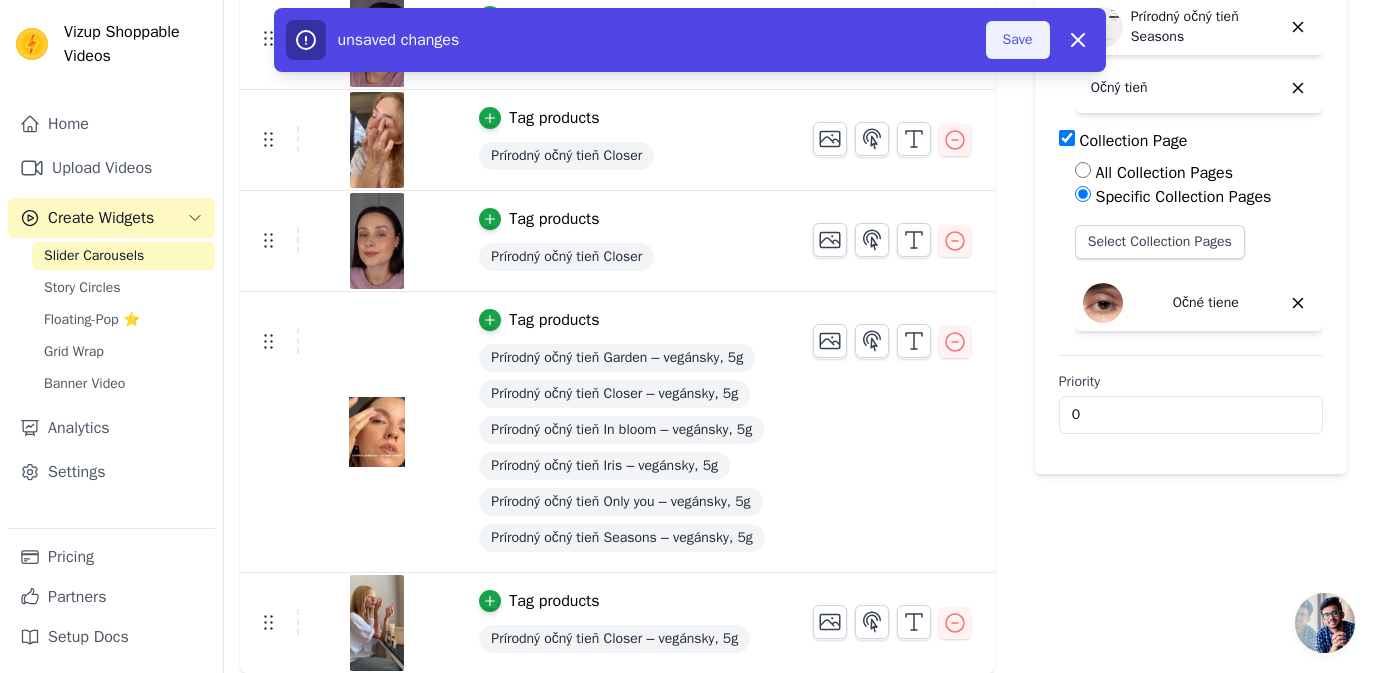 click on "Save" at bounding box center [1018, 40] 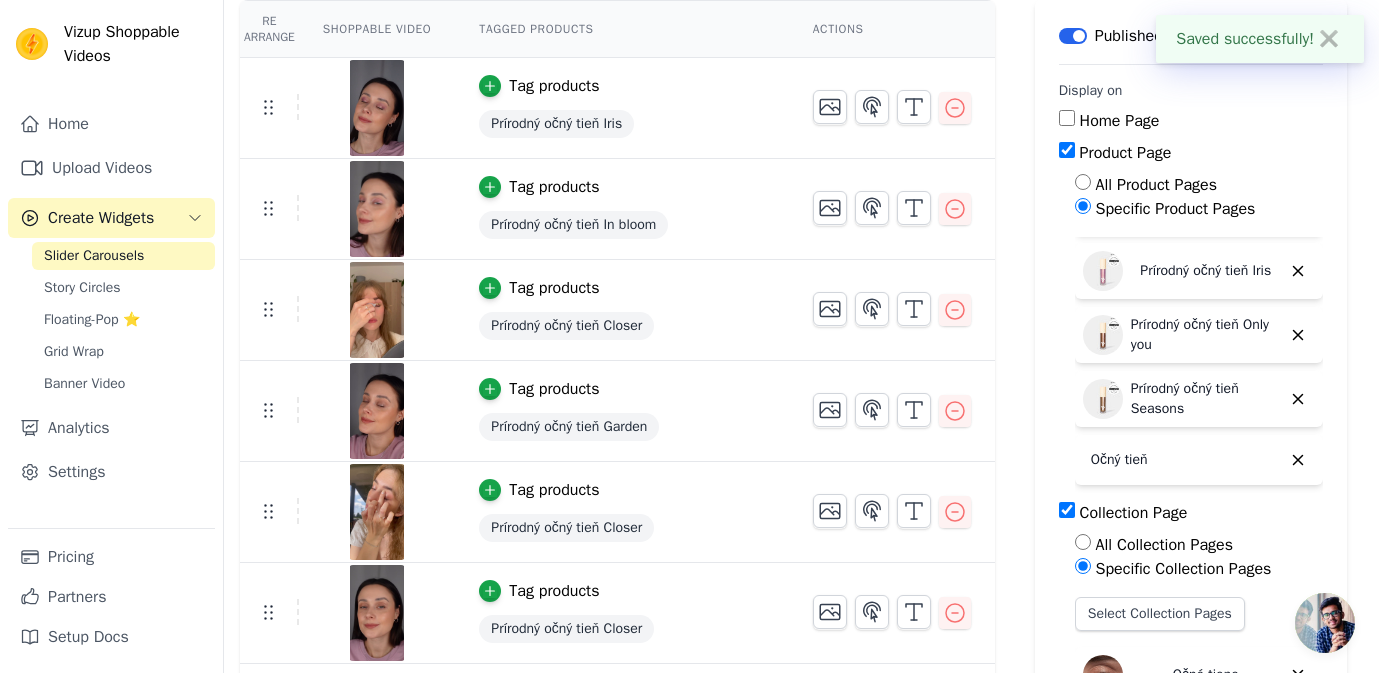 scroll, scrollTop: 0, scrollLeft: 0, axis: both 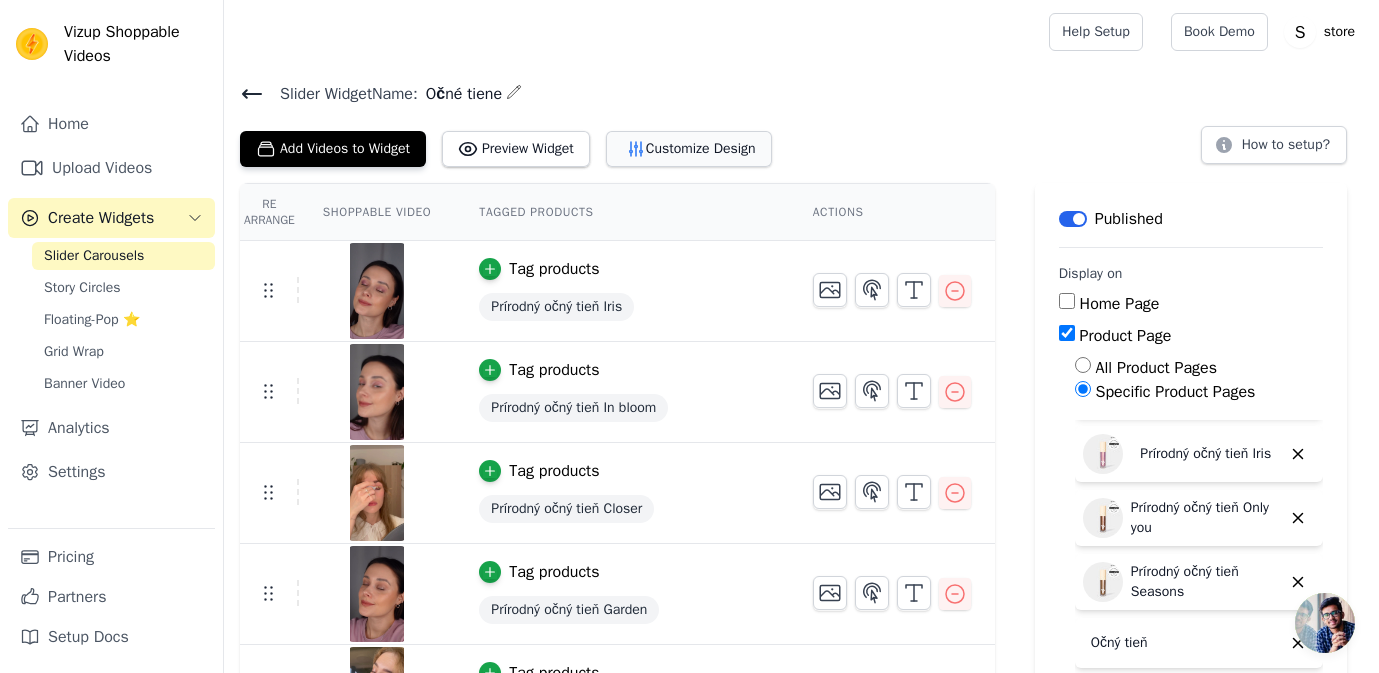 click on "Customize Design" at bounding box center (689, 149) 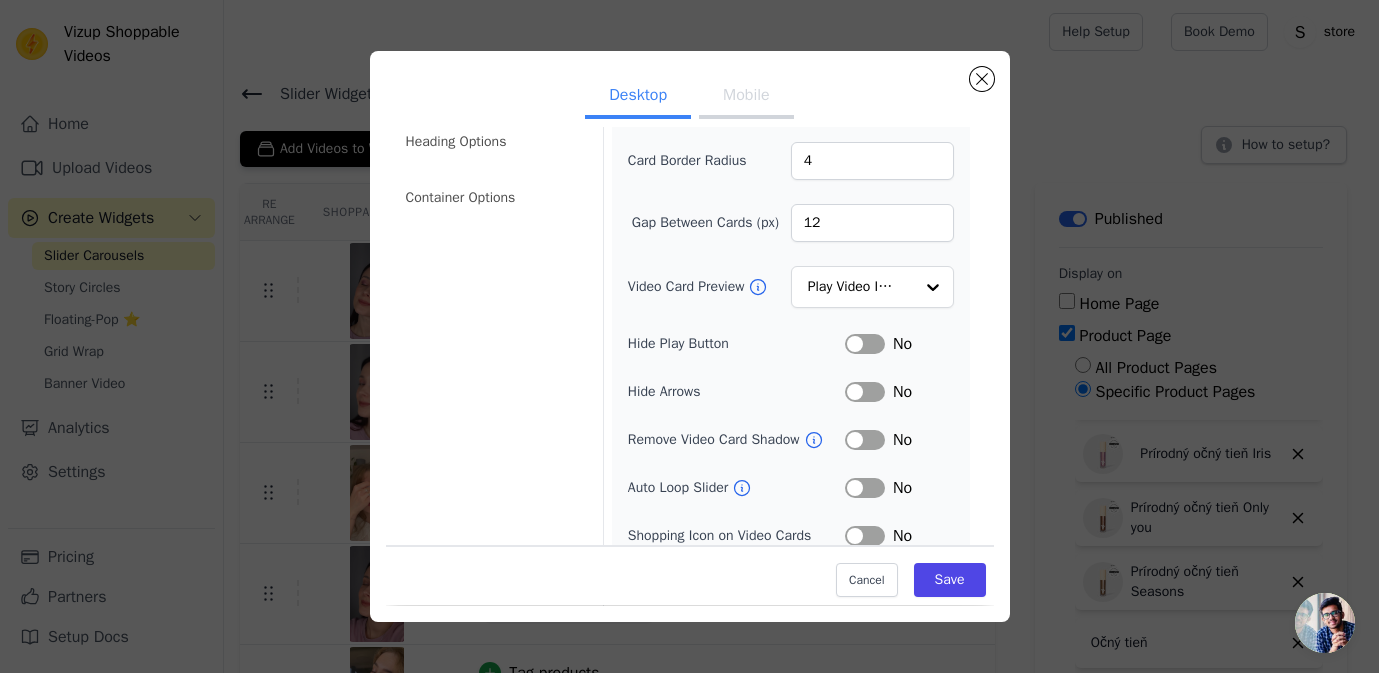 scroll, scrollTop: 206, scrollLeft: 0, axis: vertical 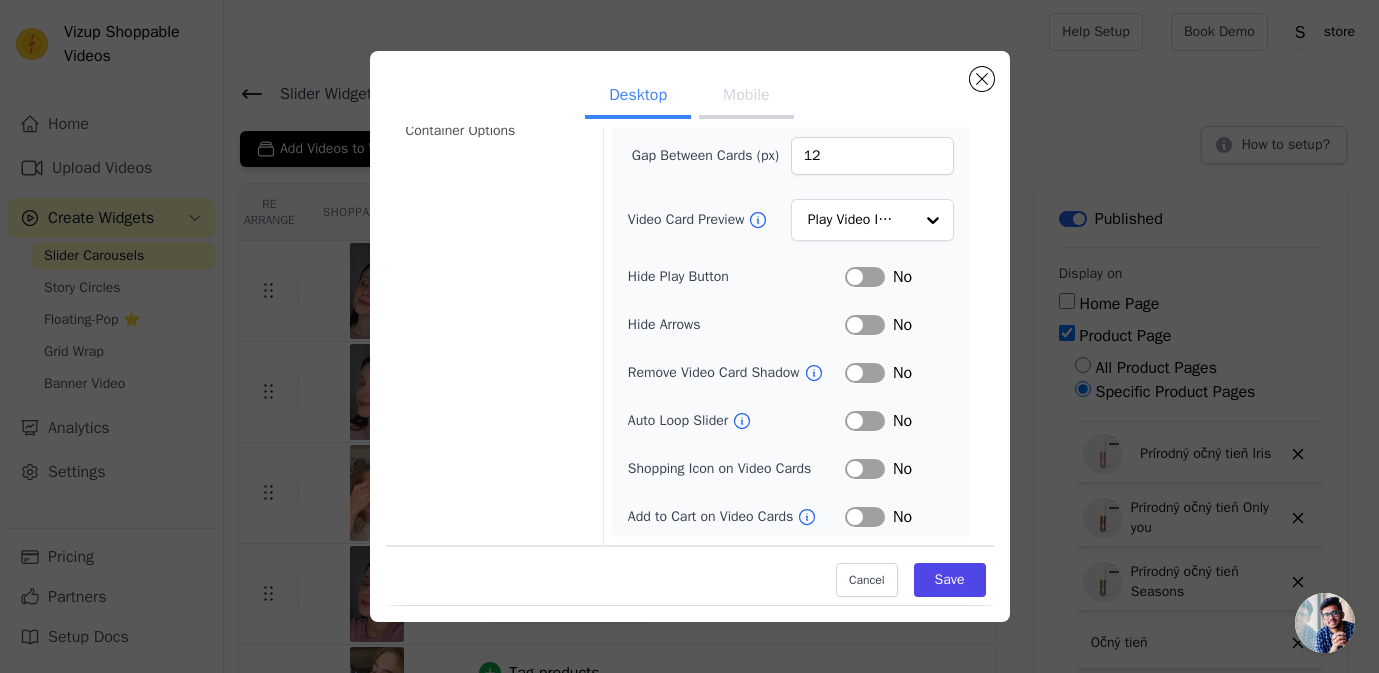 click on "Label" at bounding box center [865, 421] 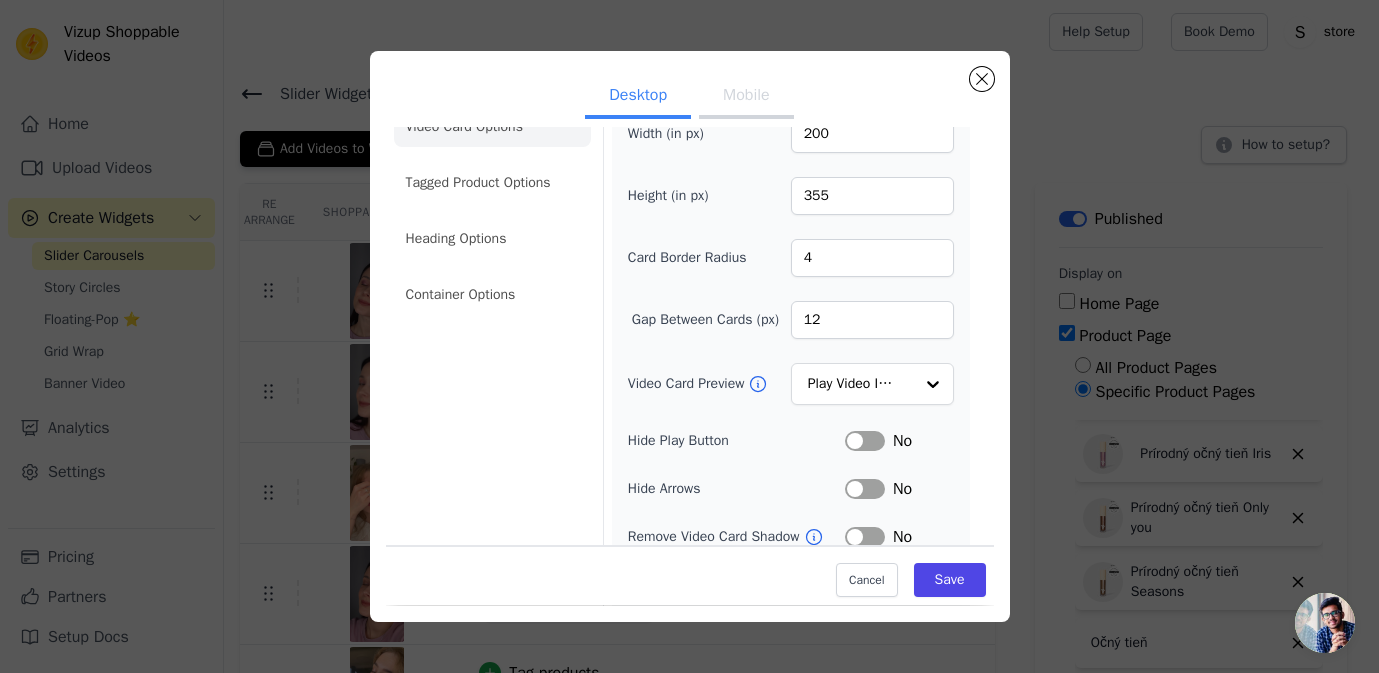 scroll, scrollTop: 47, scrollLeft: 0, axis: vertical 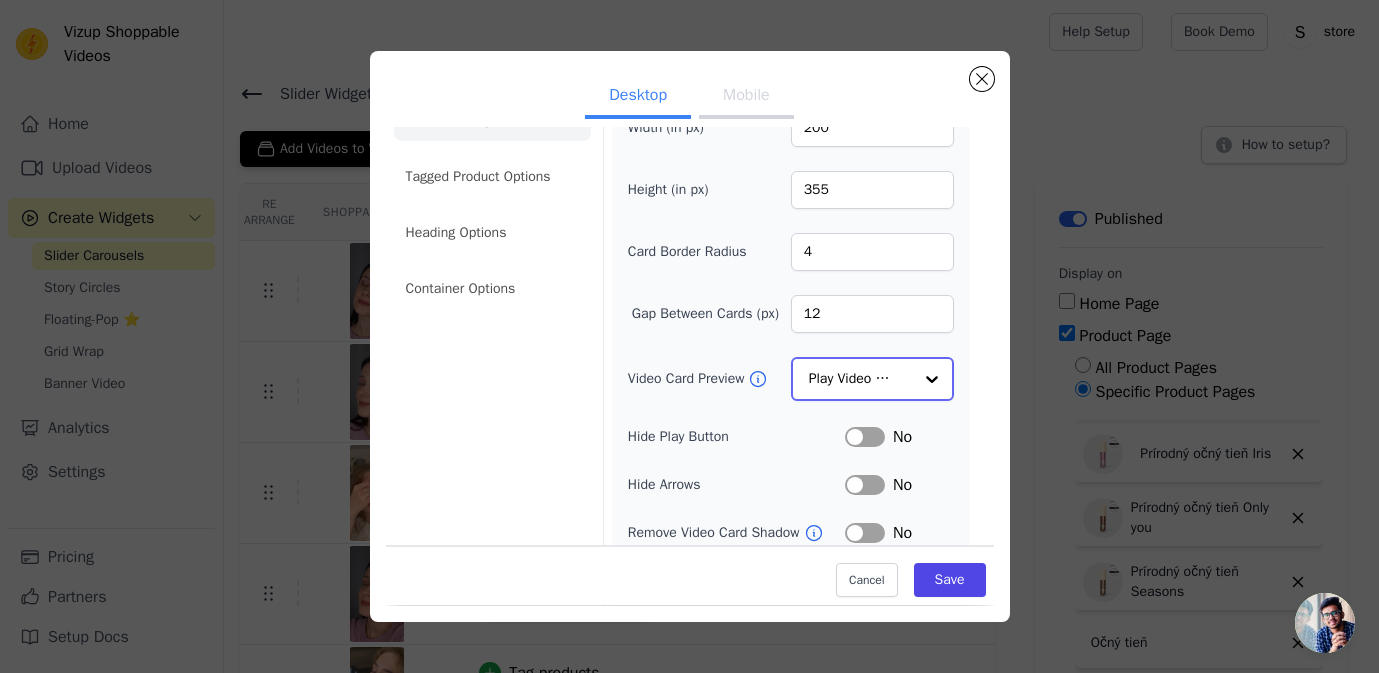 click on "Video Card Preview" 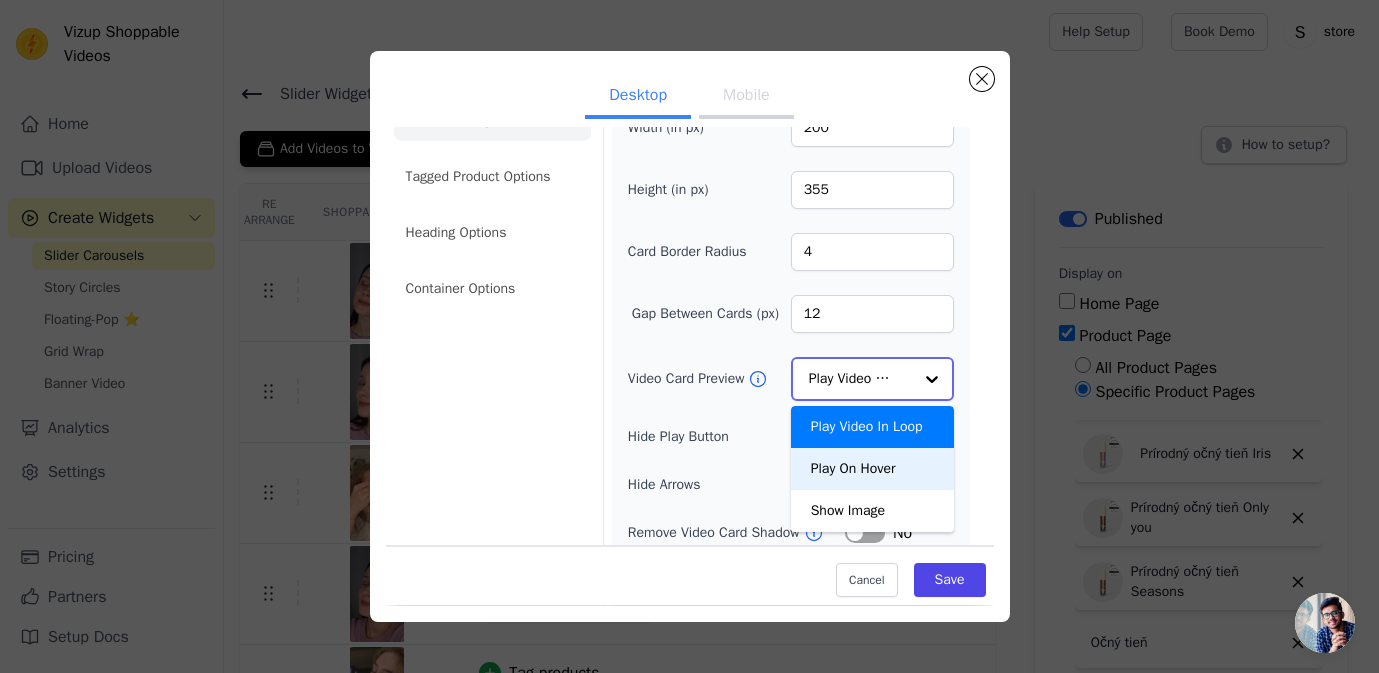 click on "Play On Hover" at bounding box center (872, 469) 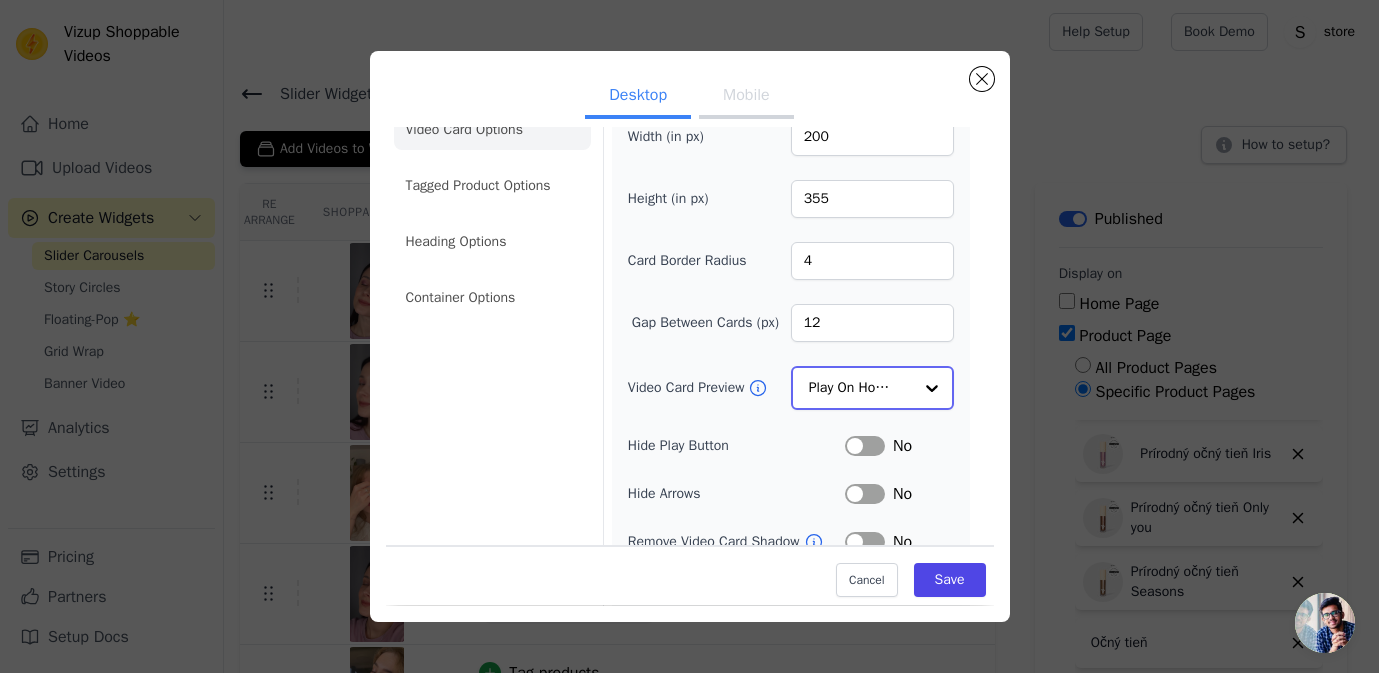scroll, scrollTop: 0, scrollLeft: 0, axis: both 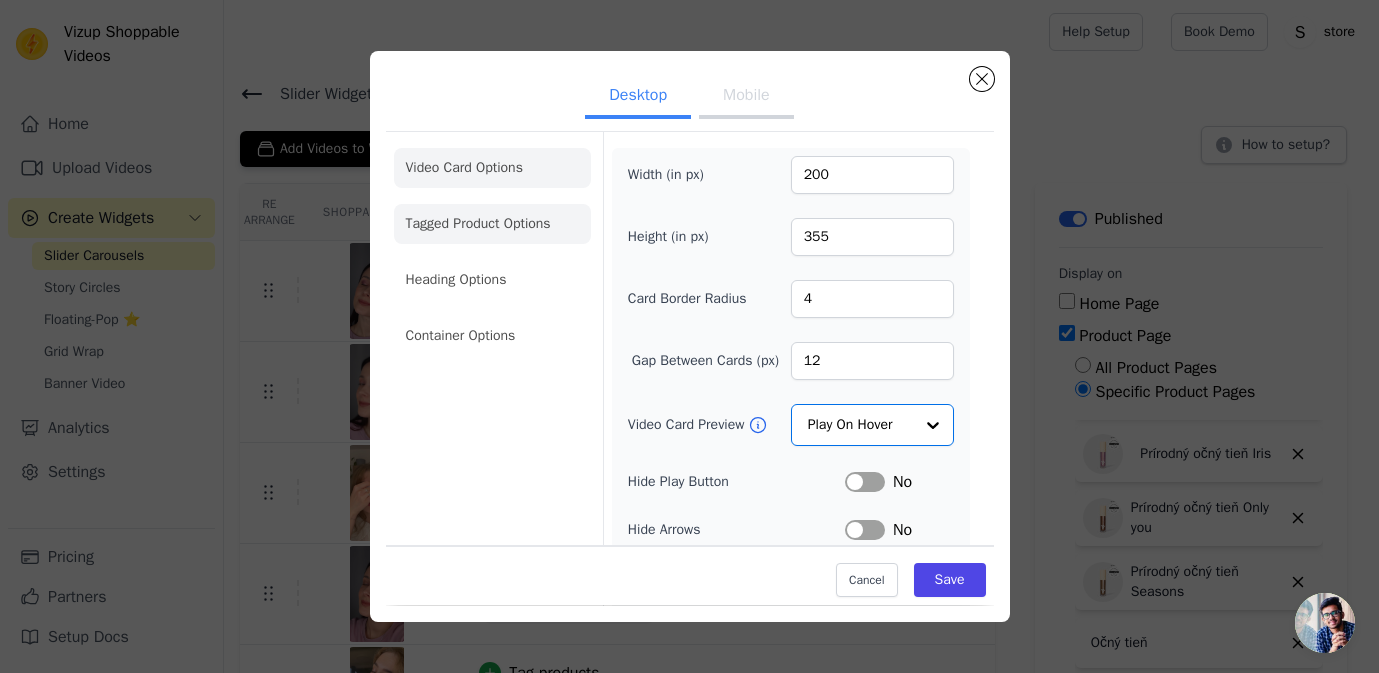 click on "Tagged Product Options" 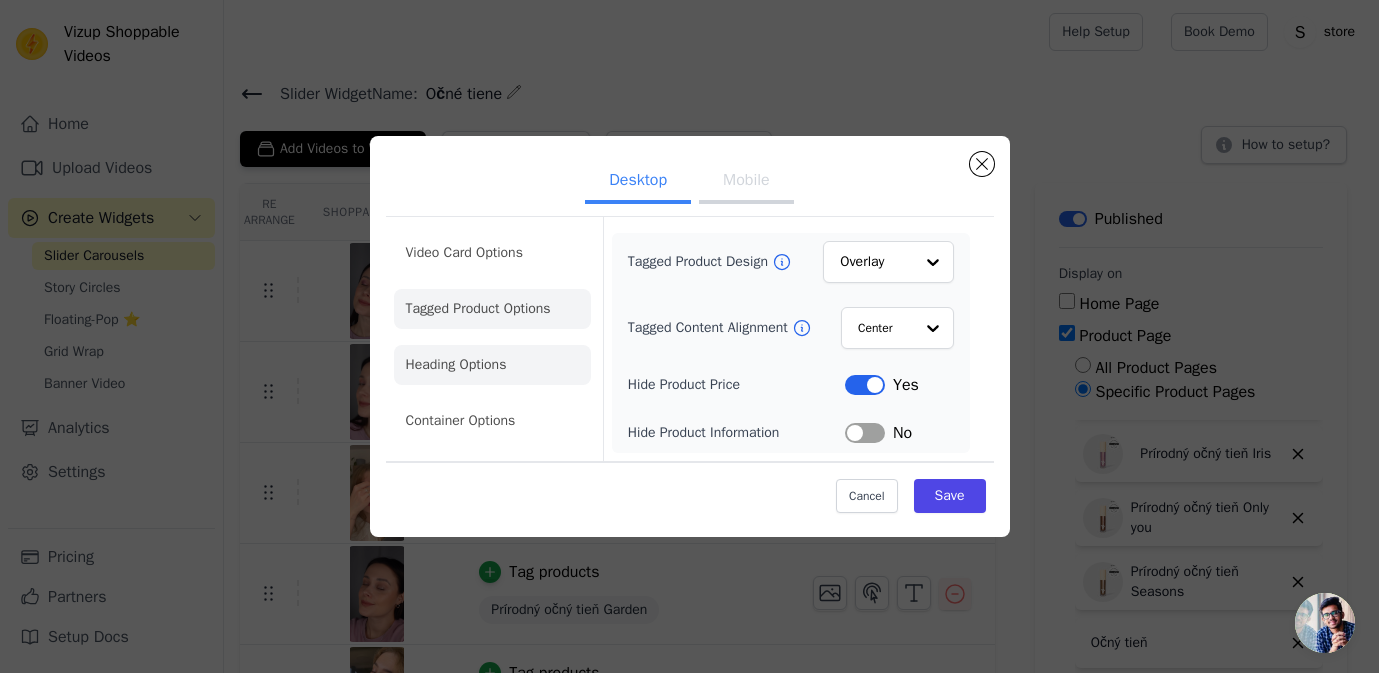 click on "Heading Options" 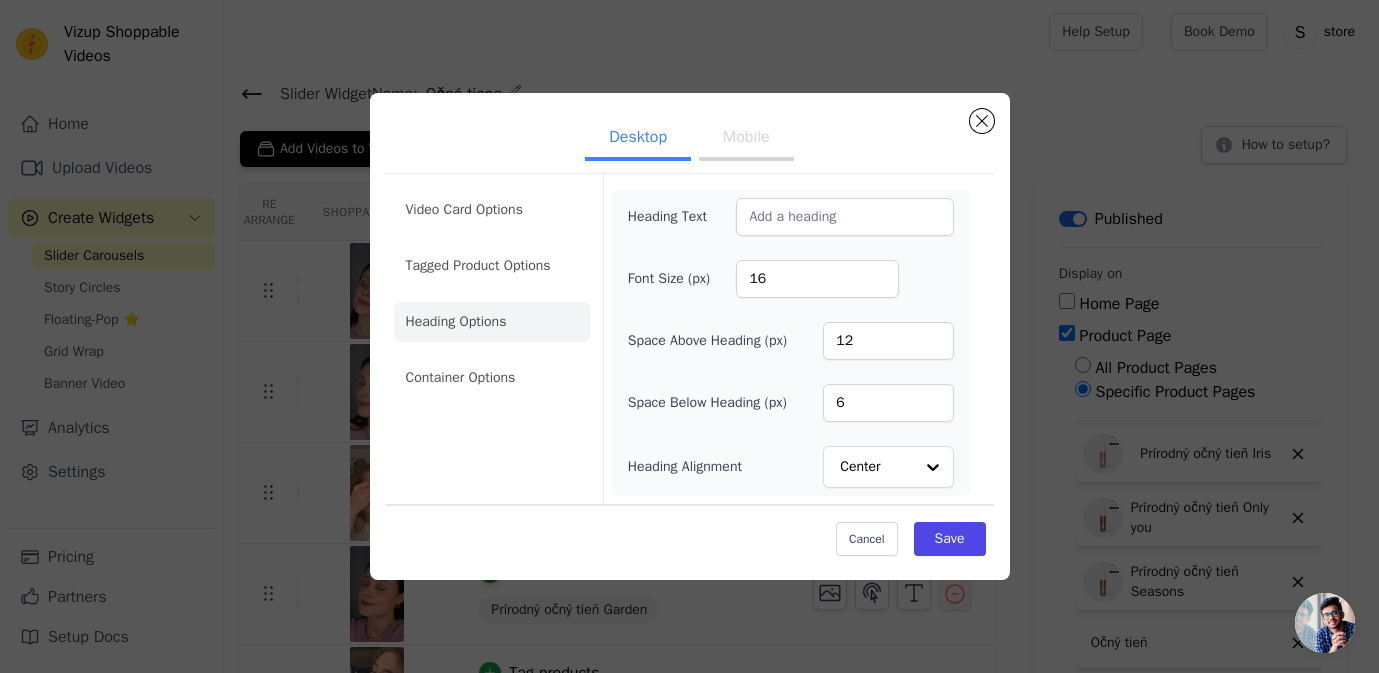 click on "Video Card Options Tagged Product Options Heading Options Container Options" at bounding box center [492, 294] 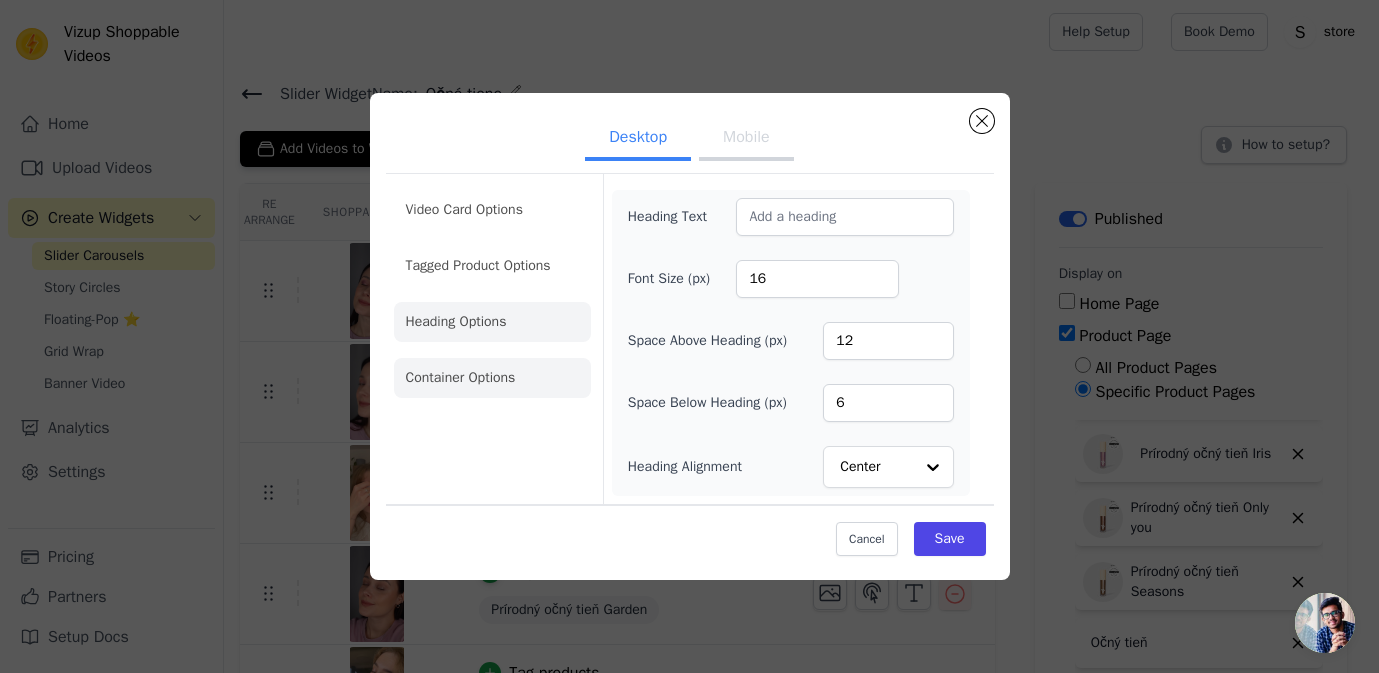 click on "Container Options" 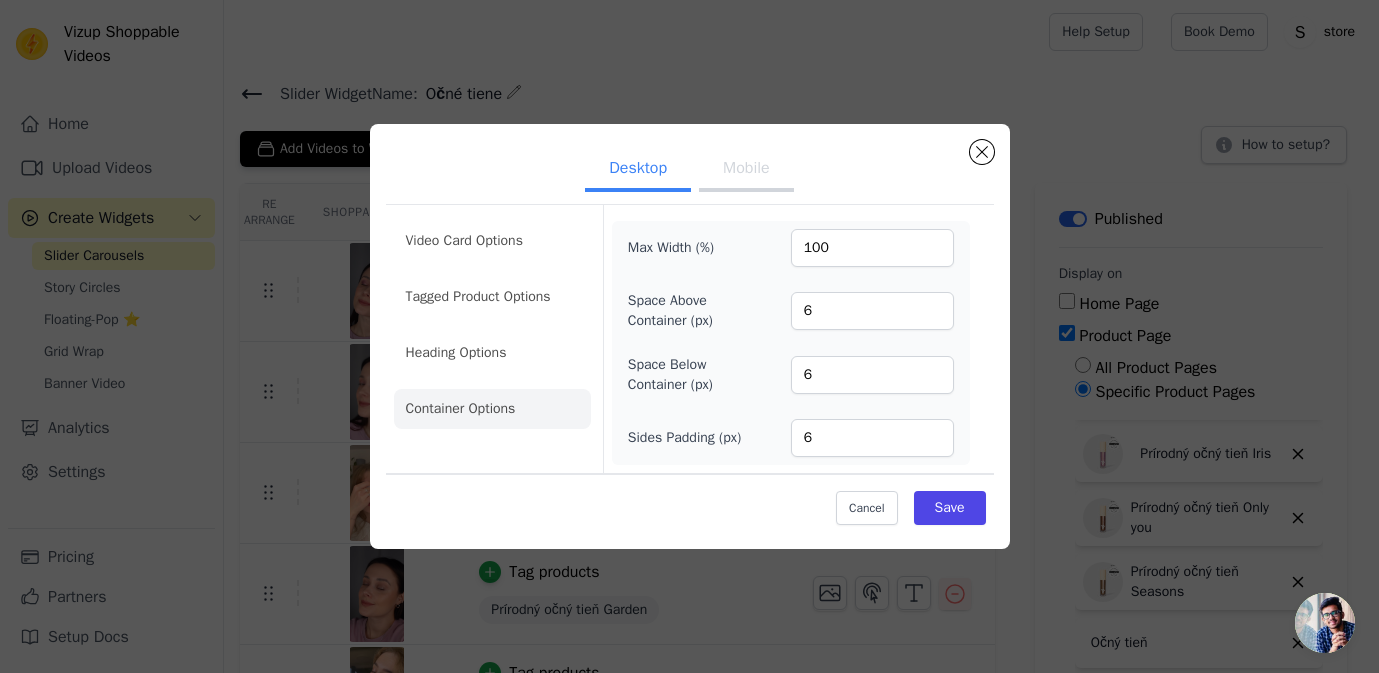 click on "Mobile" at bounding box center [746, 170] 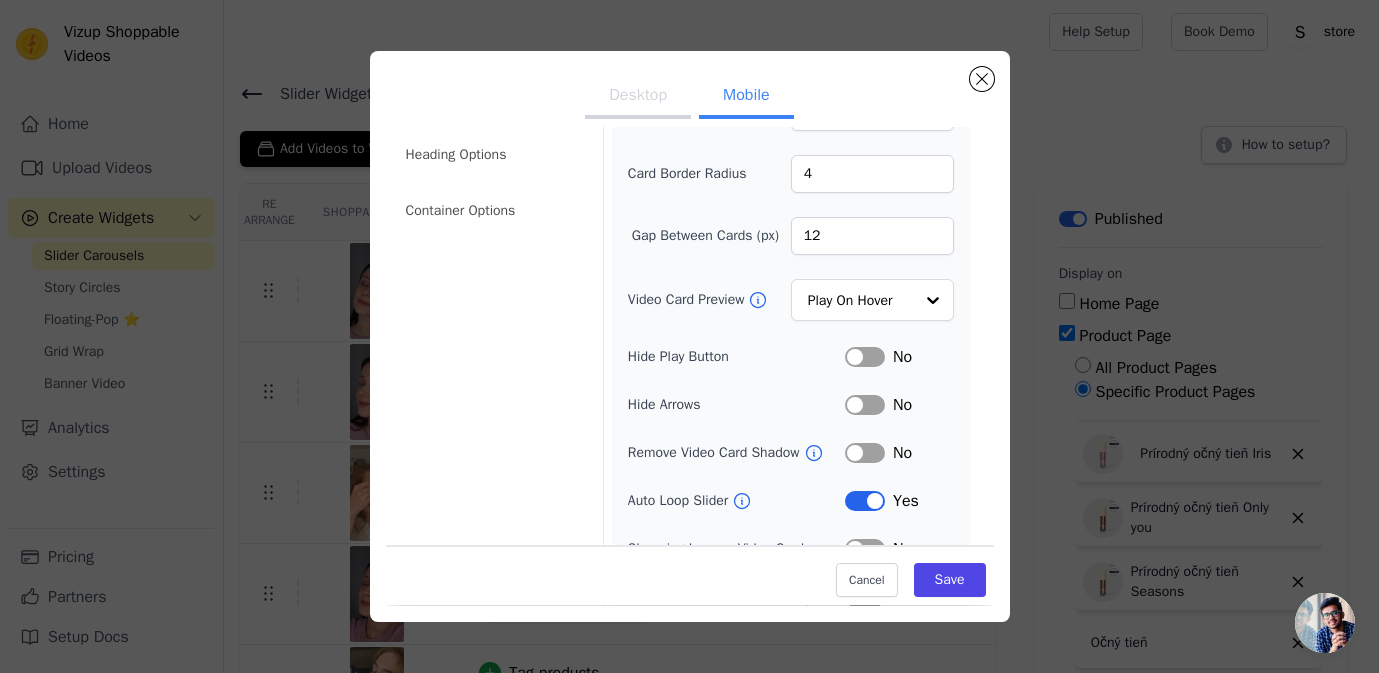 scroll, scrollTop: 133, scrollLeft: 0, axis: vertical 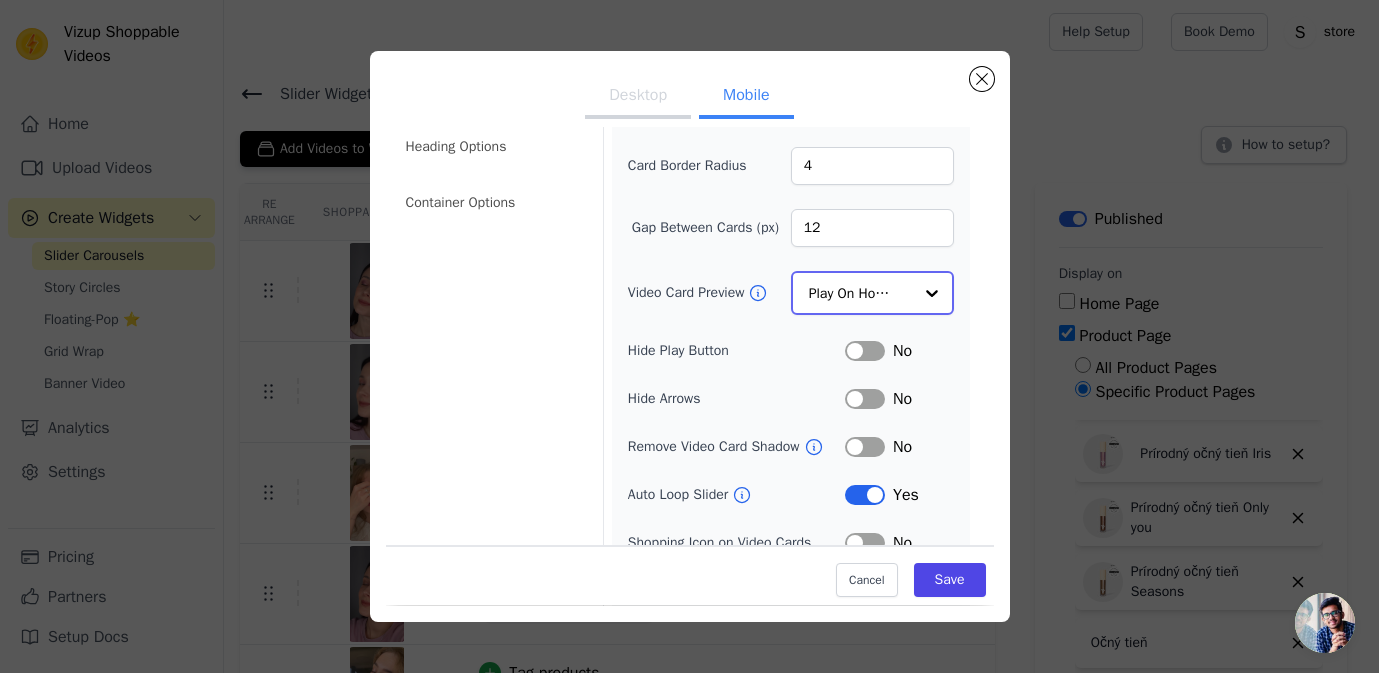 click at bounding box center (932, 293) 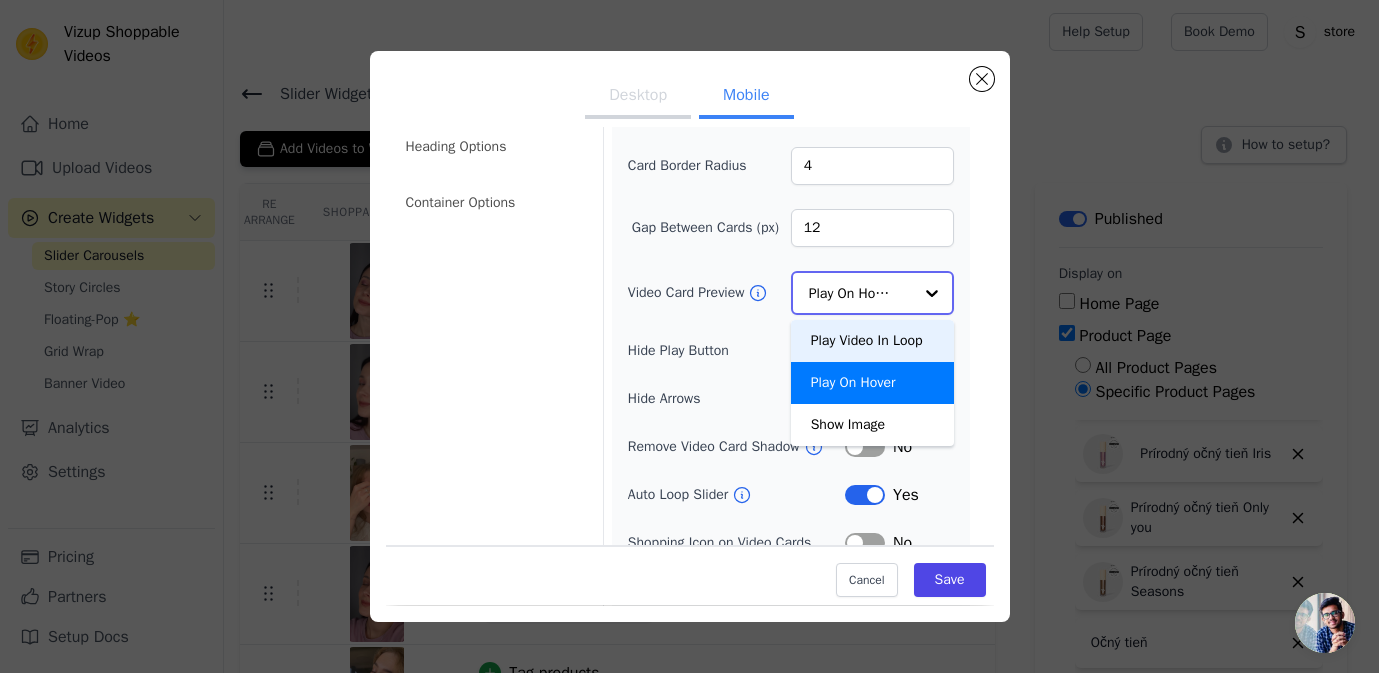 click on "Play Video In Loop" at bounding box center (872, 341) 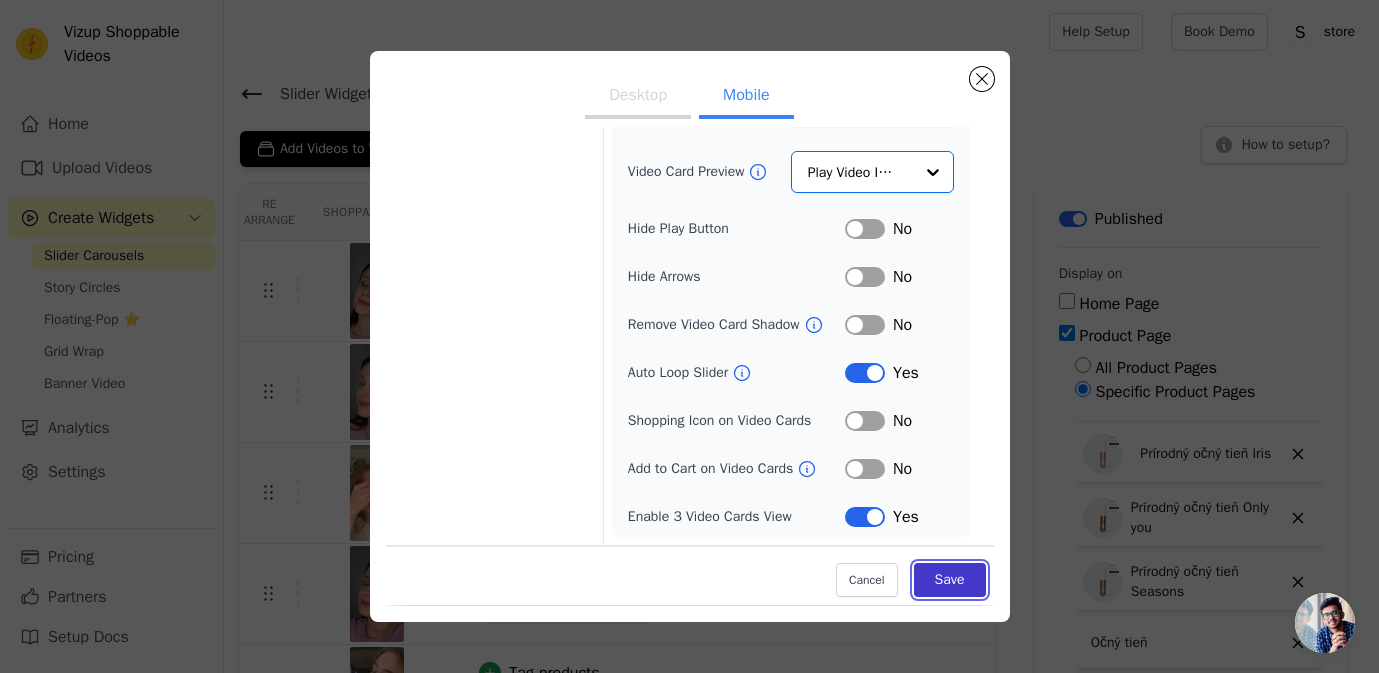 scroll, scrollTop: 254, scrollLeft: 0, axis: vertical 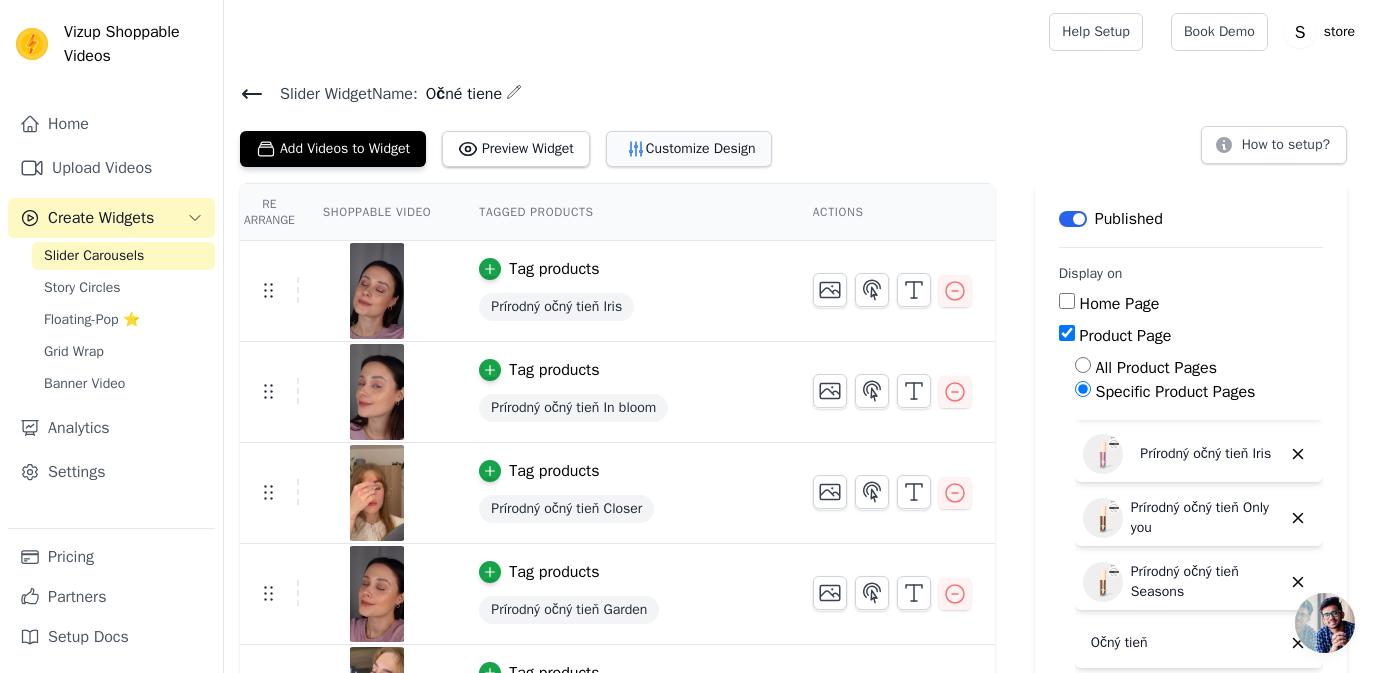 click on "Customize Design" at bounding box center (689, 149) 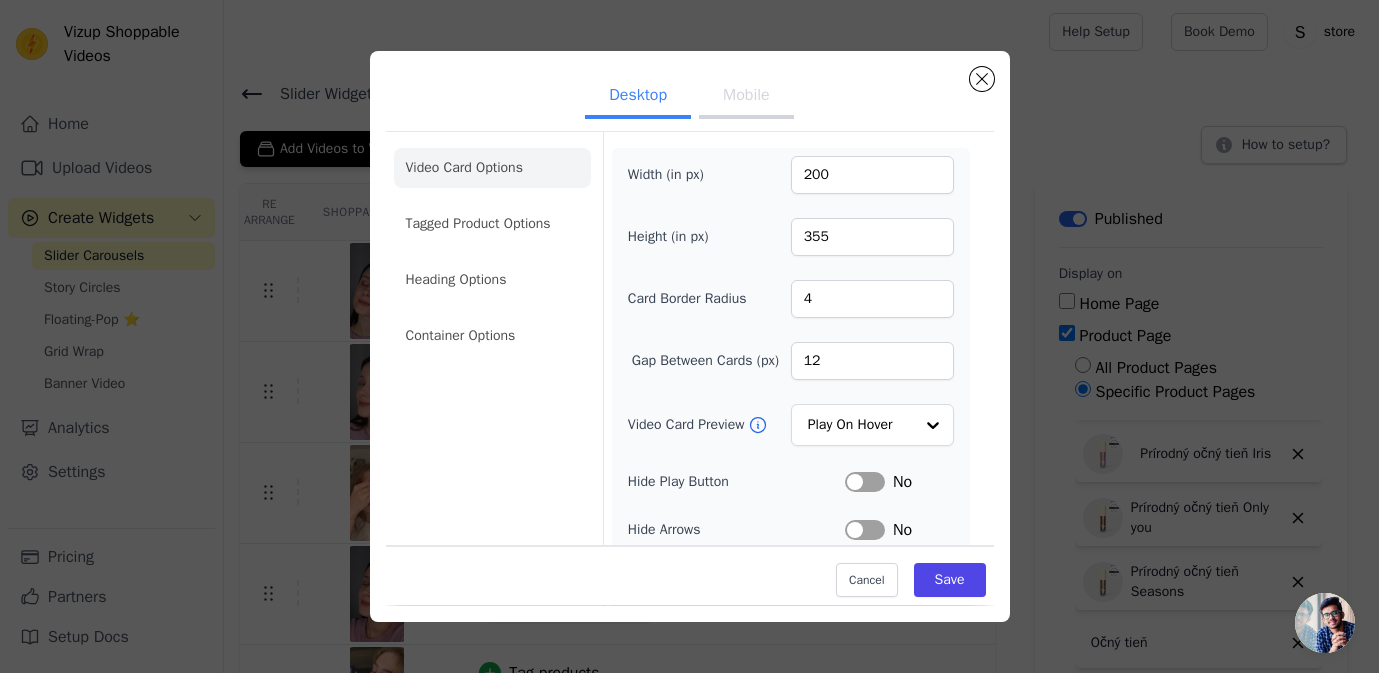 click on "Mobile" at bounding box center [746, 97] 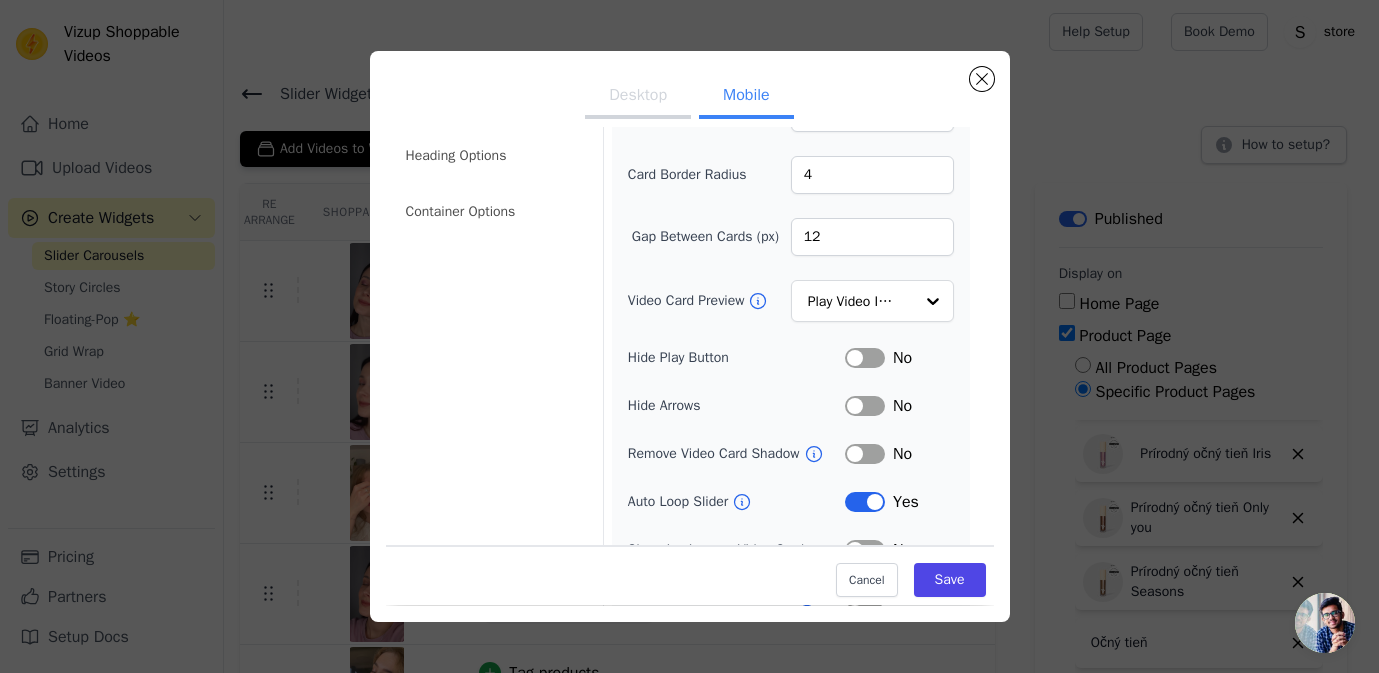 scroll, scrollTop: 0, scrollLeft: 0, axis: both 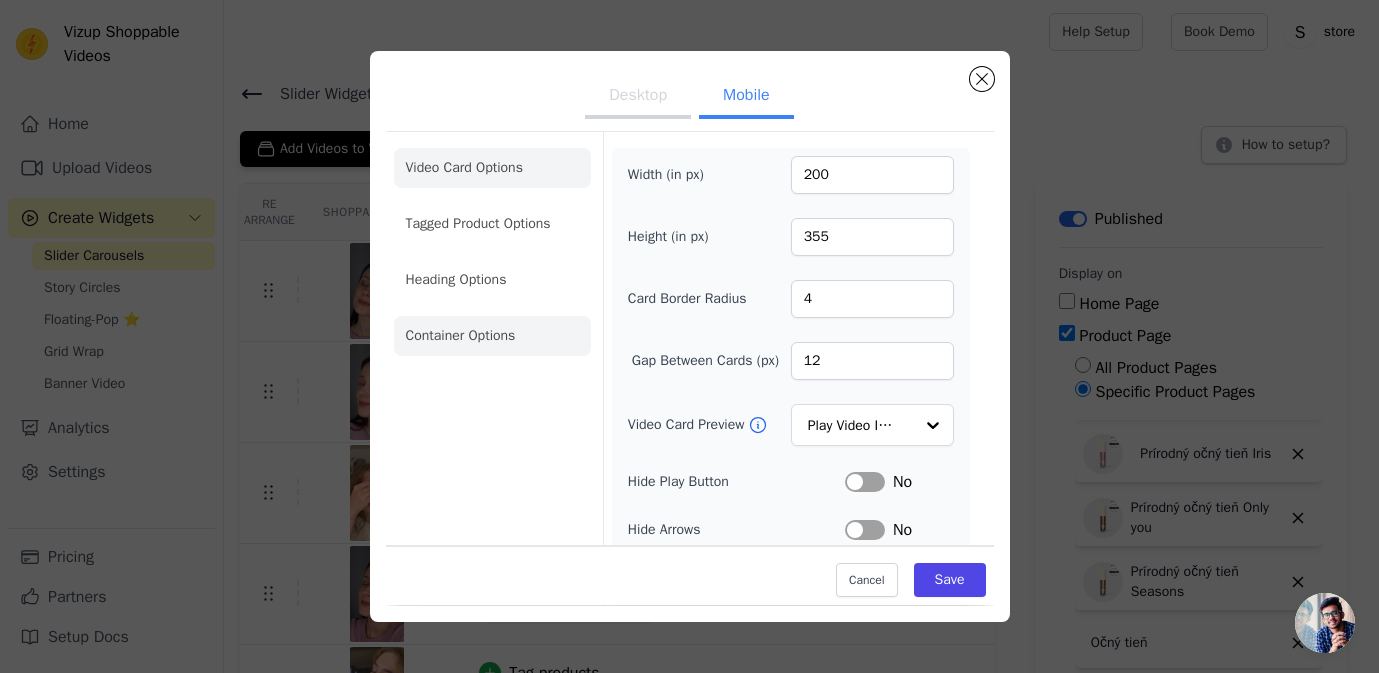 click on "Container Options" 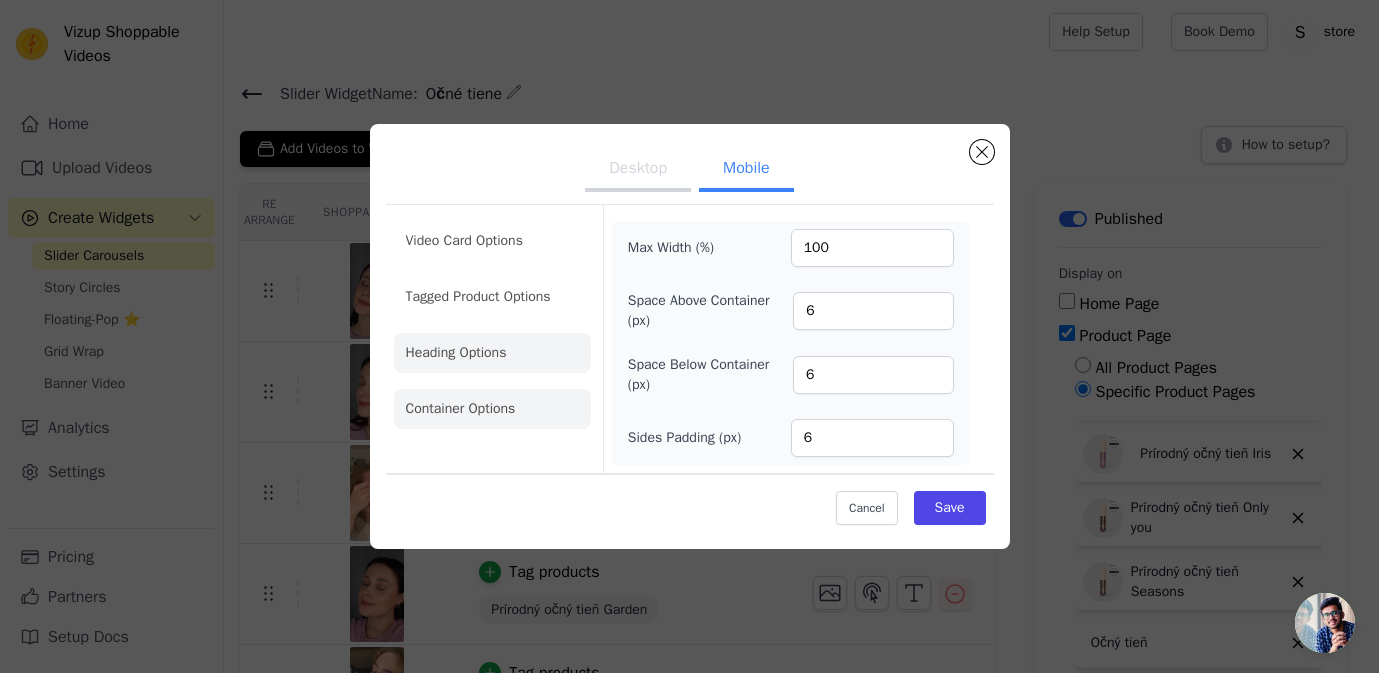 click on "Heading Options" 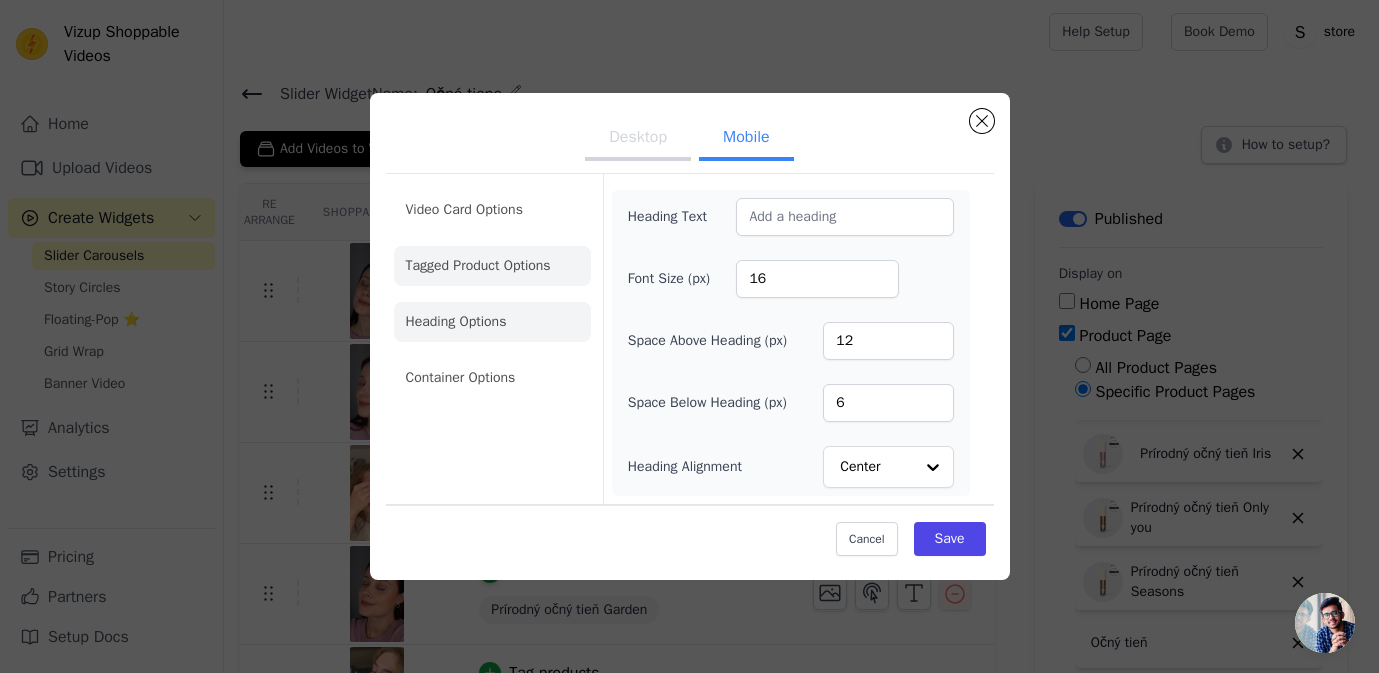click on "Tagged Product Options" 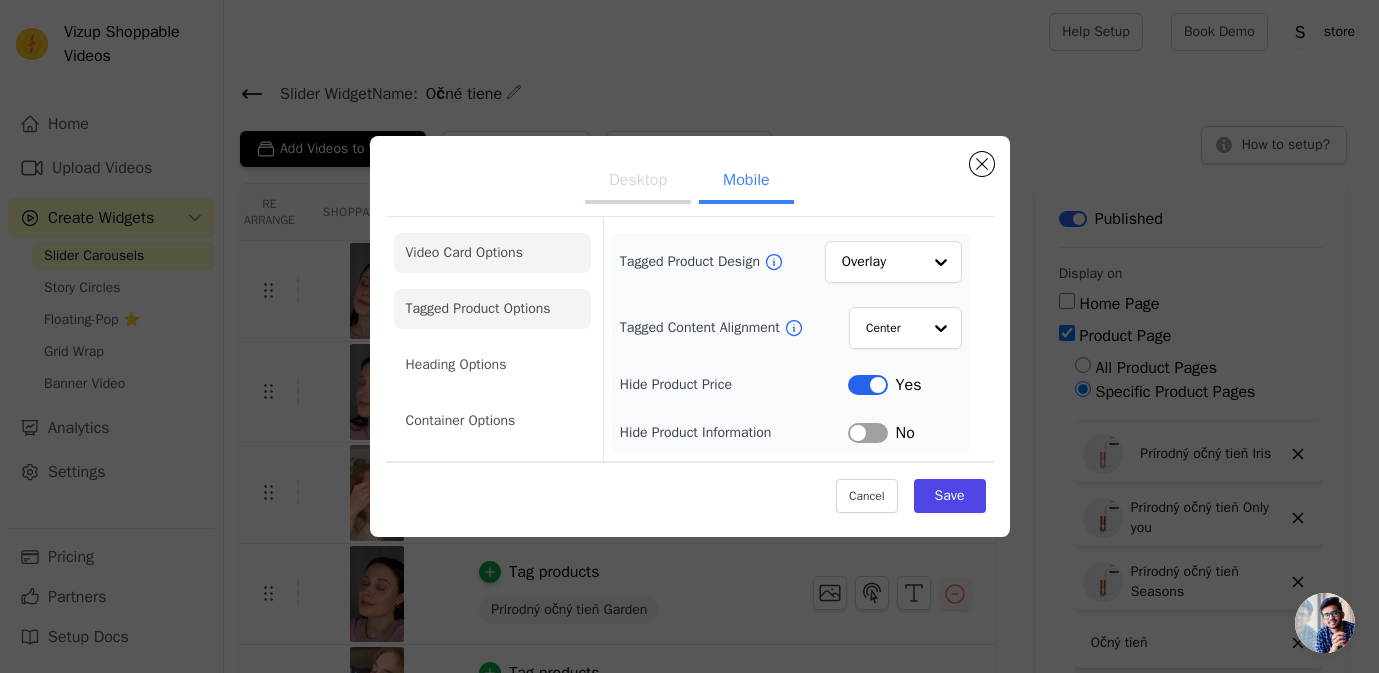 click on "Video Card Options" 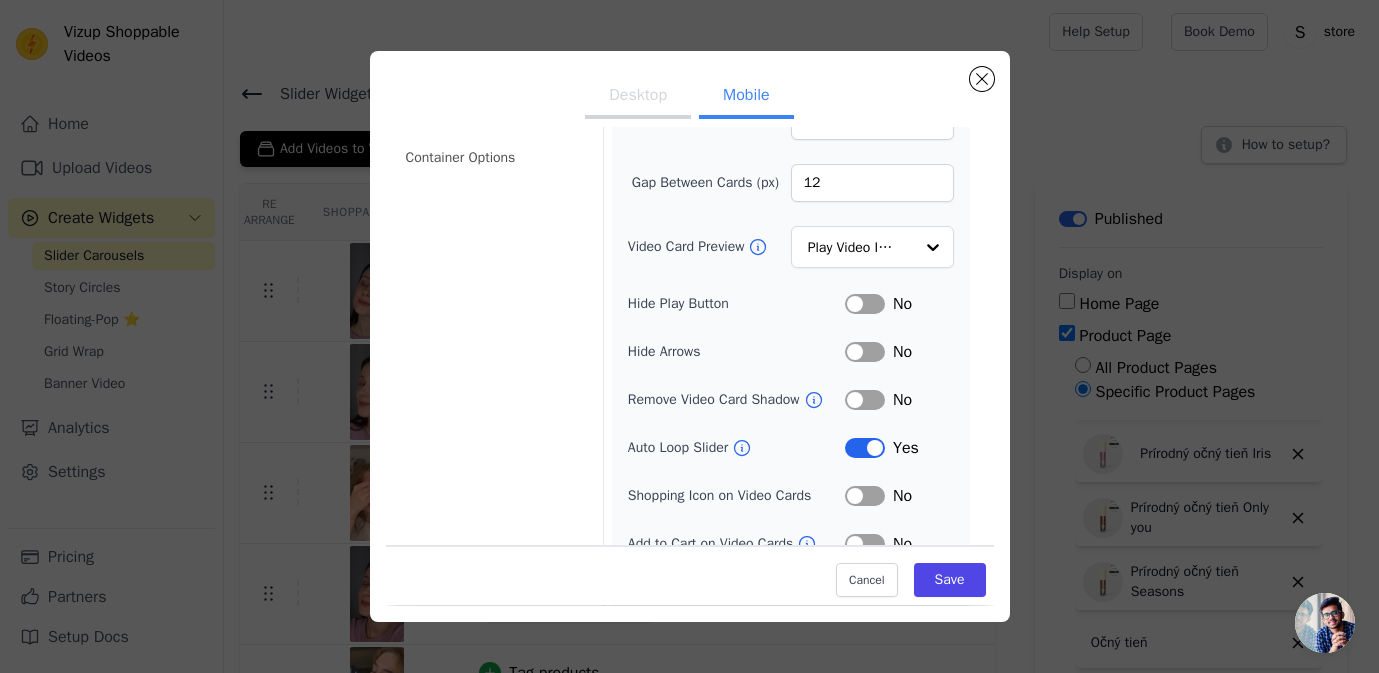scroll, scrollTop: 103, scrollLeft: 0, axis: vertical 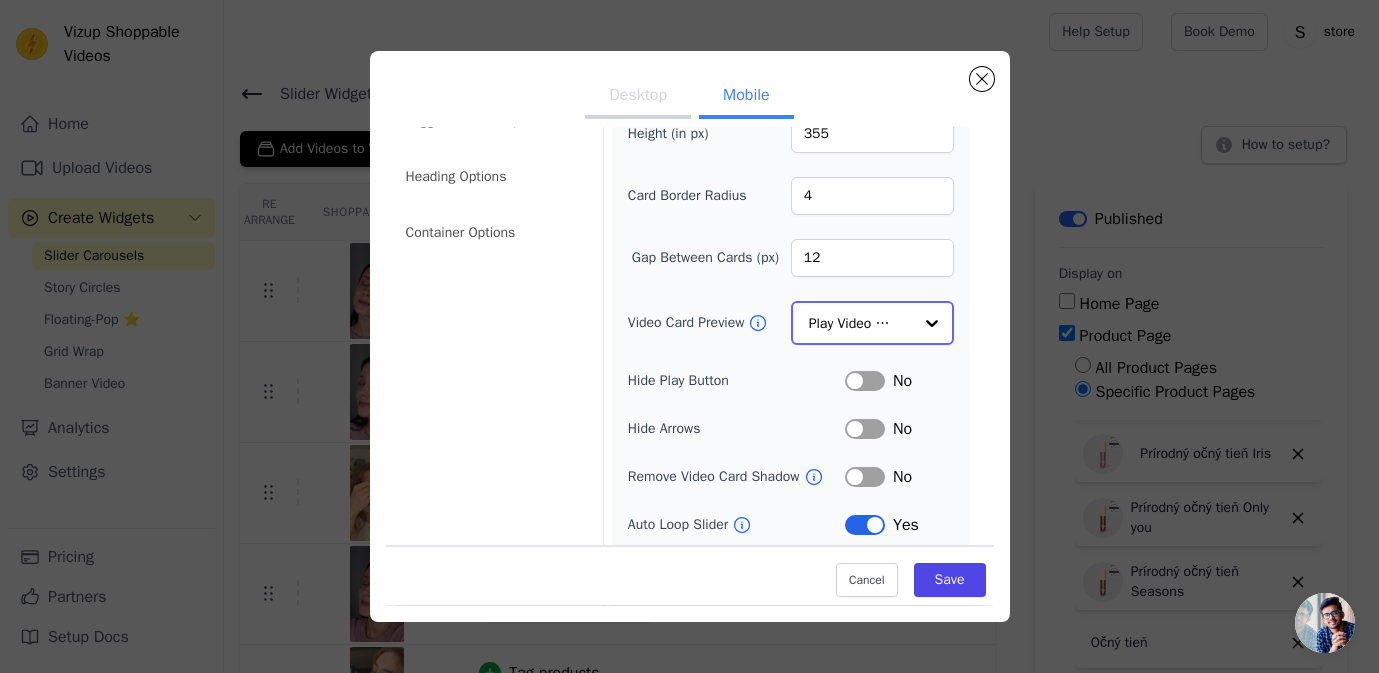 click on "Video Card Preview" 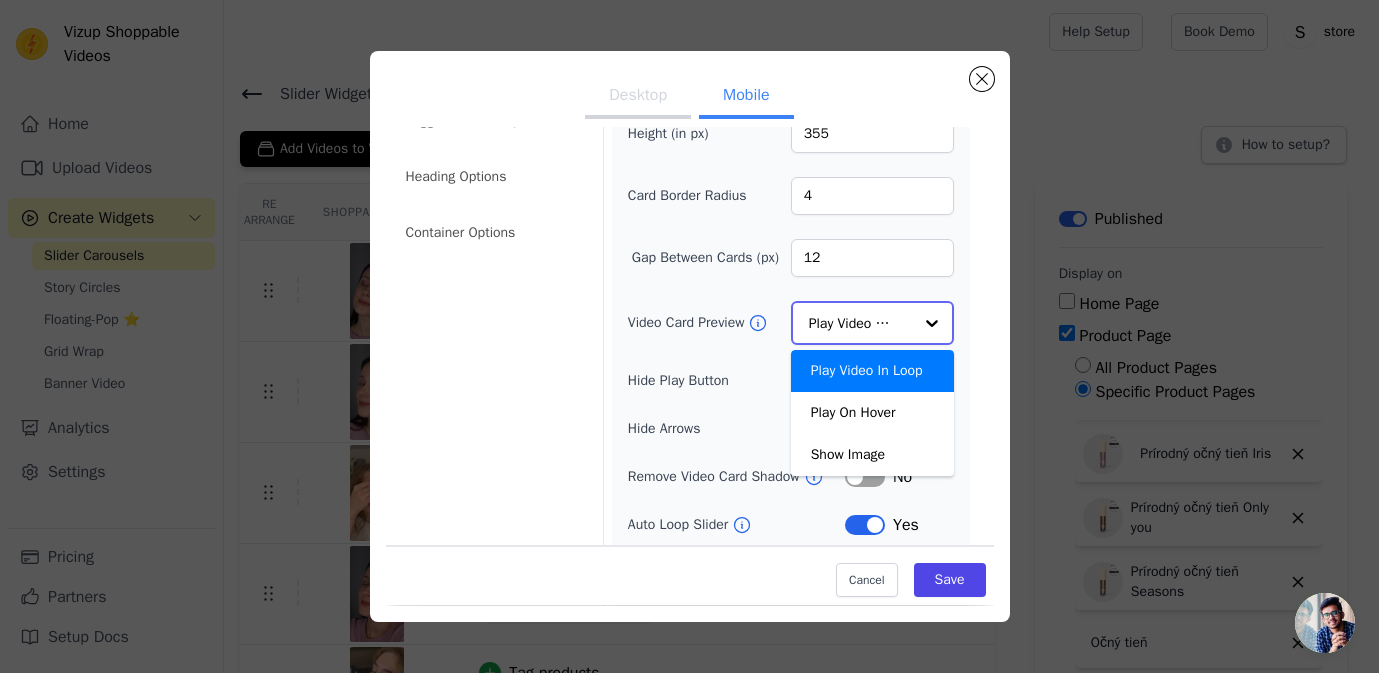 click on "Video Card Preview" 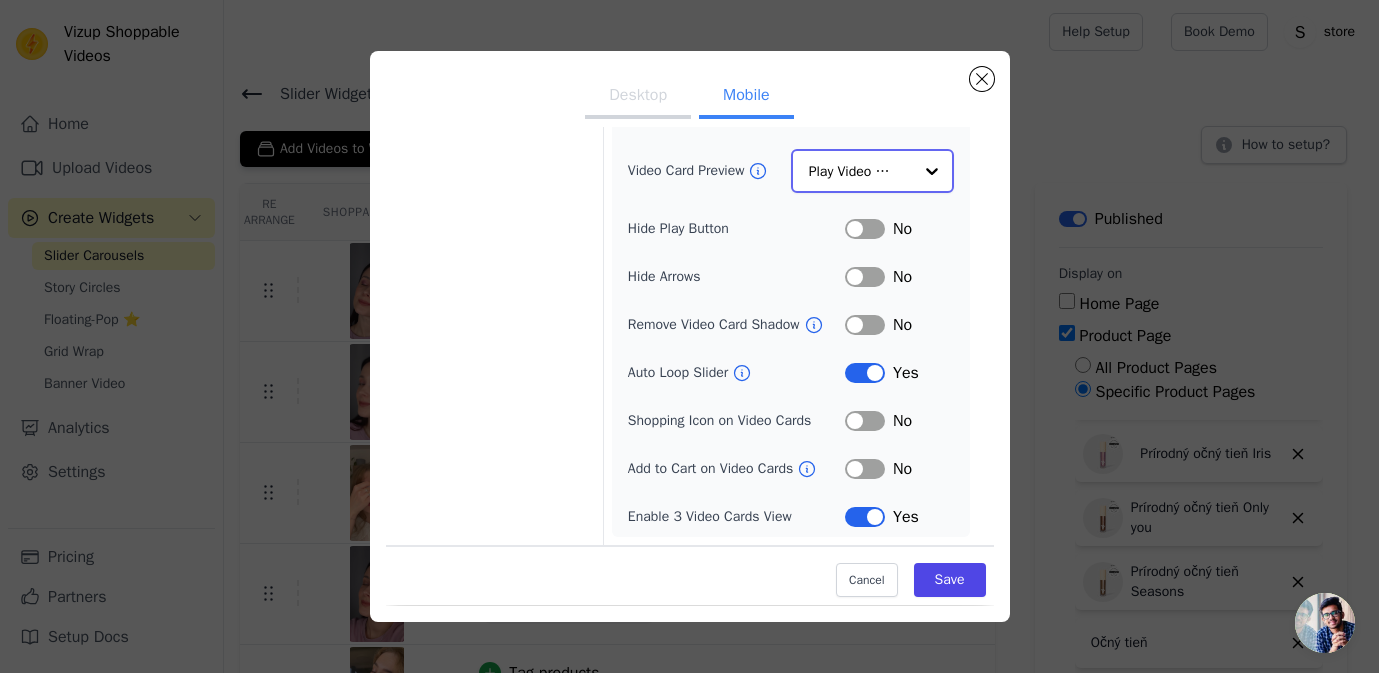 scroll, scrollTop: 0, scrollLeft: 0, axis: both 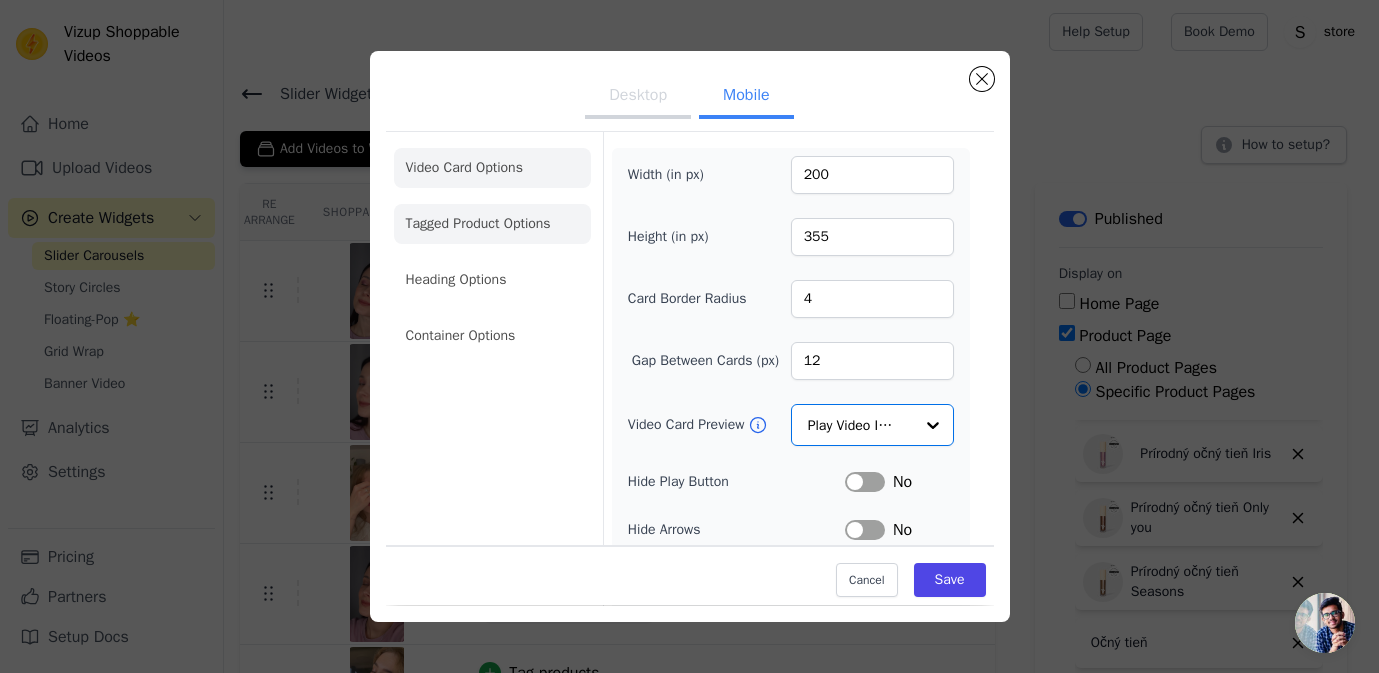 click on "Tagged Product Options" 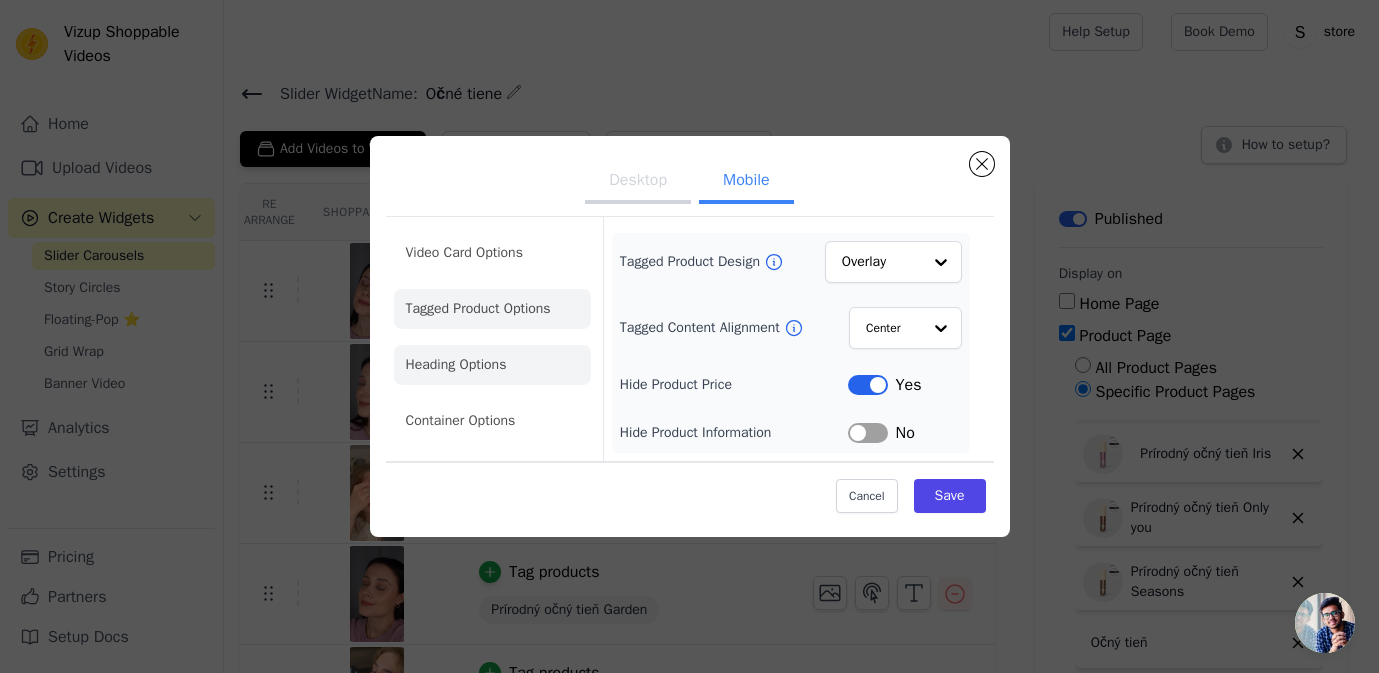click on "Heading Options" 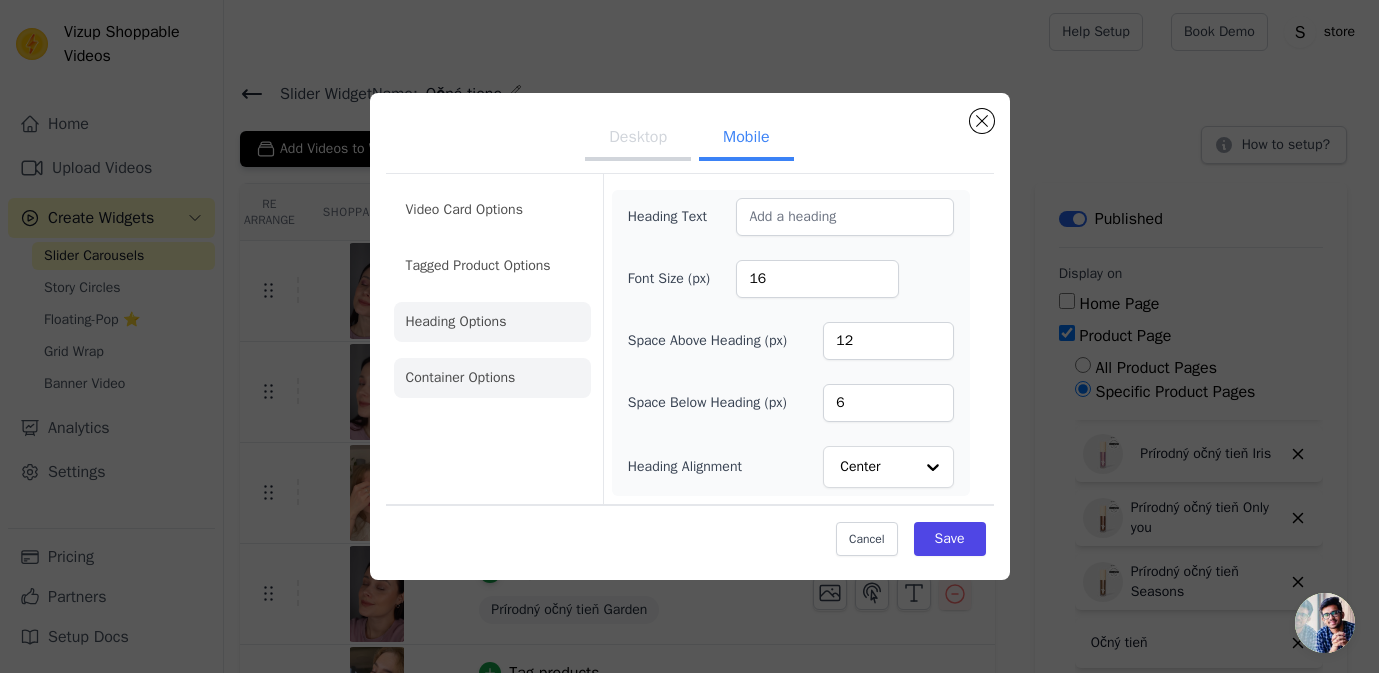 click on "Container Options" 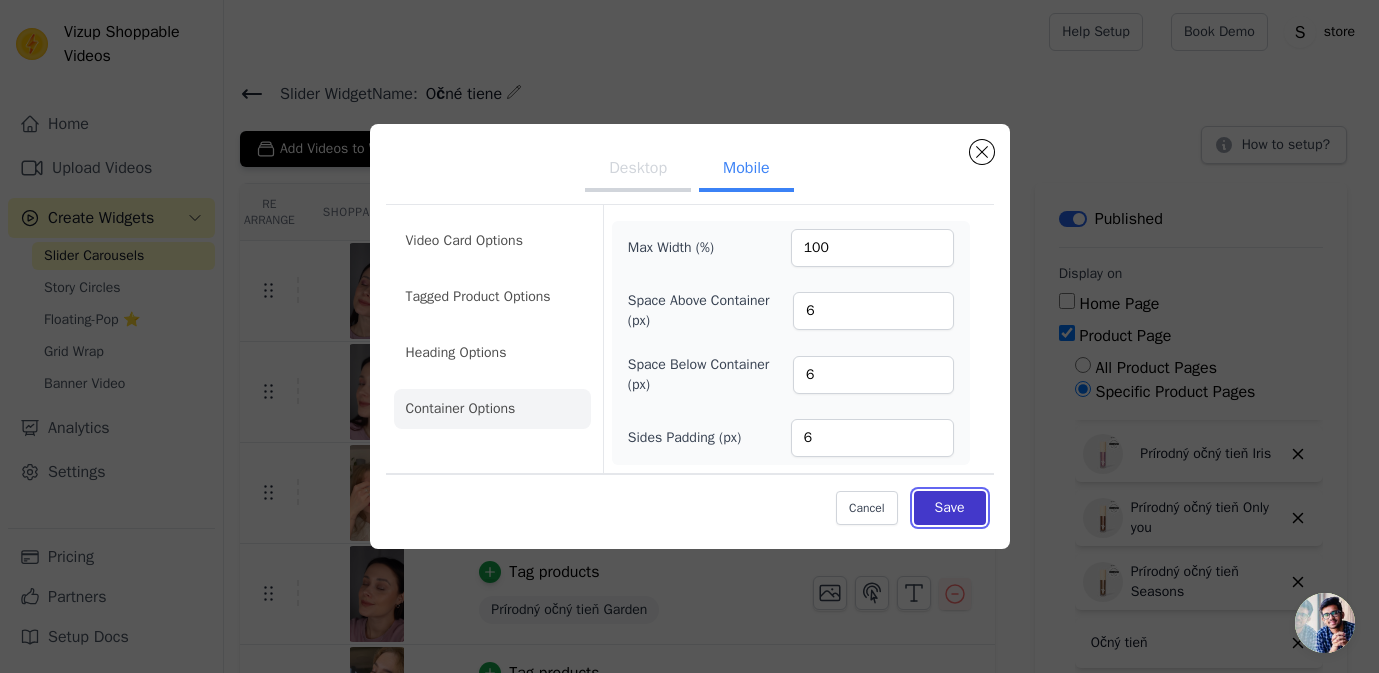 click on "Save" at bounding box center [950, 508] 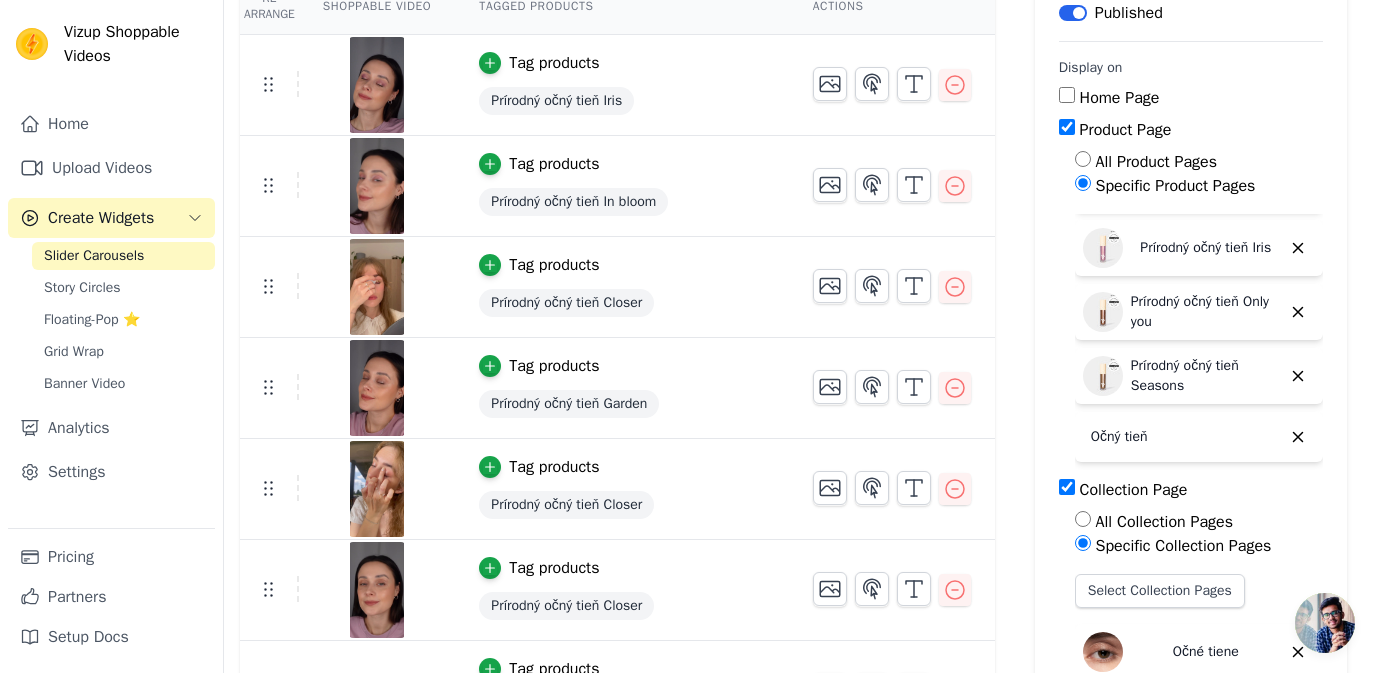 scroll, scrollTop: 0, scrollLeft: 0, axis: both 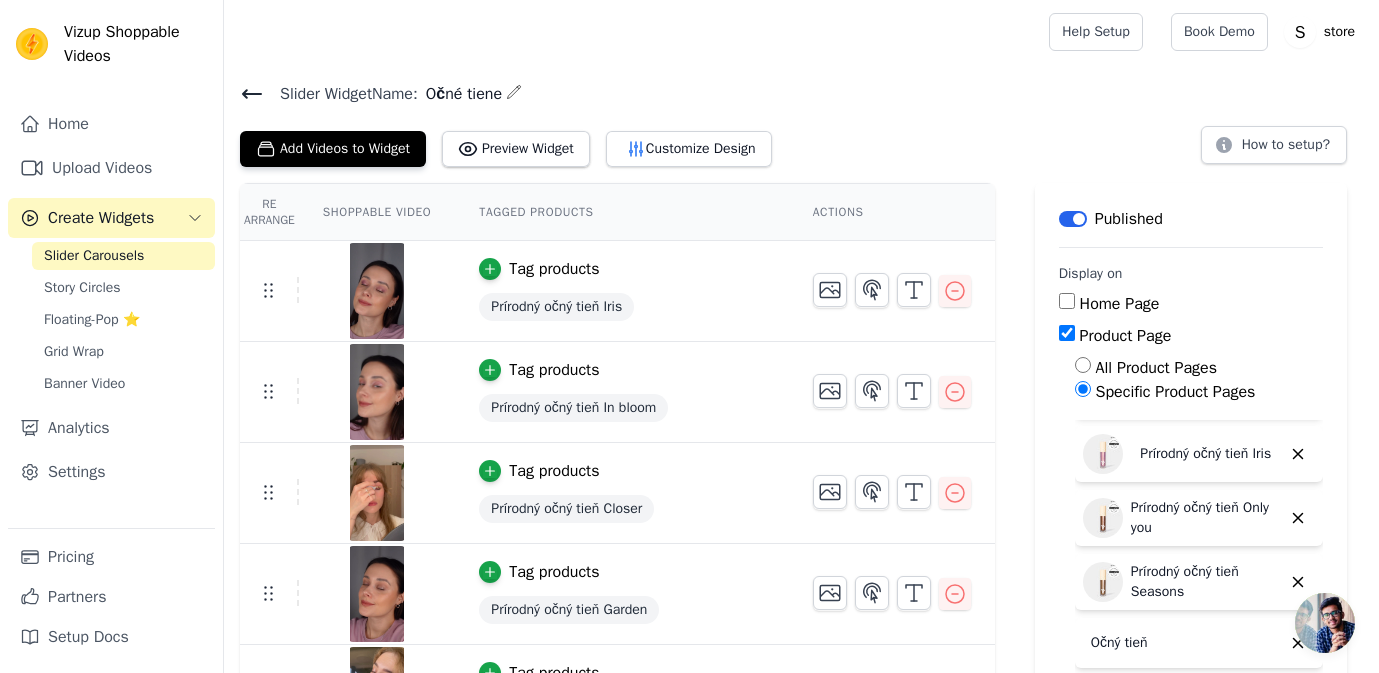 click on "Slider Carousels" at bounding box center [94, 256] 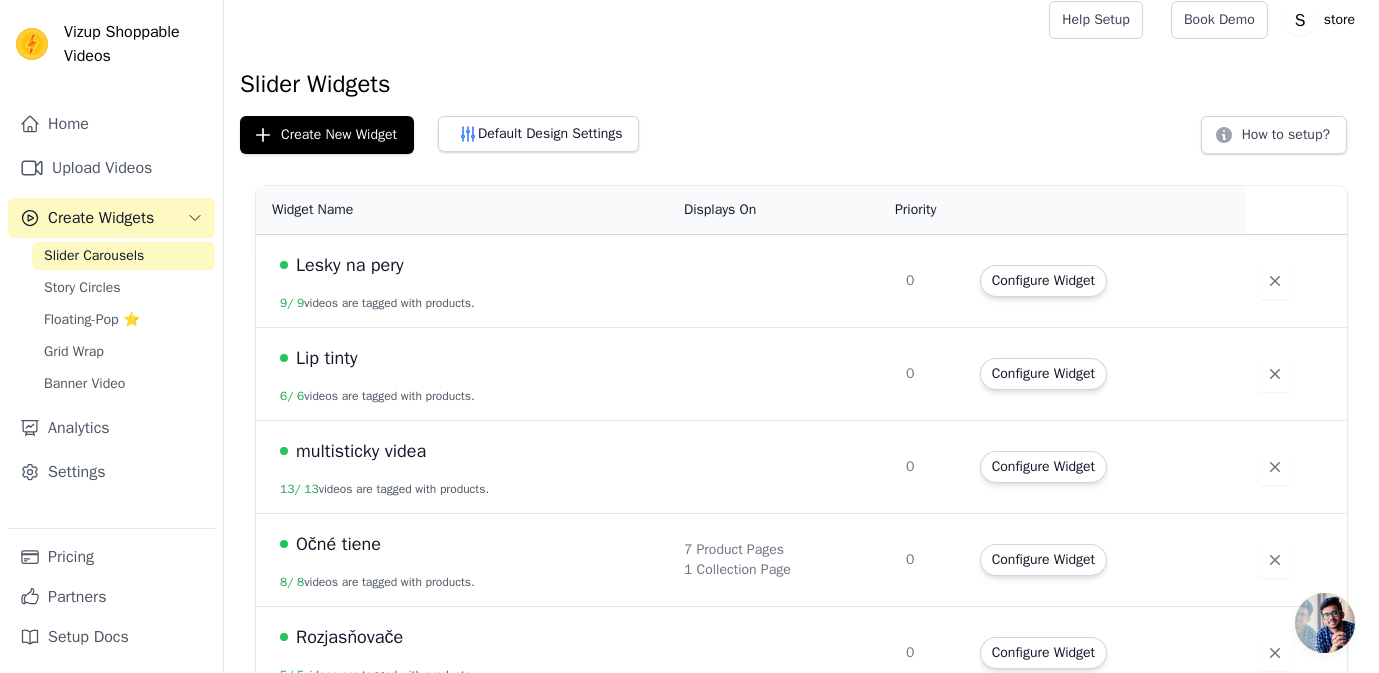 scroll, scrollTop: 17, scrollLeft: 0, axis: vertical 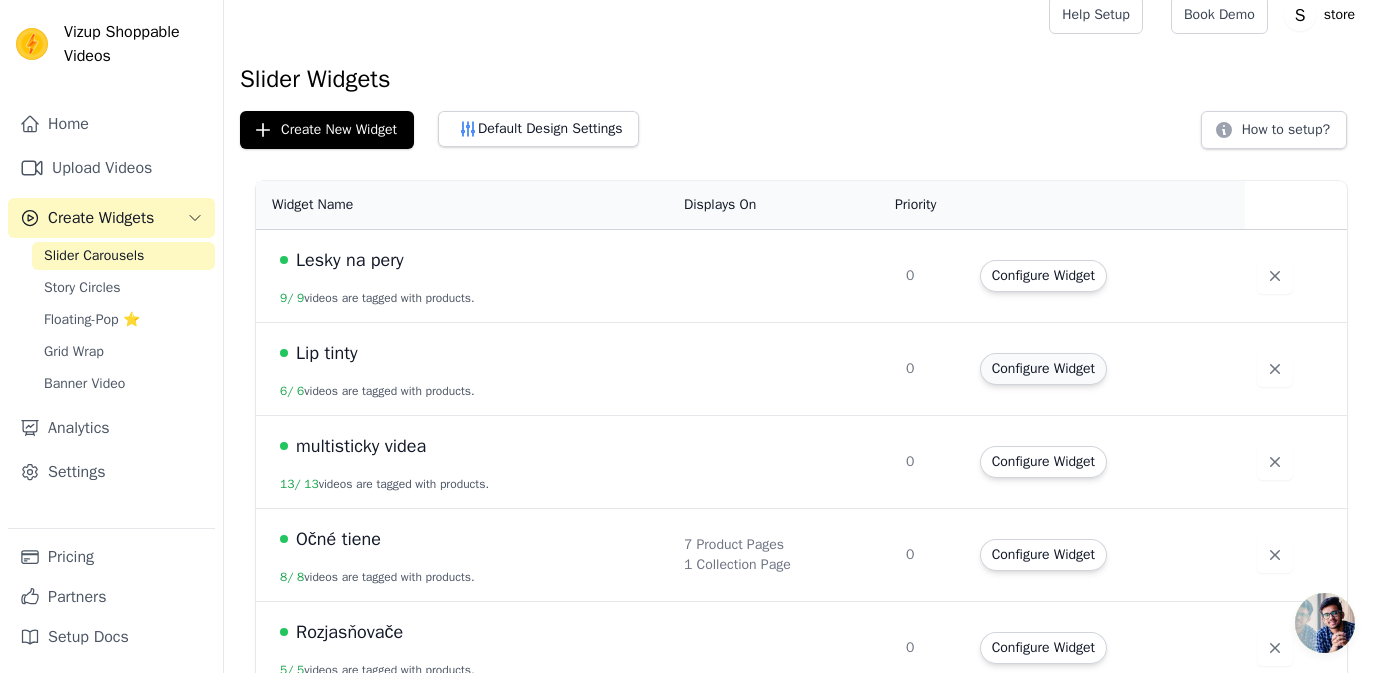 click on "Configure Widget" at bounding box center (1043, 369) 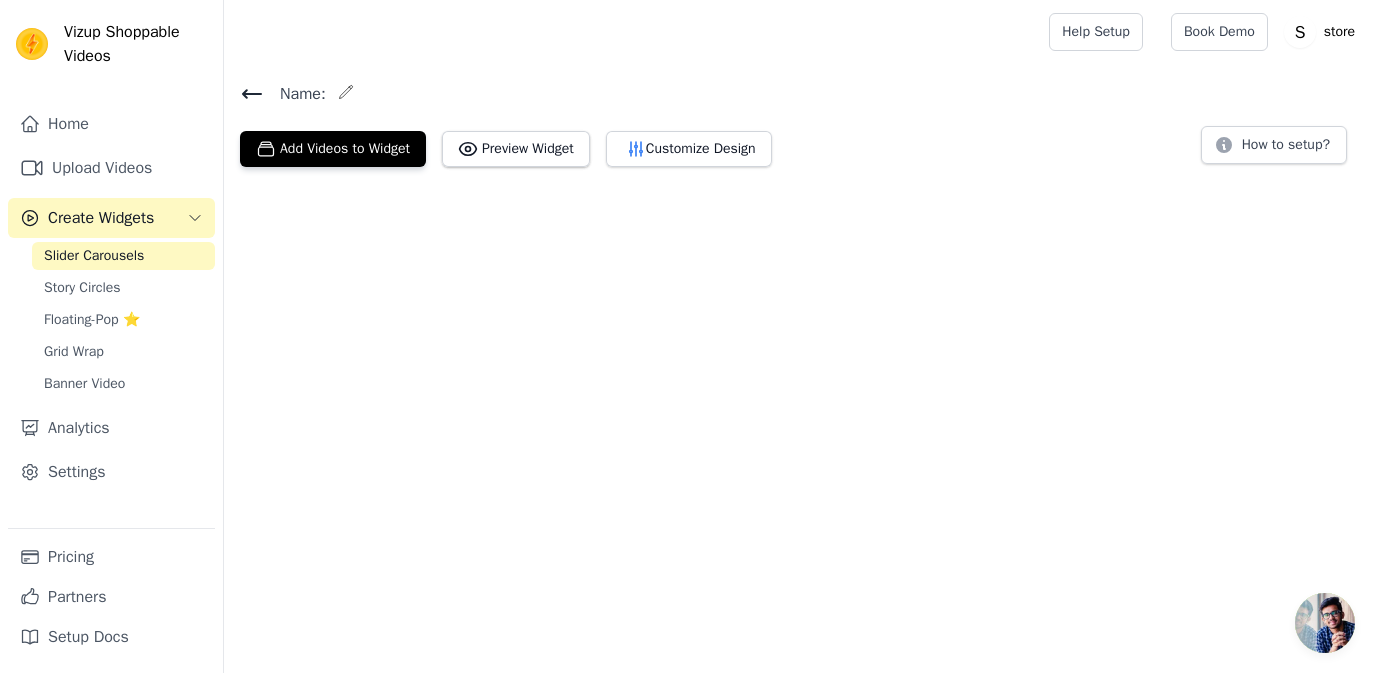 scroll, scrollTop: 0, scrollLeft: 0, axis: both 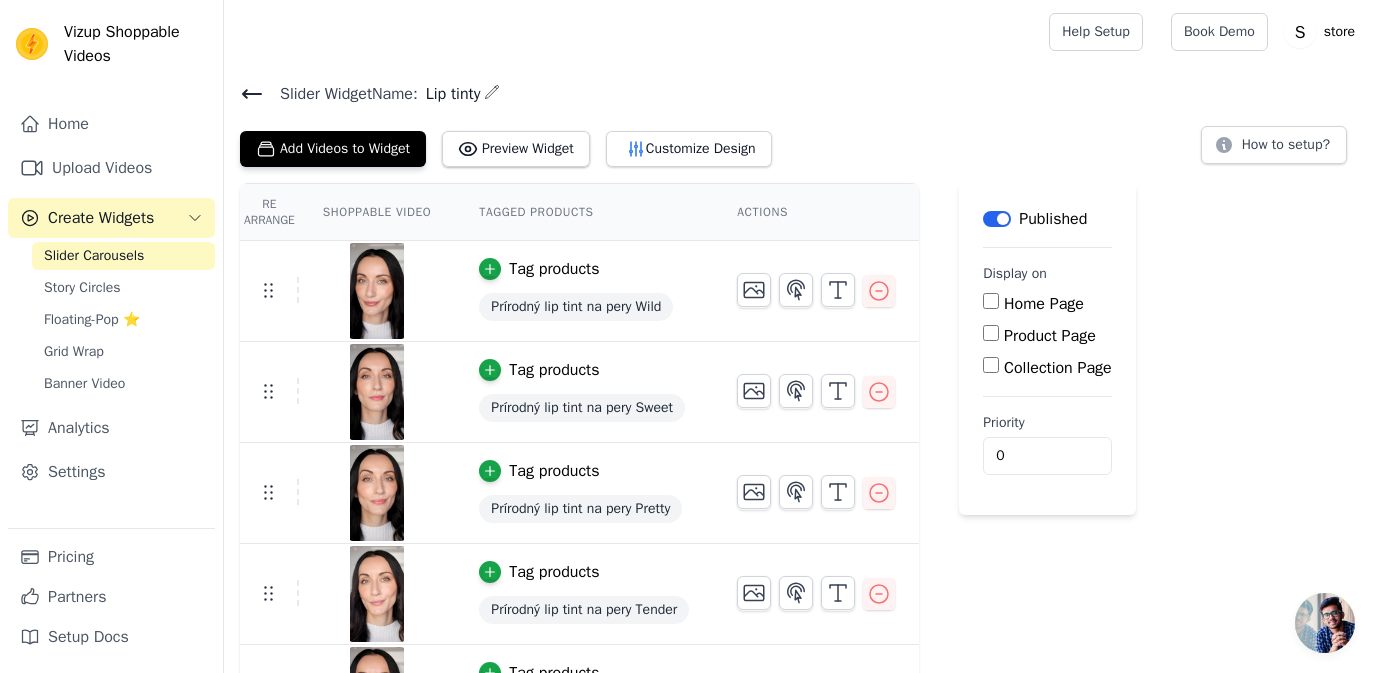 click on "Collection Page" at bounding box center [991, 365] 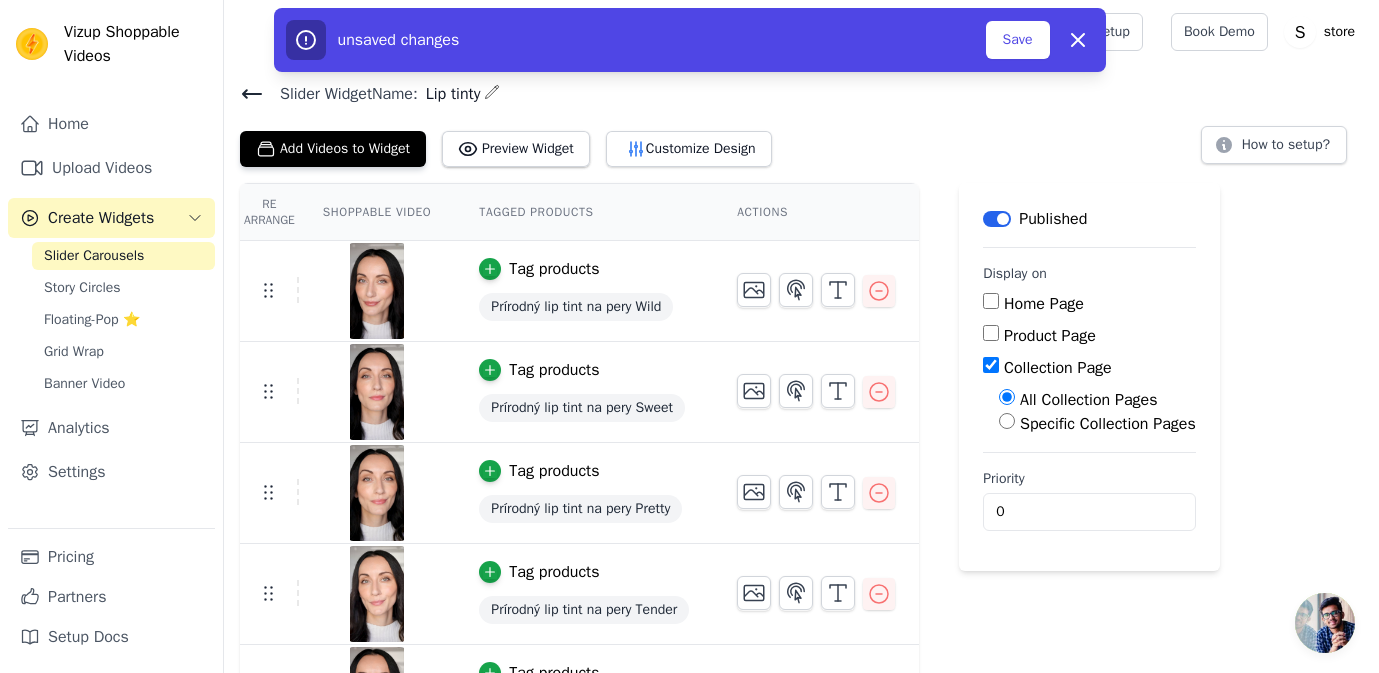 click on "Specific Collection Pages" at bounding box center (1007, 421) 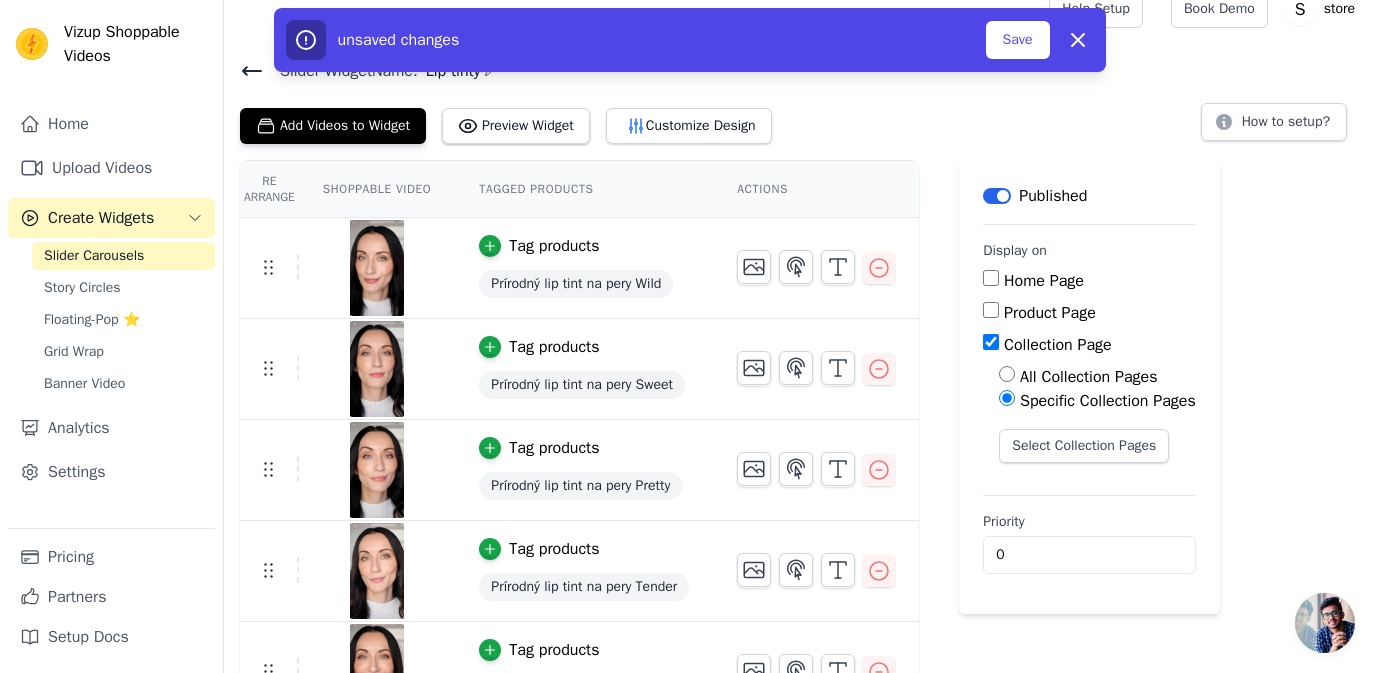 scroll, scrollTop: 42, scrollLeft: 0, axis: vertical 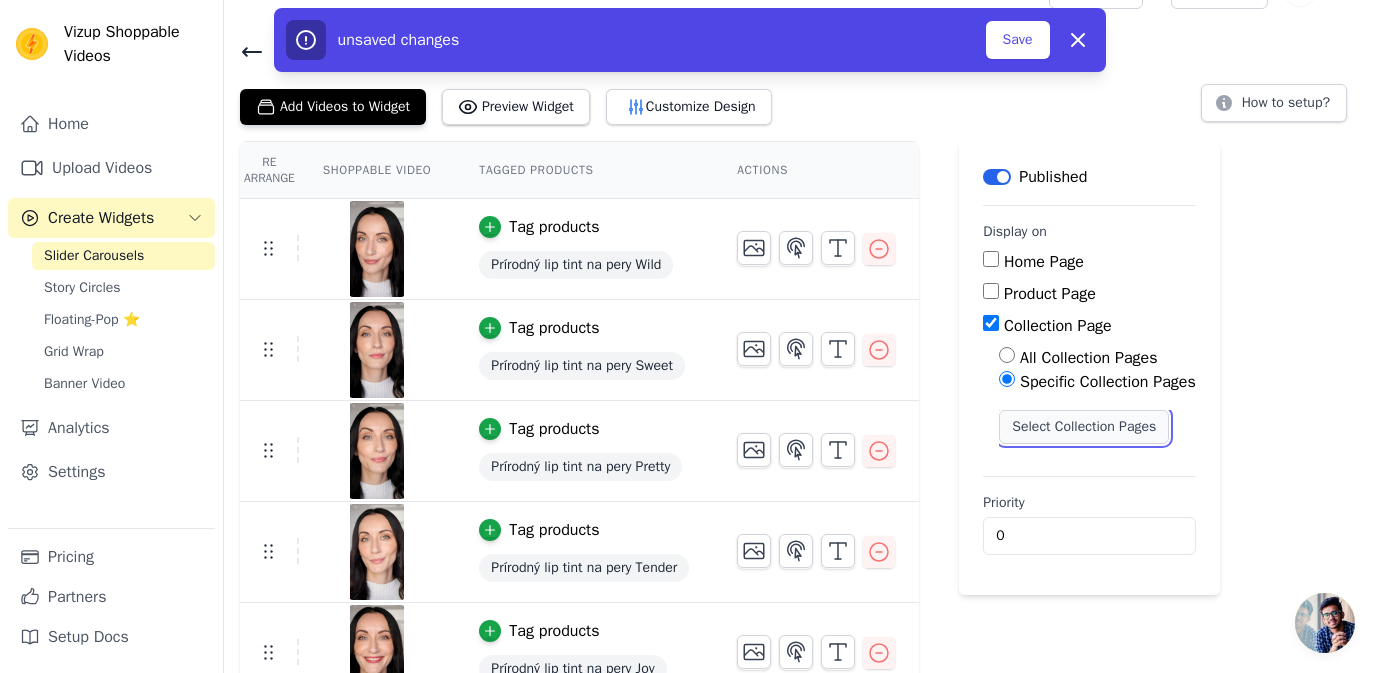 click on "Select Collection Pages" at bounding box center (1084, 427) 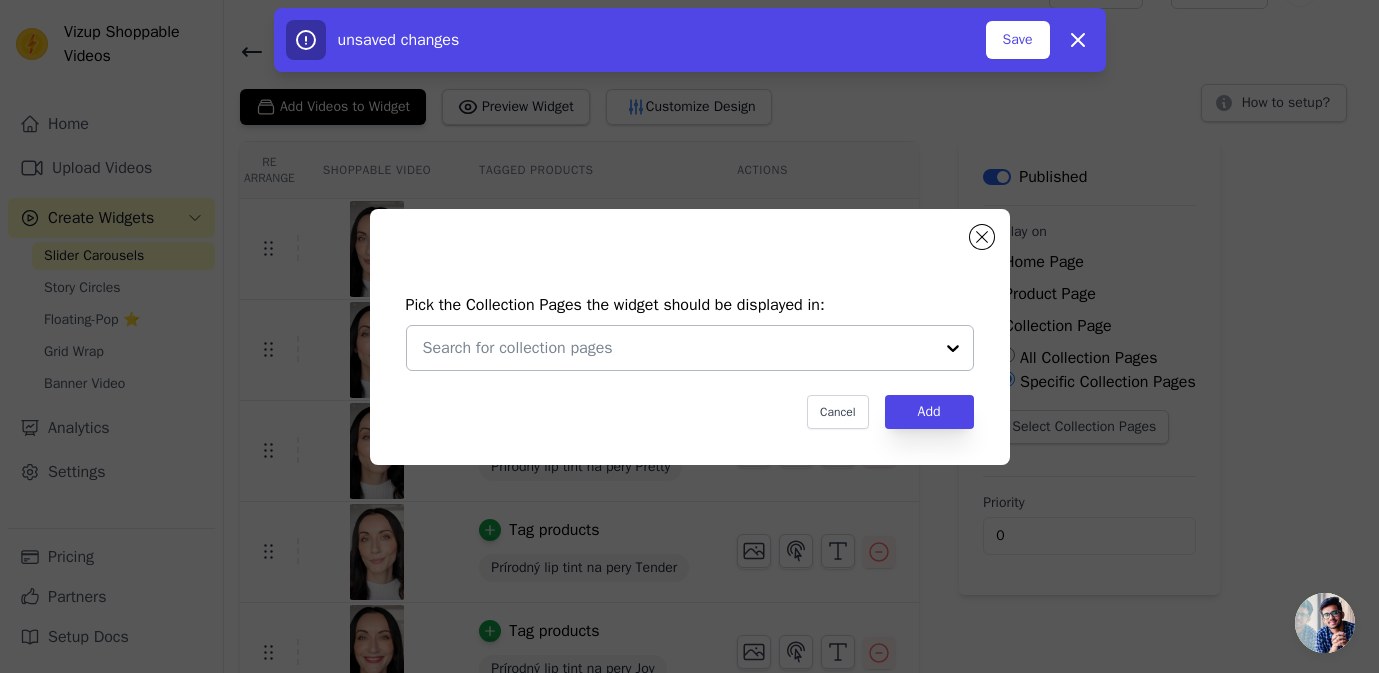 click at bounding box center (678, 348) 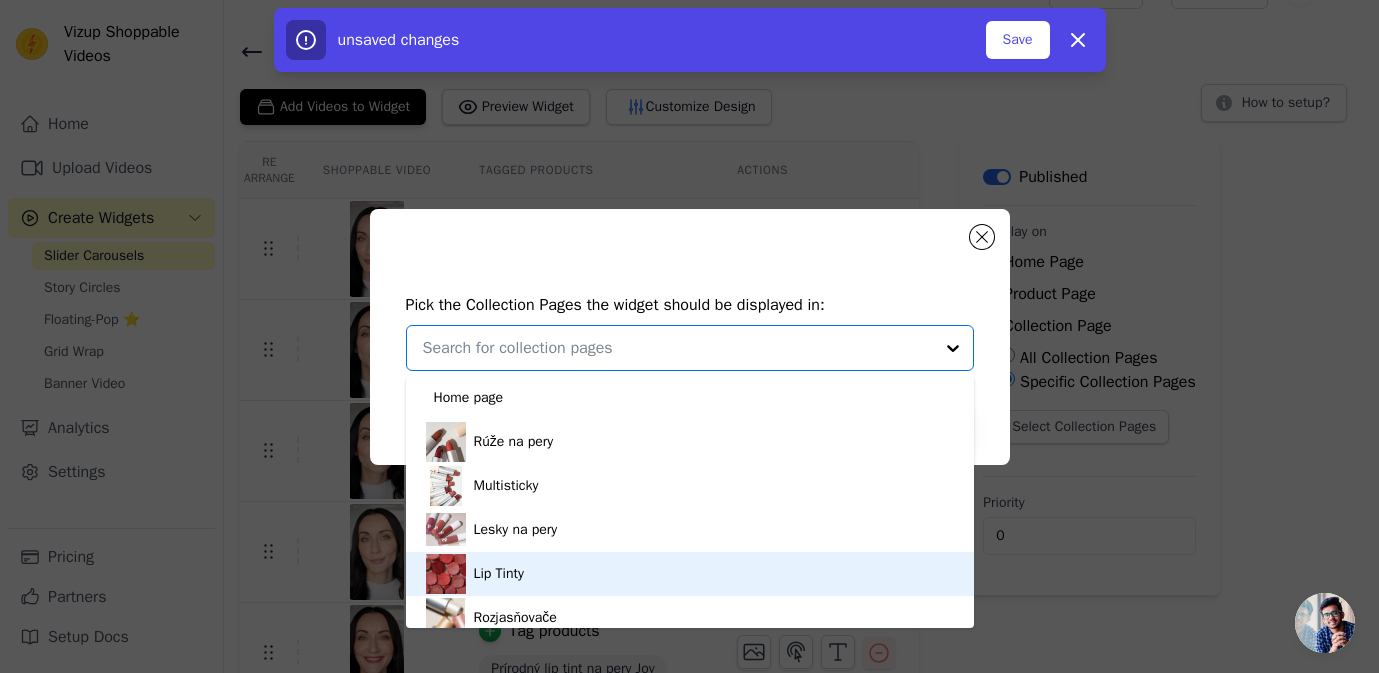 click on "Lip Tinty" at bounding box center [690, 574] 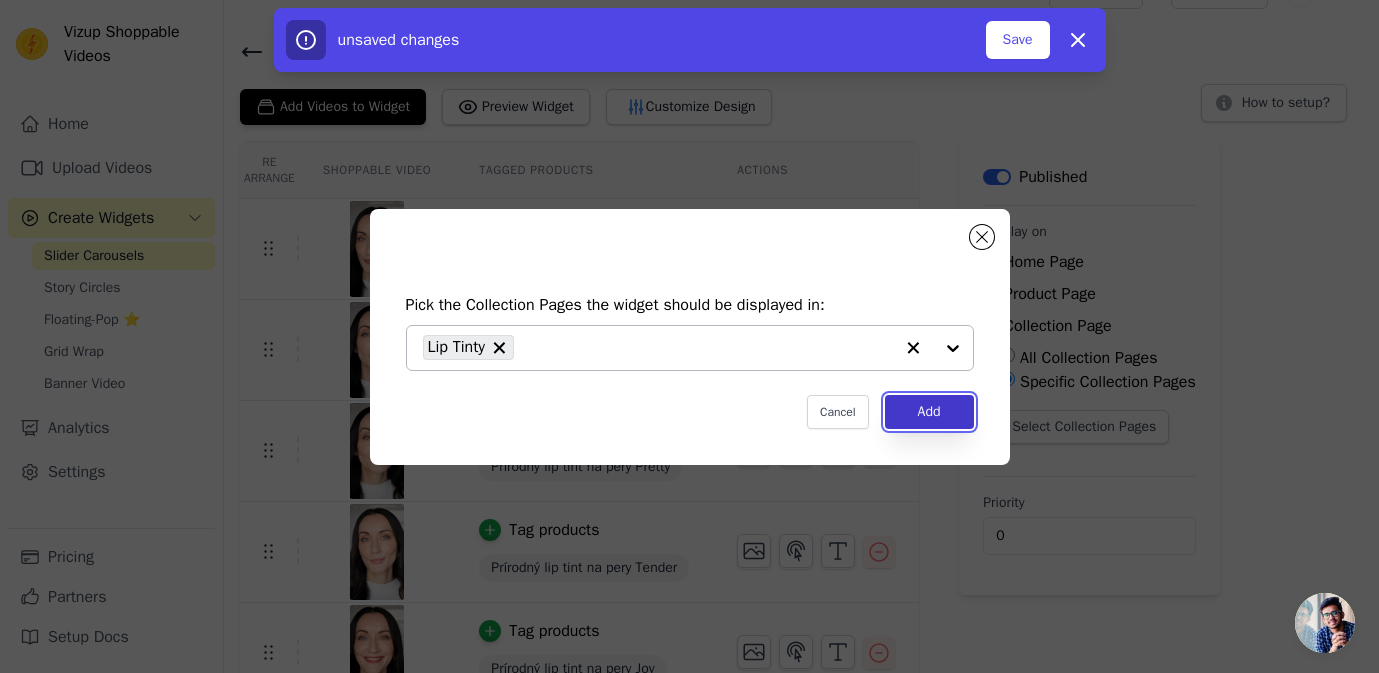 click on "Add" at bounding box center (929, 412) 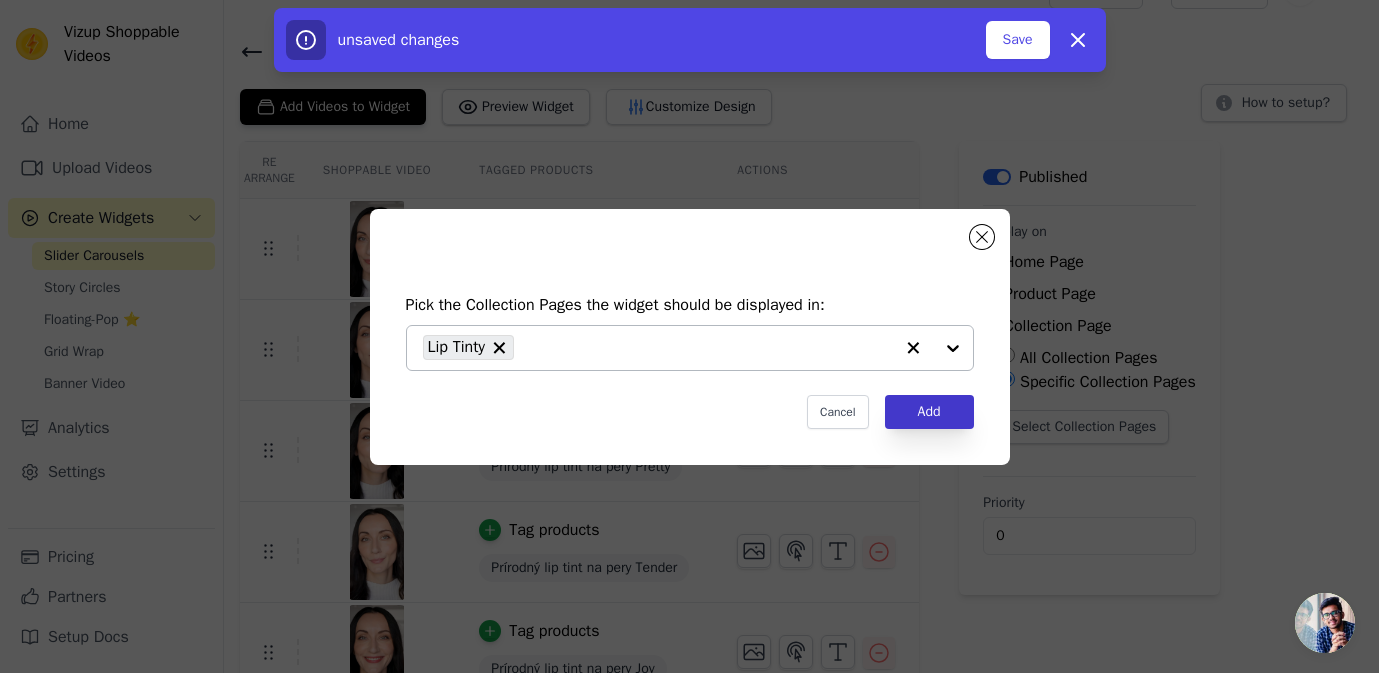 scroll, scrollTop: 42, scrollLeft: 0, axis: vertical 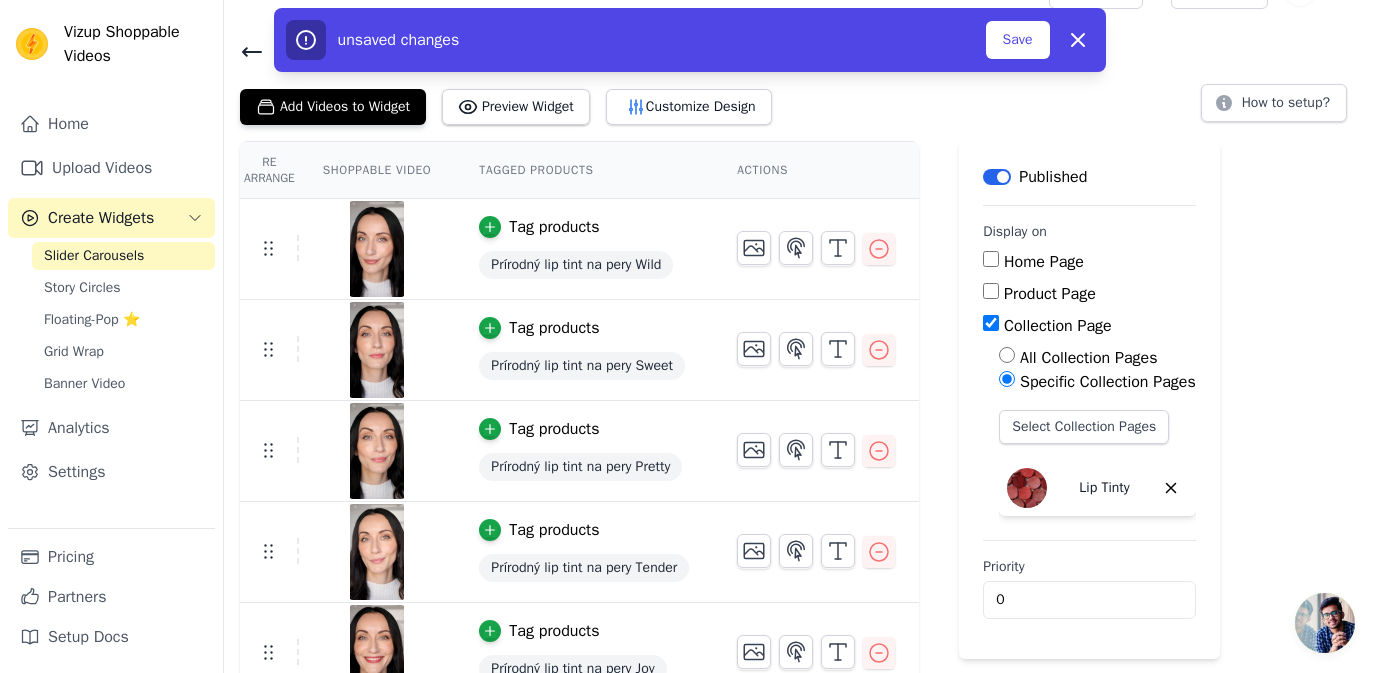 click on "Product Page" at bounding box center (991, 291) 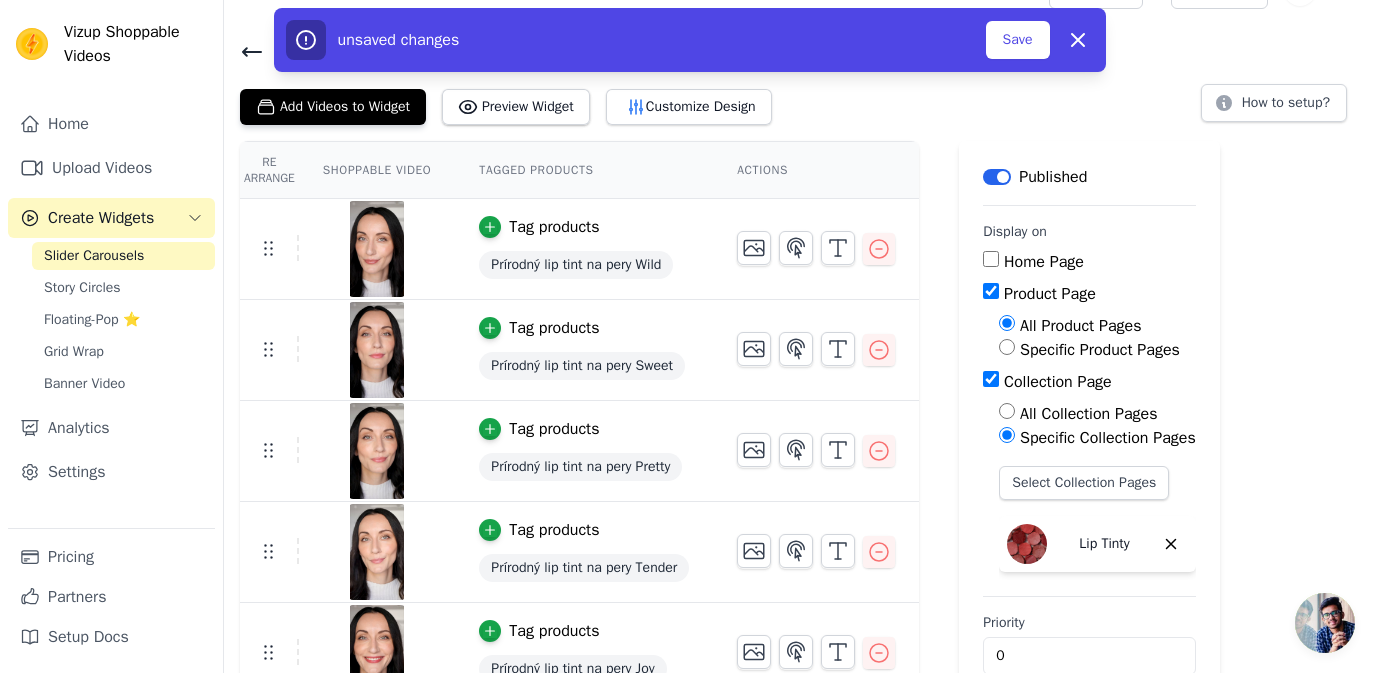 click on "Specific Product Pages" at bounding box center [1100, 350] 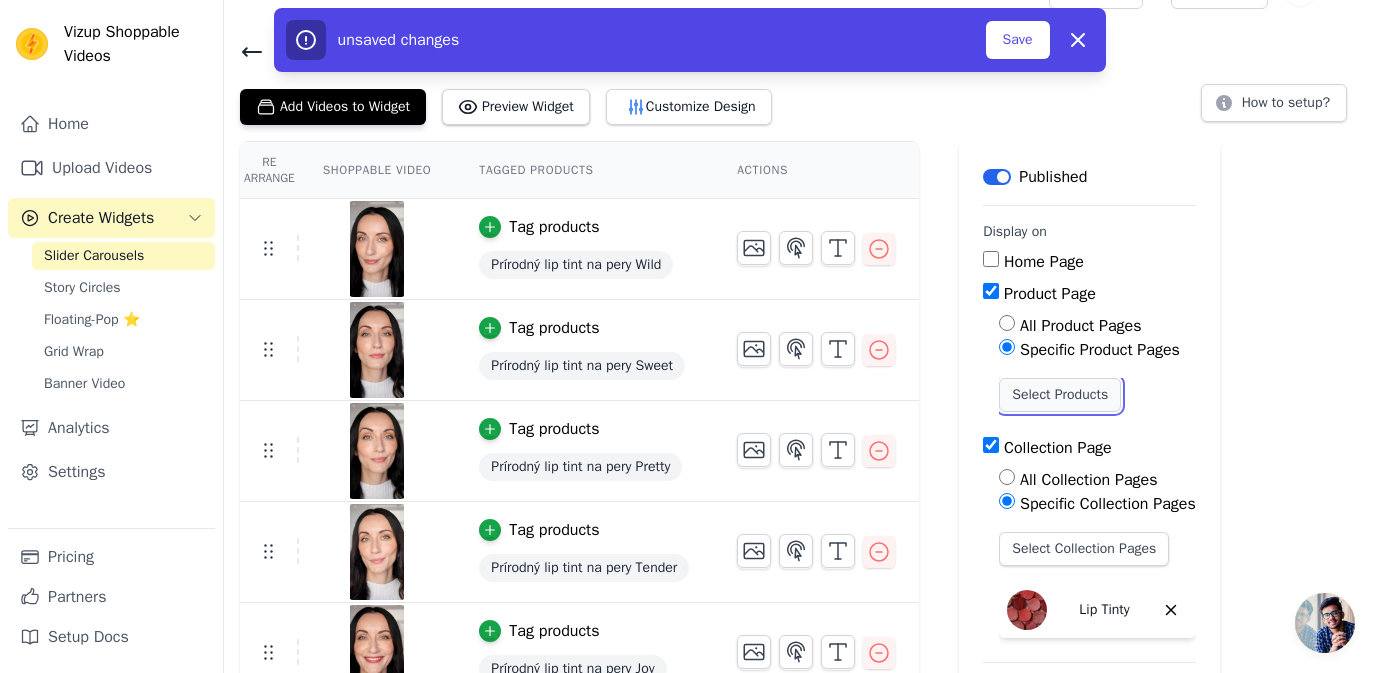 click on "Select Products" at bounding box center (1060, 395) 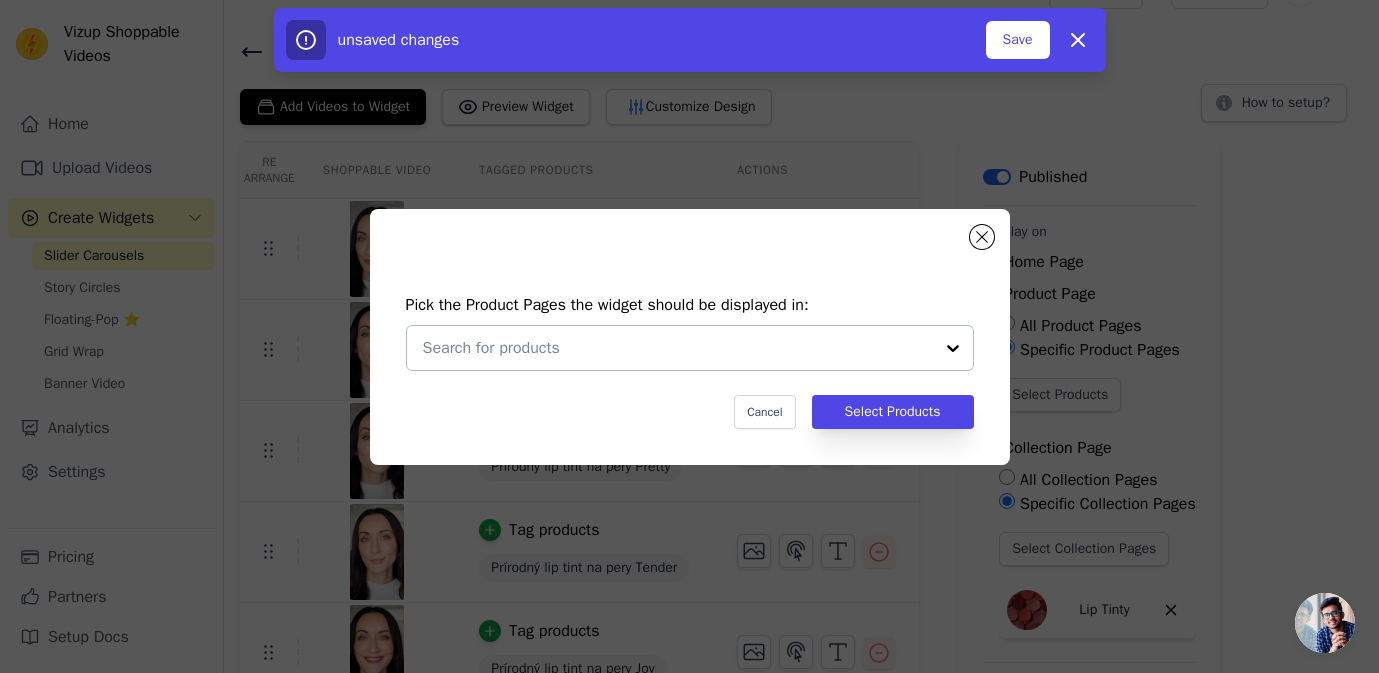 click at bounding box center (678, 348) 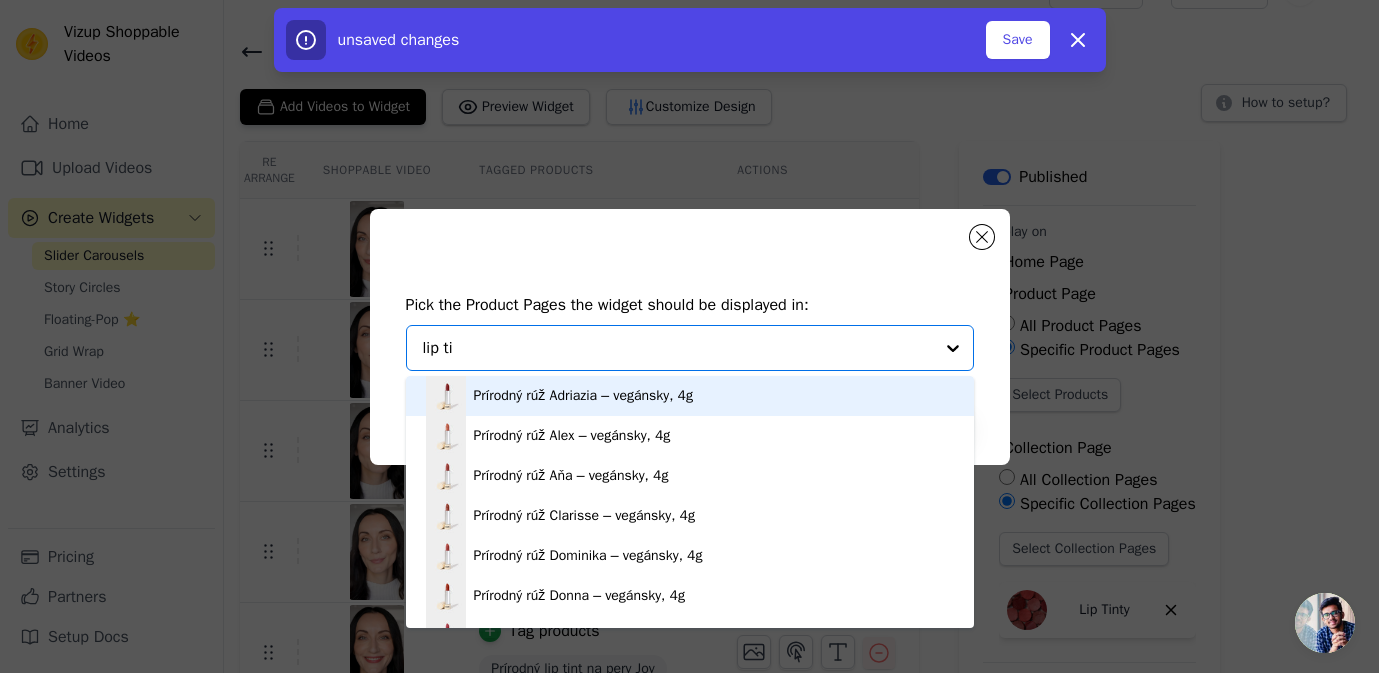 type on "lip tin" 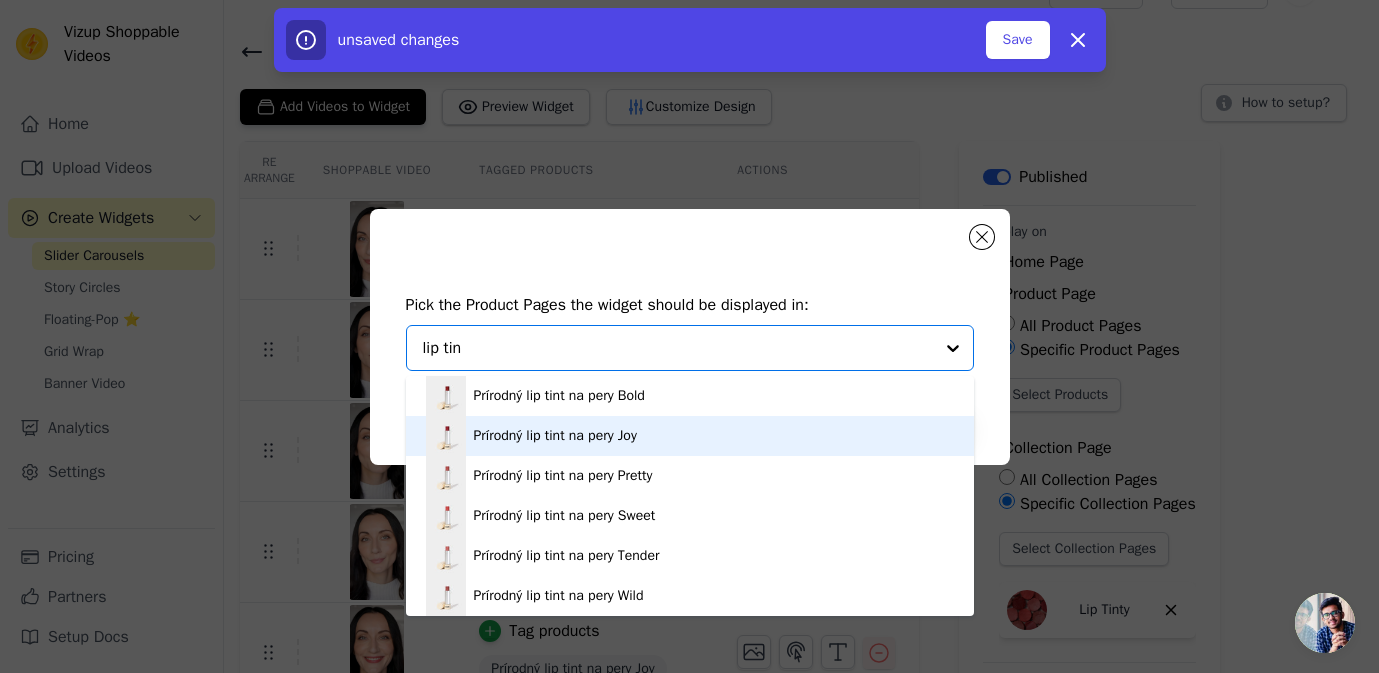 scroll, scrollTop: 6, scrollLeft: 0, axis: vertical 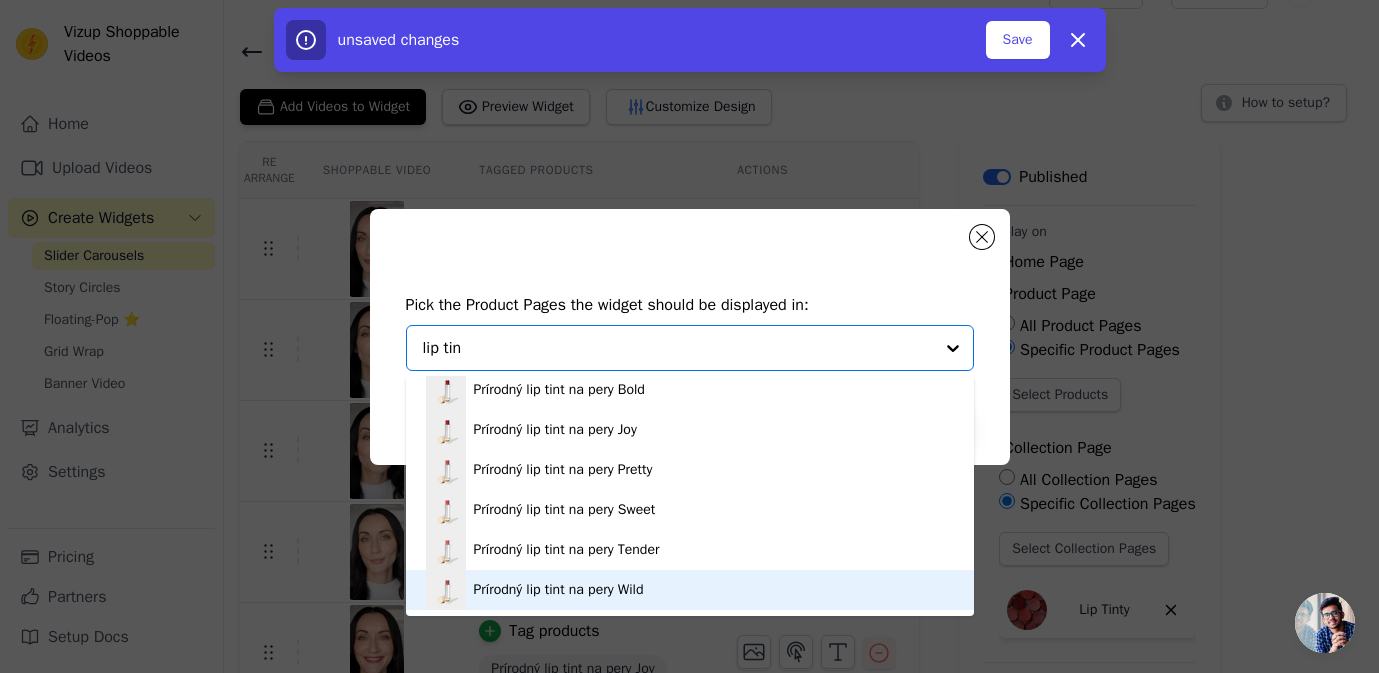 click on "Prírodný lip tint na pery Wild" at bounding box center (690, 590) 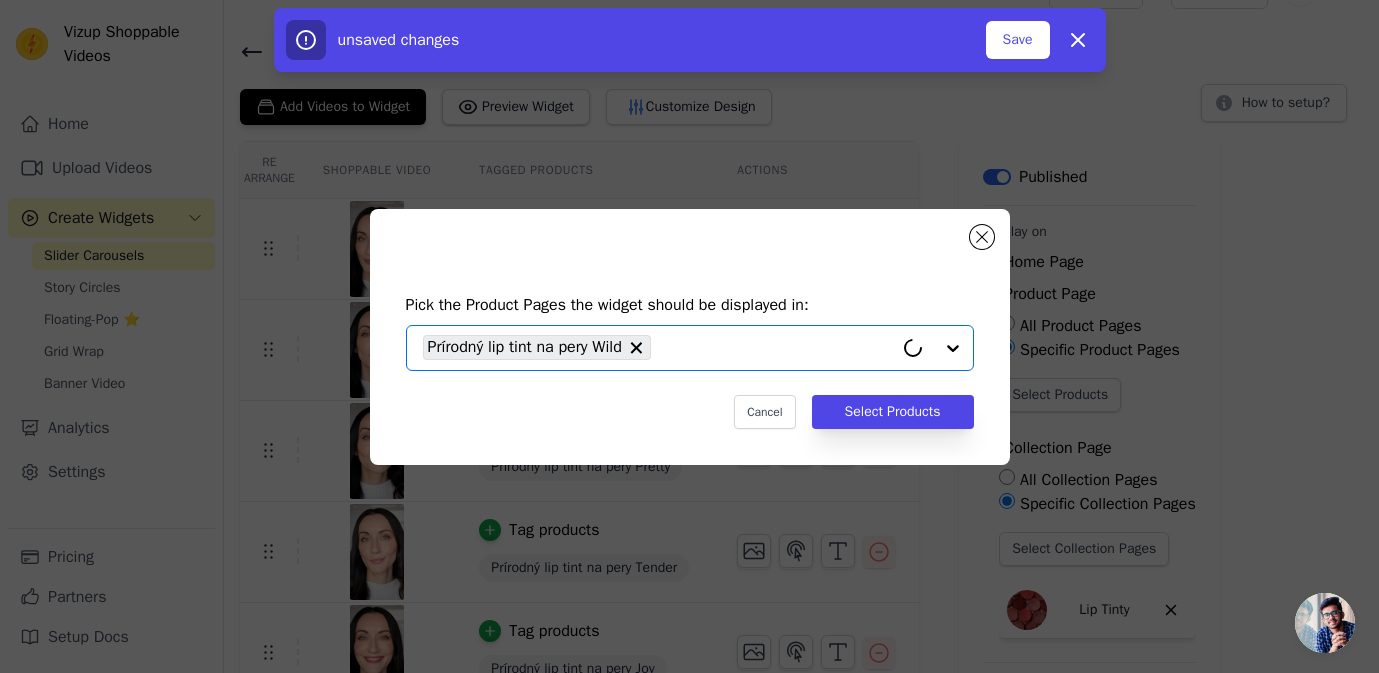 click 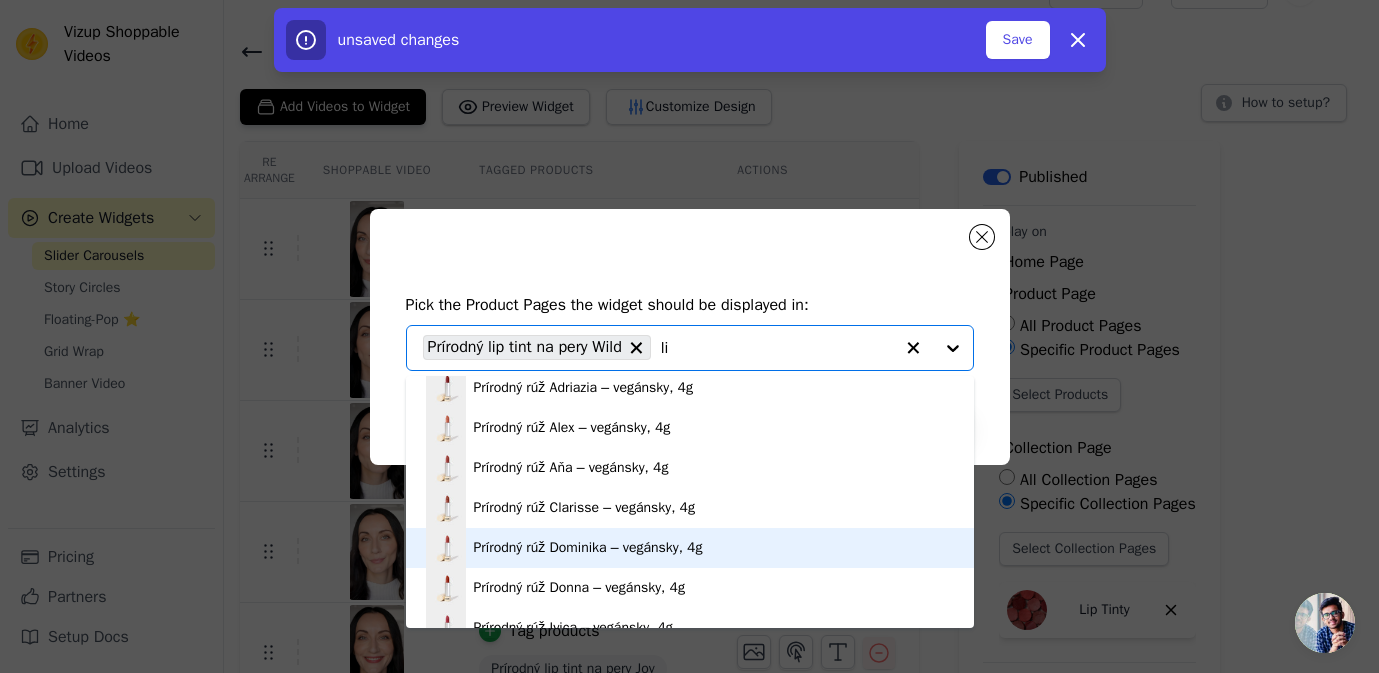 scroll, scrollTop: 0, scrollLeft: 0, axis: both 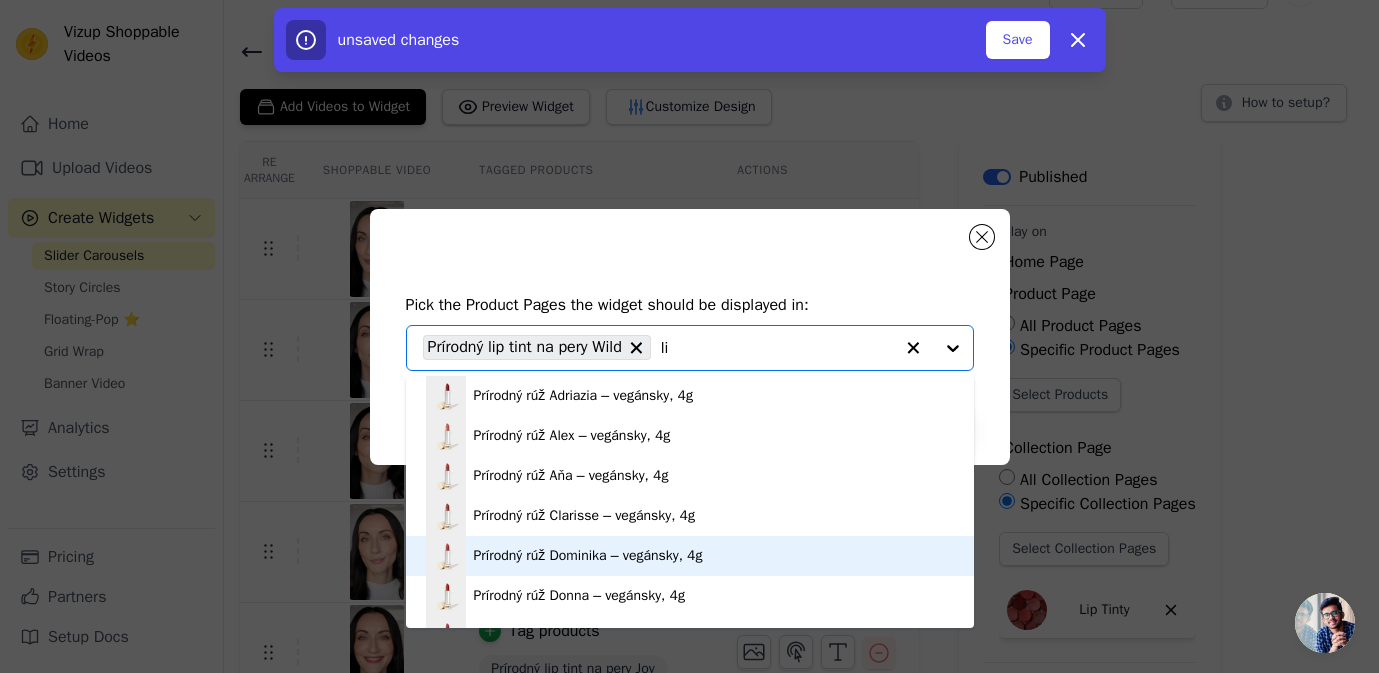 type on "lip" 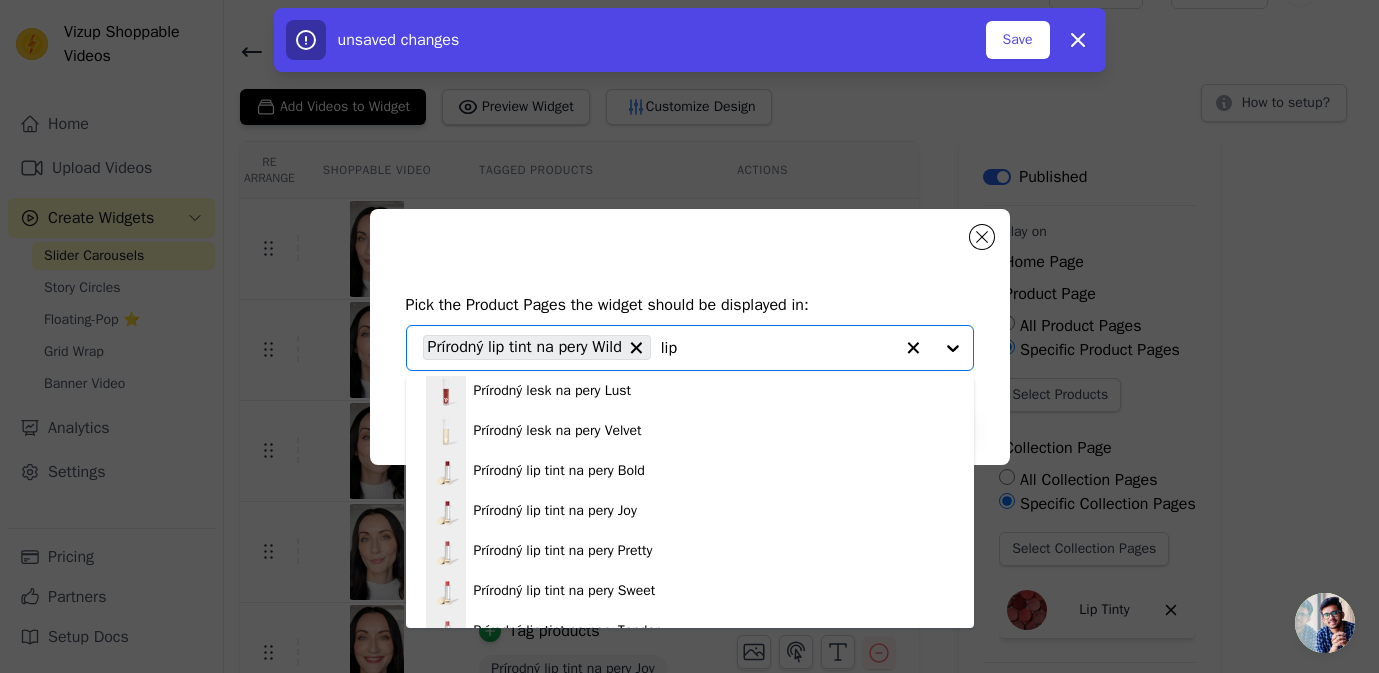 scroll, scrollTop: 354, scrollLeft: 0, axis: vertical 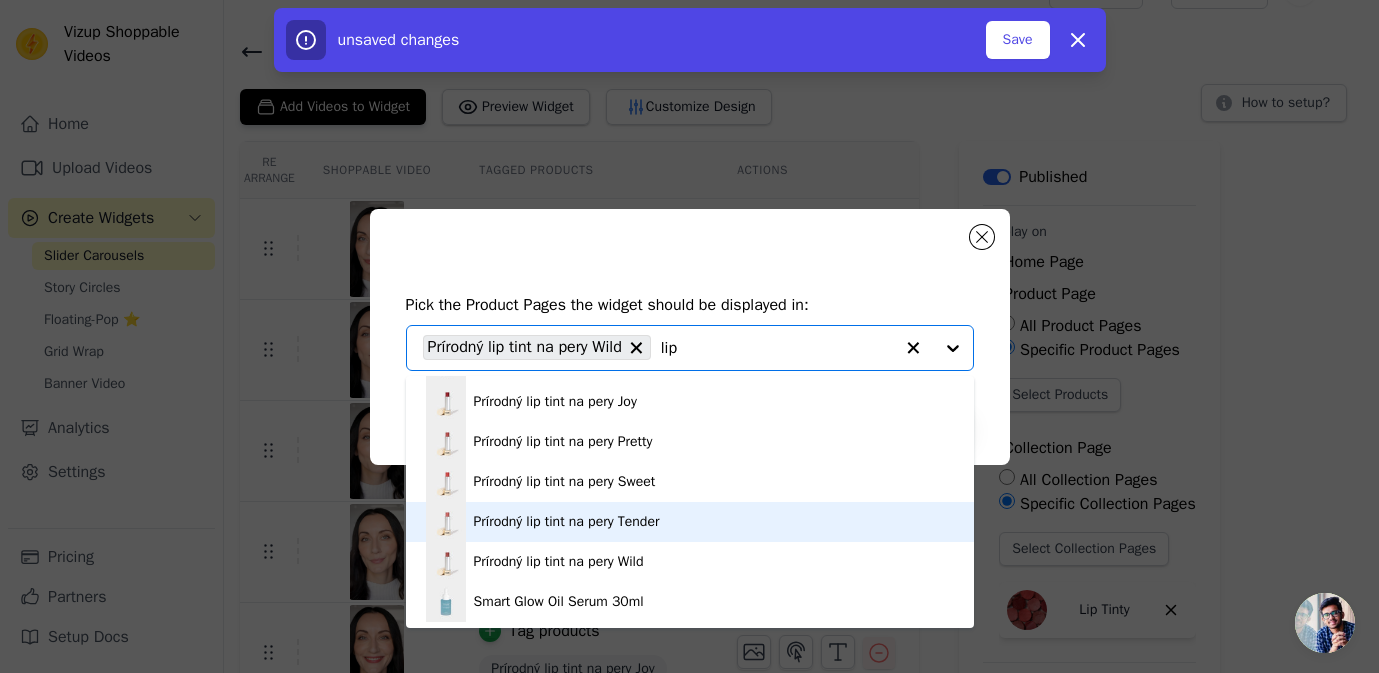 click on "Prírodný lip tint na pery Tender" at bounding box center [690, 522] 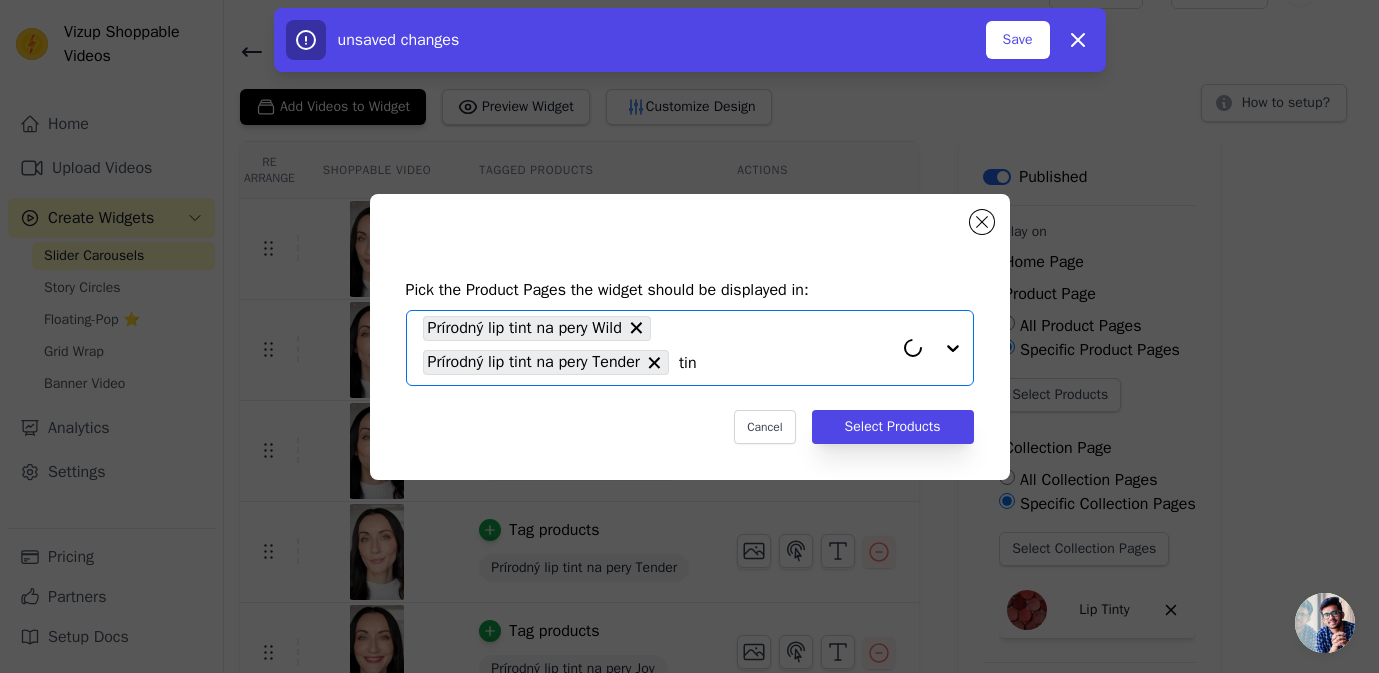 type on "tint" 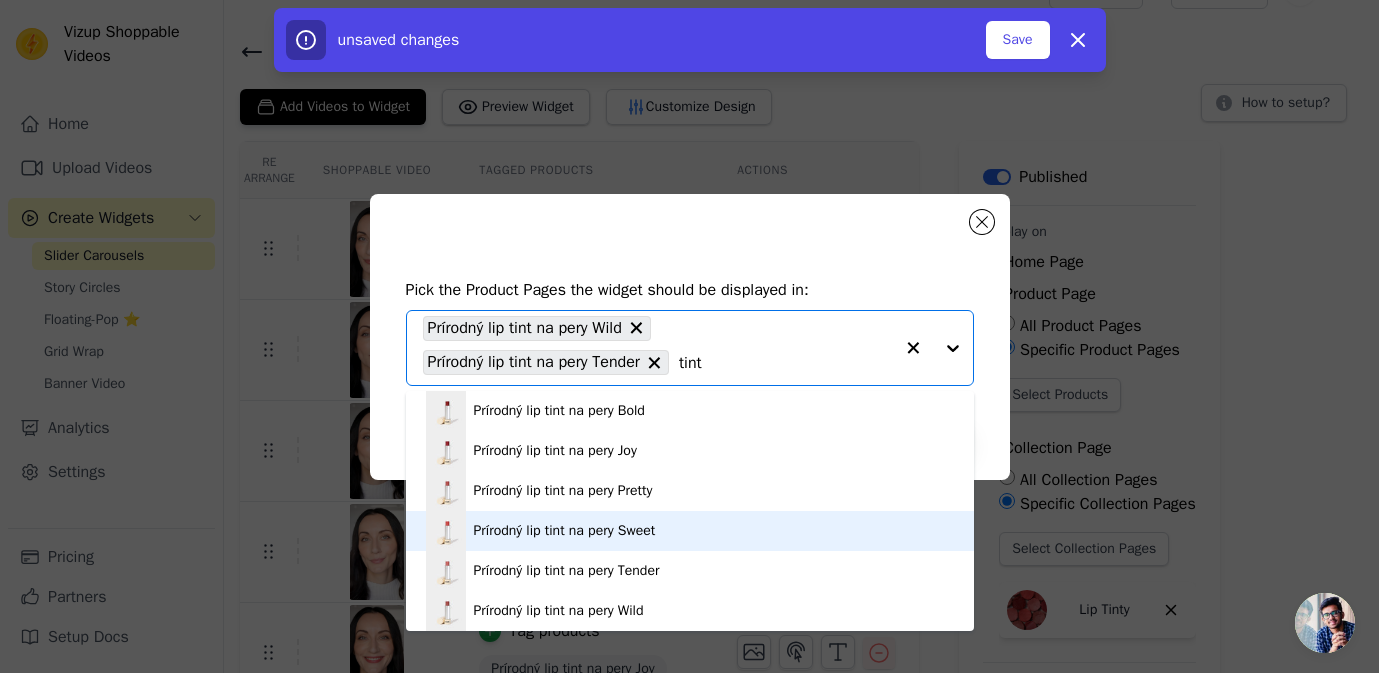 click on "Prírodný lip tint na pery Sweet" at bounding box center (565, 531) 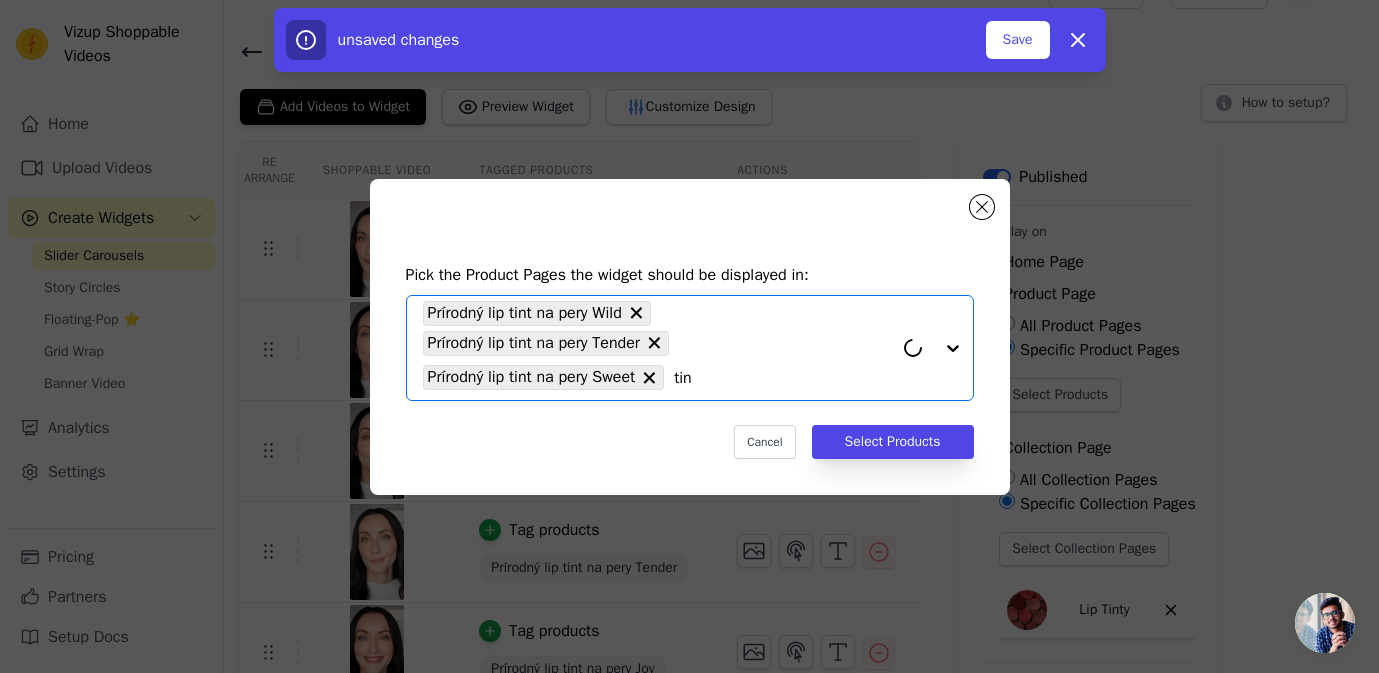 type on "tint" 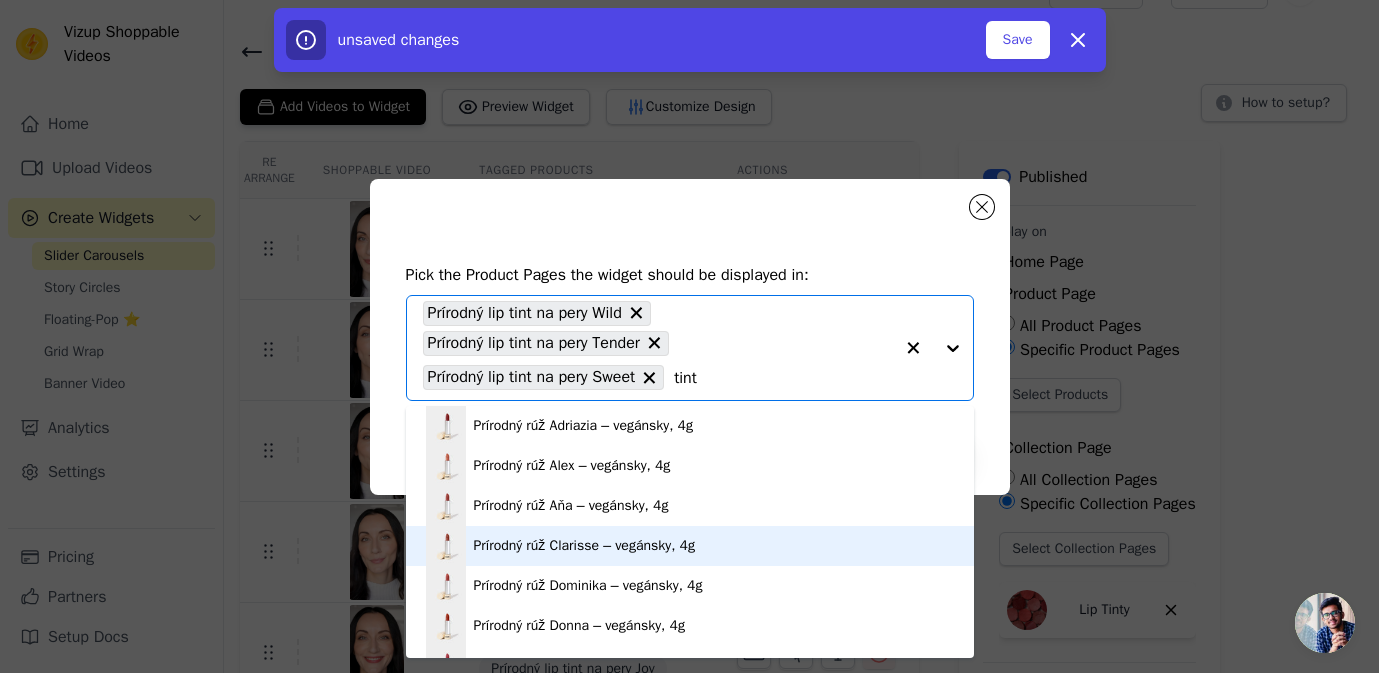 scroll, scrollTop: 6, scrollLeft: 0, axis: vertical 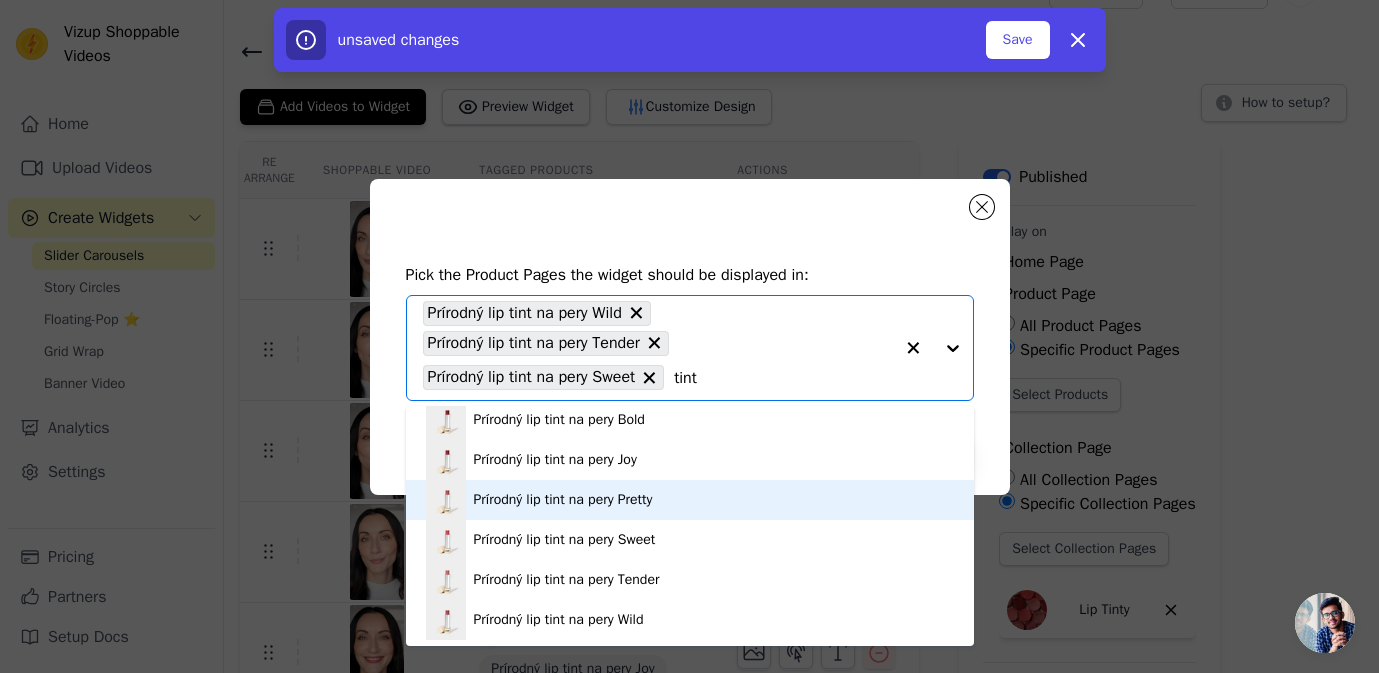 click on "Prírodný lip tint na pery Pretty" at bounding box center [563, 500] 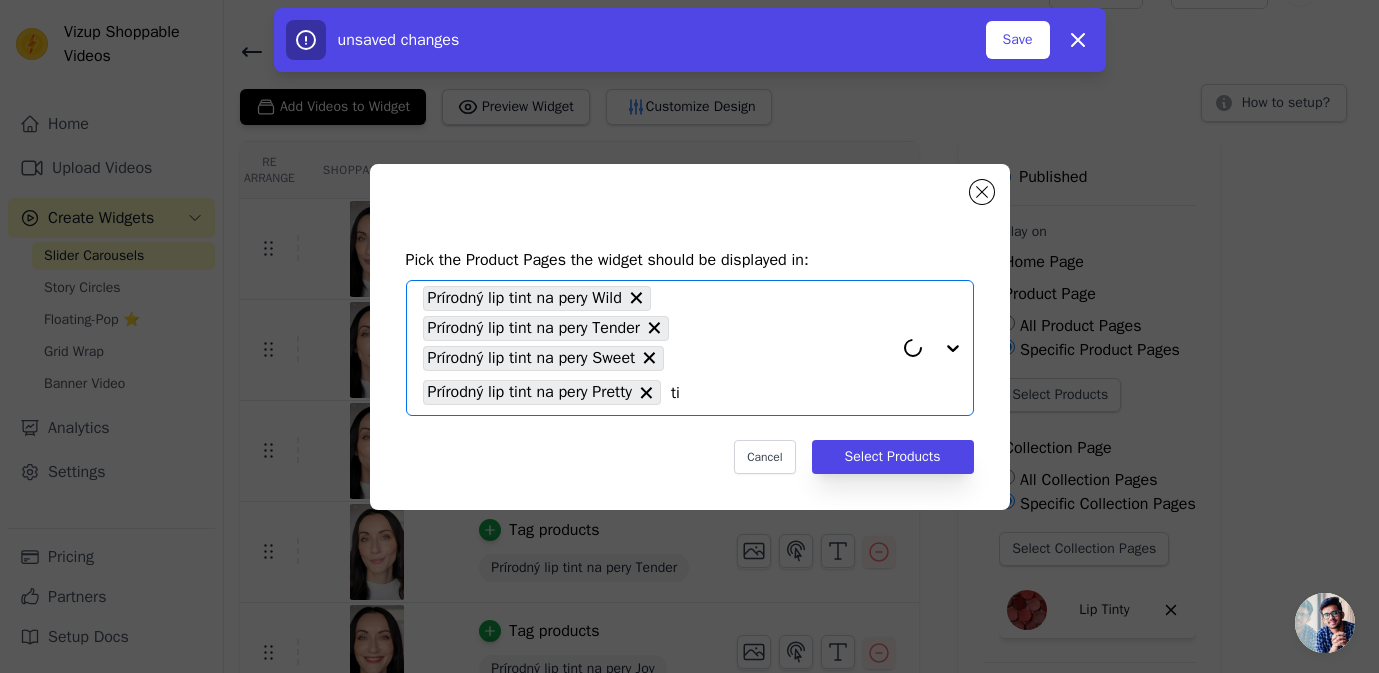 type on "tin" 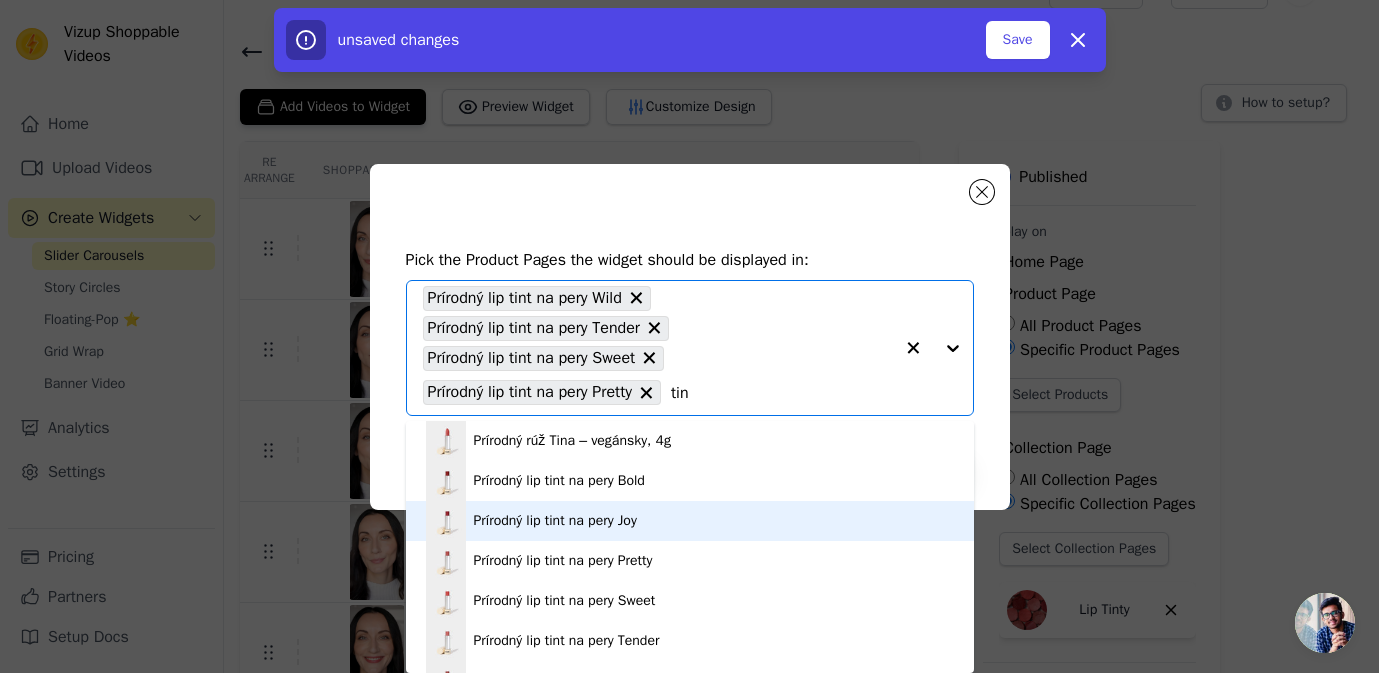 click on "Prírodný lip tint na pery Joy" at bounding box center (555, 521) 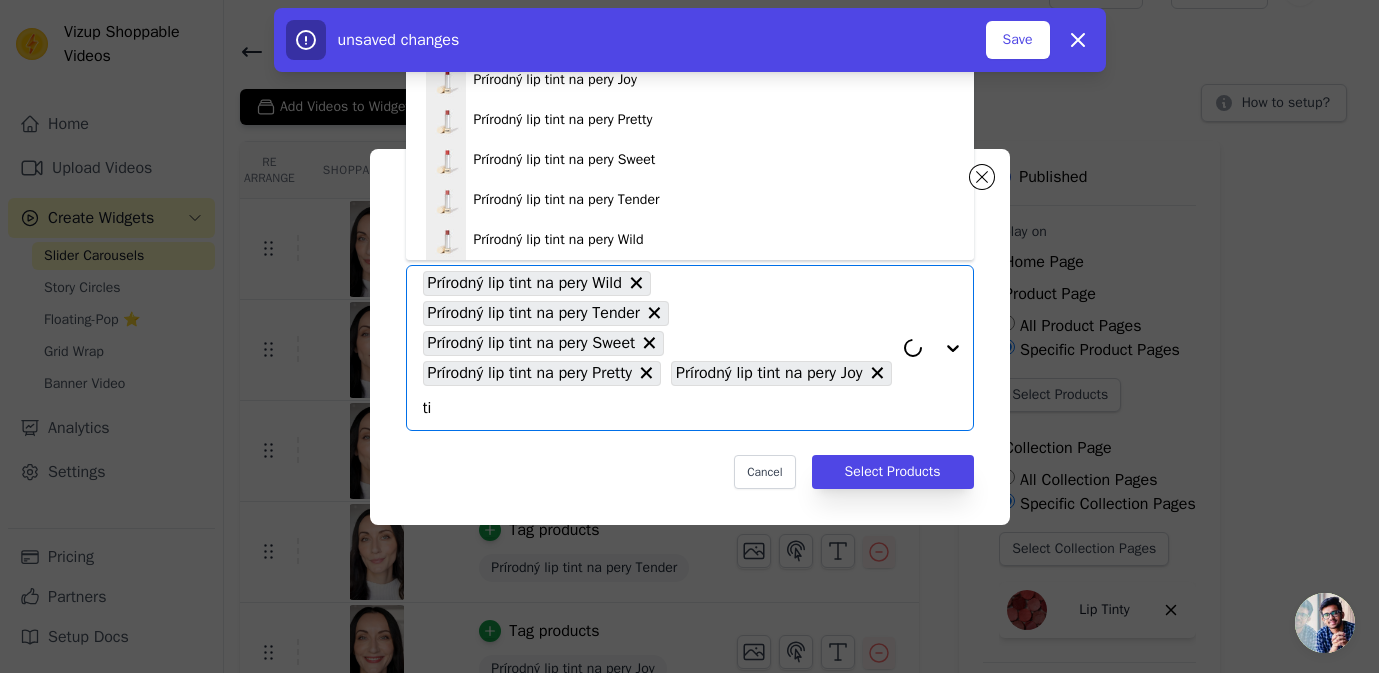 type on "t" 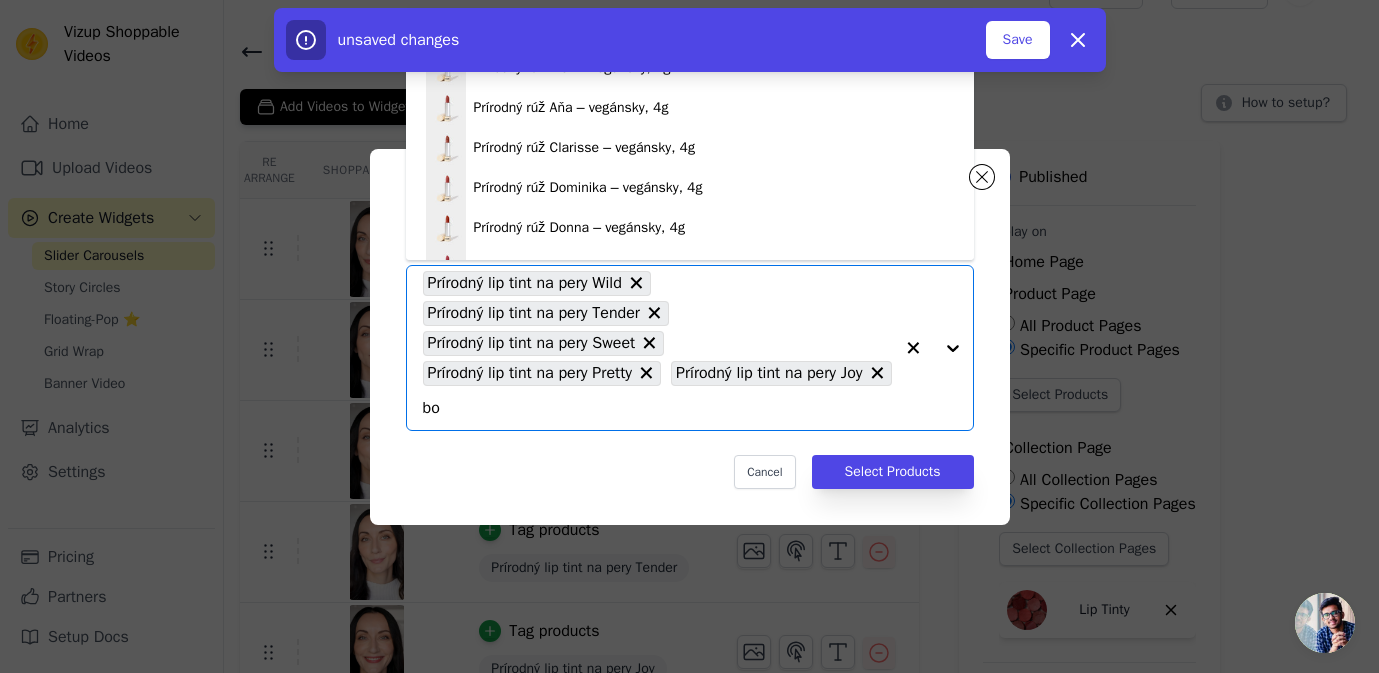 type on "bol" 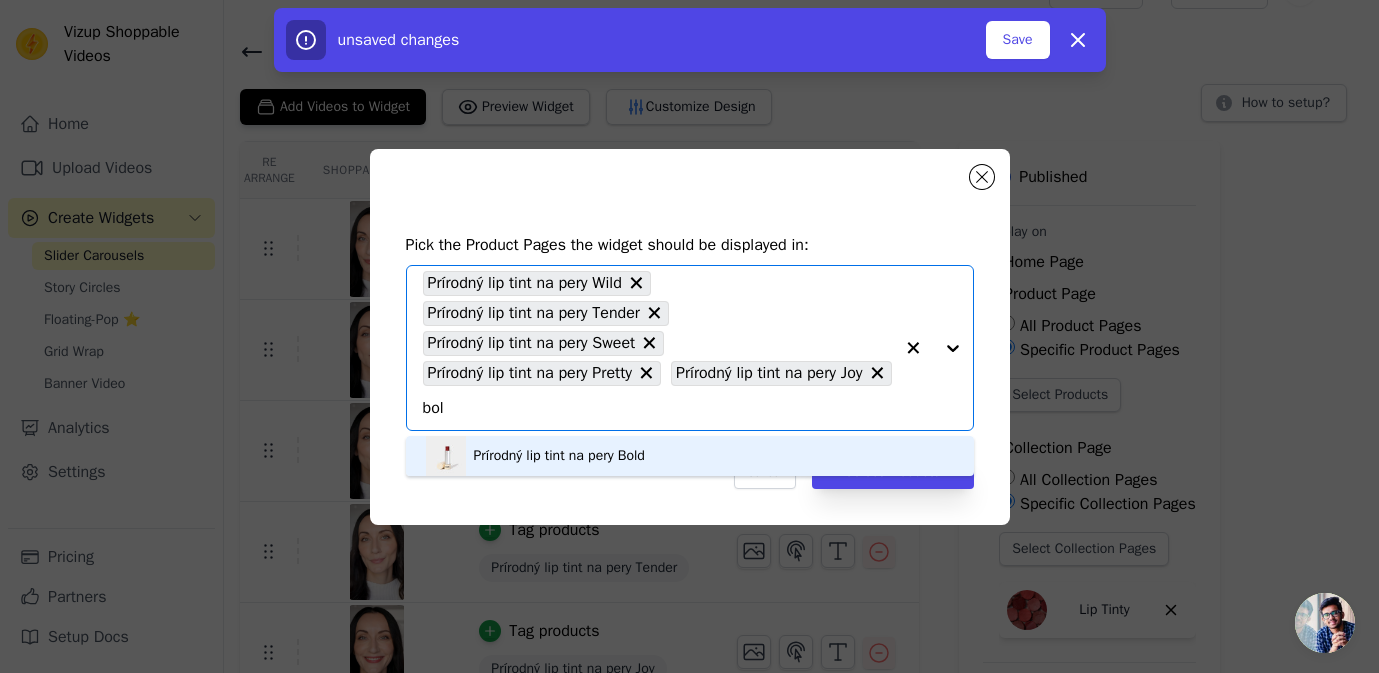 click on "Prírodný lip tint na pery Bold" at bounding box center (690, 456) 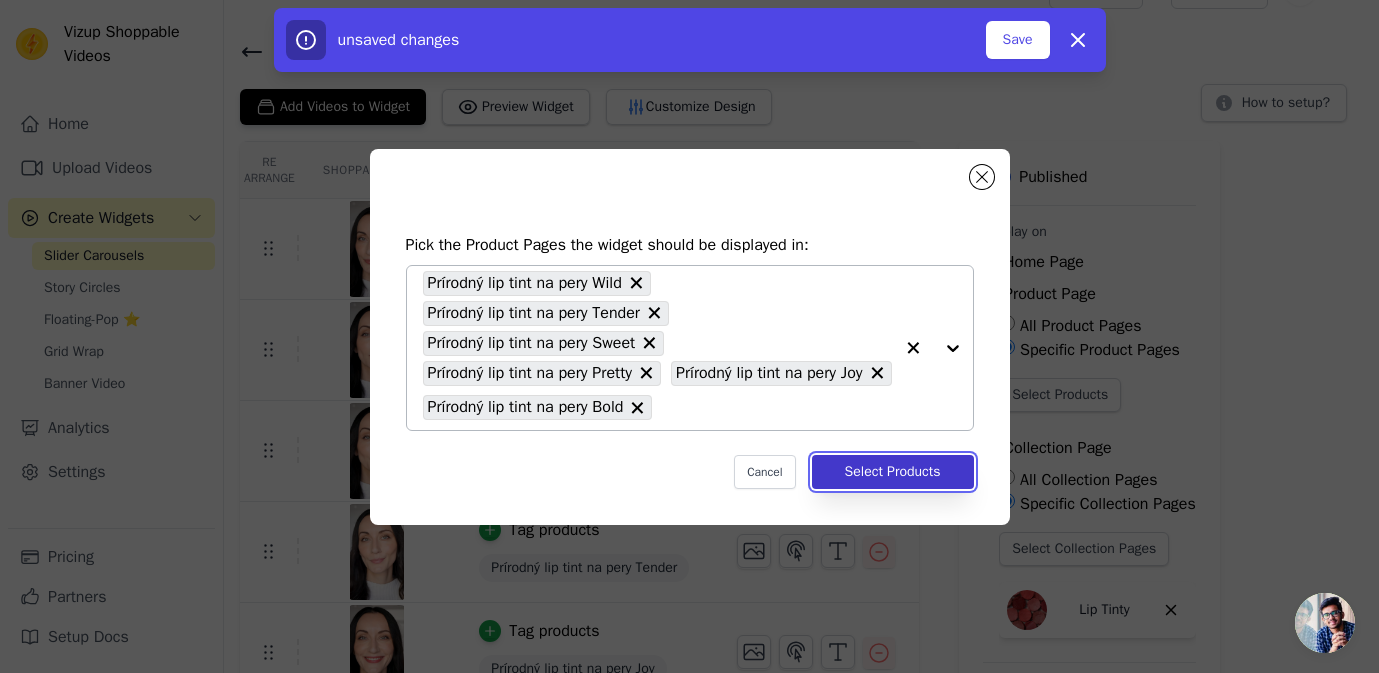 click on "Select Products" at bounding box center [893, 472] 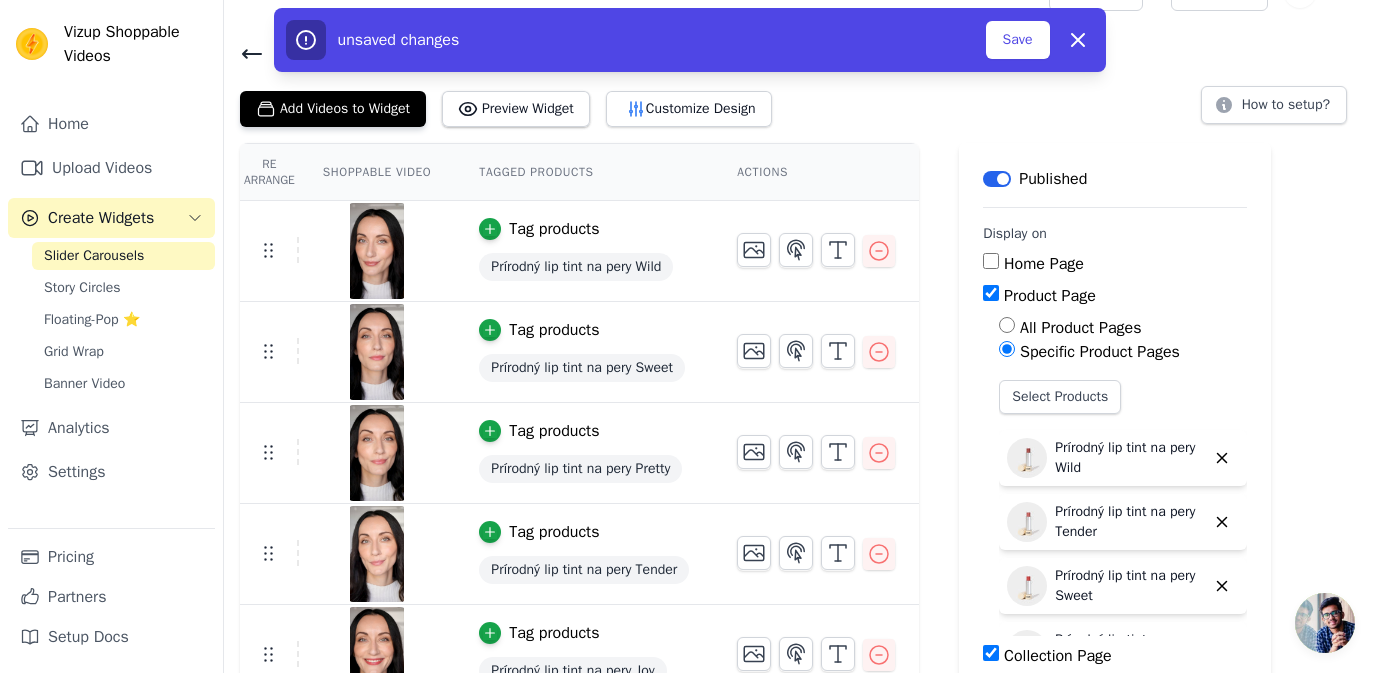 scroll, scrollTop: 0, scrollLeft: 0, axis: both 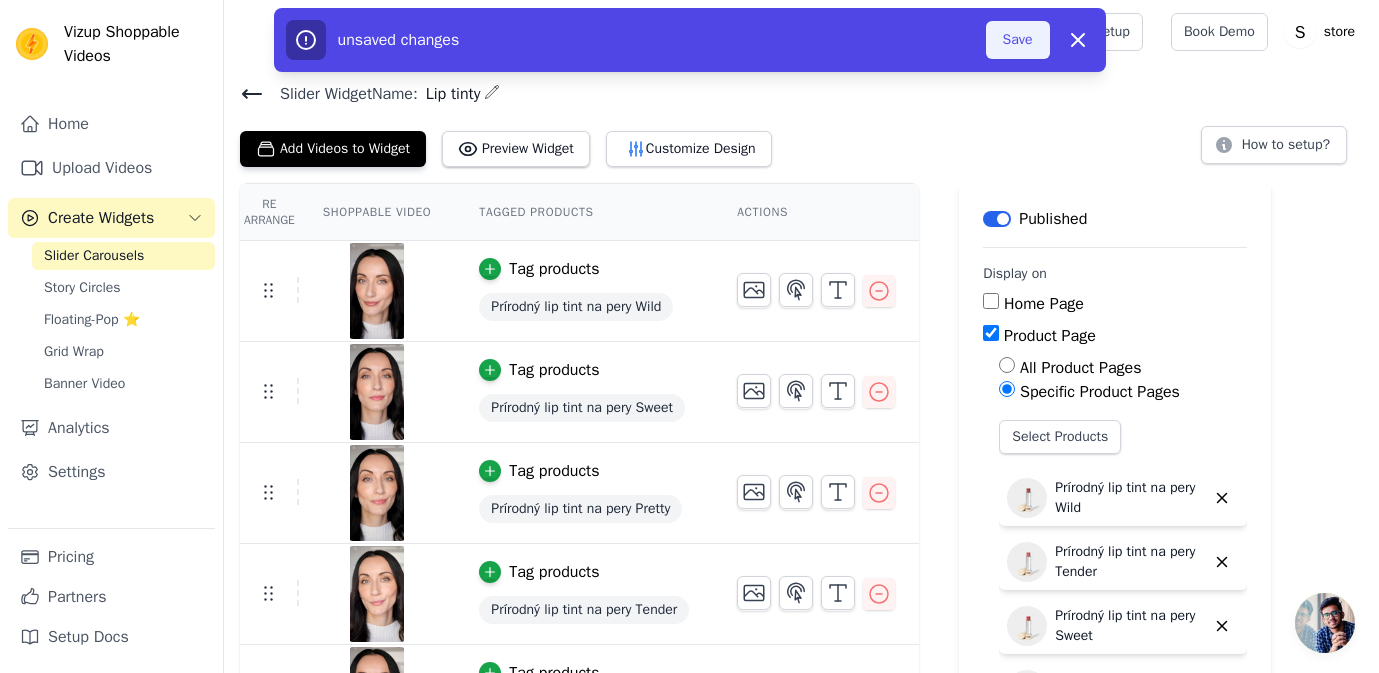click on "Save" at bounding box center (1018, 40) 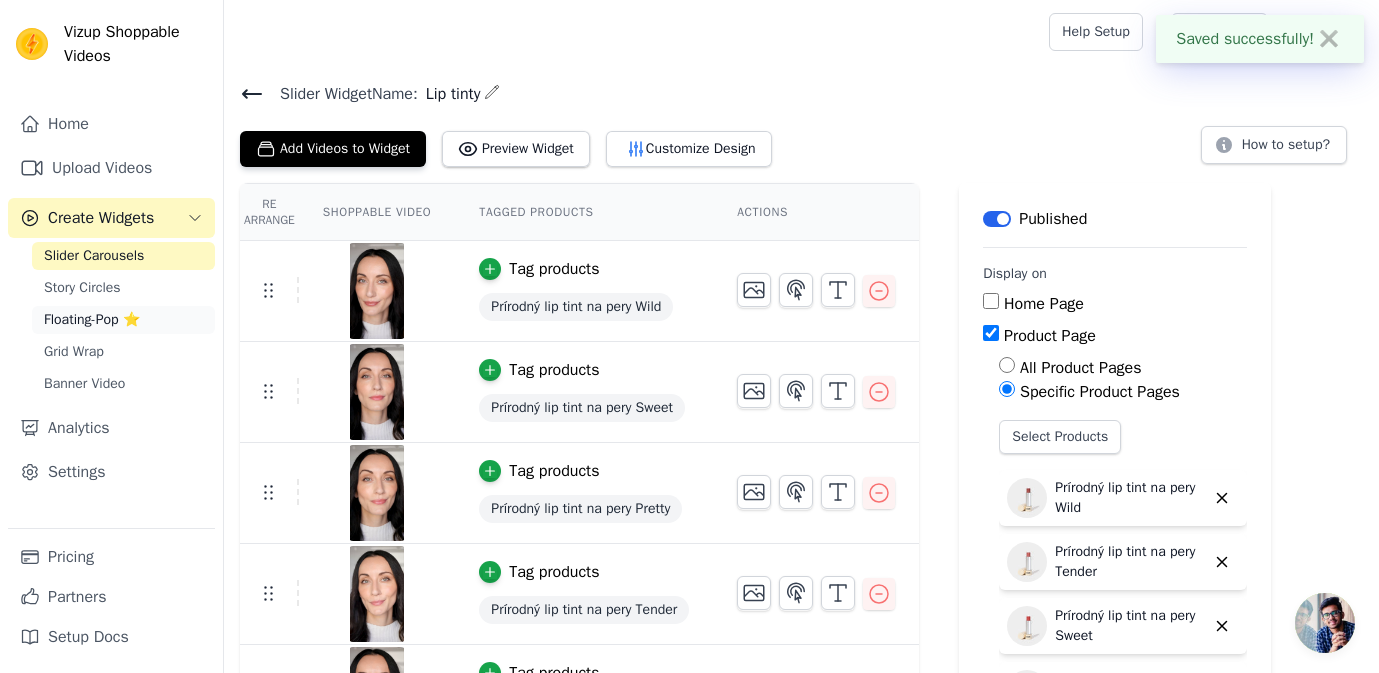 click on "Floating-Pop ⭐" at bounding box center (92, 320) 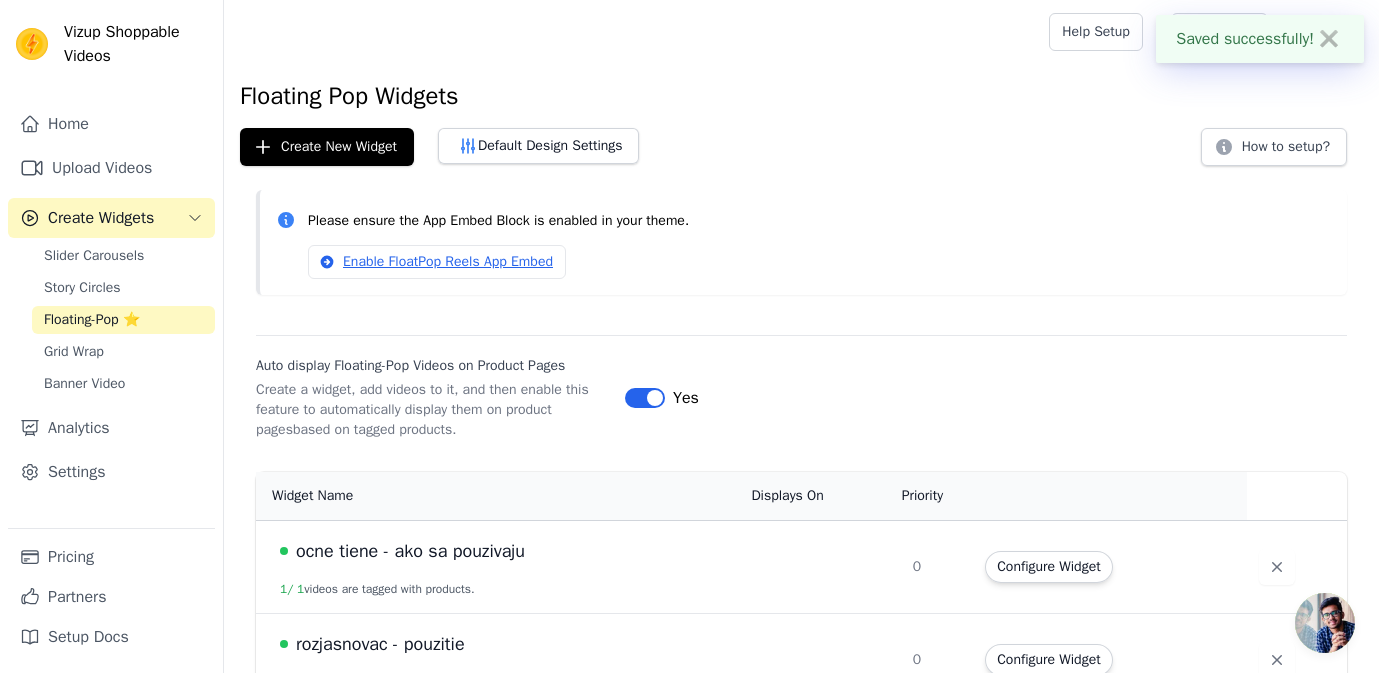 scroll, scrollTop: 41, scrollLeft: 0, axis: vertical 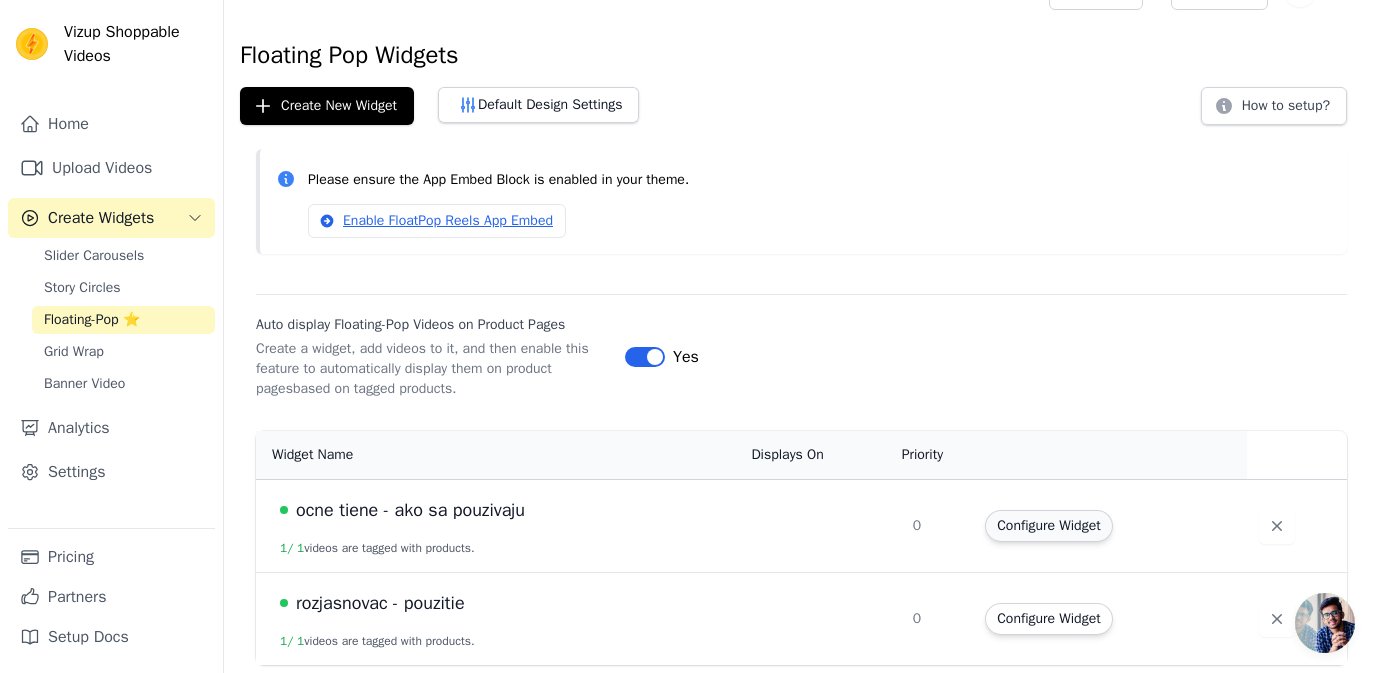 click on "Configure Widget" at bounding box center [1048, 526] 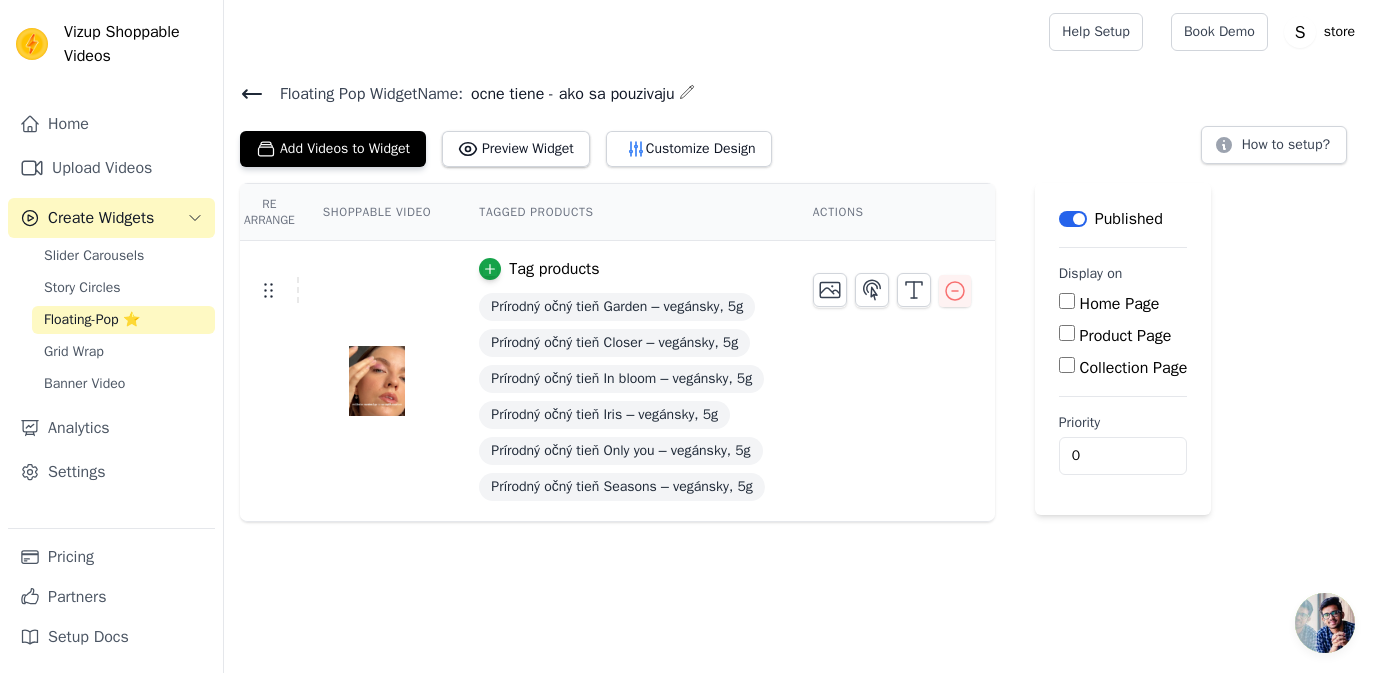 click on "Product Page" at bounding box center (1067, 333) 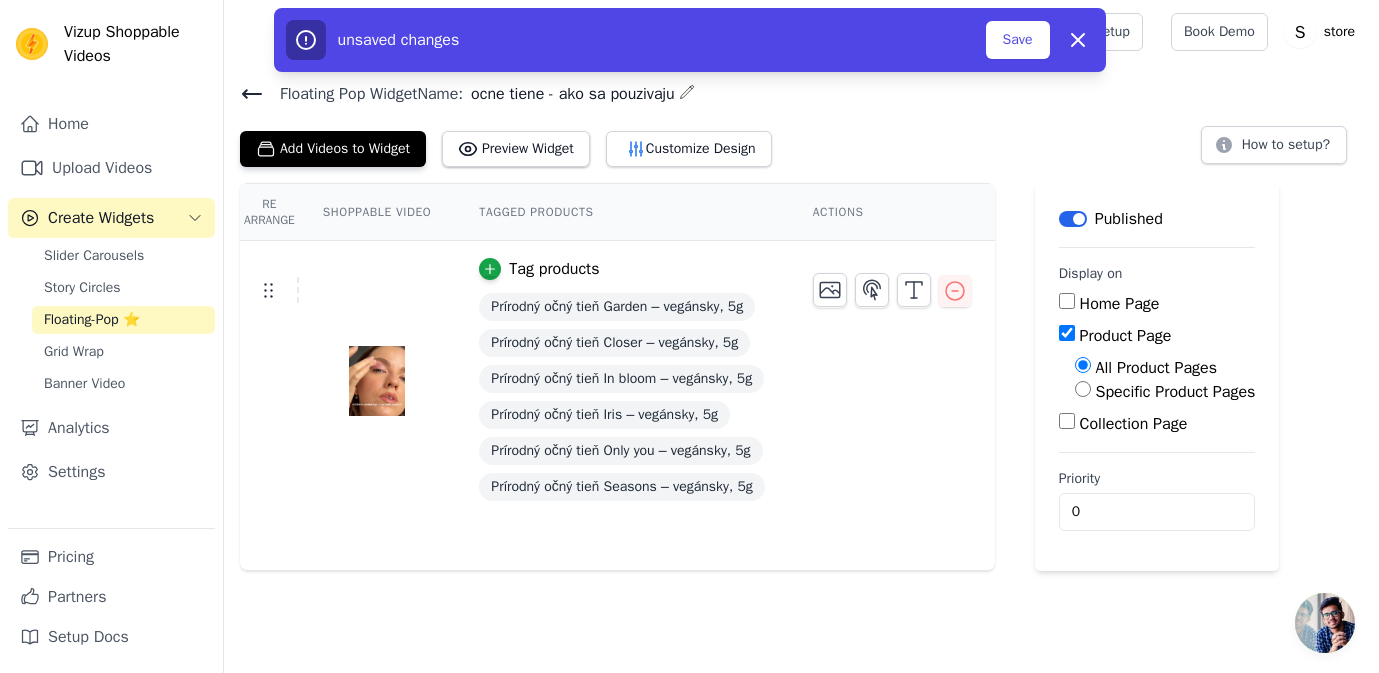 click on "Specific Product Pages" at bounding box center [1083, 389] 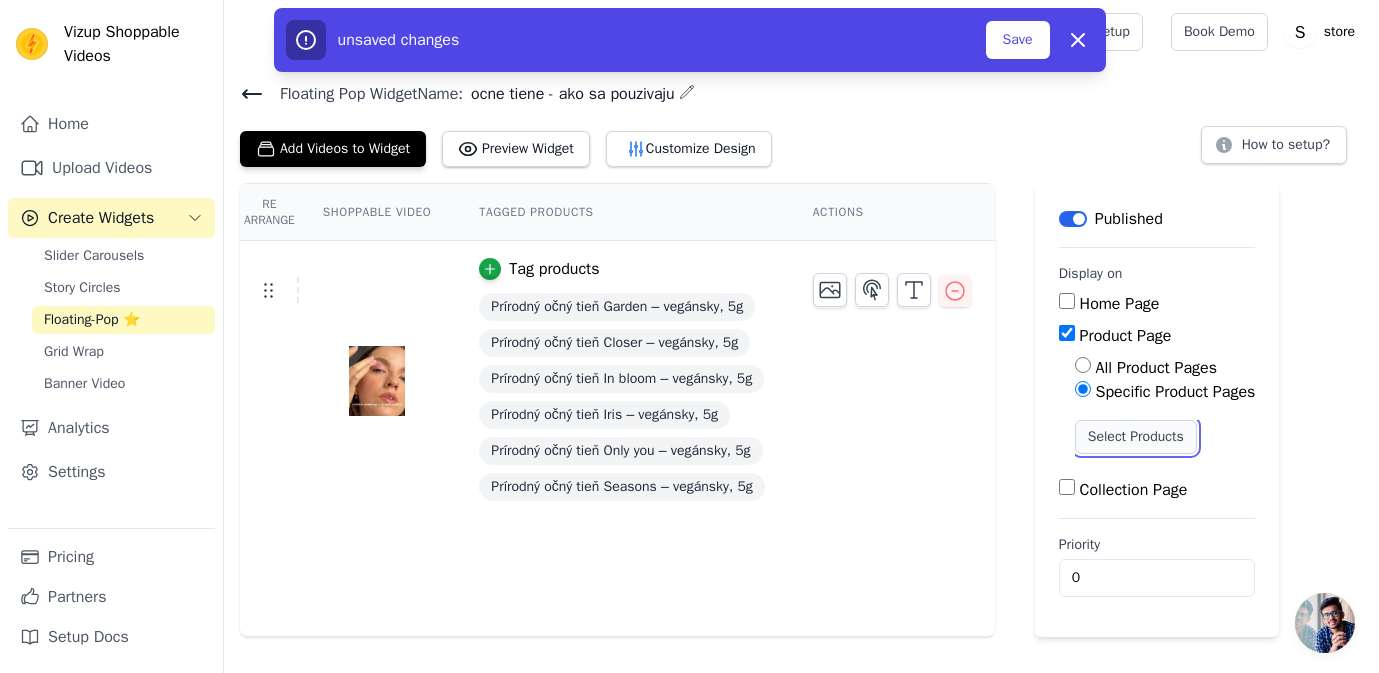 click on "Select Products" at bounding box center (1136, 437) 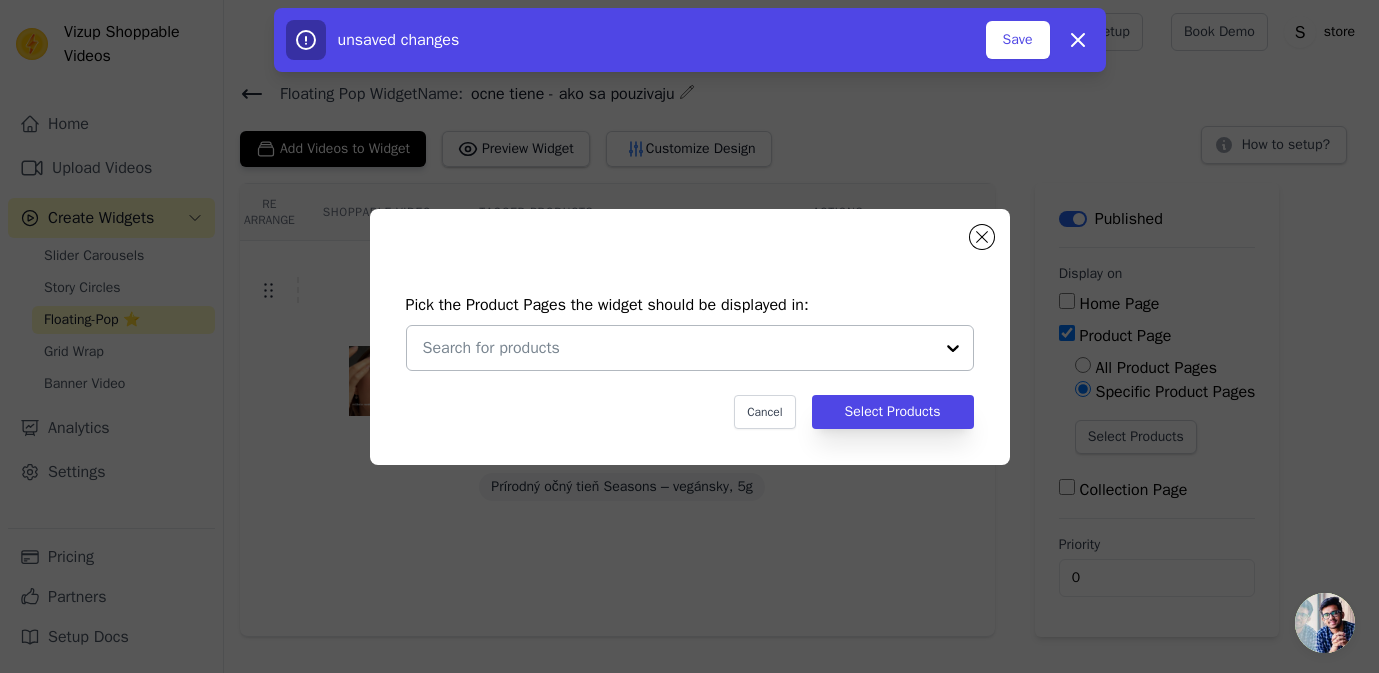 click at bounding box center [678, 348] 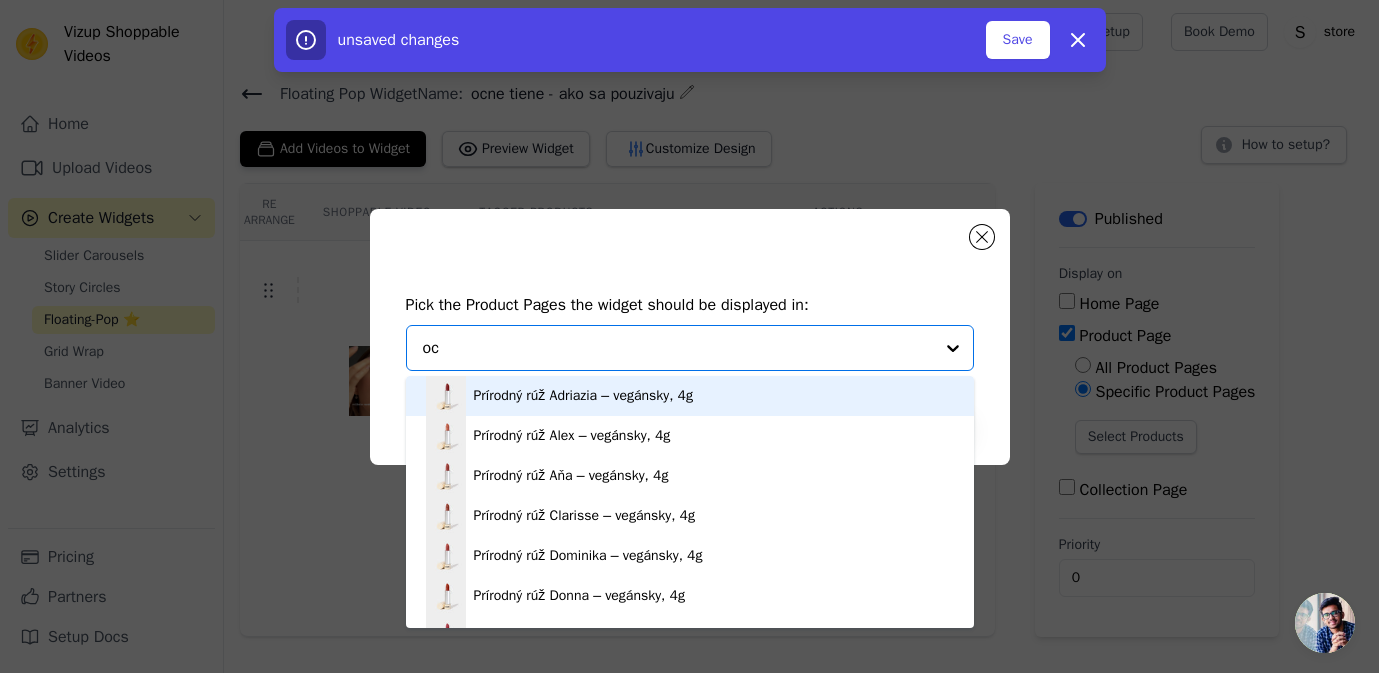 type on "ocn" 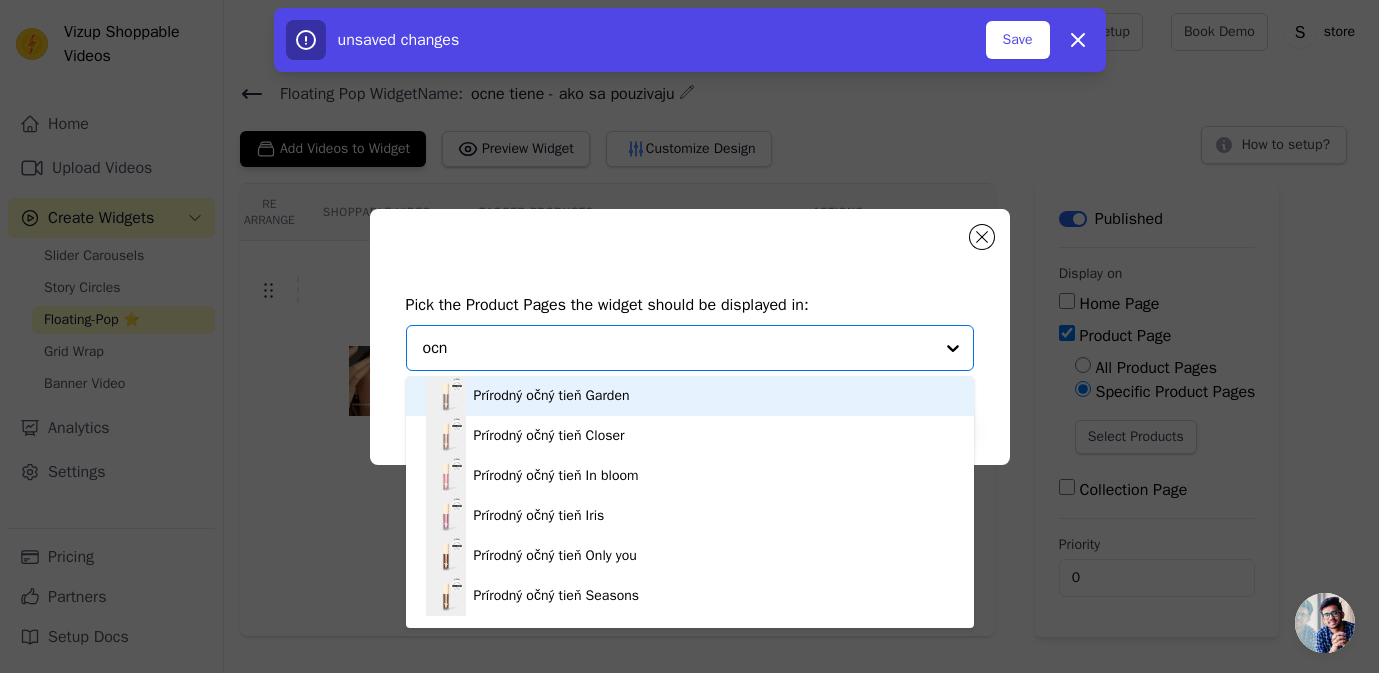 click on "Prírodný očný tieň Garden" at bounding box center (690, 396) 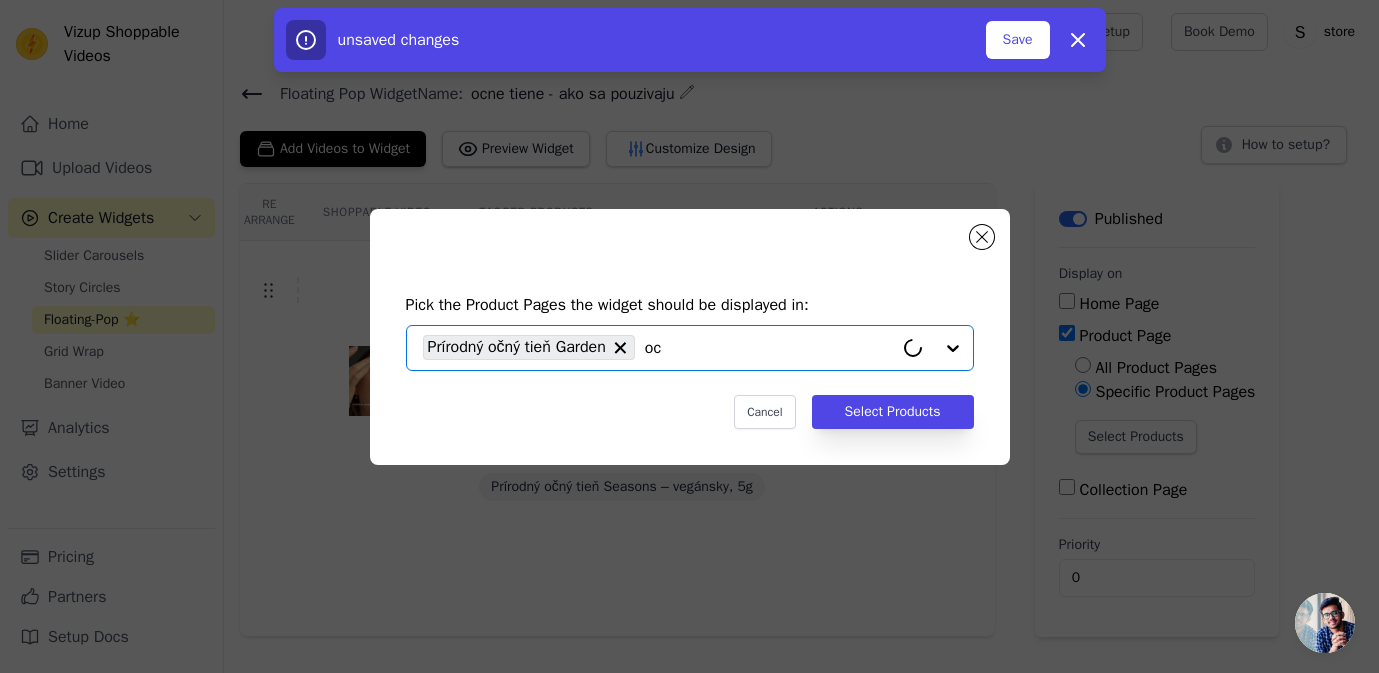 type on "ocn" 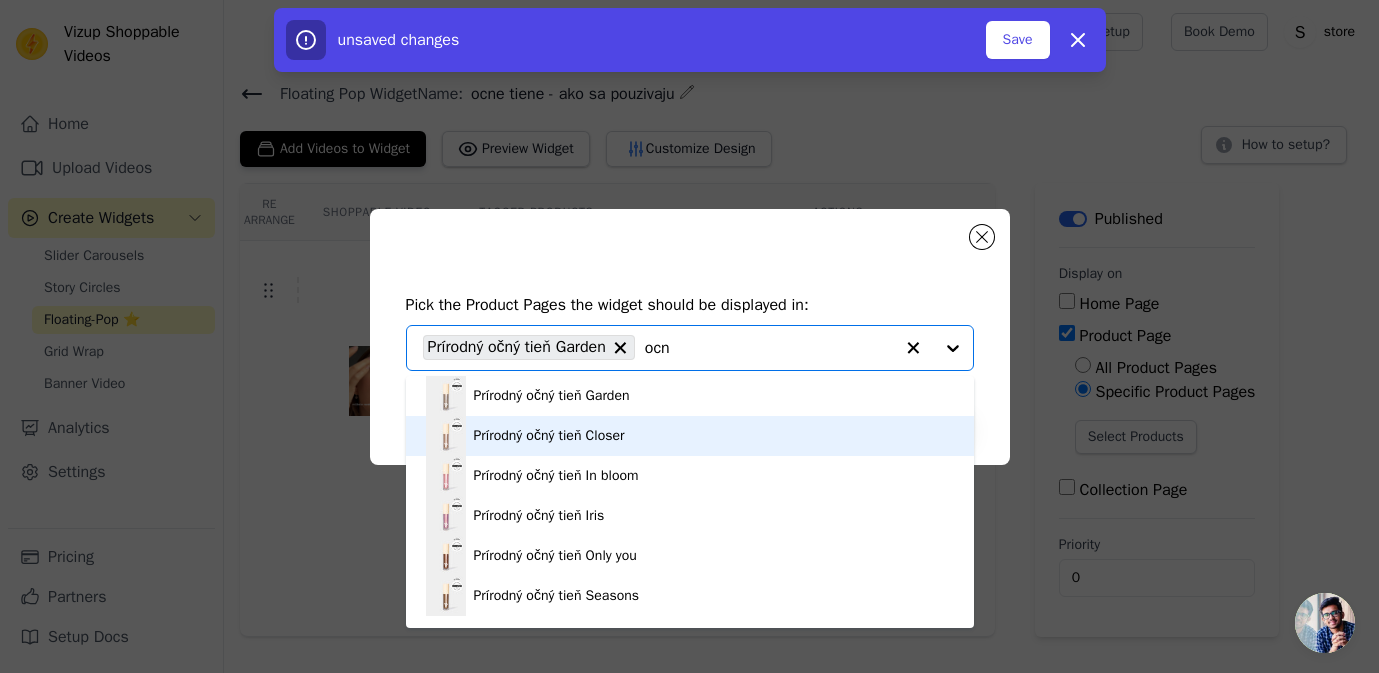 click on "Prírodný očný tieň Closer" at bounding box center (690, 436) 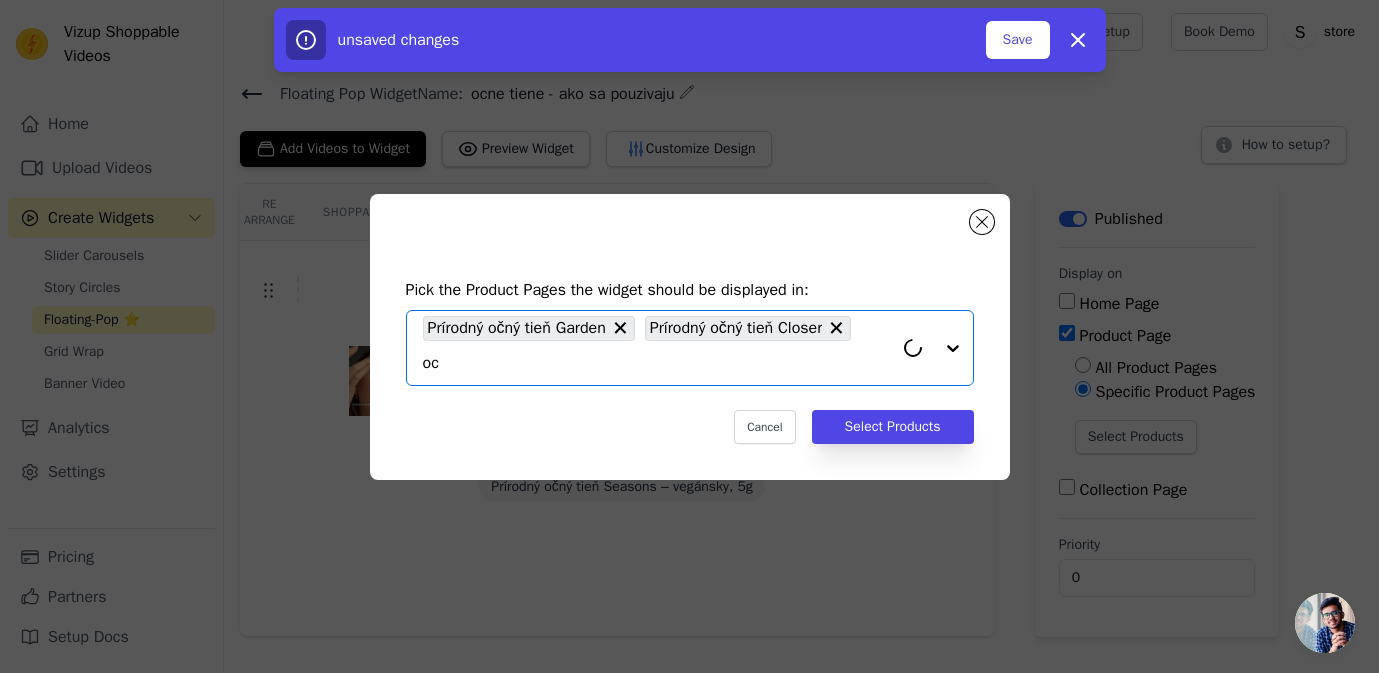 type on "ocn" 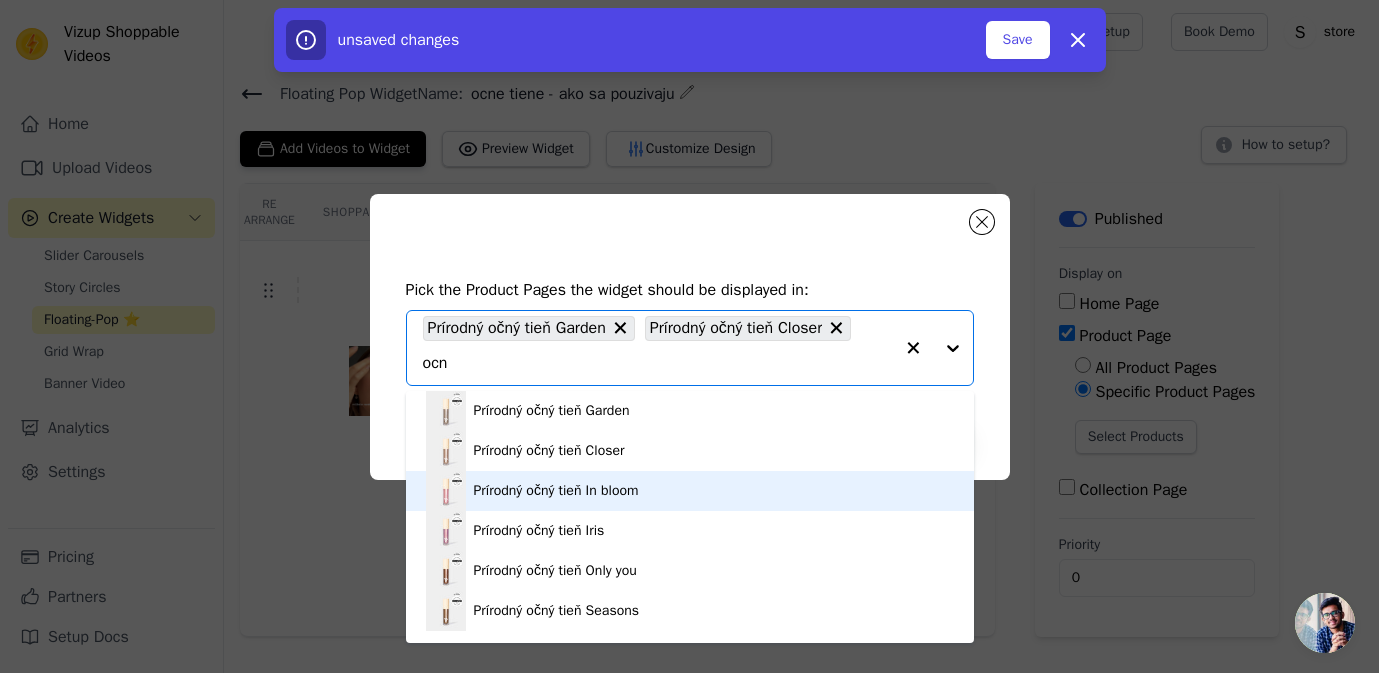 click on "Prírodný očný tieň In bloom" at bounding box center (556, 491) 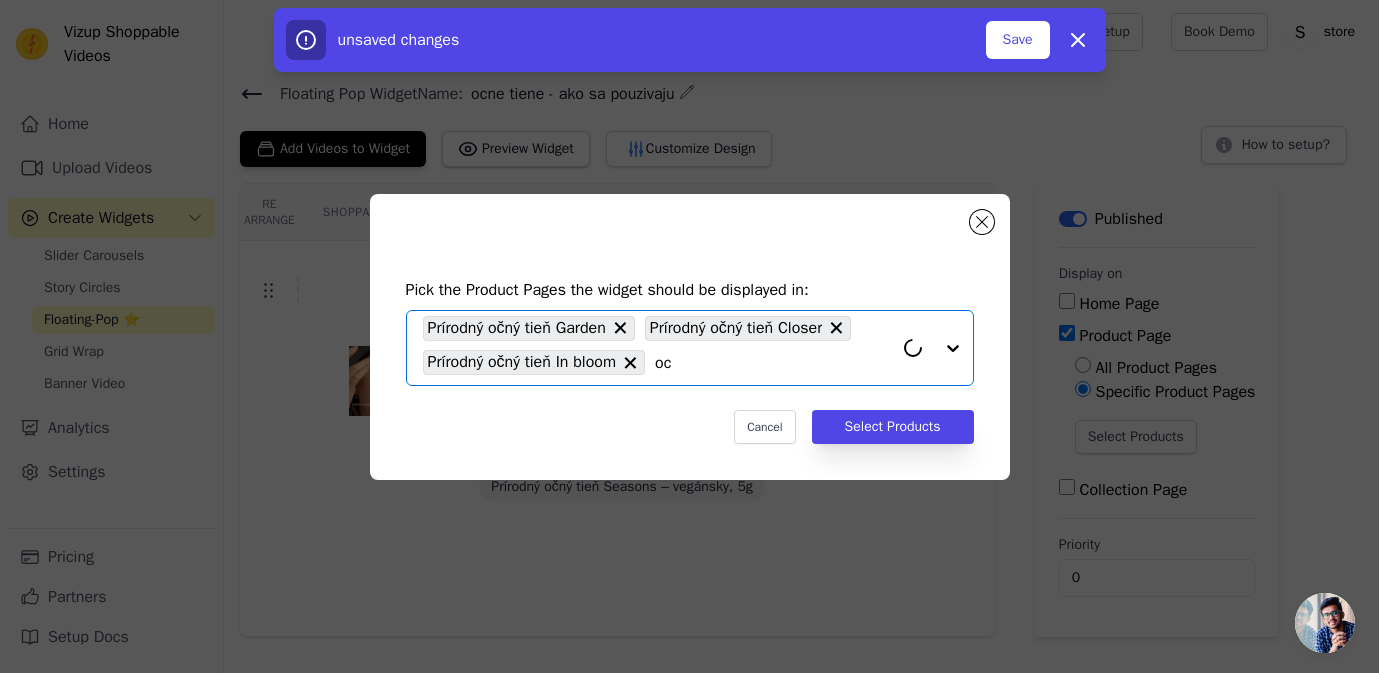 type on "ocn" 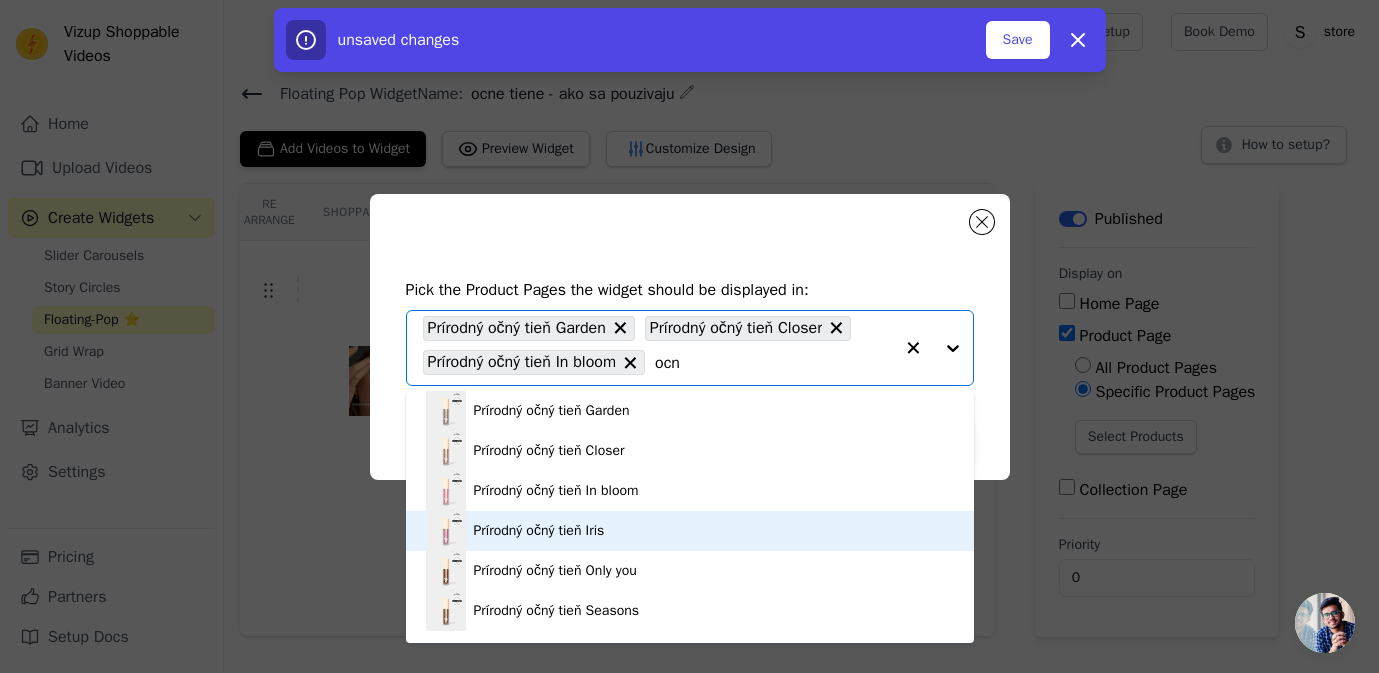 click on "Prírodný očný tieň Iris" at bounding box center [539, 531] 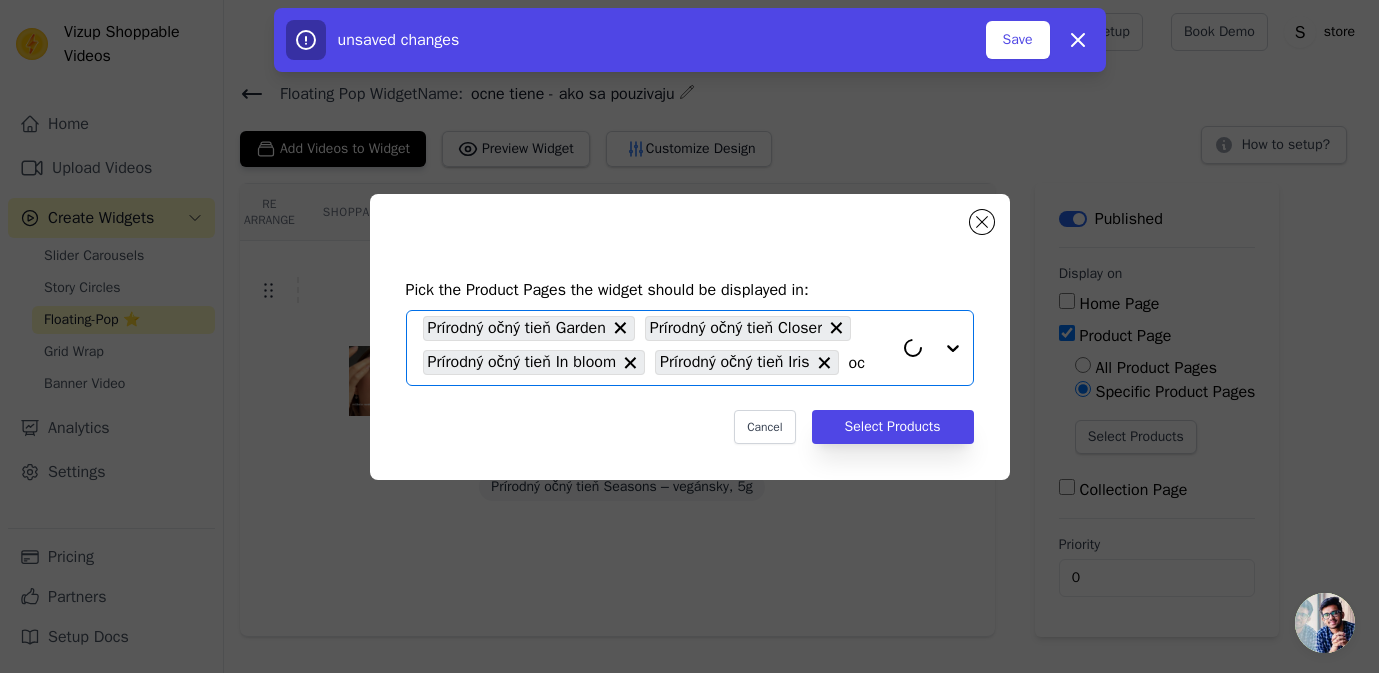 type on "ocn" 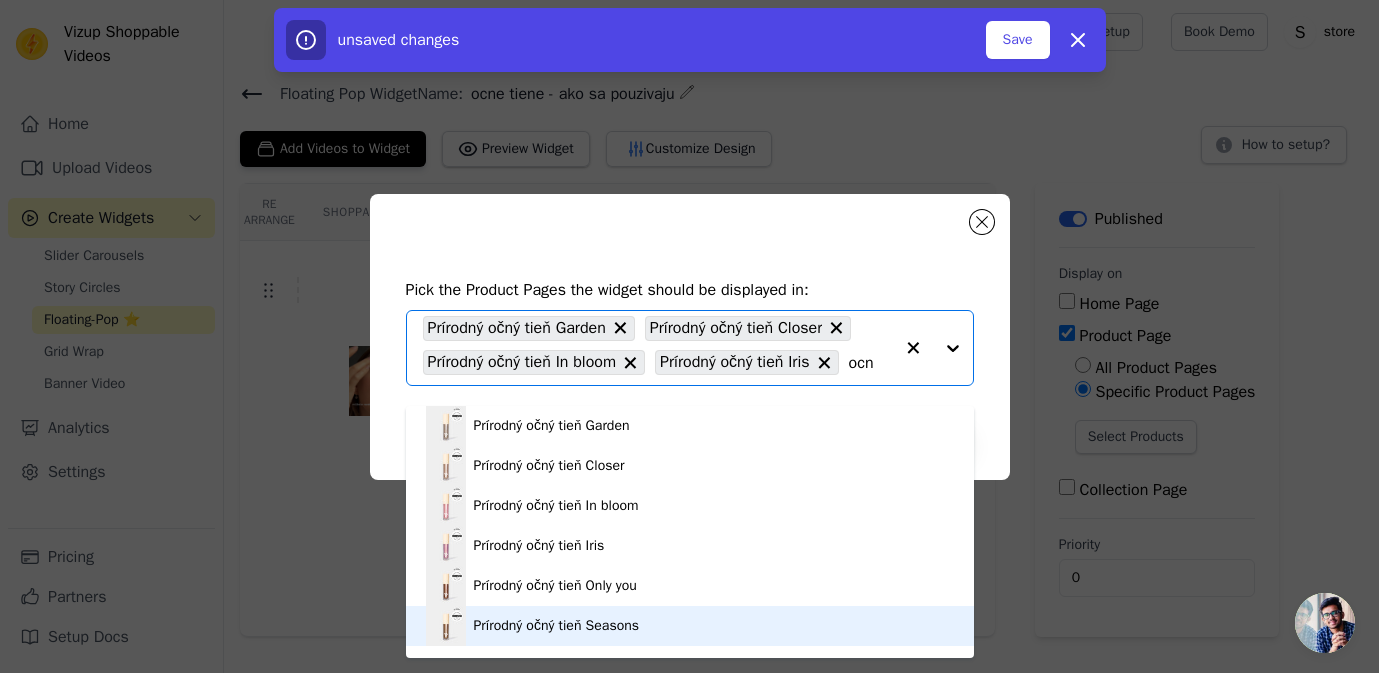 click on "Prírodný očný tieň Seasons" at bounding box center (557, 626) 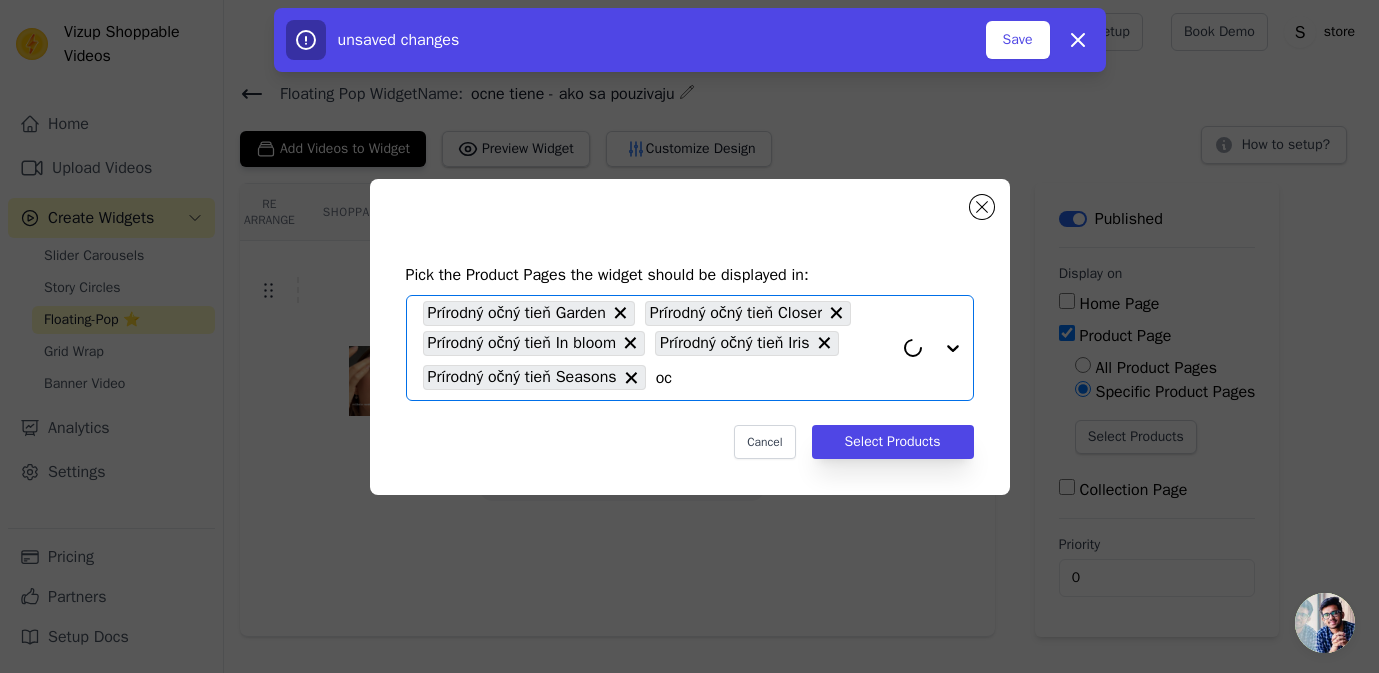 type on "ocn" 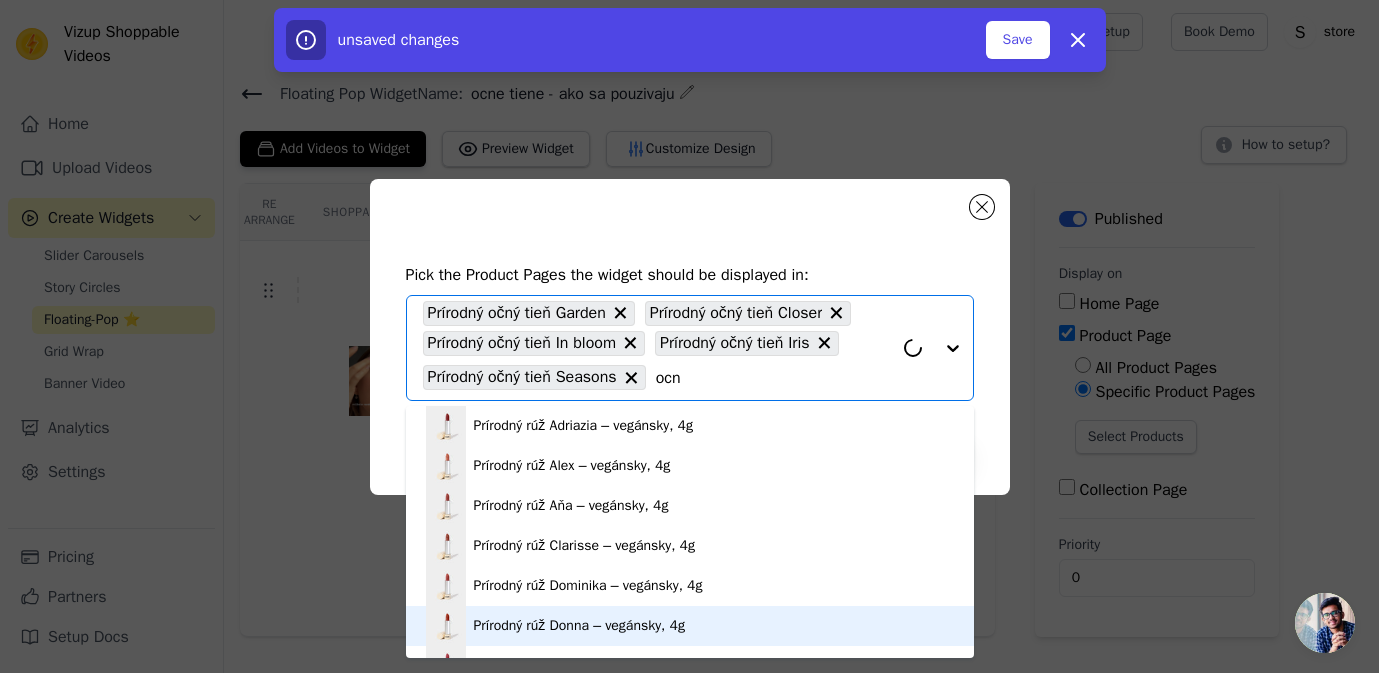 scroll, scrollTop: 28, scrollLeft: 0, axis: vertical 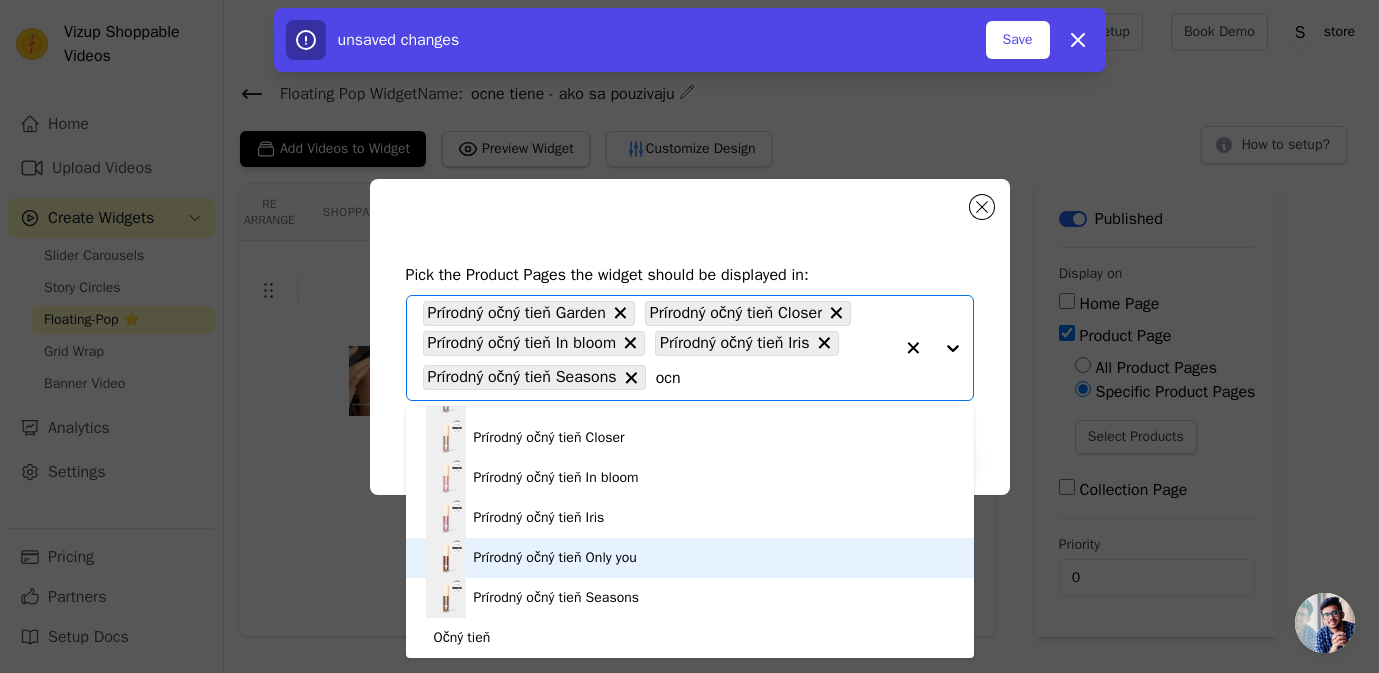 click on "Prírodný očný tieň Only you" at bounding box center (555, 558) 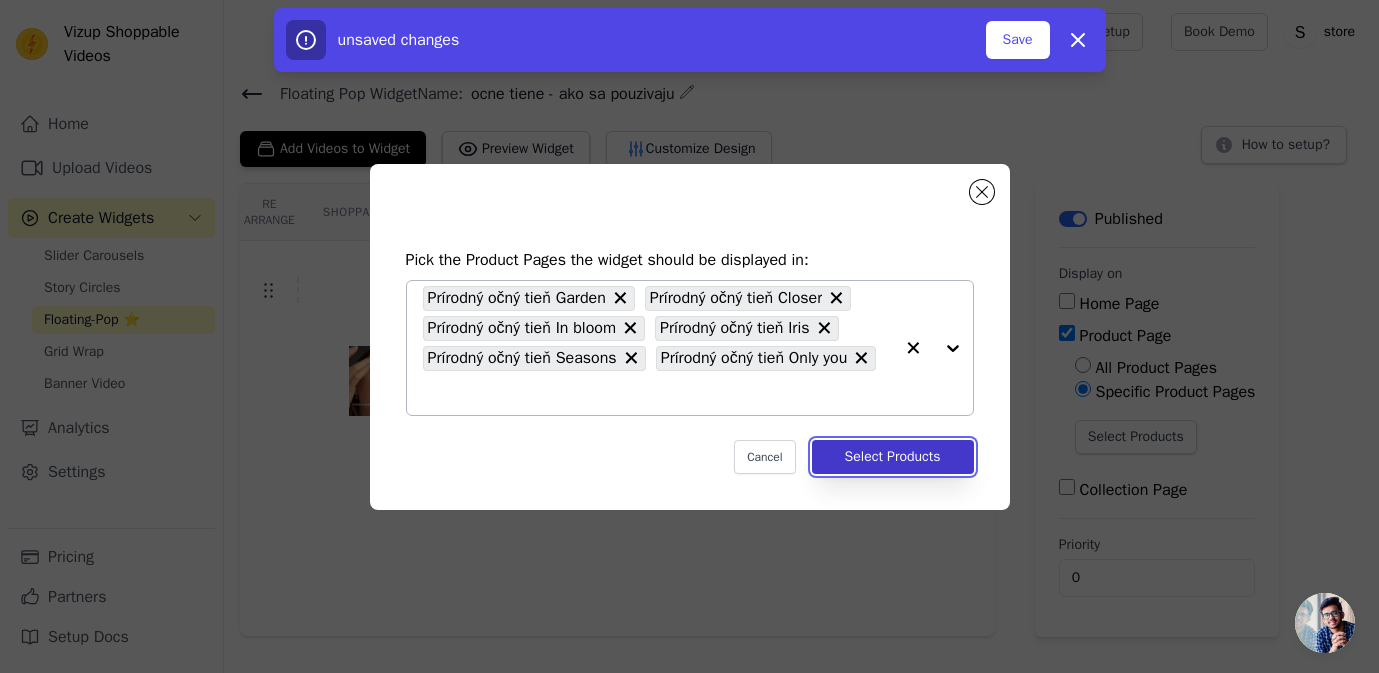 click on "Select Products" at bounding box center [893, 457] 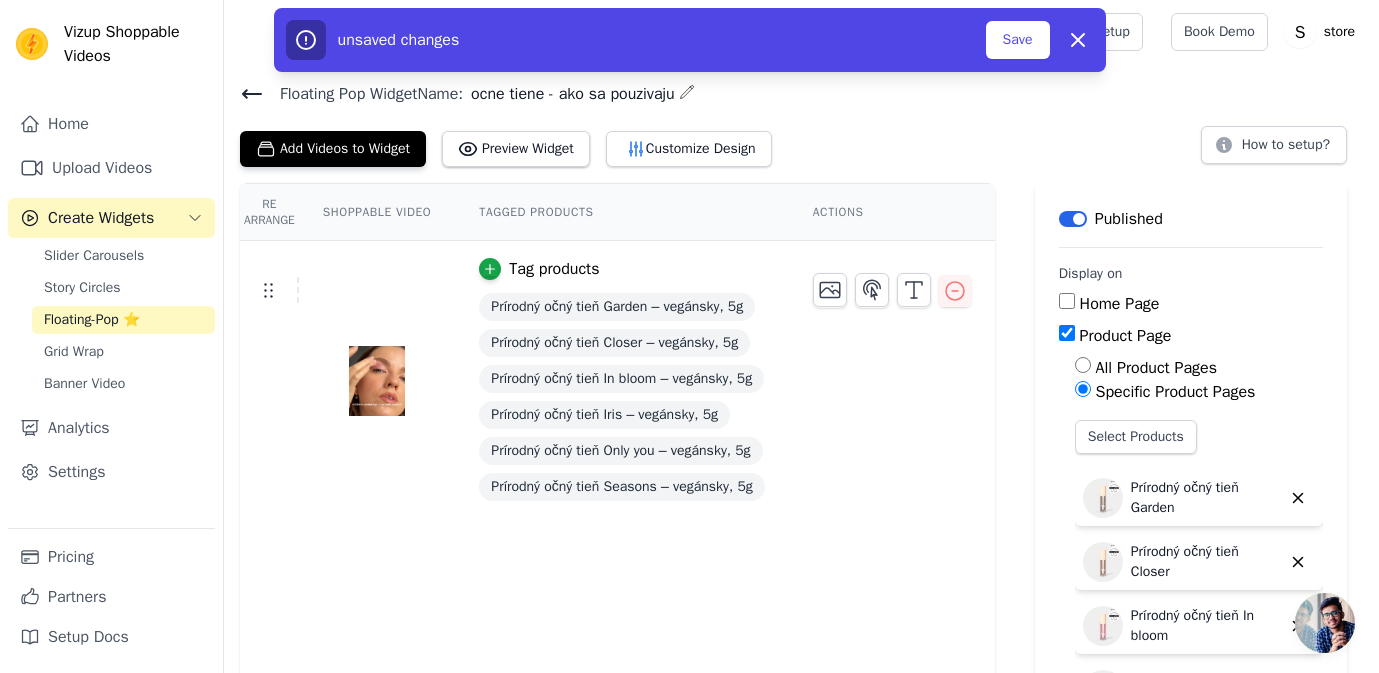scroll, scrollTop: 20, scrollLeft: 0, axis: vertical 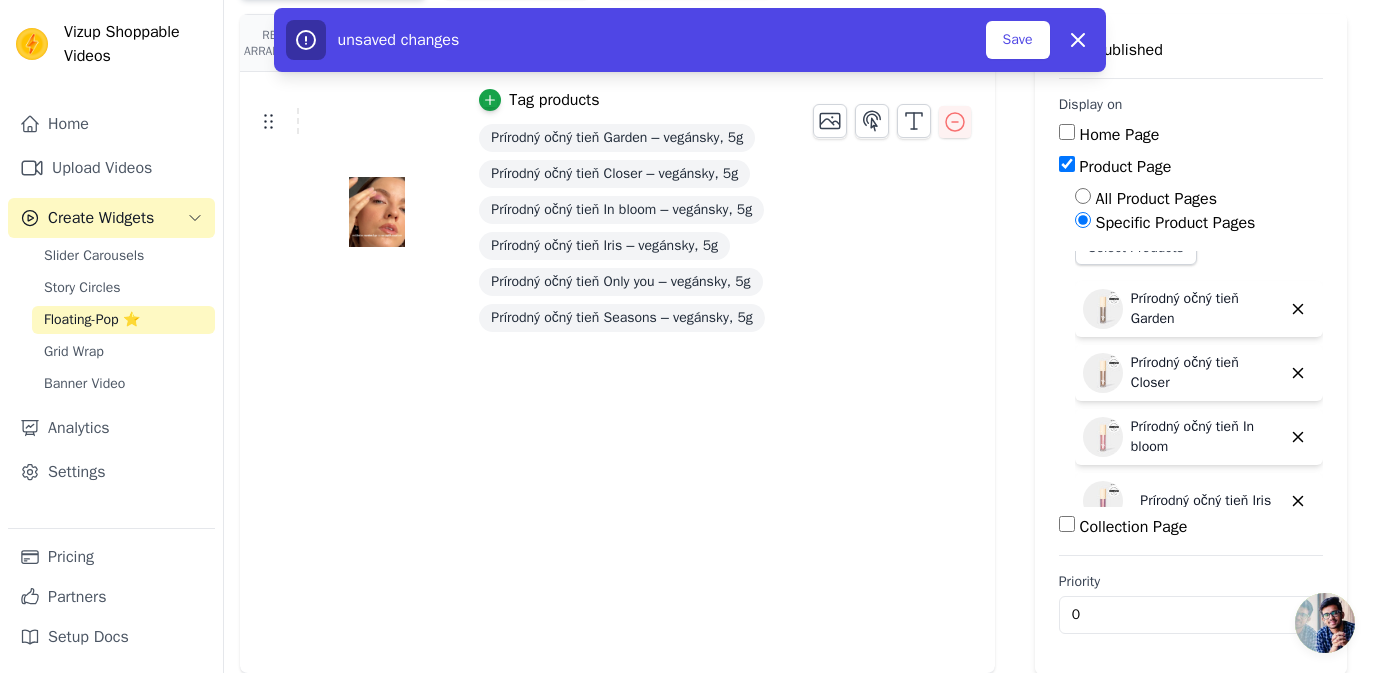 click on "Collection Page" at bounding box center [1067, 524] 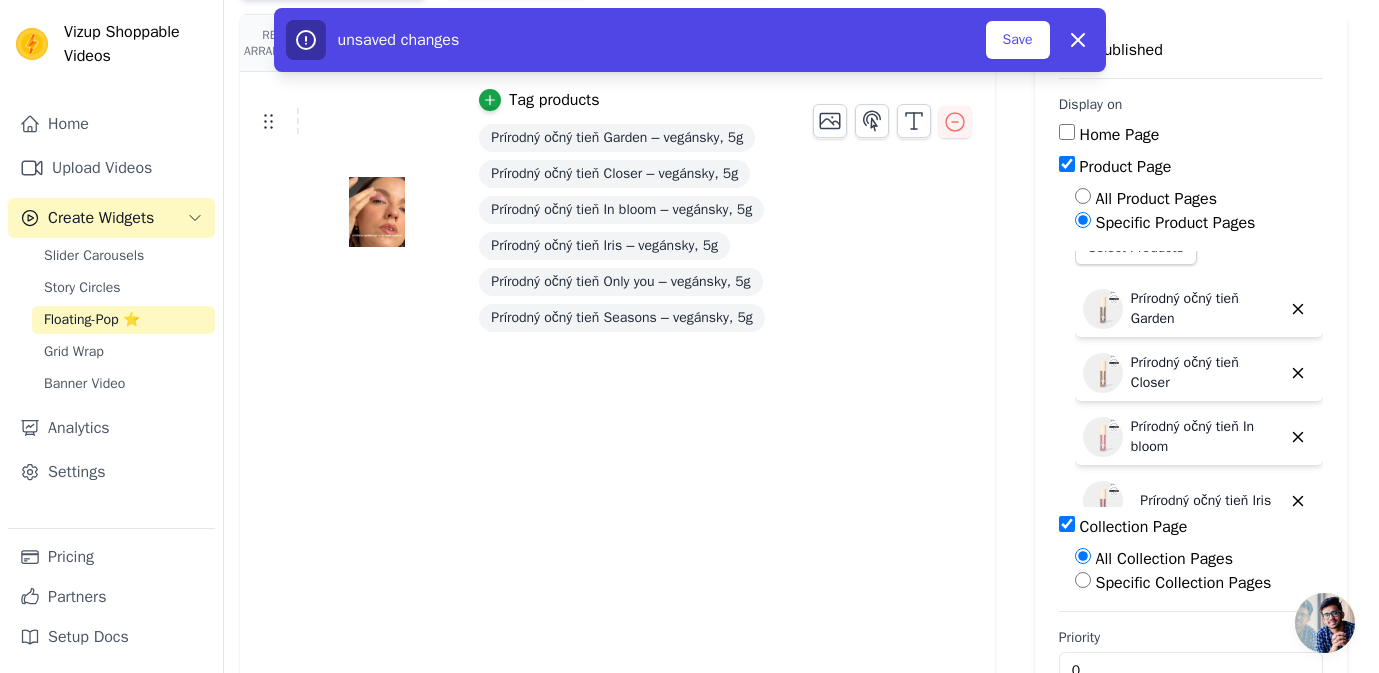 click on "Specific Collection Pages" at bounding box center [1083, 580] 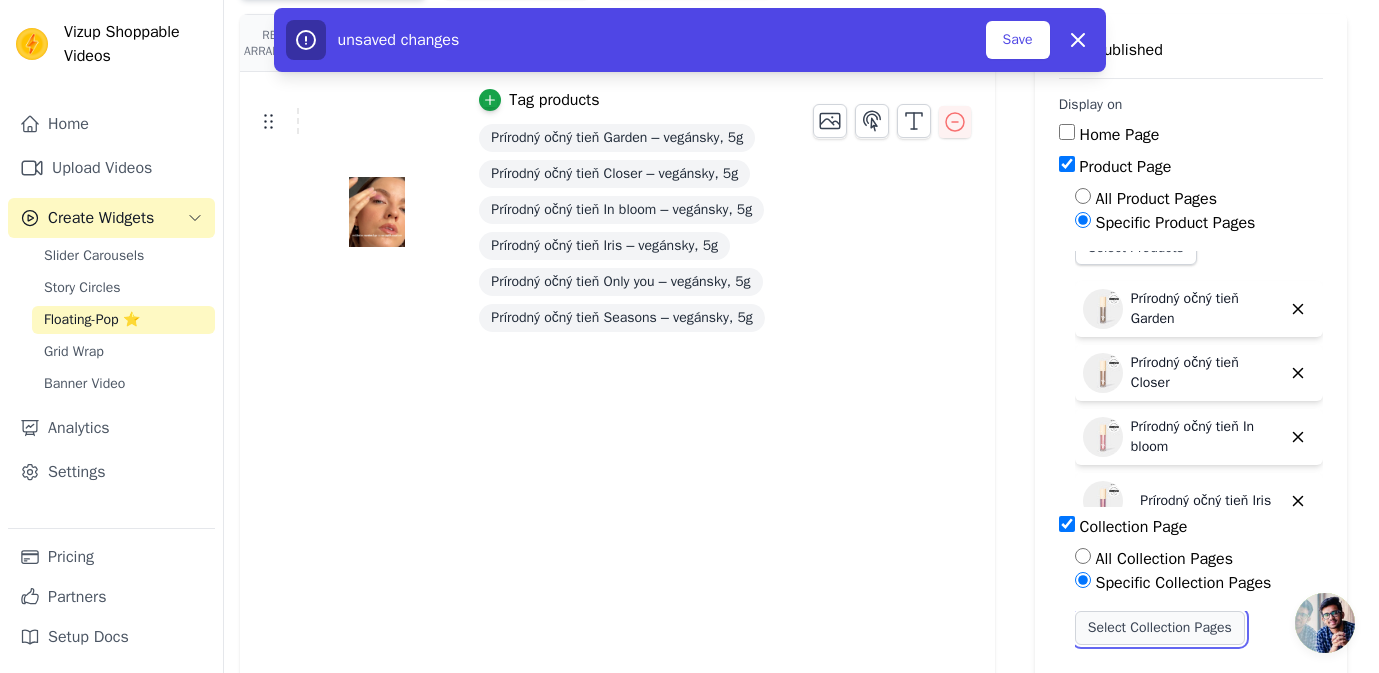 click on "Select Collection Pages" at bounding box center (1160, 628) 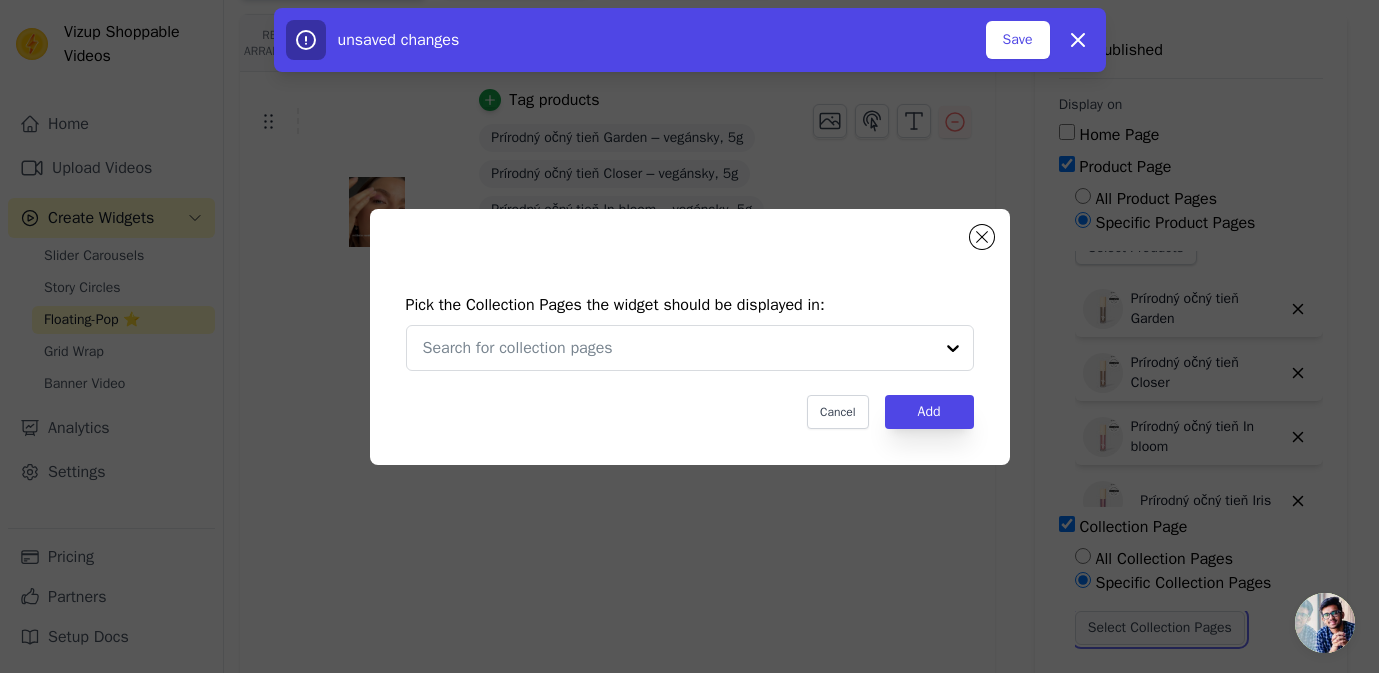 scroll, scrollTop: 0, scrollLeft: 0, axis: both 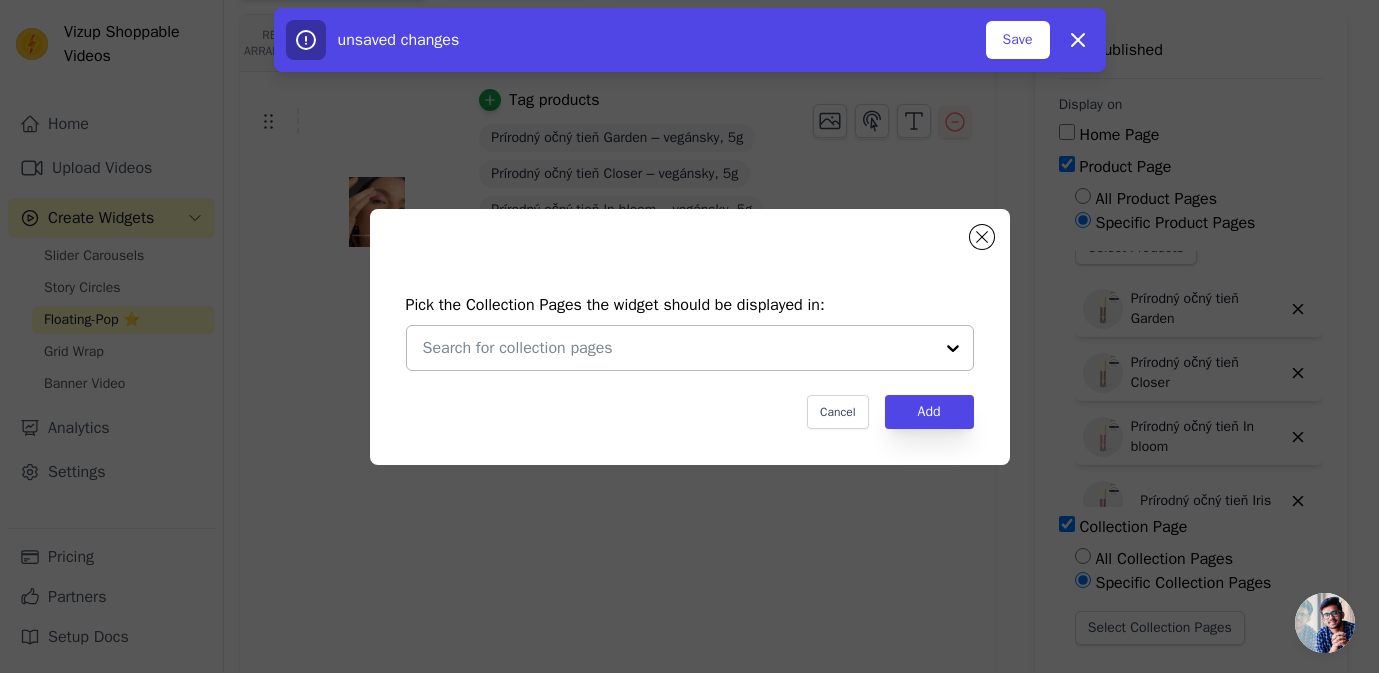 click at bounding box center (678, 348) 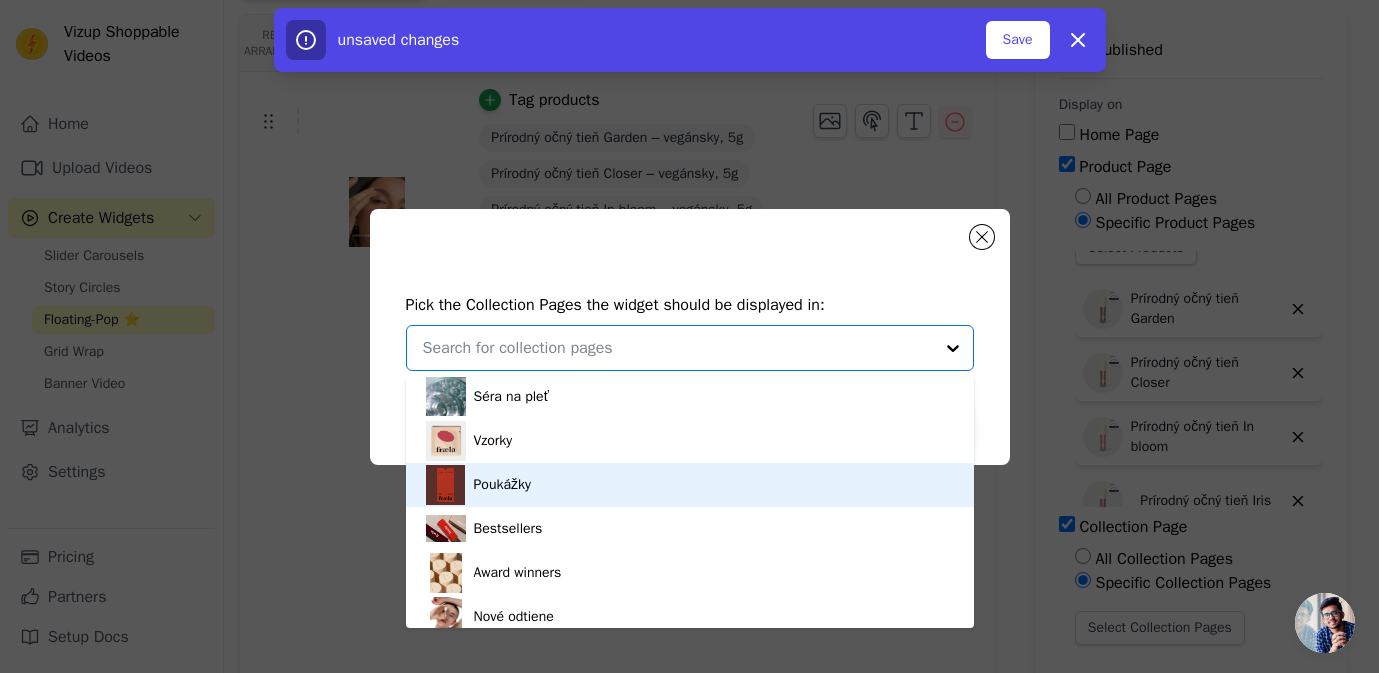 scroll, scrollTop: 247, scrollLeft: 0, axis: vertical 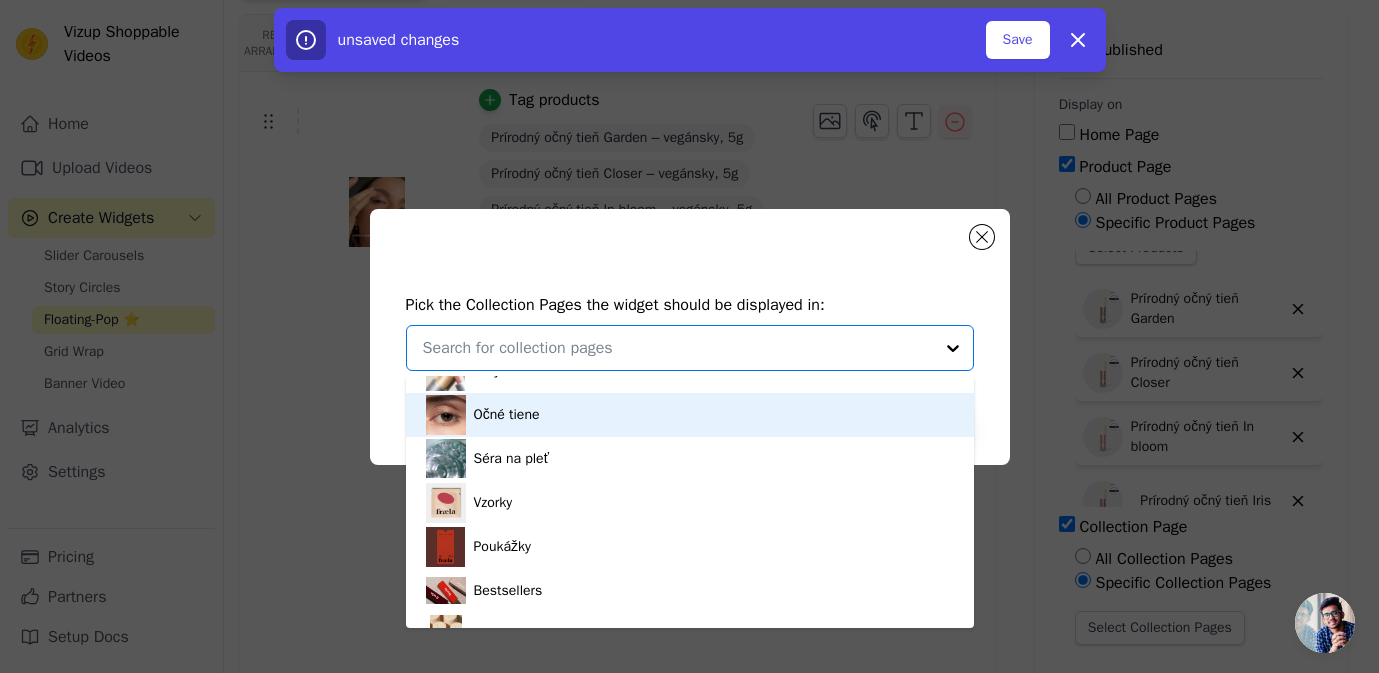 click on "Očné tiene" at bounding box center [690, 415] 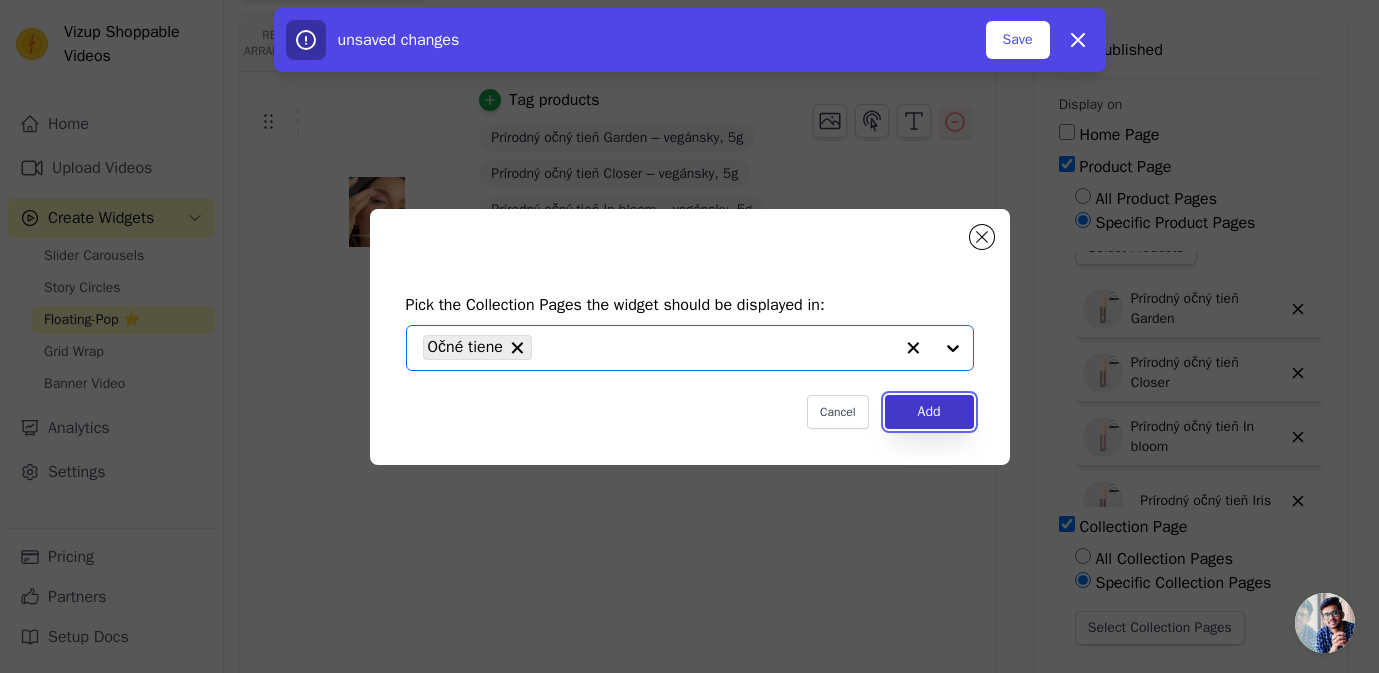 click on "Add" at bounding box center [929, 412] 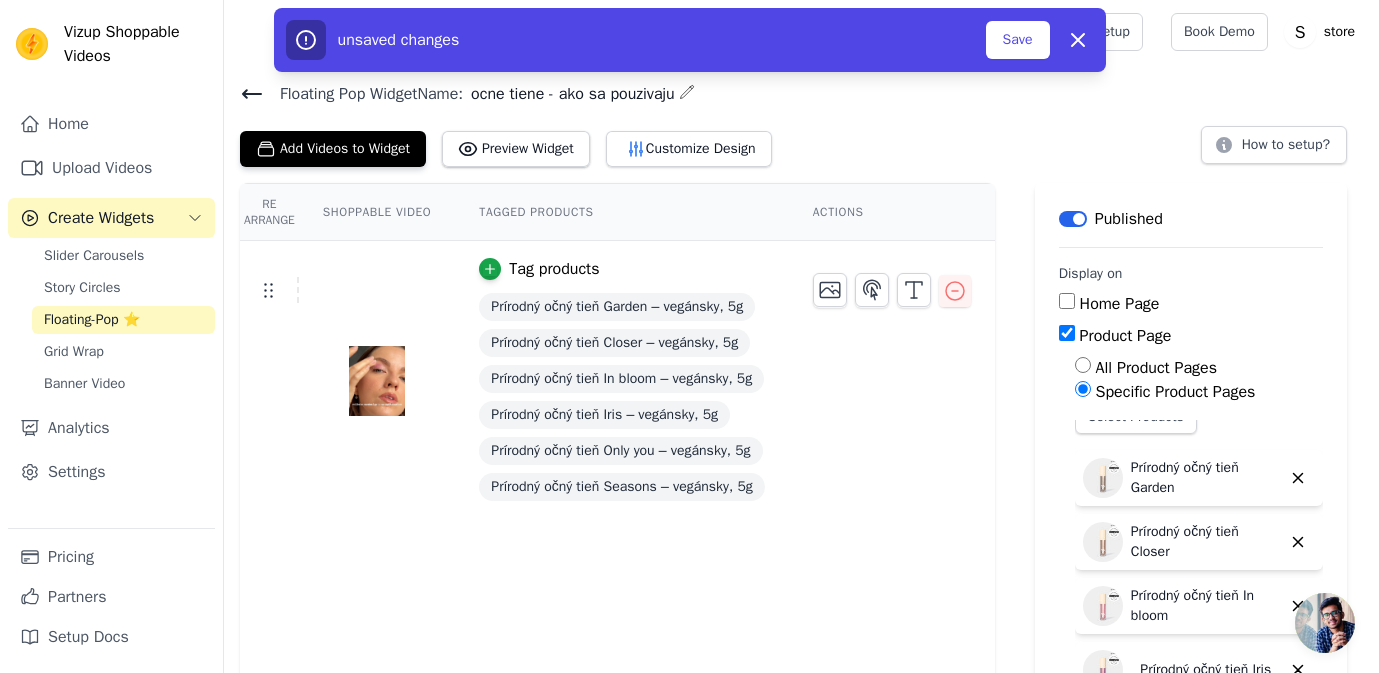 scroll, scrollTop: 169, scrollLeft: 0, axis: vertical 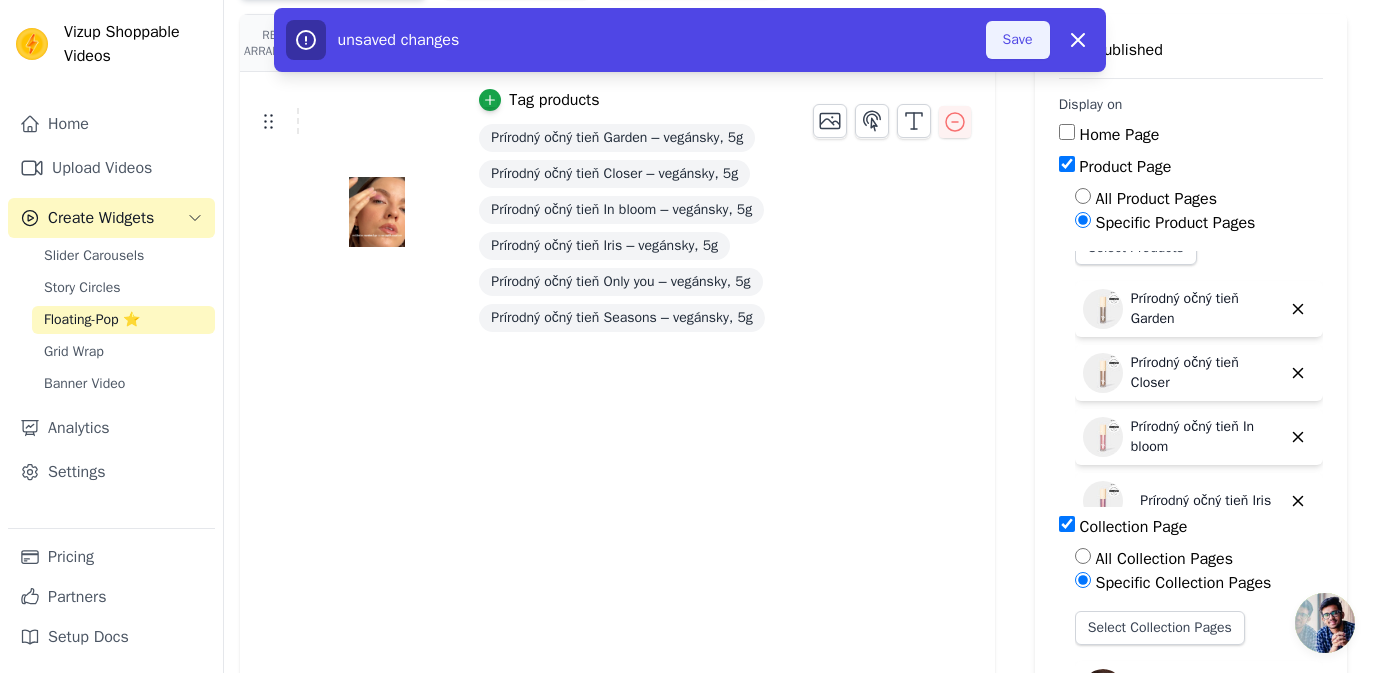 click on "Save" at bounding box center (1018, 40) 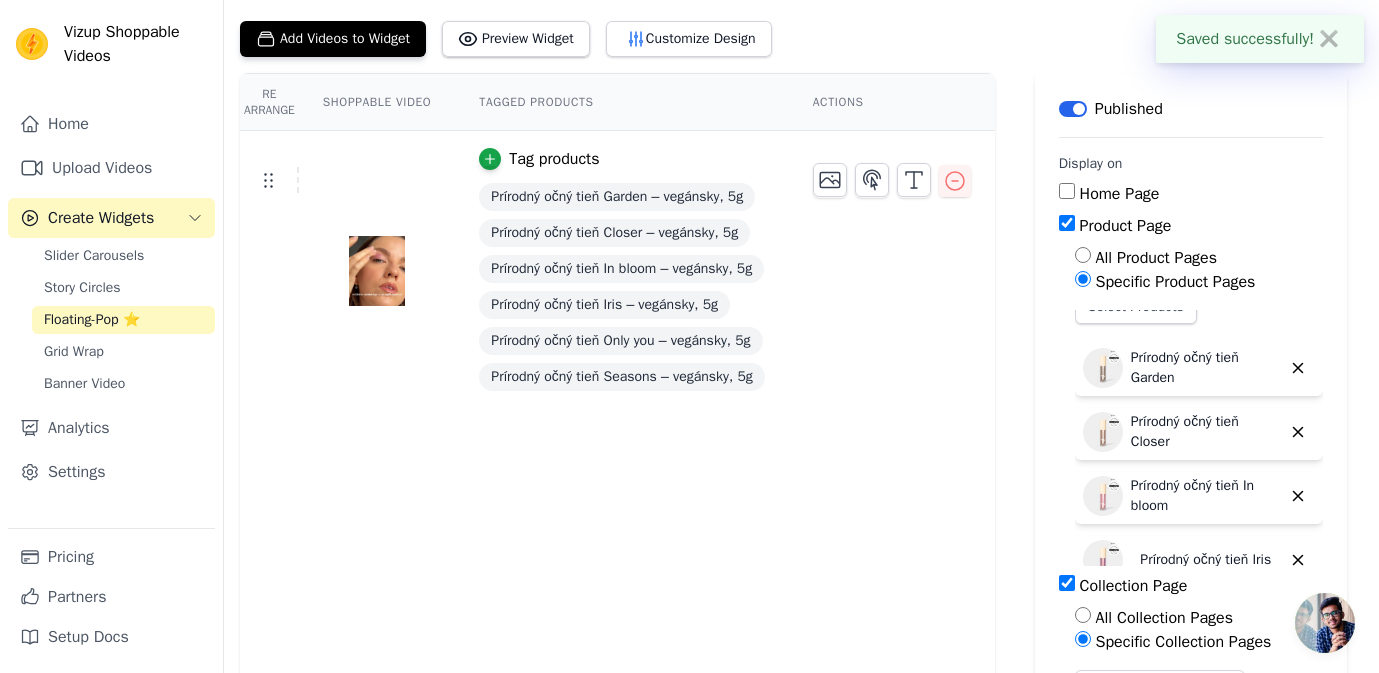 scroll, scrollTop: 0, scrollLeft: 0, axis: both 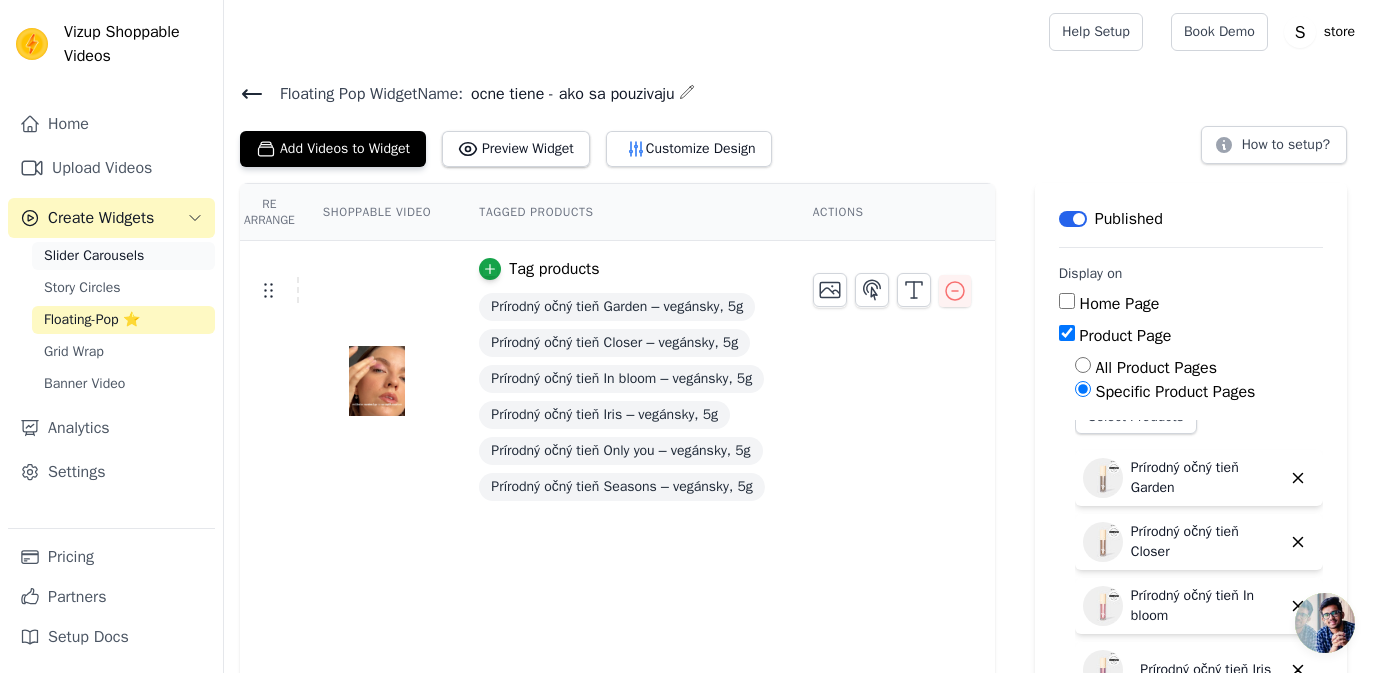 click on "Slider Carousels" at bounding box center (94, 256) 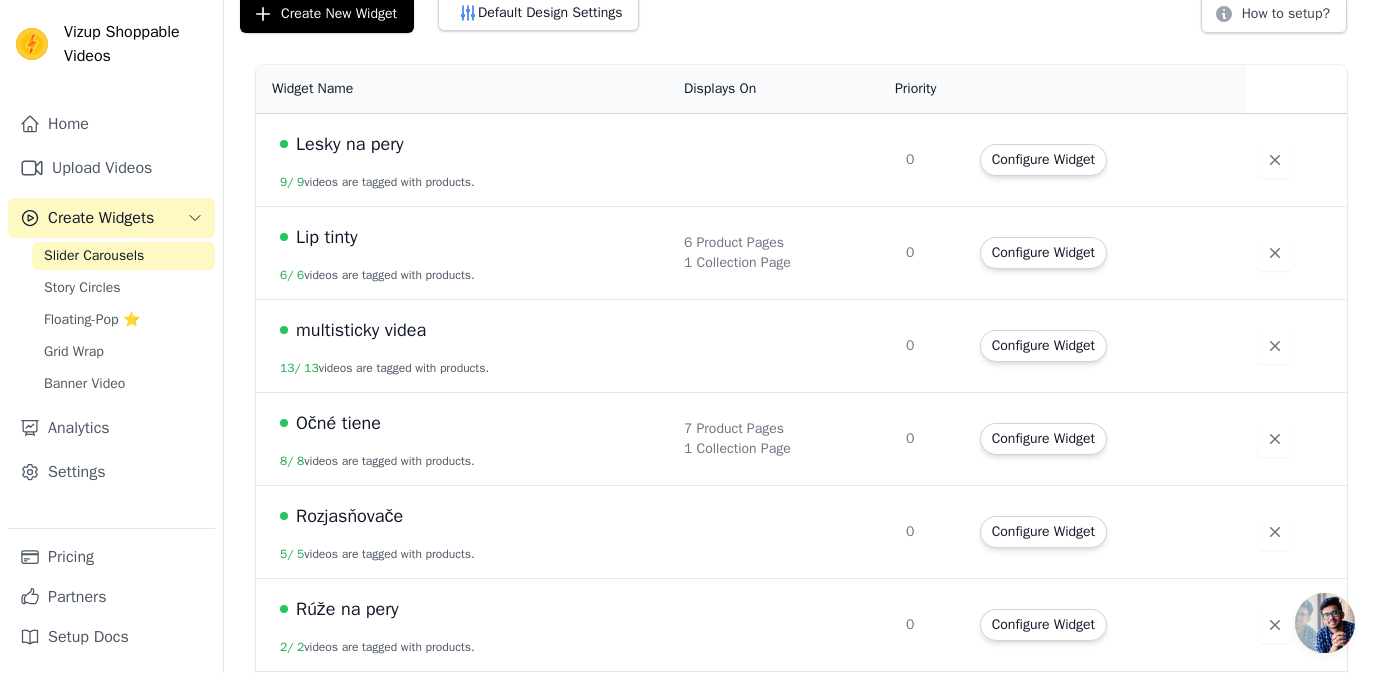 scroll, scrollTop: 148, scrollLeft: 0, axis: vertical 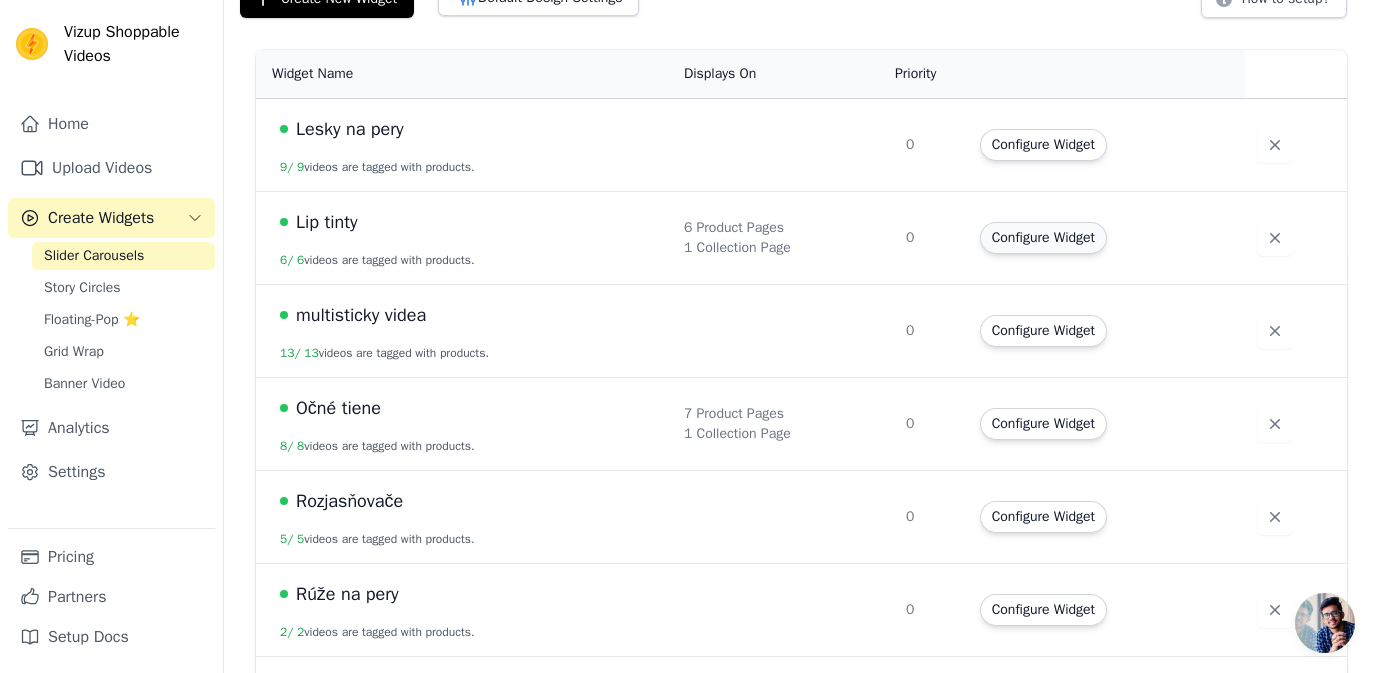 click on "Configure Widget" at bounding box center [1043, 238] 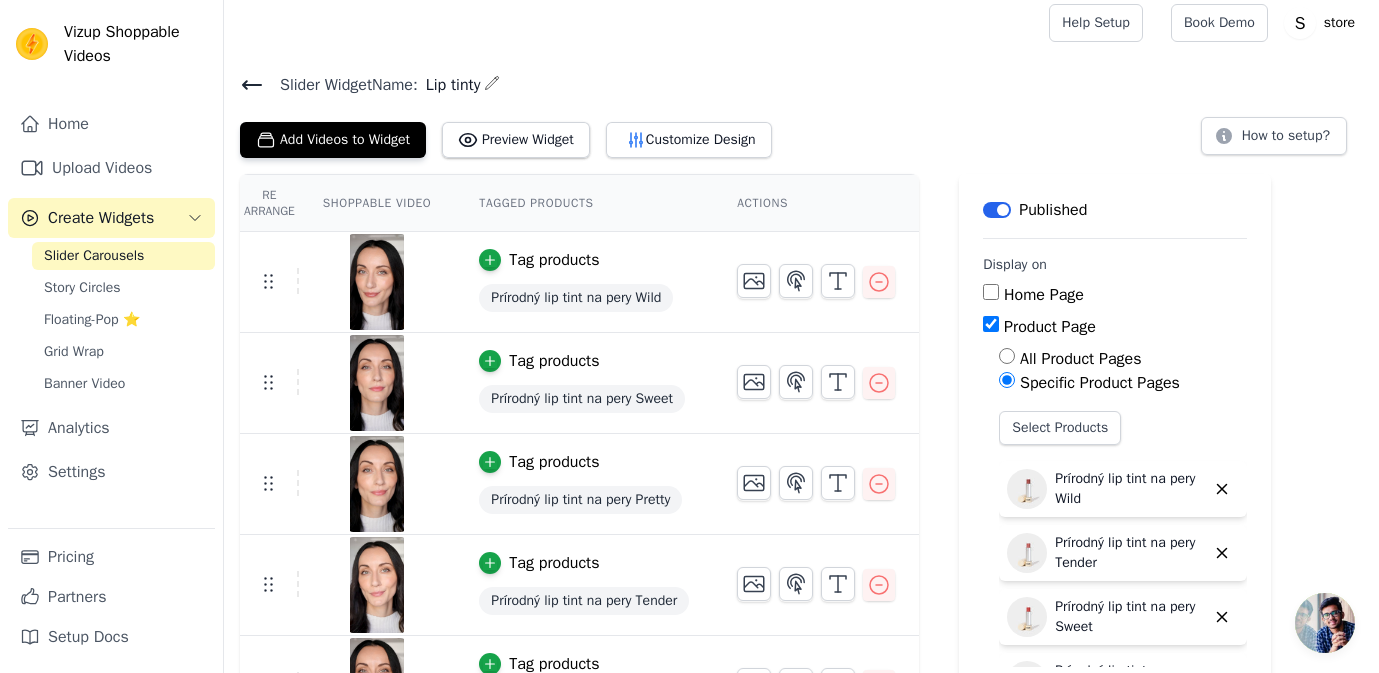 scroll, scrollTop: 10, scrollLeft: 0, axis: vertical 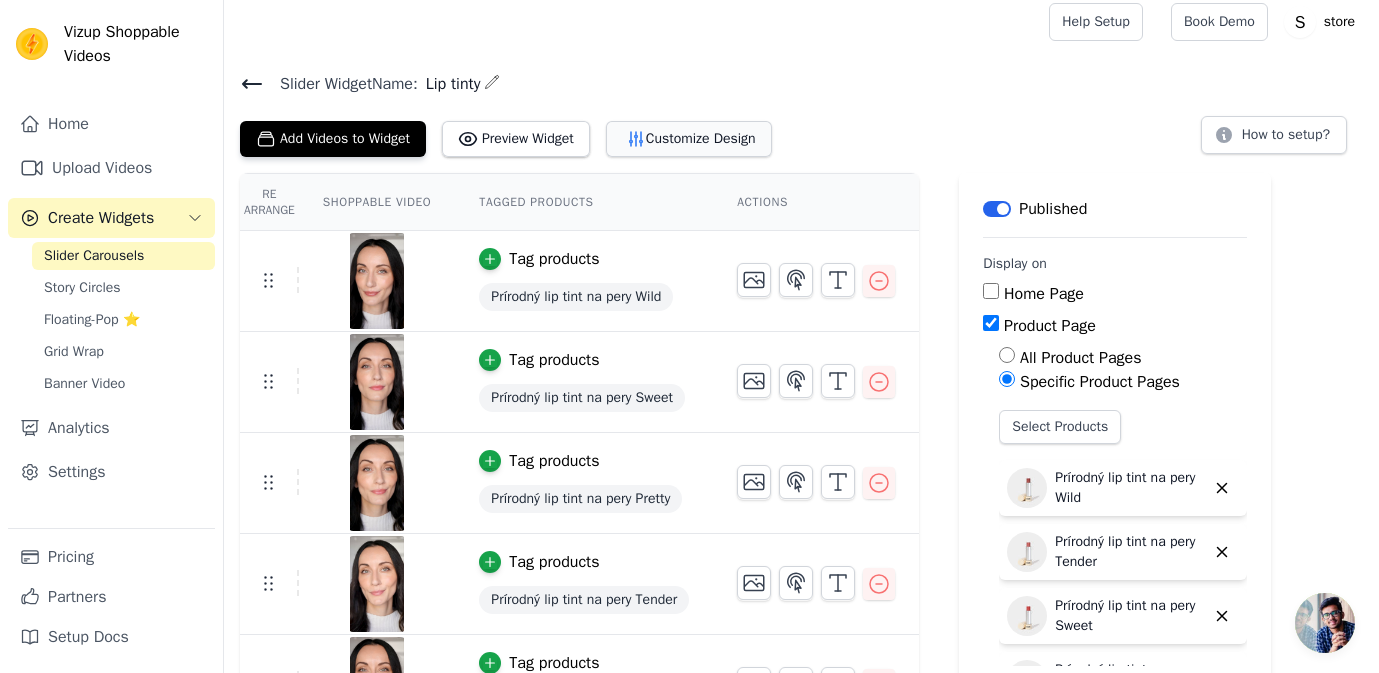 click on "Customize Design" at bounding box center [689, 139] 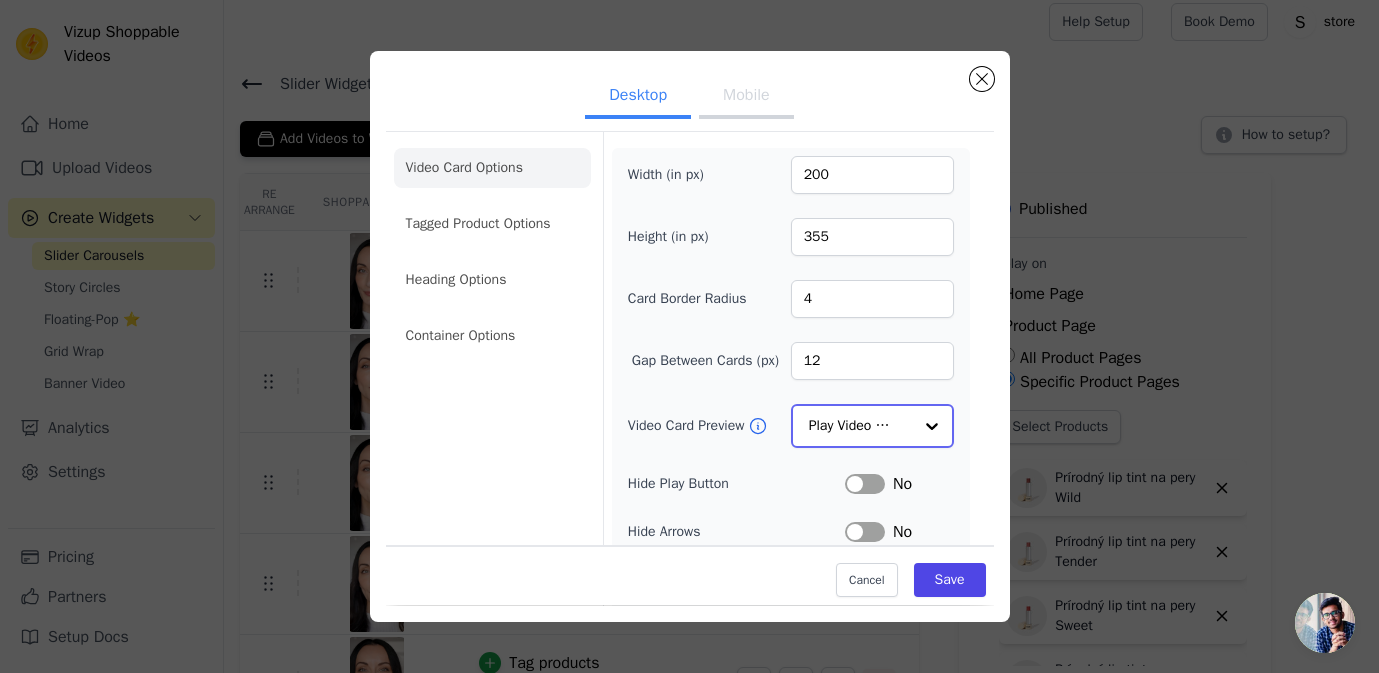click on "Video Card Preview" 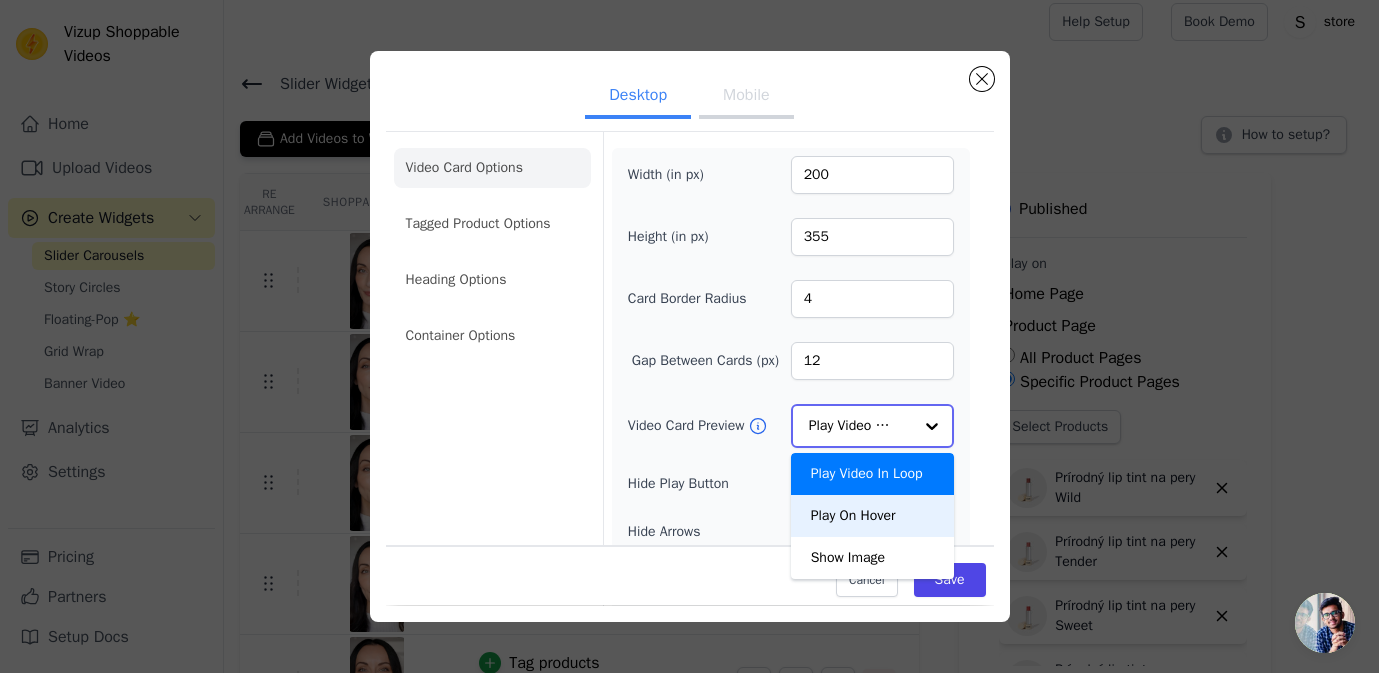 click on "Play On Hover" at bounding box center [872, 516] 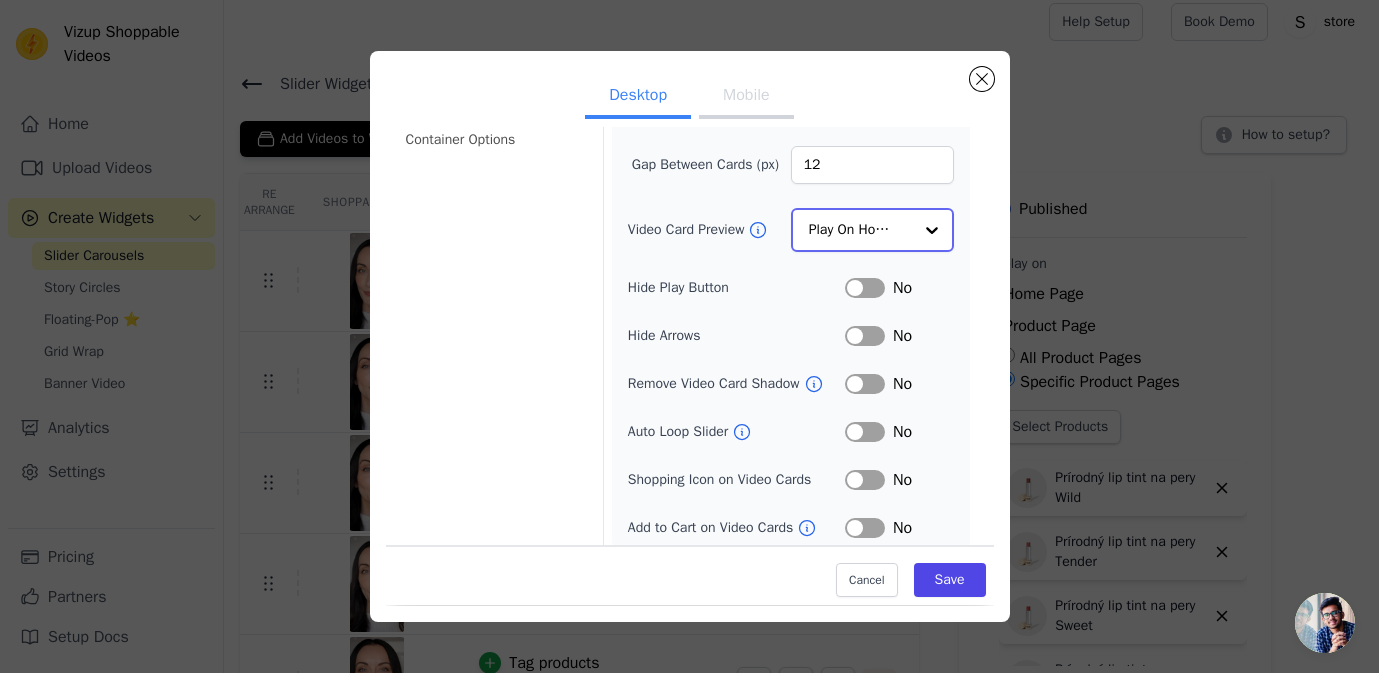 scroll, scrollTop: 208, scrollLeft: 0, axis: vertical 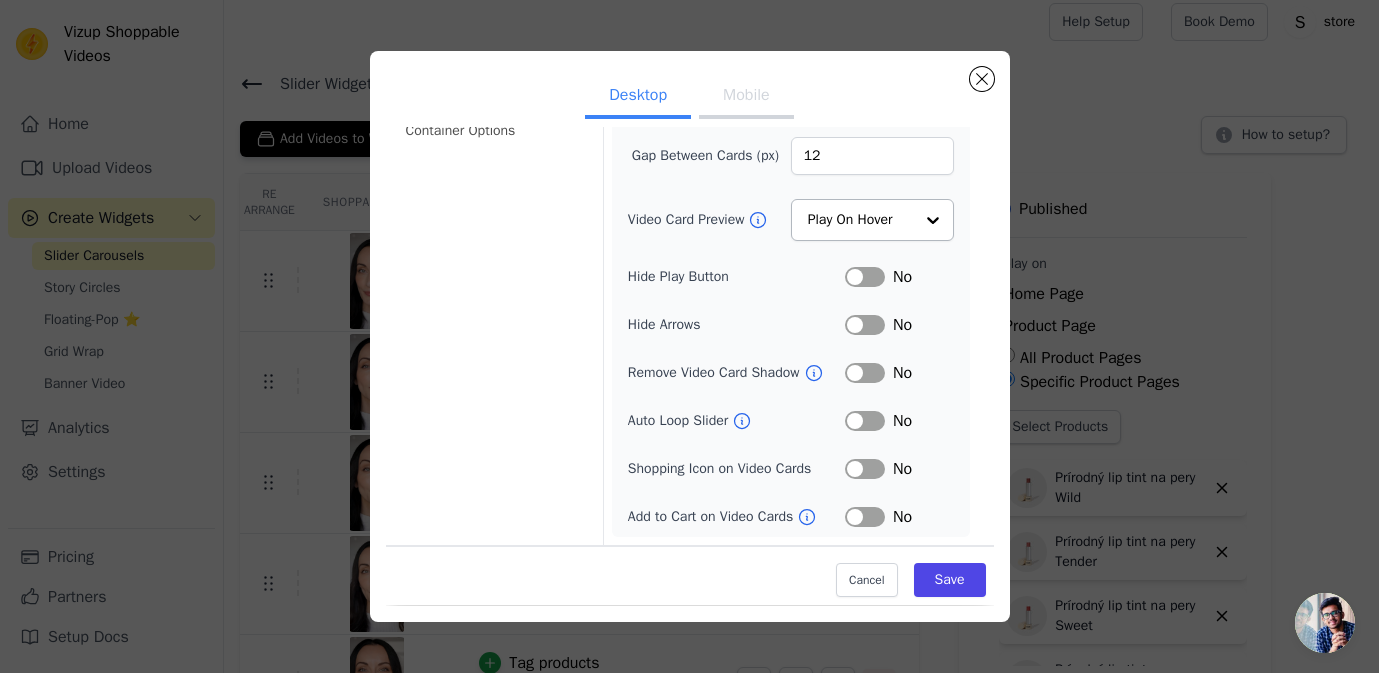 click on "Label" at bounding box center [865, 421] 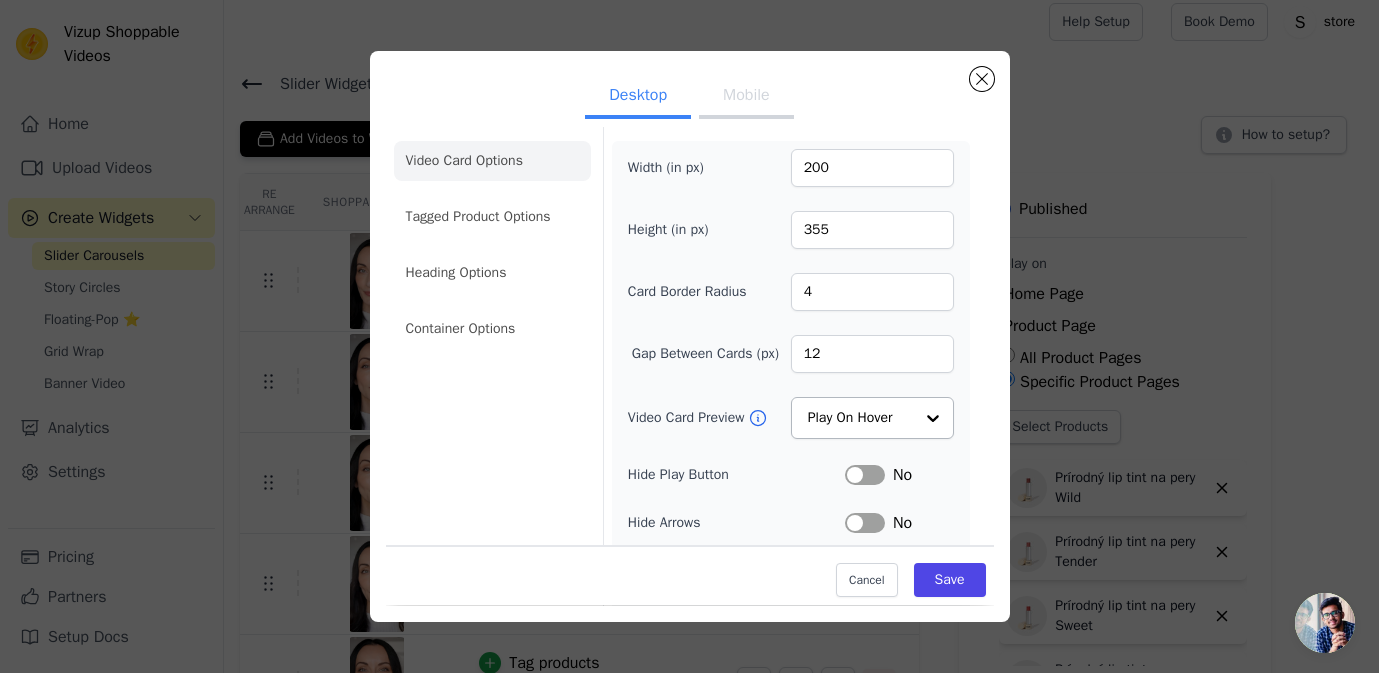 scroll, scrollTop: 0, scrollLeft: 0, axis: both 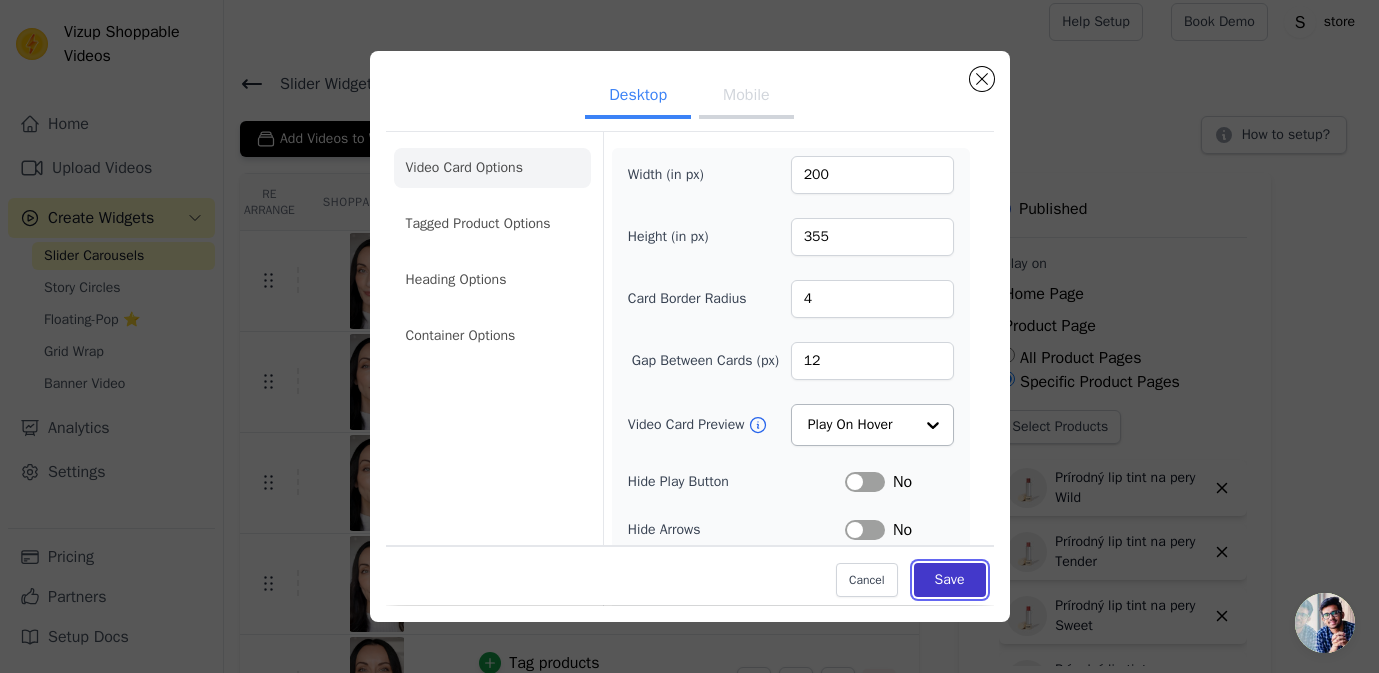click on "Save" at bounding box center (950, 581) 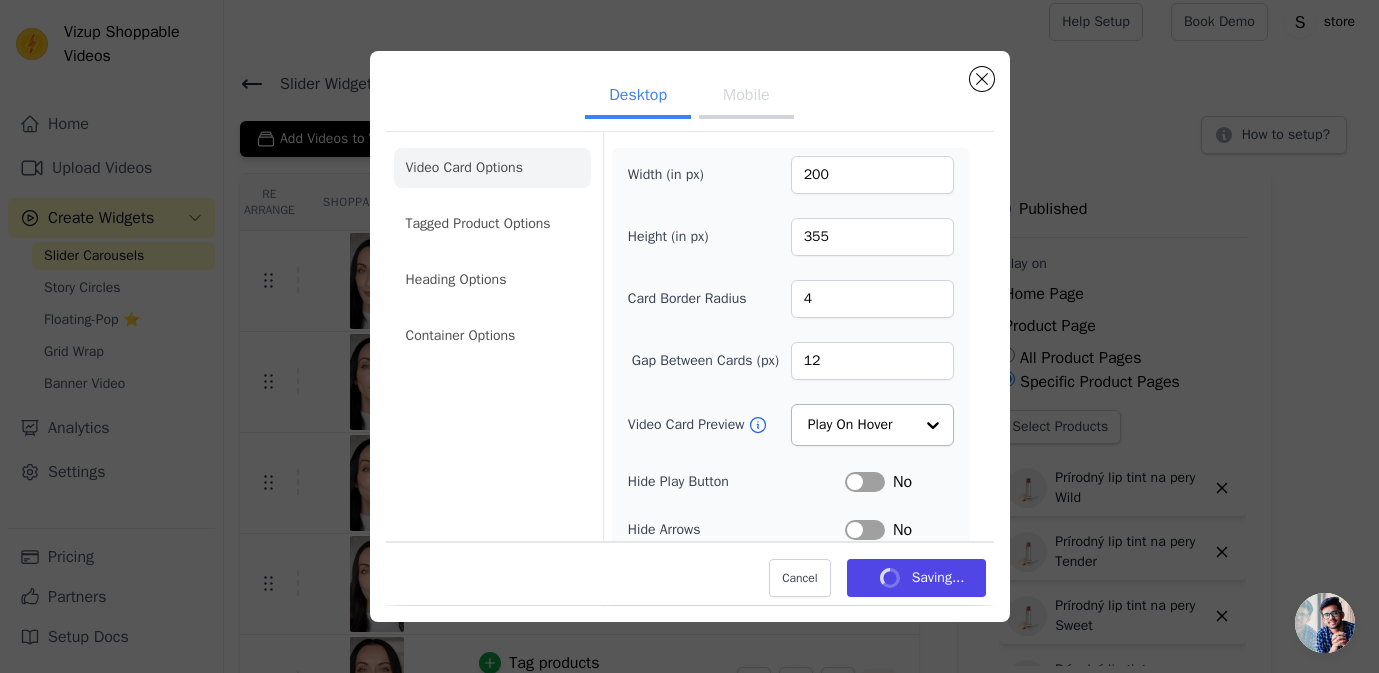 scroll, scrollTop: 10, scrollLeft: 0, axis: vertical 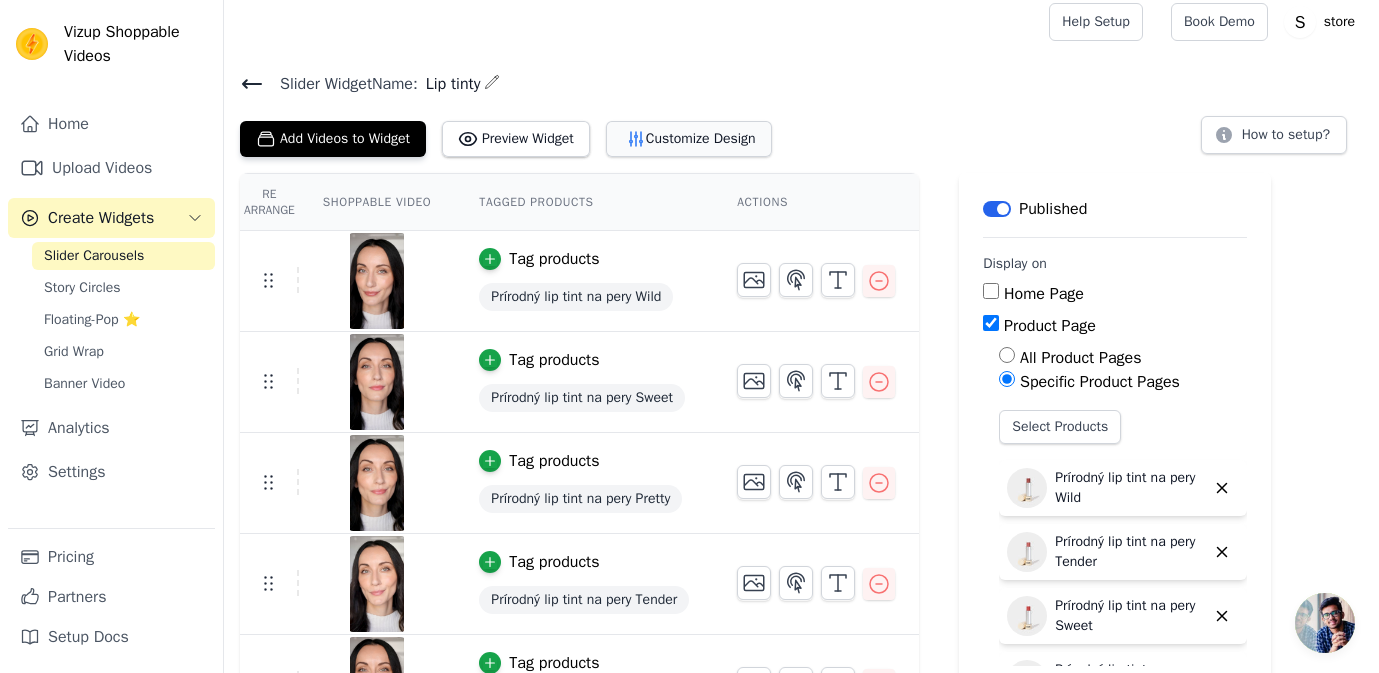 click on "Customize Design" at bounding box center (689, 139) 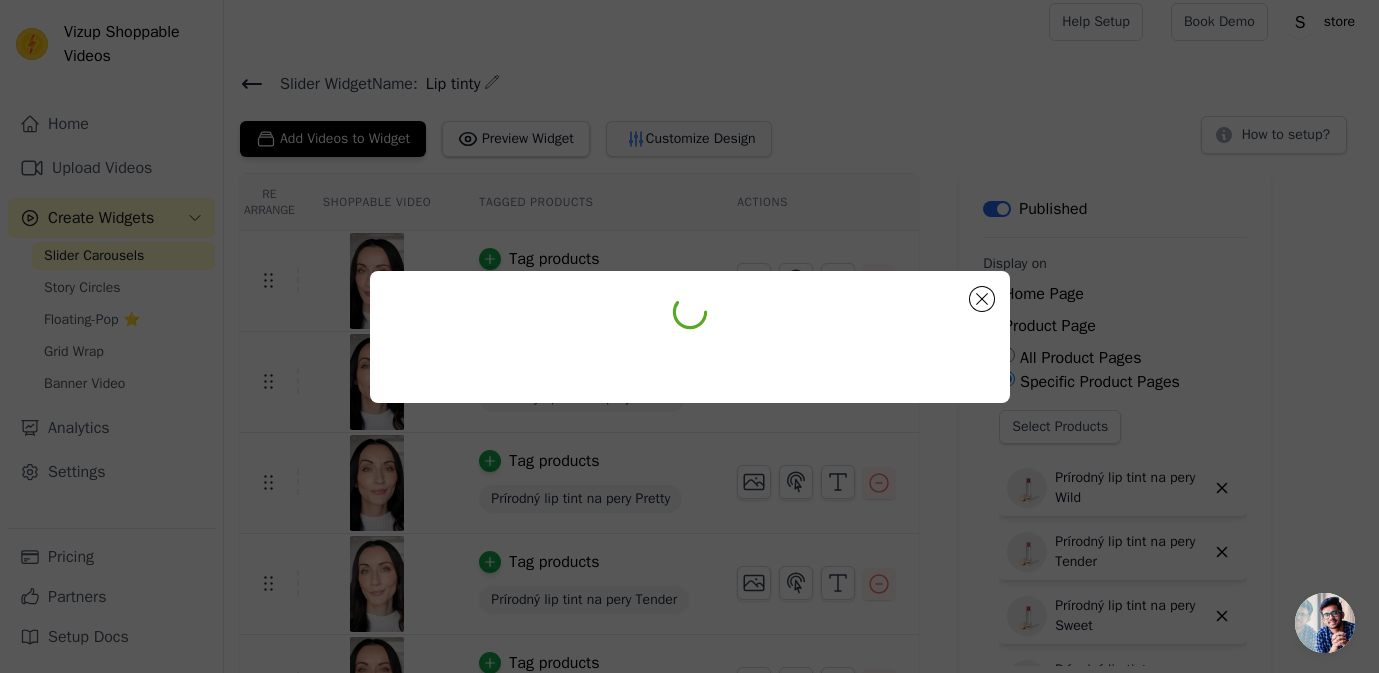 scroll, scrollTop: 0, scrollLeft: 0, axis: both 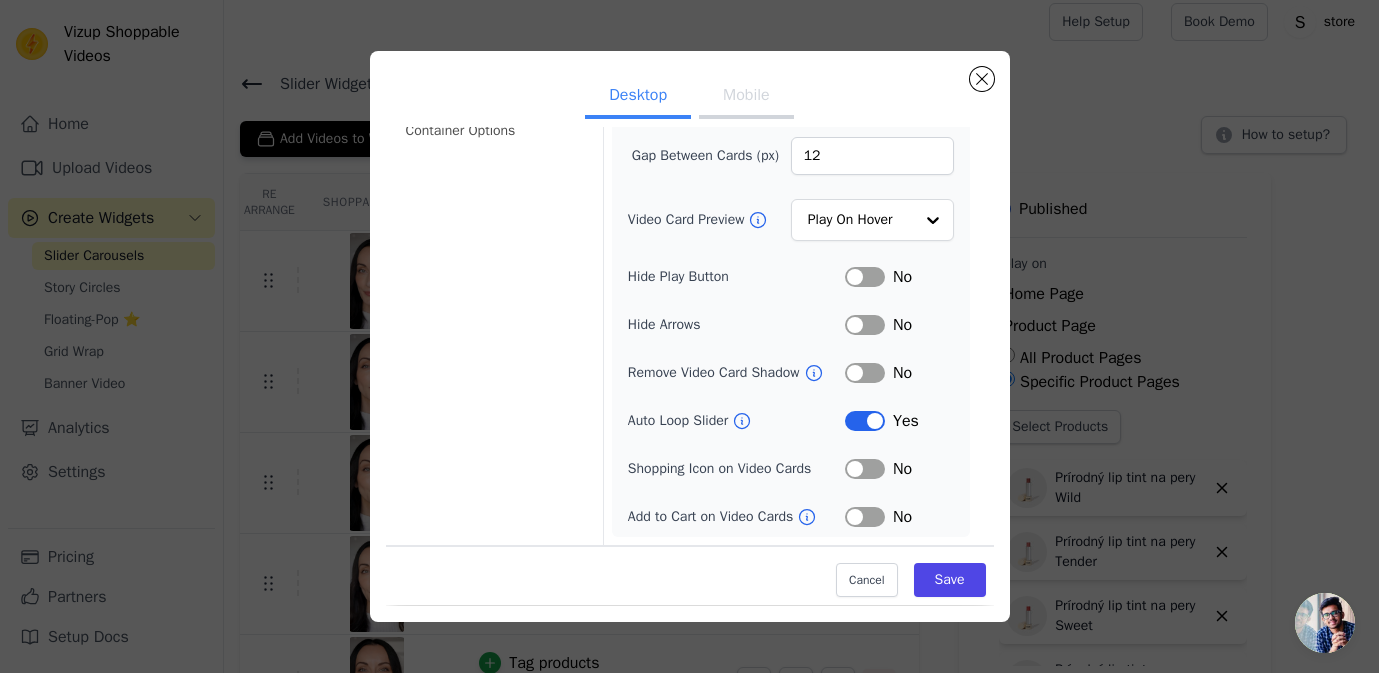 click on "Label" at bounding box center [865, 277] 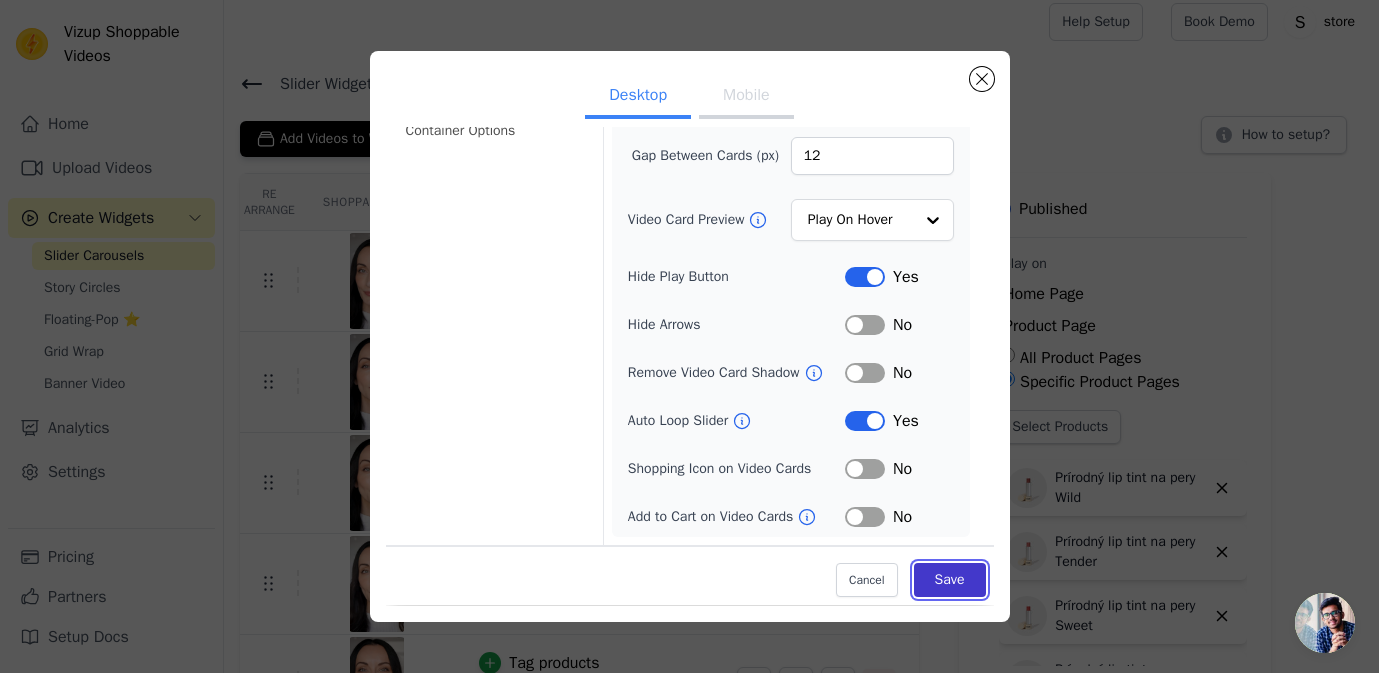 click on "Save" at bounding box center (950, 580) 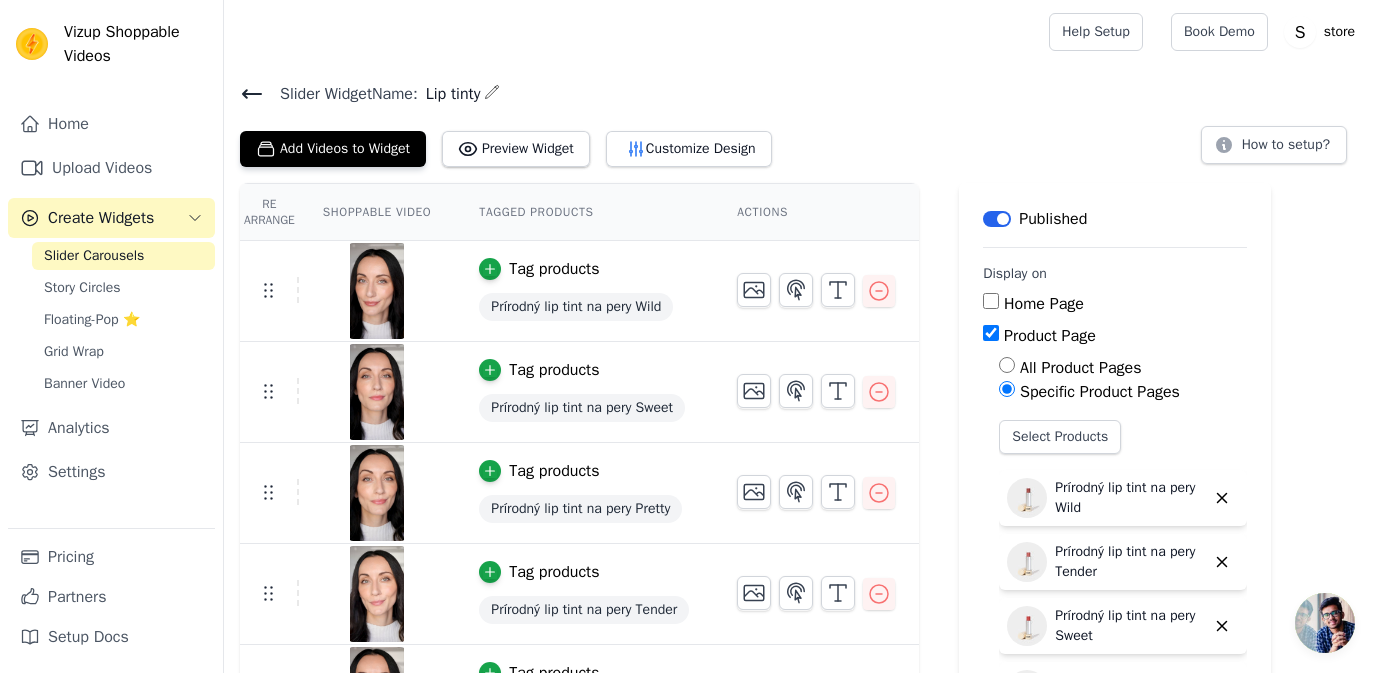 scroll, scrollTop: 10, scrollLeft: 0, axis: vertical 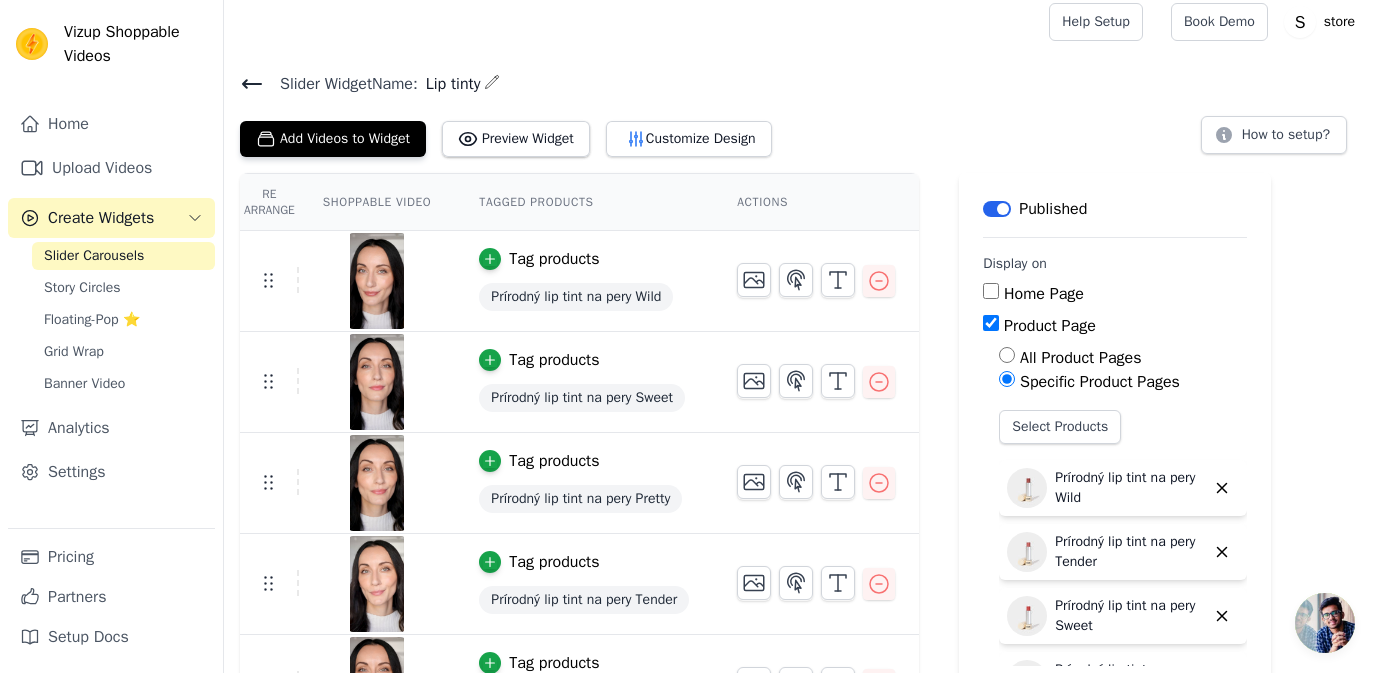 click on "Slider Carousels" at bounding box center (123, 256) 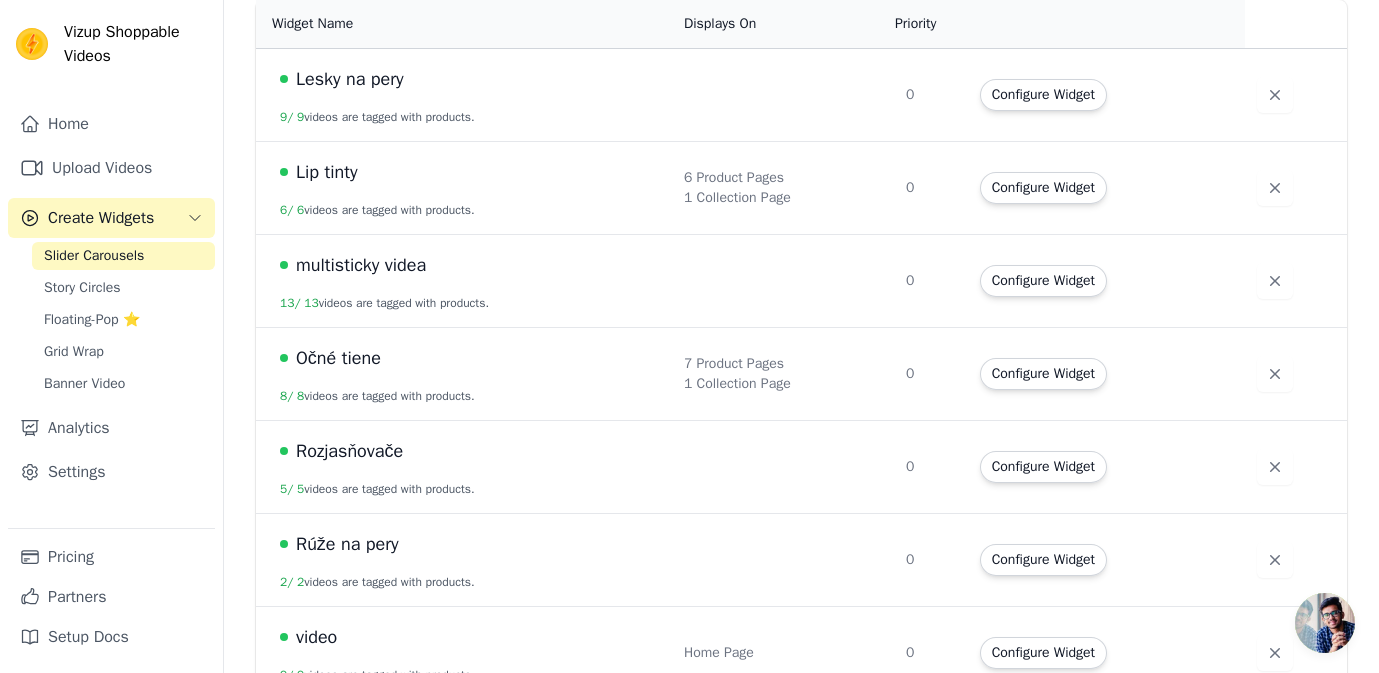 scroll, scrollTop: 232, scrollLeft: 0, axis: vertical 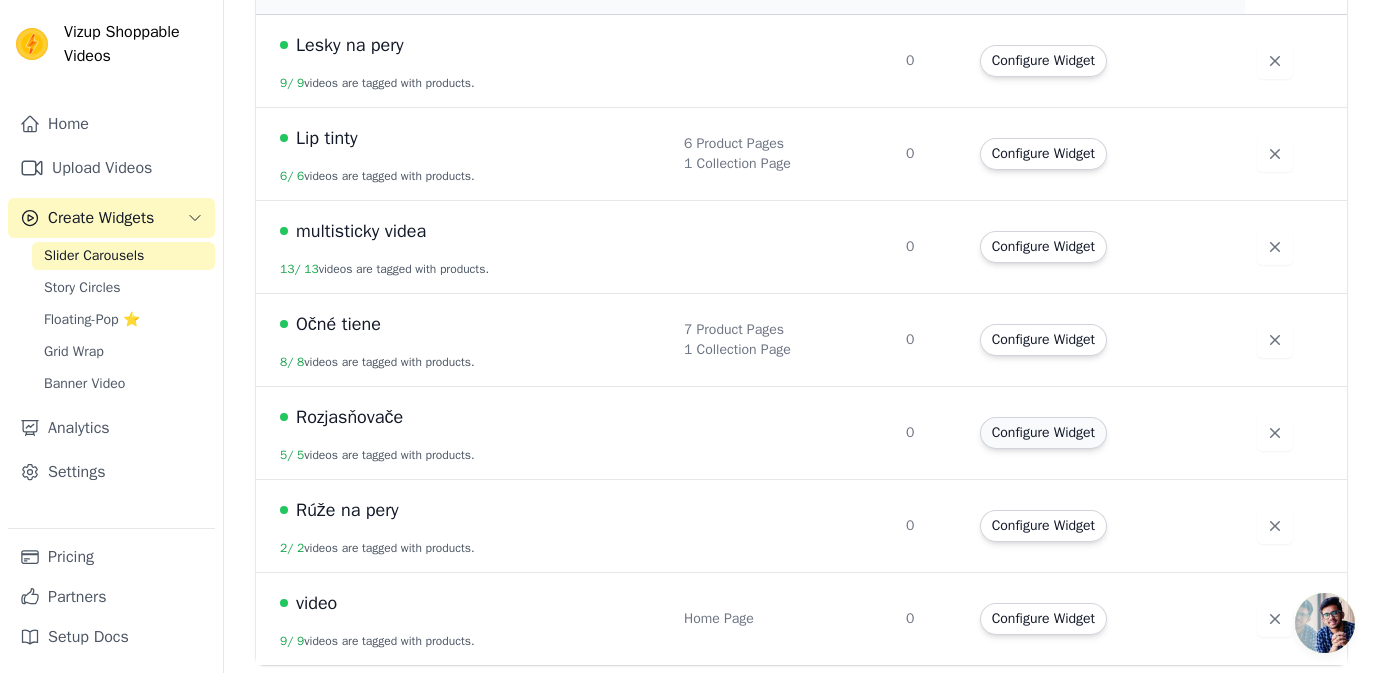 click on "Configure Widget" at bounding box center (1043, 433) 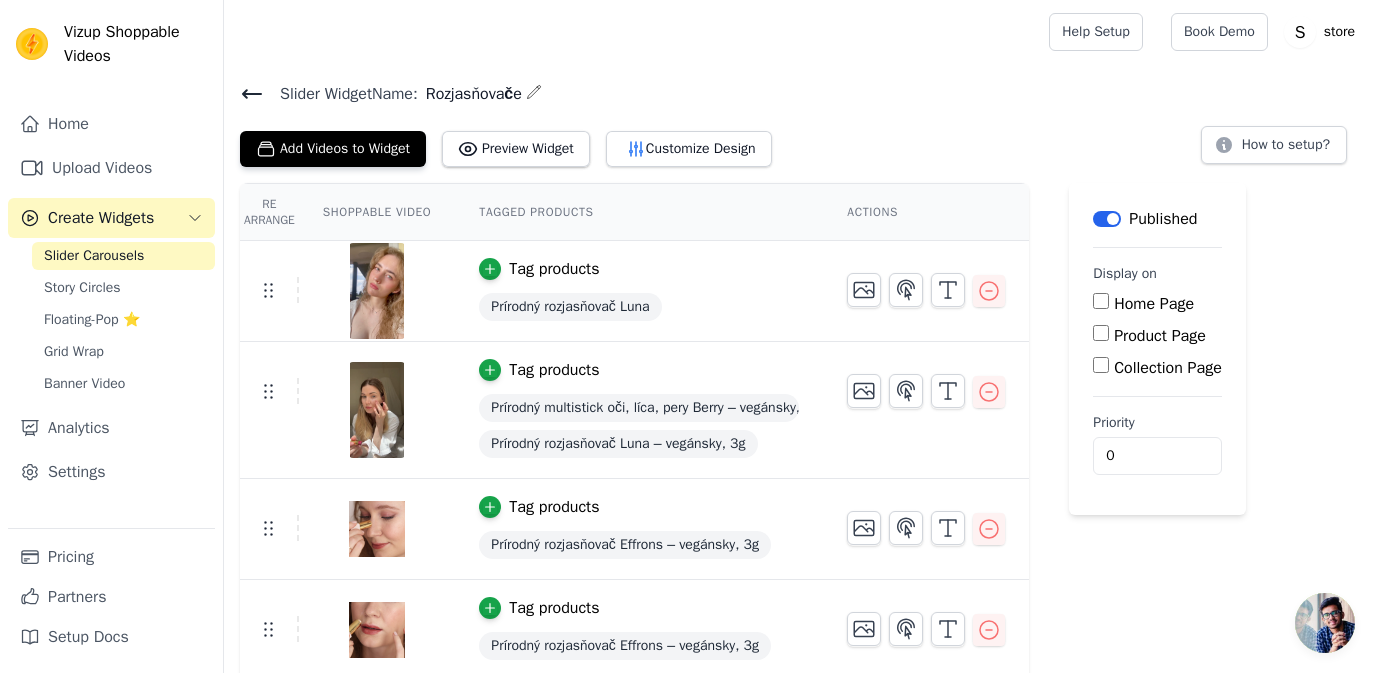 scroll, scrollTop: 7, scrollLeft: 0, axis: vertical 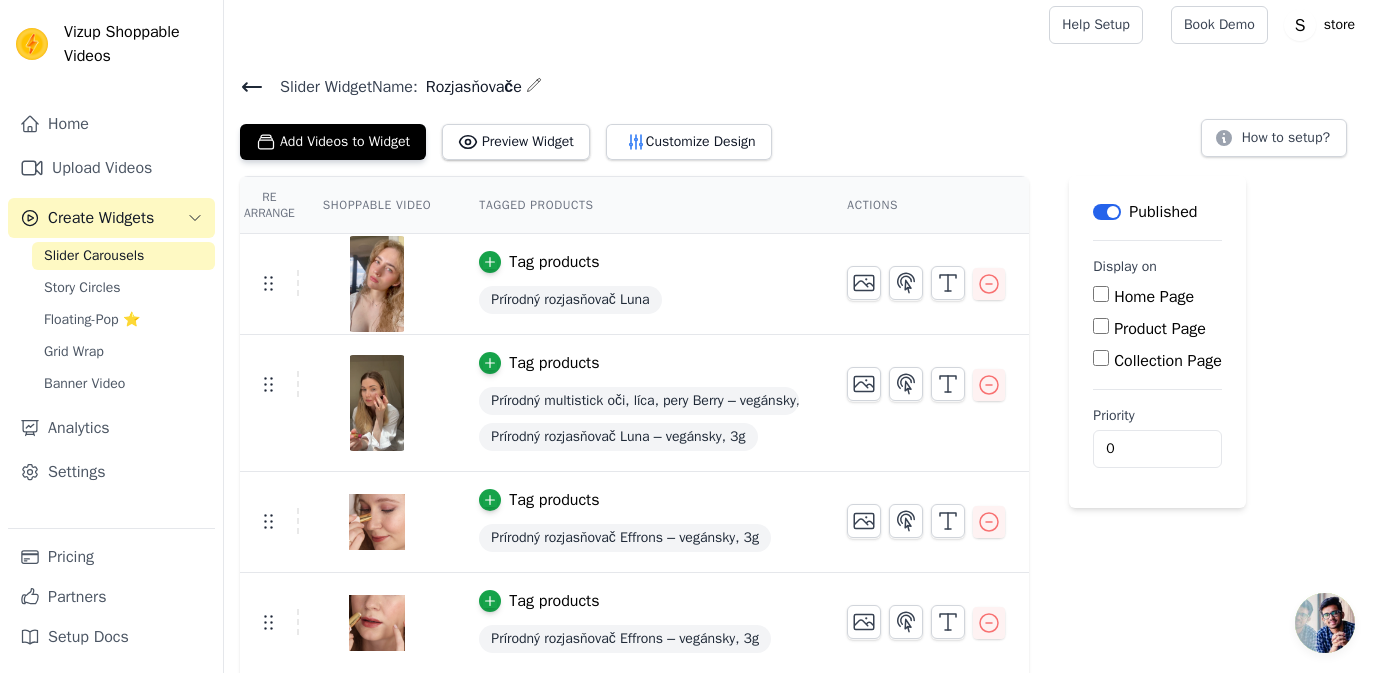 click on "Product Page" at bounding box center (1101, 326) 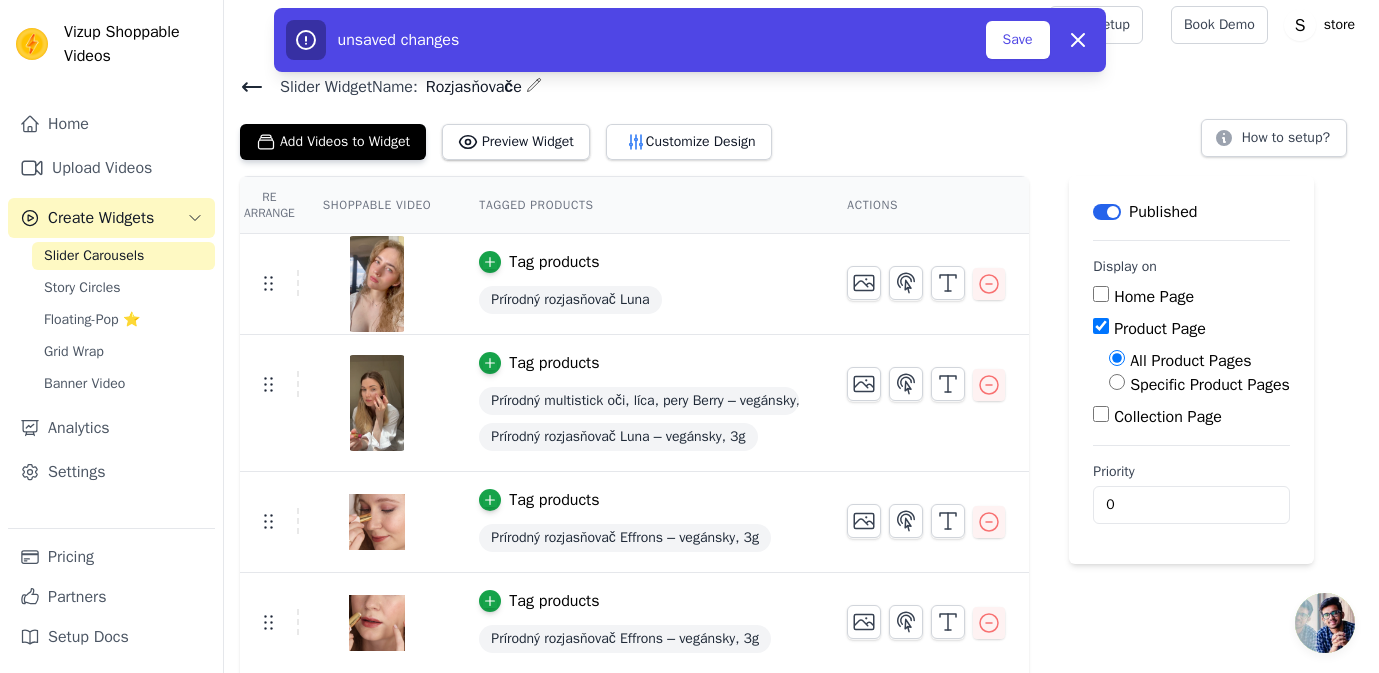 click on "Specific Product Pages" at bounding box center (1210, 385) 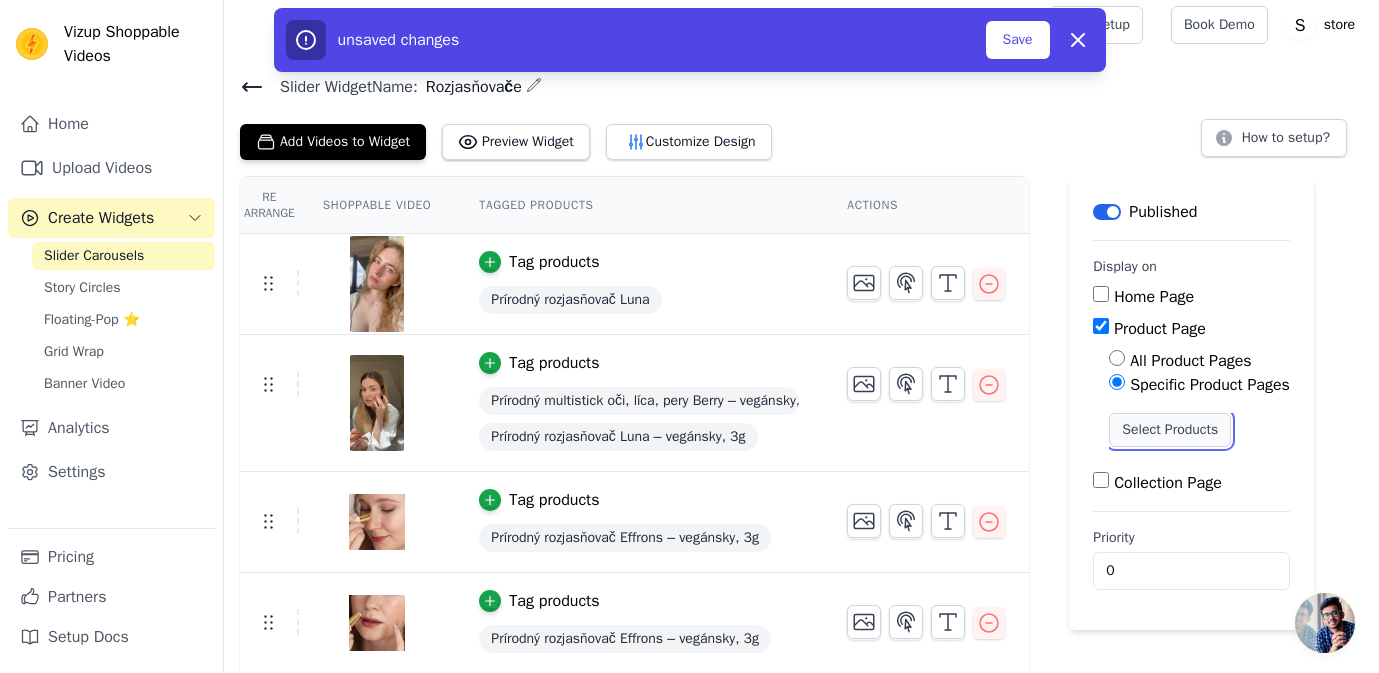 click on "Select Products" at bounding box center (1170, 430) 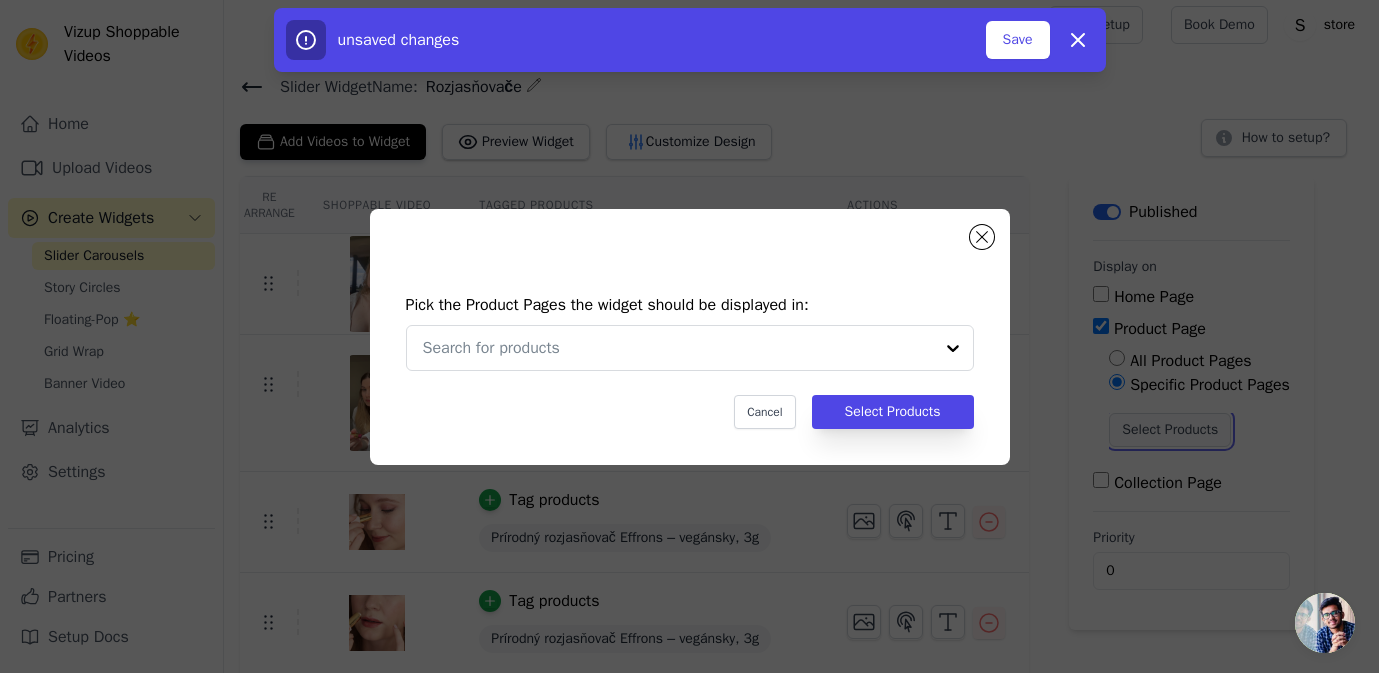 scroll, scrollTop: 0, scrollLeft: 0, axis: both 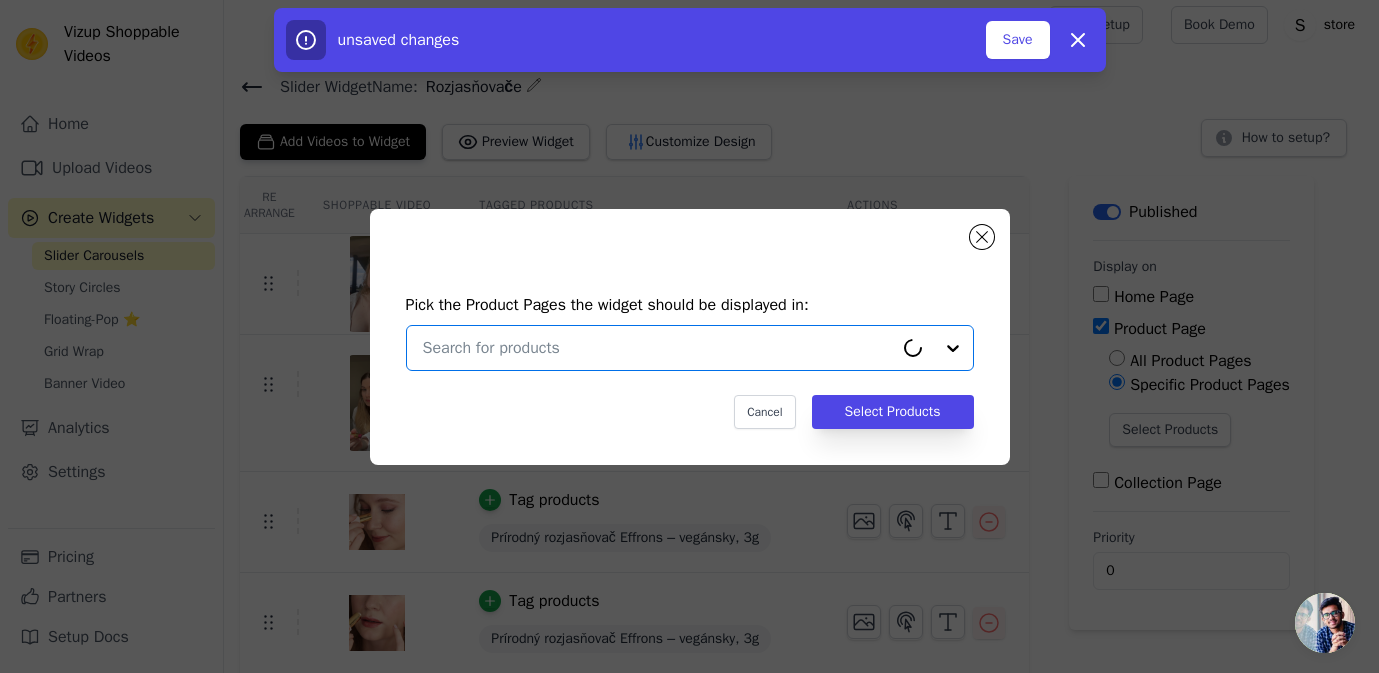 click at bounding box center [658, 348] 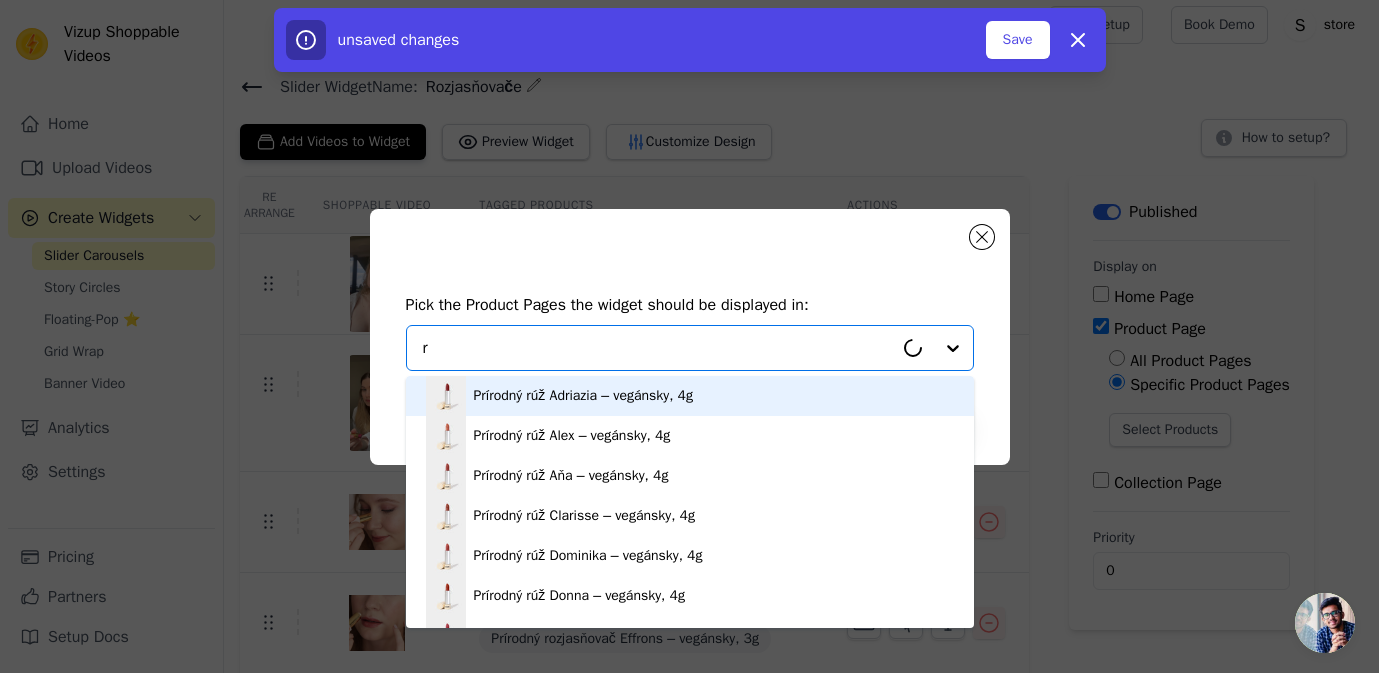 type on "ro" 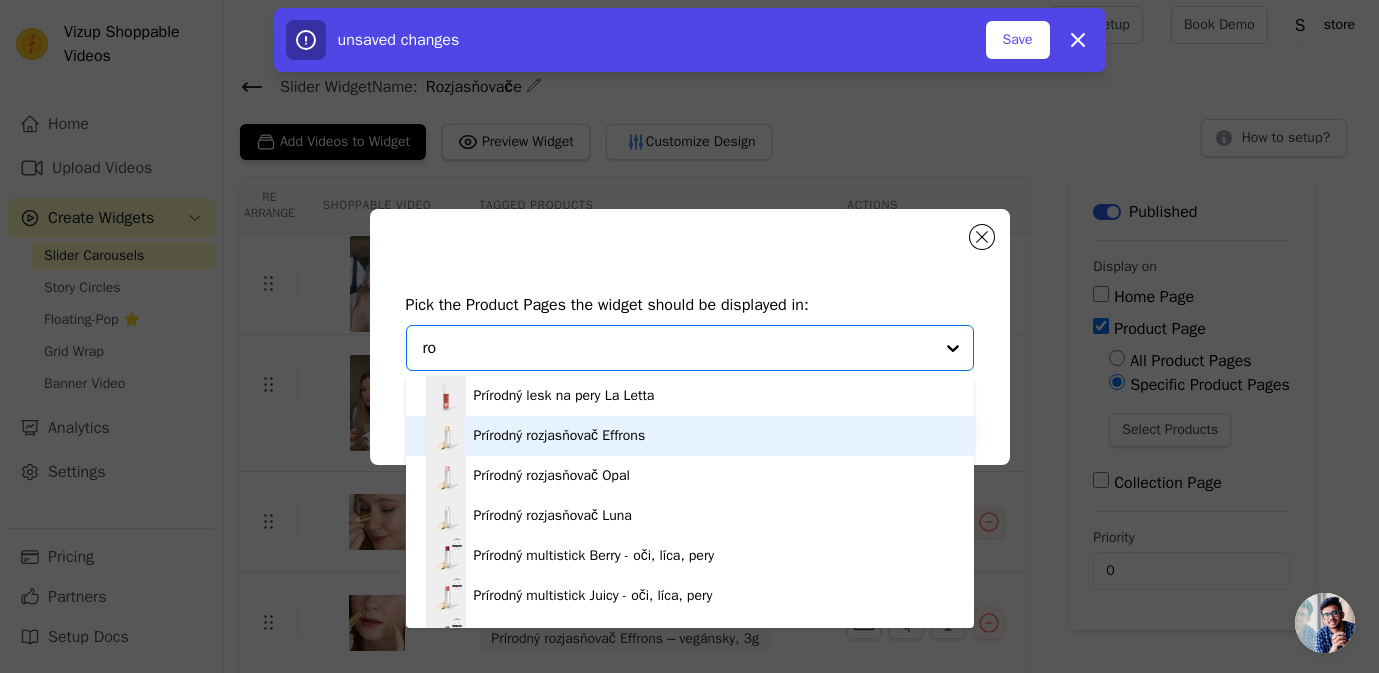 click on "Prírodný rozjasňovač Effrons" at bounding box center (560, 436) 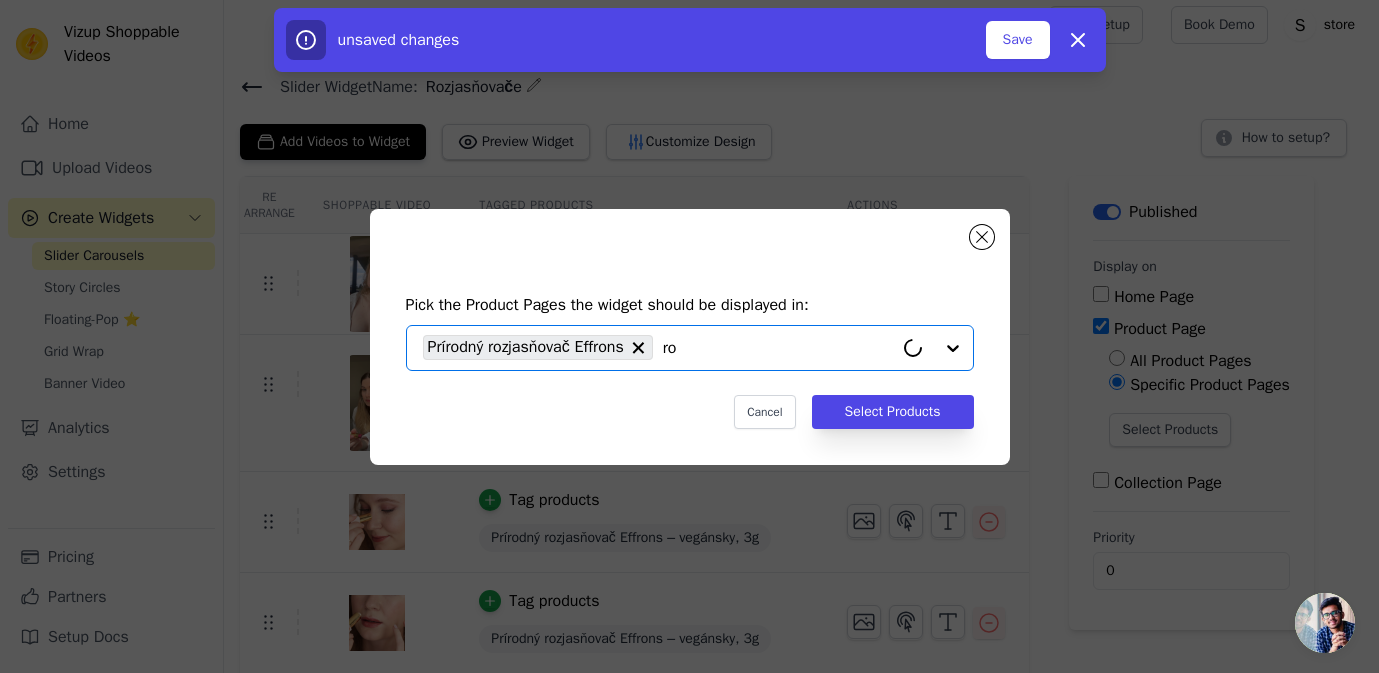 type on "roz" 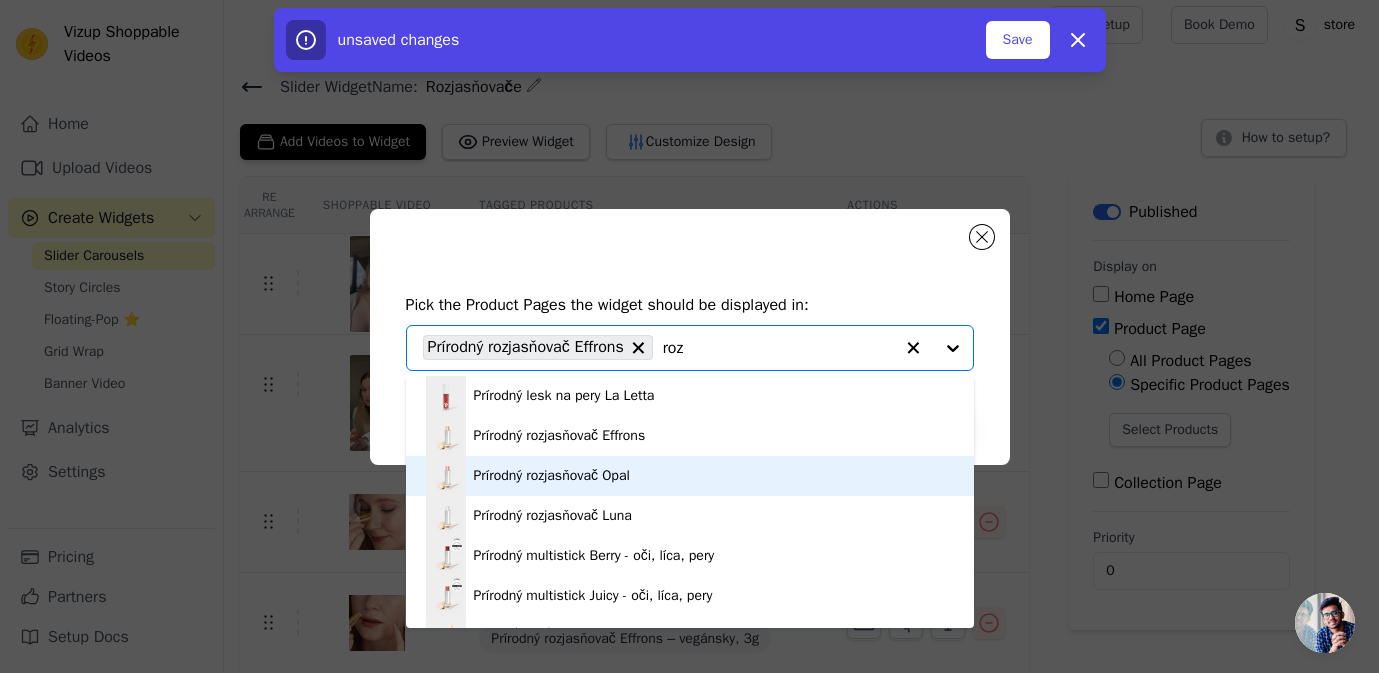 click on "Prírodný rozjasňovač Opal" at bounding box center [552, 476] 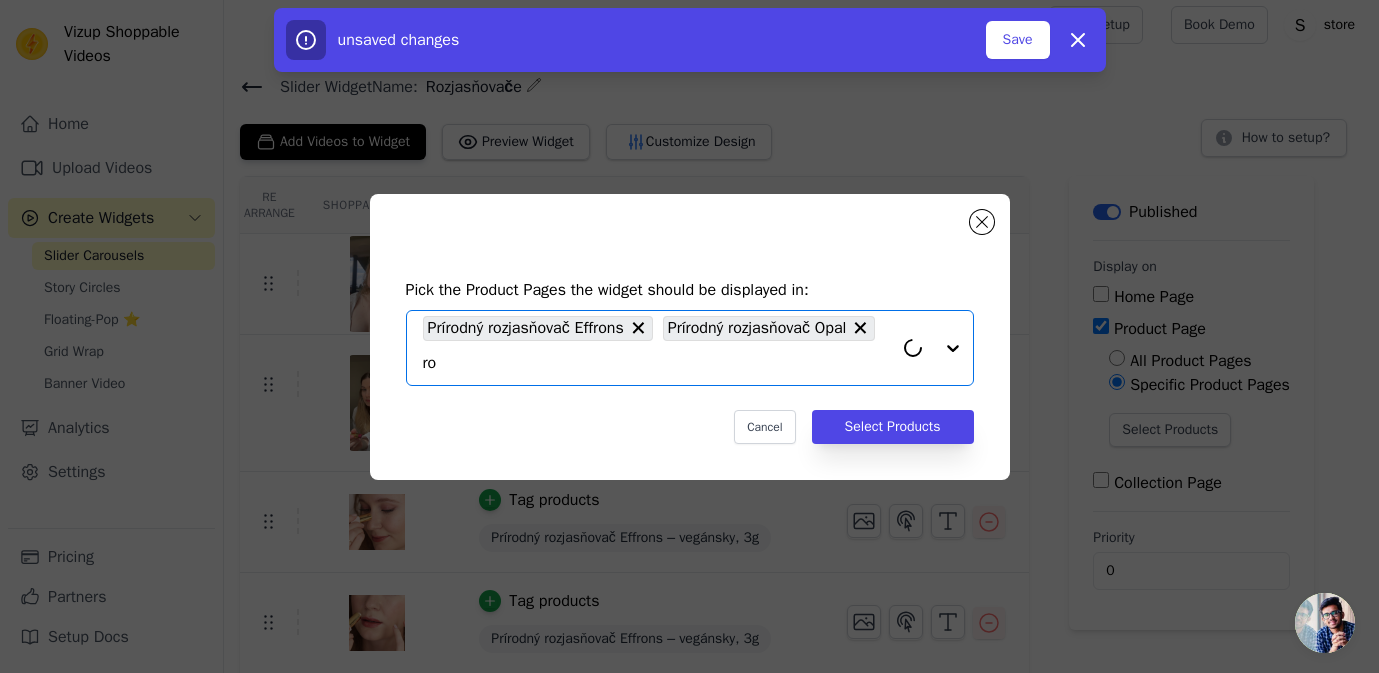 type on "roz" 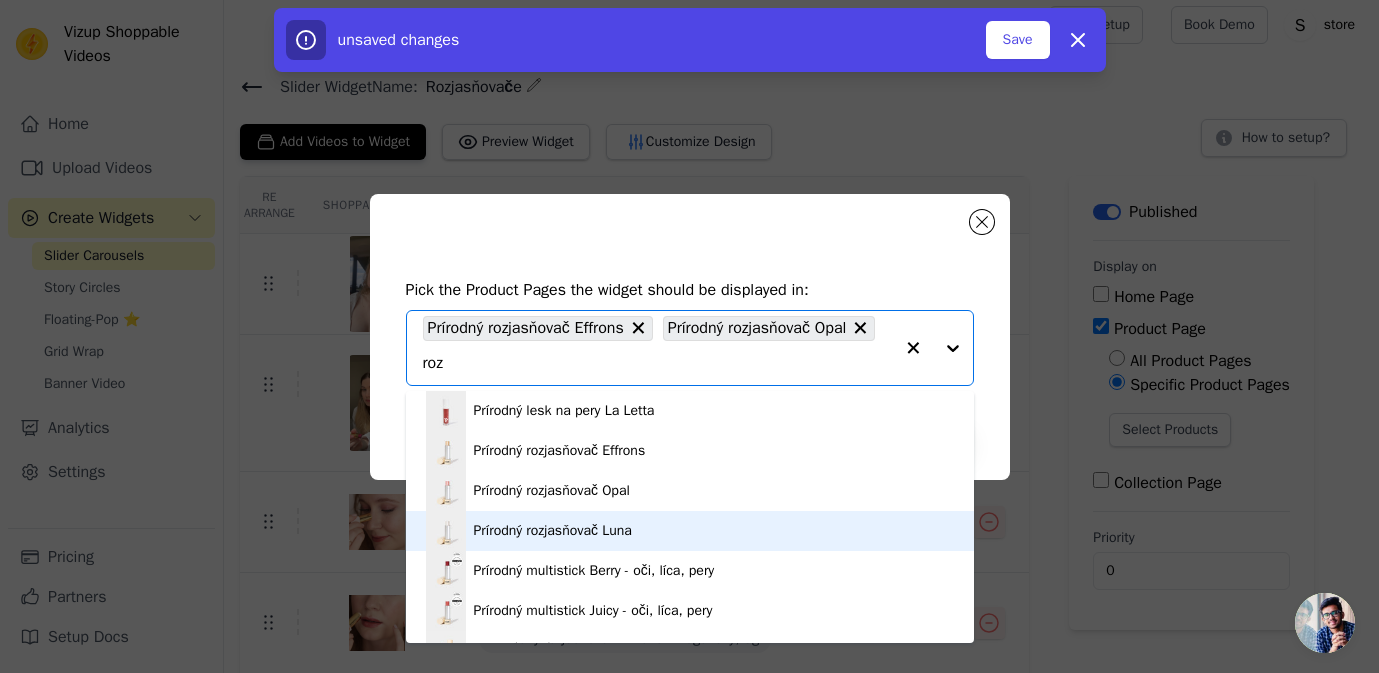 click on "Prírodný rozjasňovač Luna" at bounding box center (553, 531) 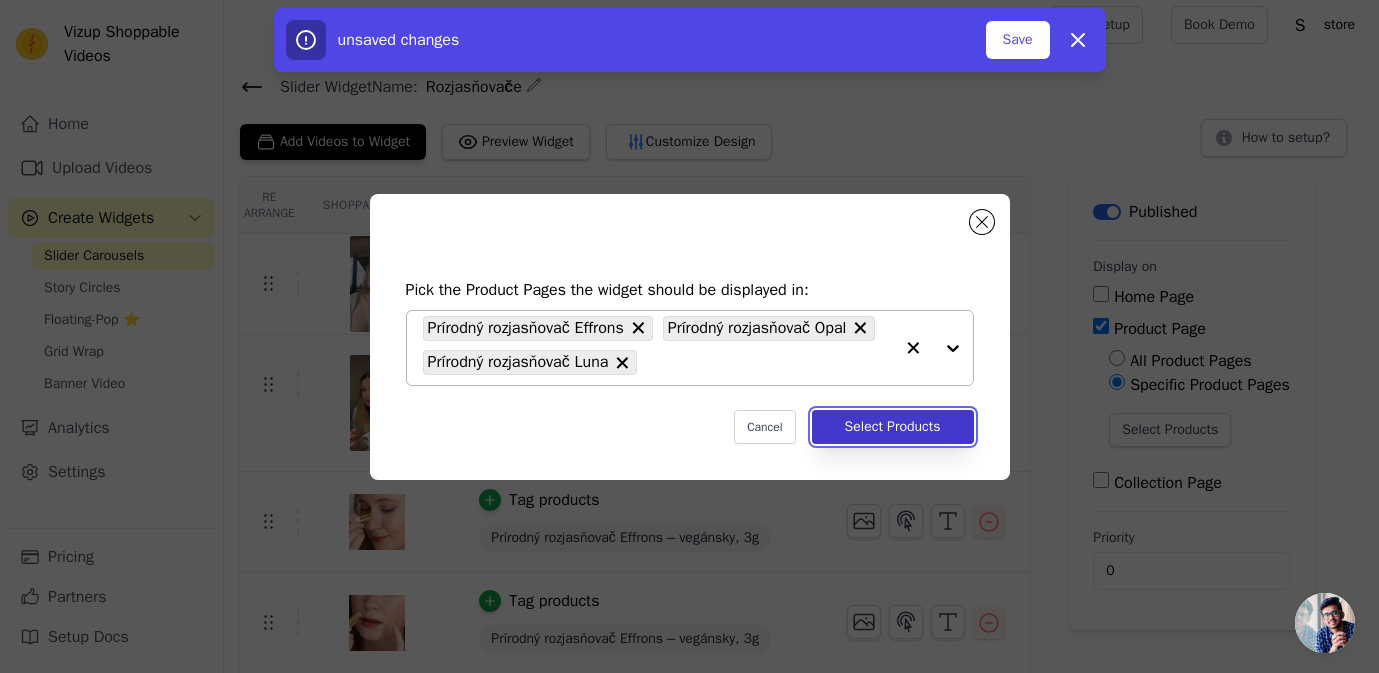 click on "Select Products" at bounding box center (893, 427) 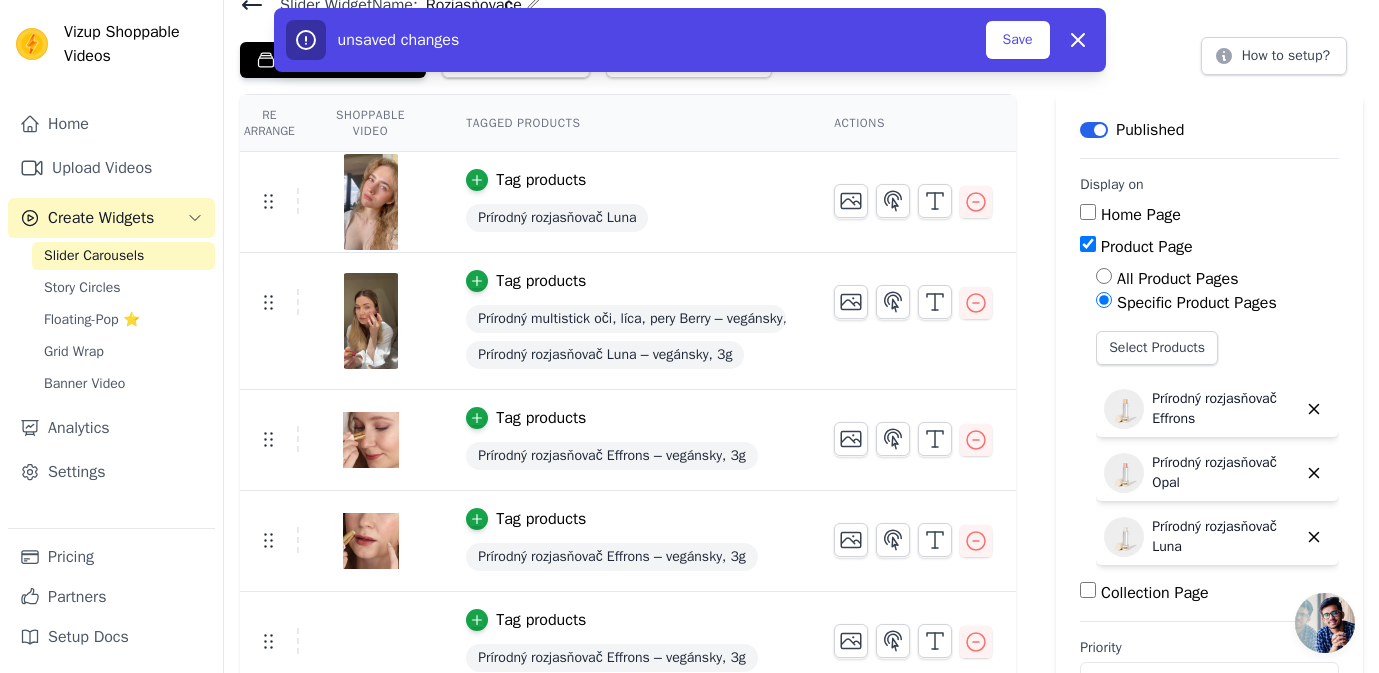 scroll, scrollTop: 116, scrollLeft: 0, axis: vertical 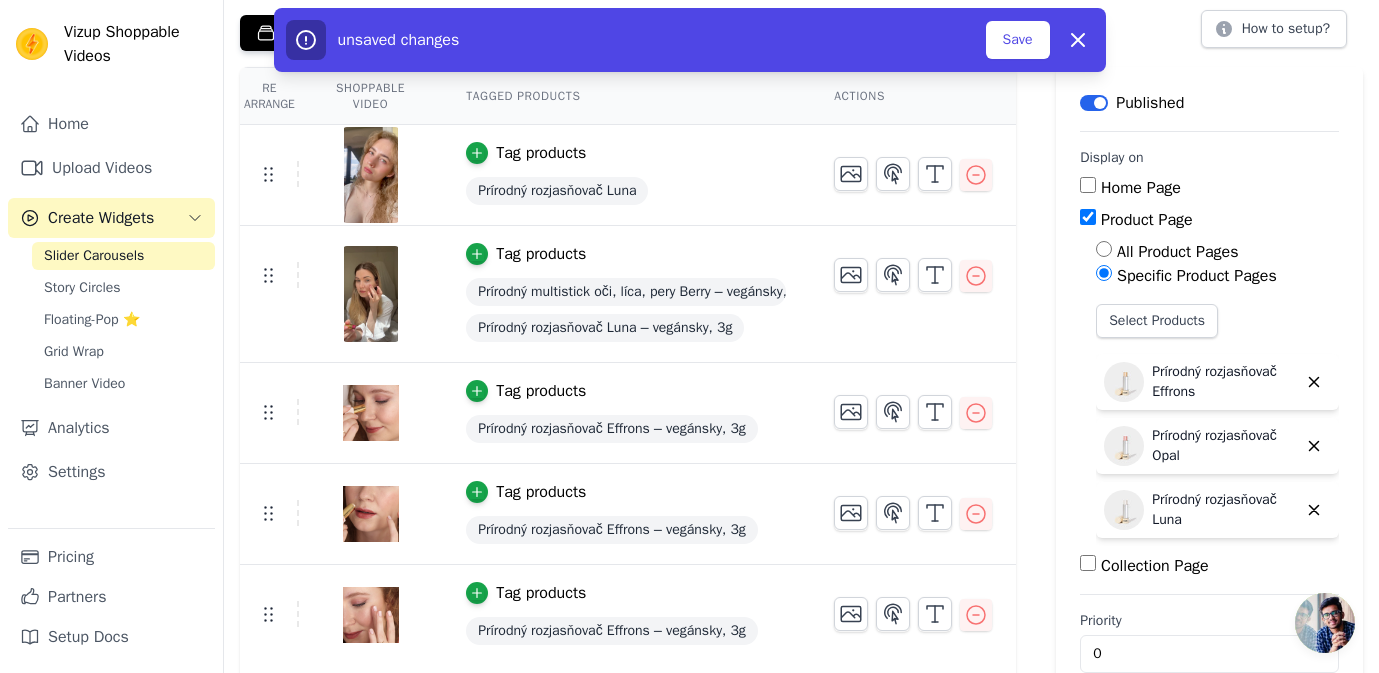 click on "Collection Page" at bounding box center [1155, 566] 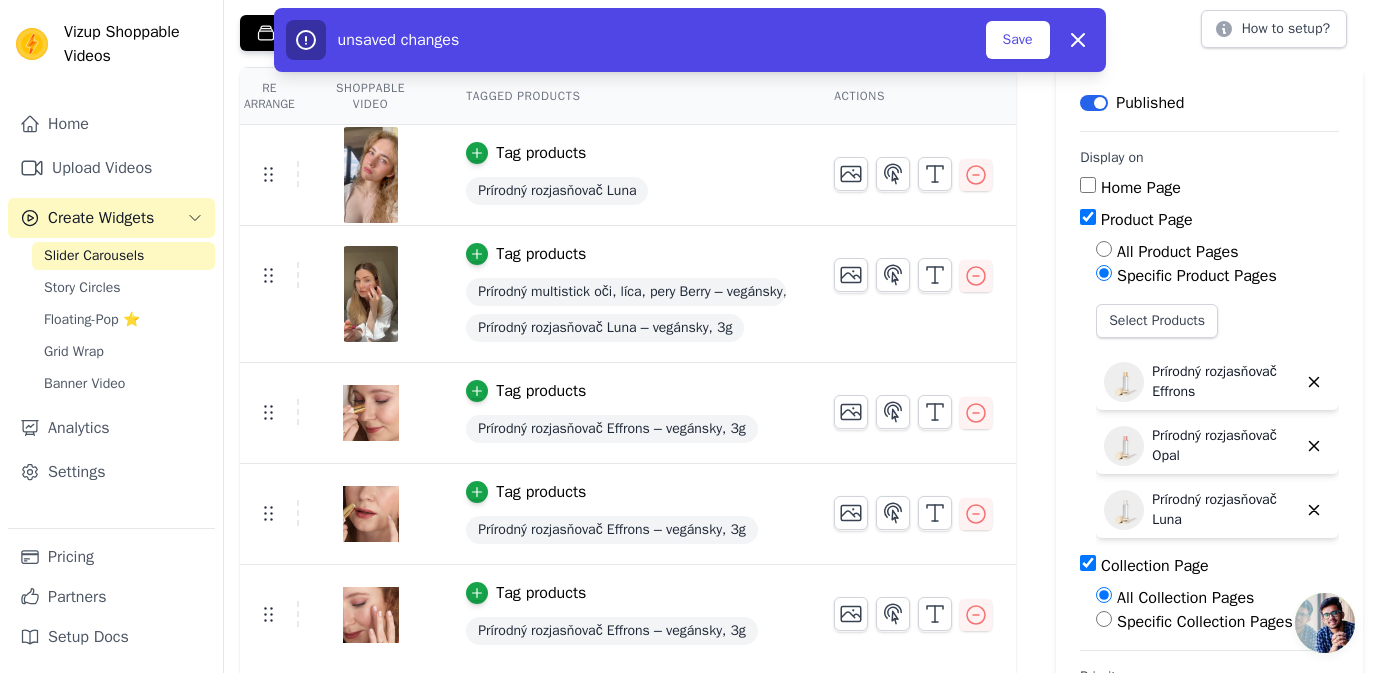 click on "Specific Collection Pages" at bounding box center (1205, 622) 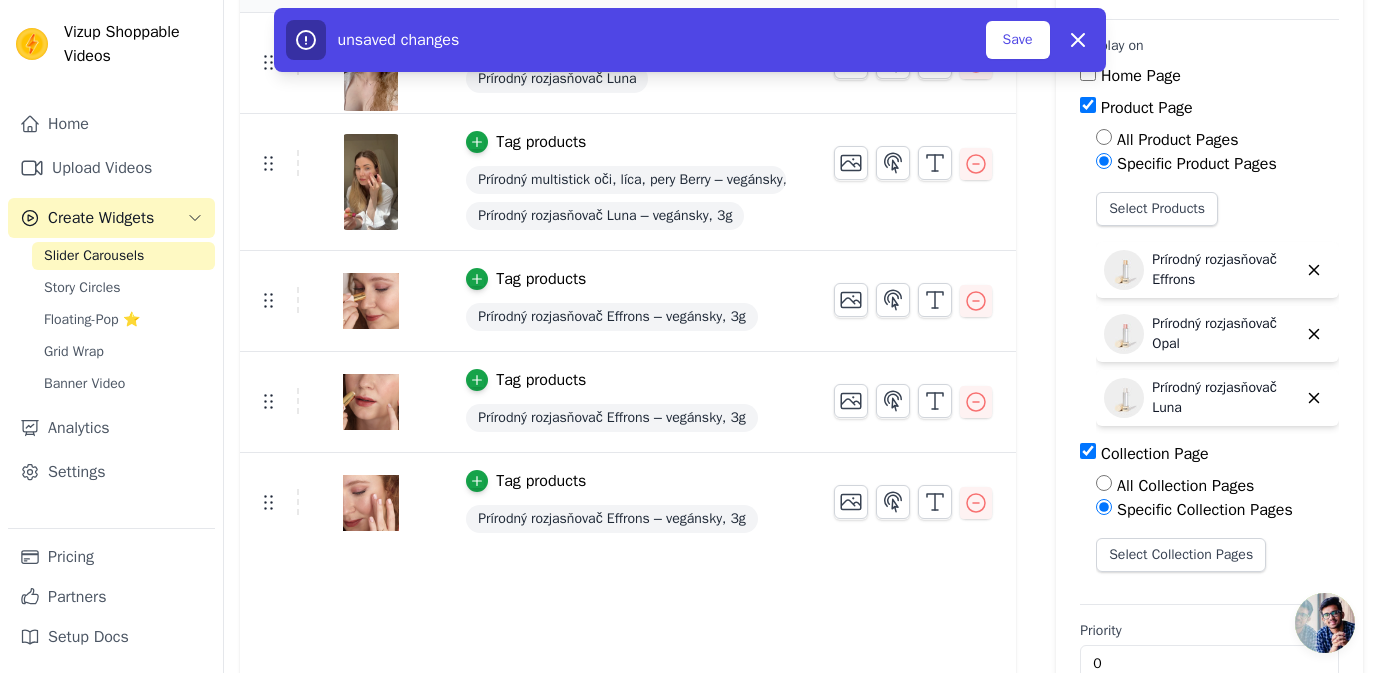 scroll, scrollTop: 242, scrollLeft: 0, axis: vertical 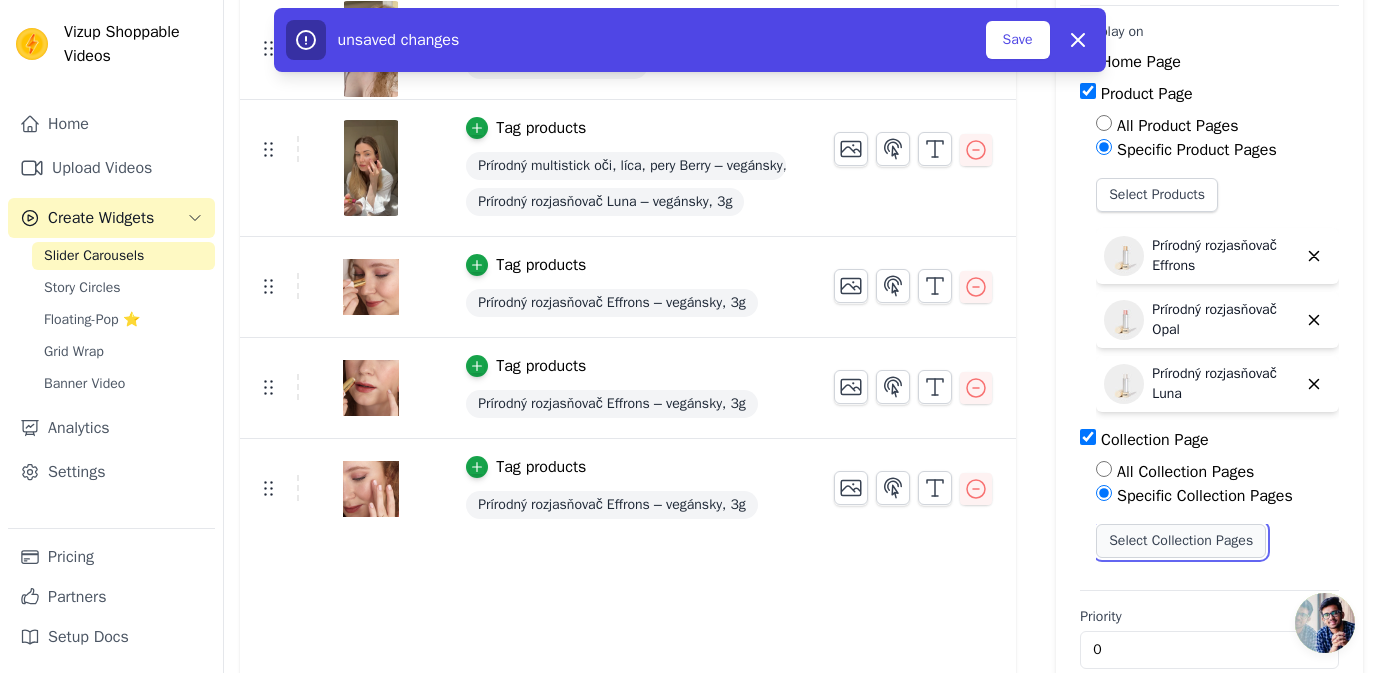 click on "Select Collection Pages" at bounding box center [1181, 541] 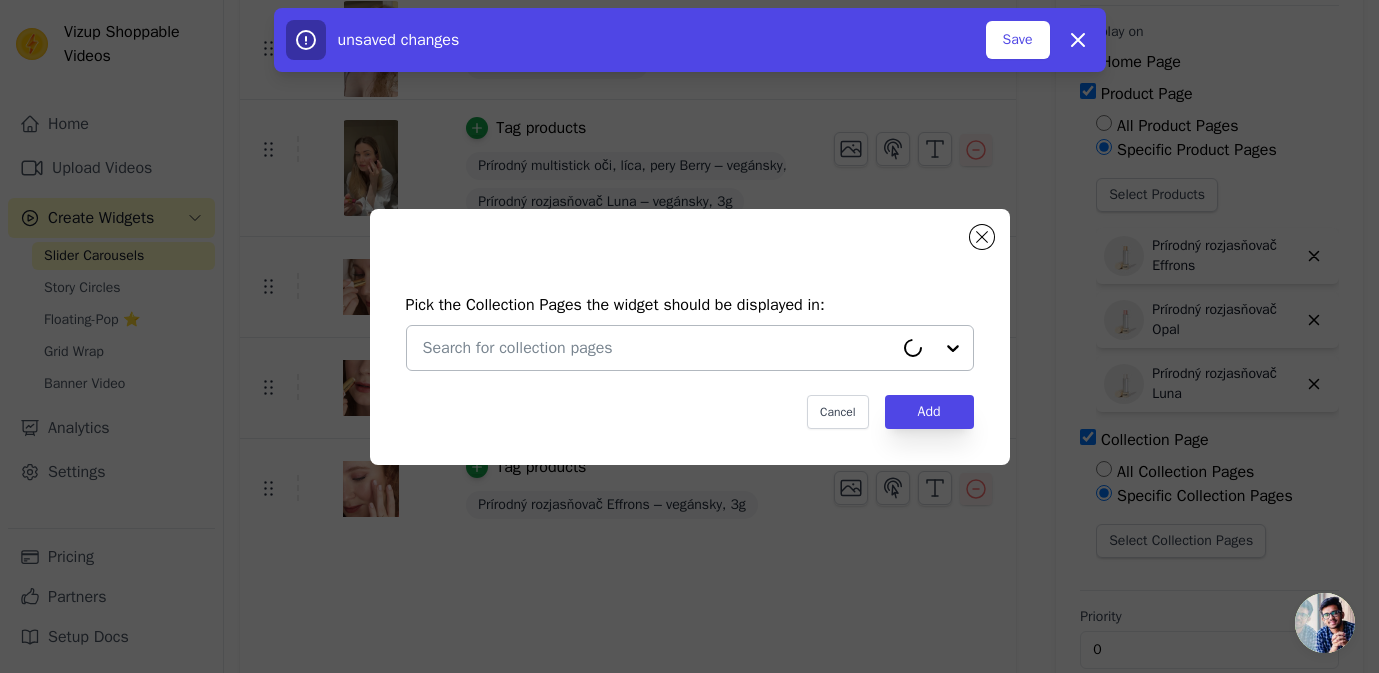 click at bounding box center [658, 348] 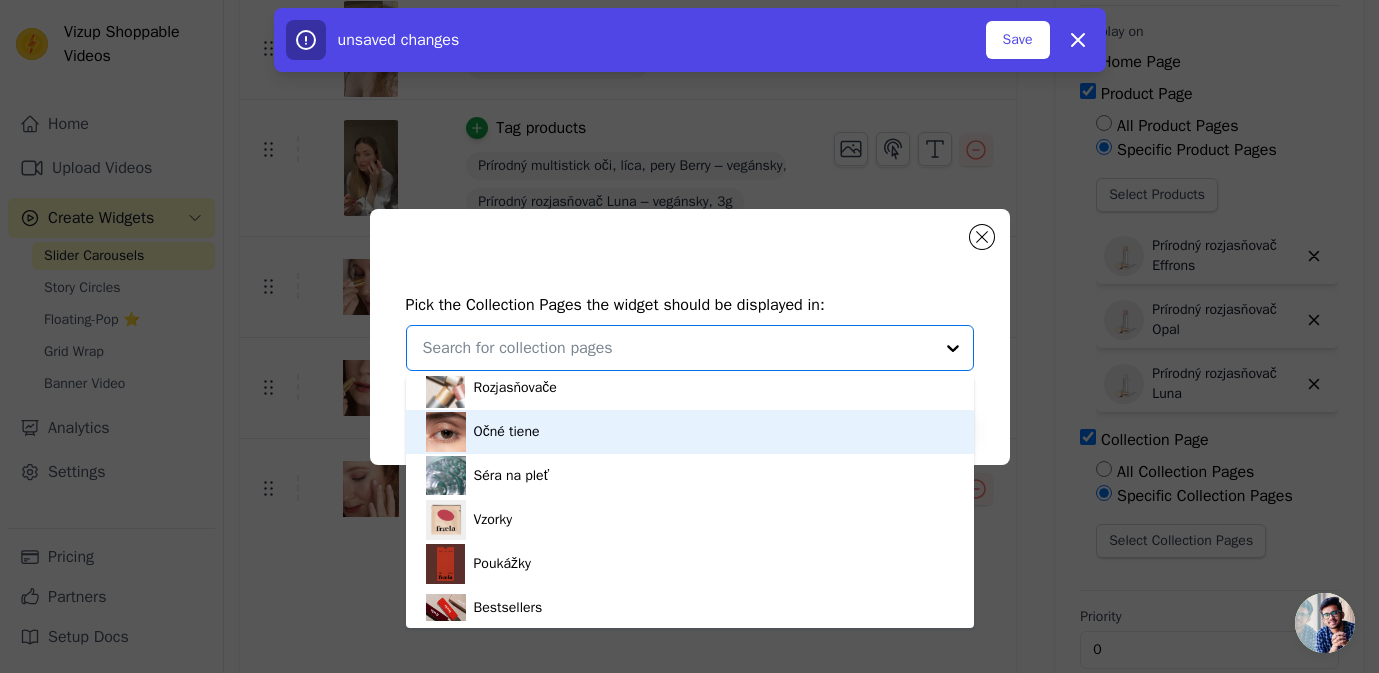 scroll, scrollTop: 220, scrollLeft: 0, axis: vertical 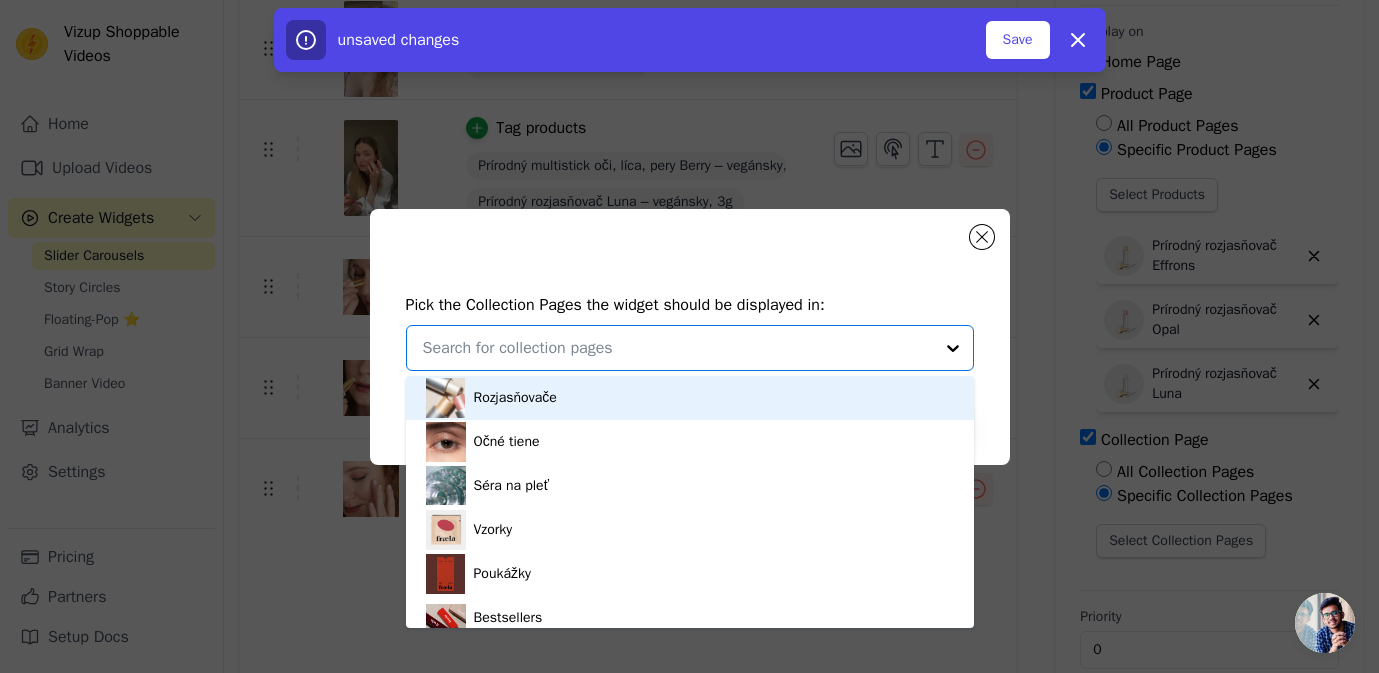 click on "Rozjasňovače" at bounding box center (690, 398) 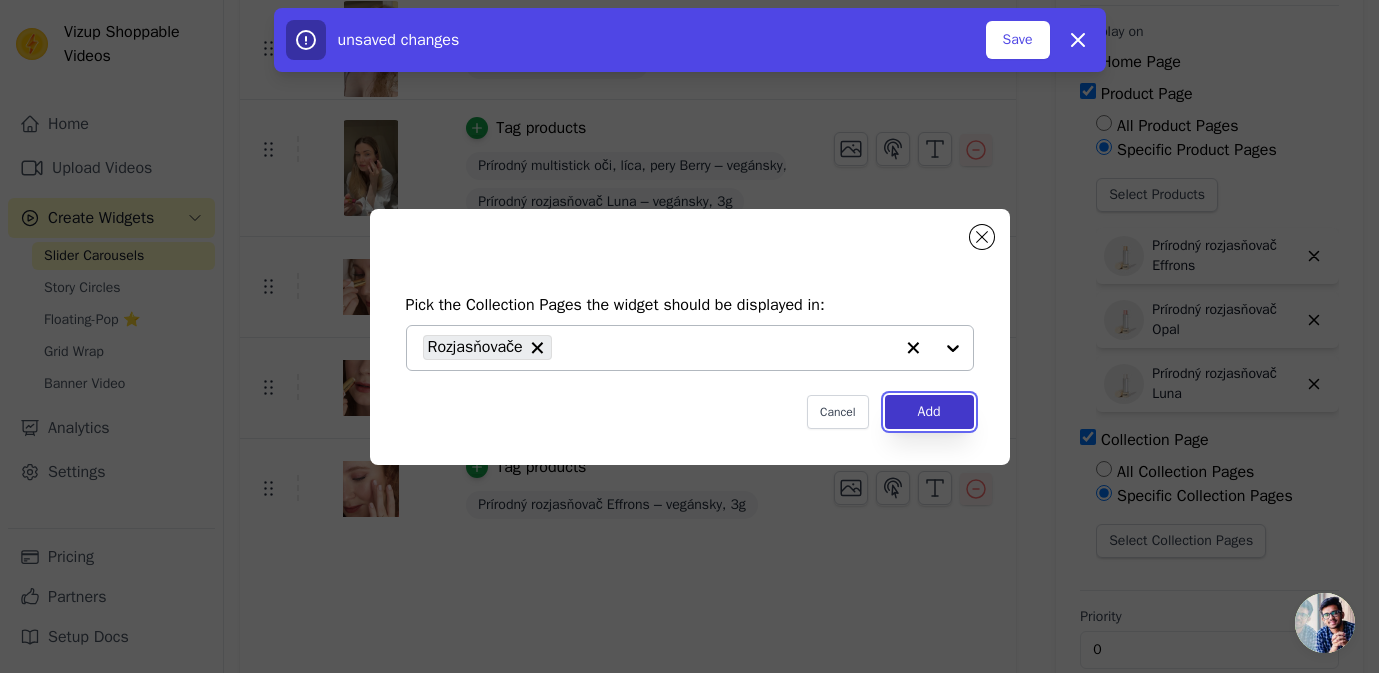 click on "Add" at bounding box center (929, 412) 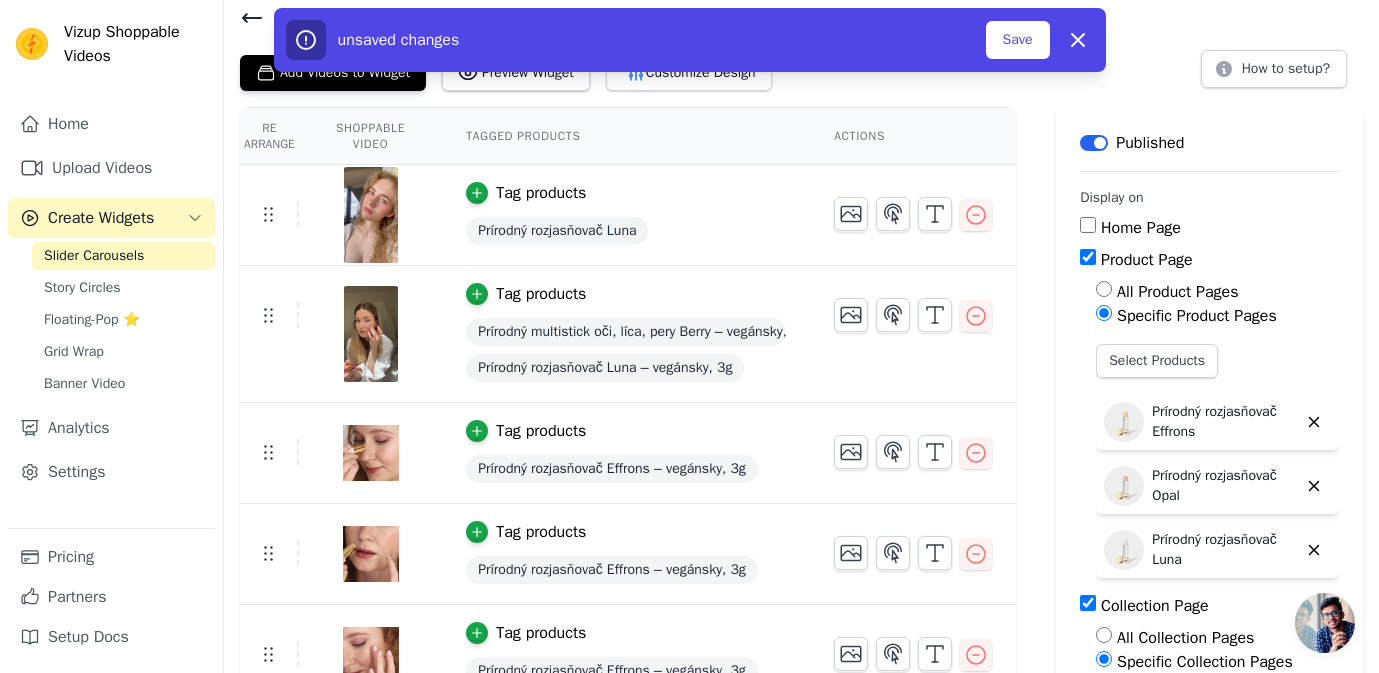scroll, scrollTop: 0, scrollLeft: 0, axis: both 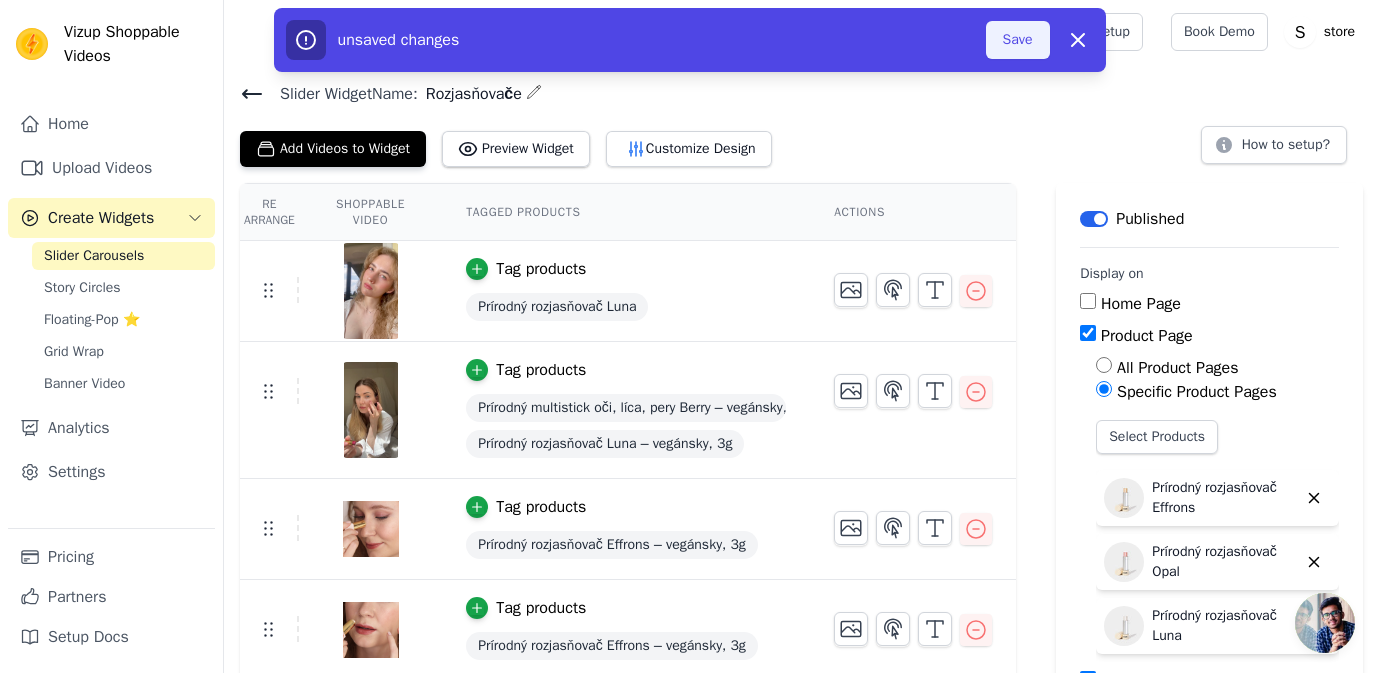 click on "Save" at bounding box center [1018, 40] 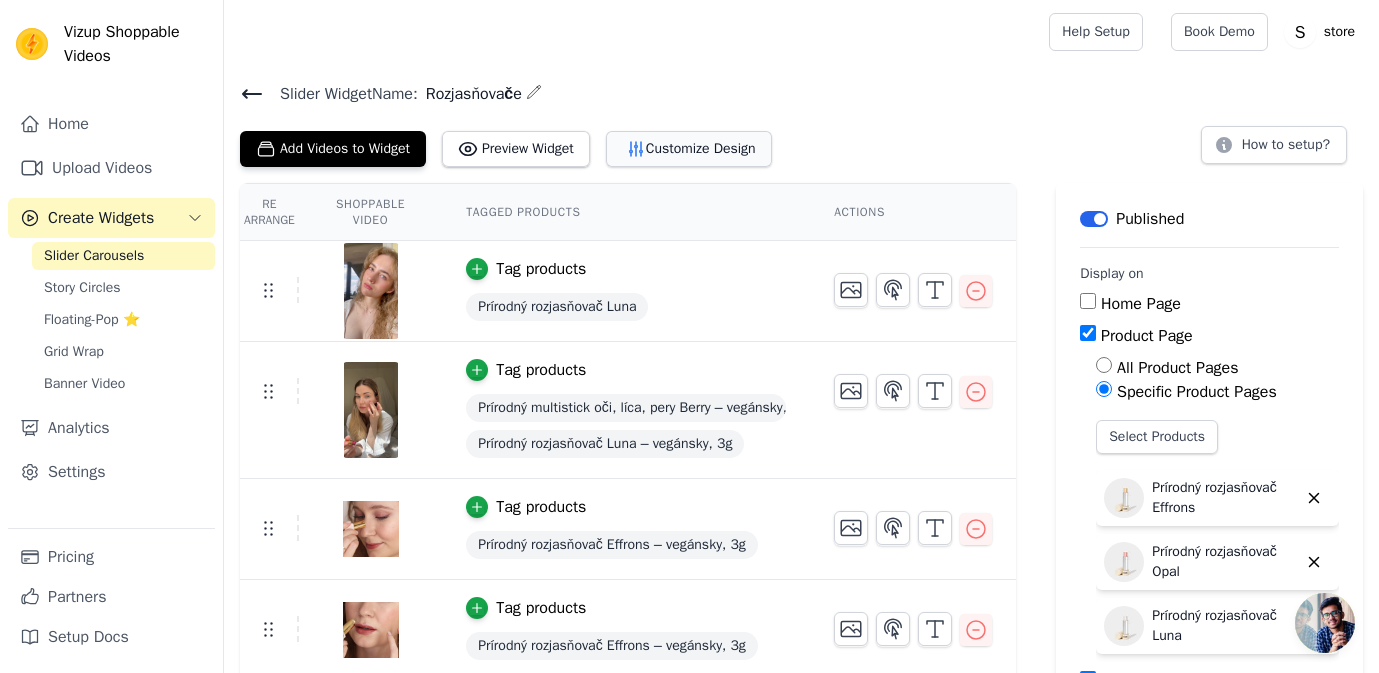 click on "Customize Design" at bounding box center (689, 149) 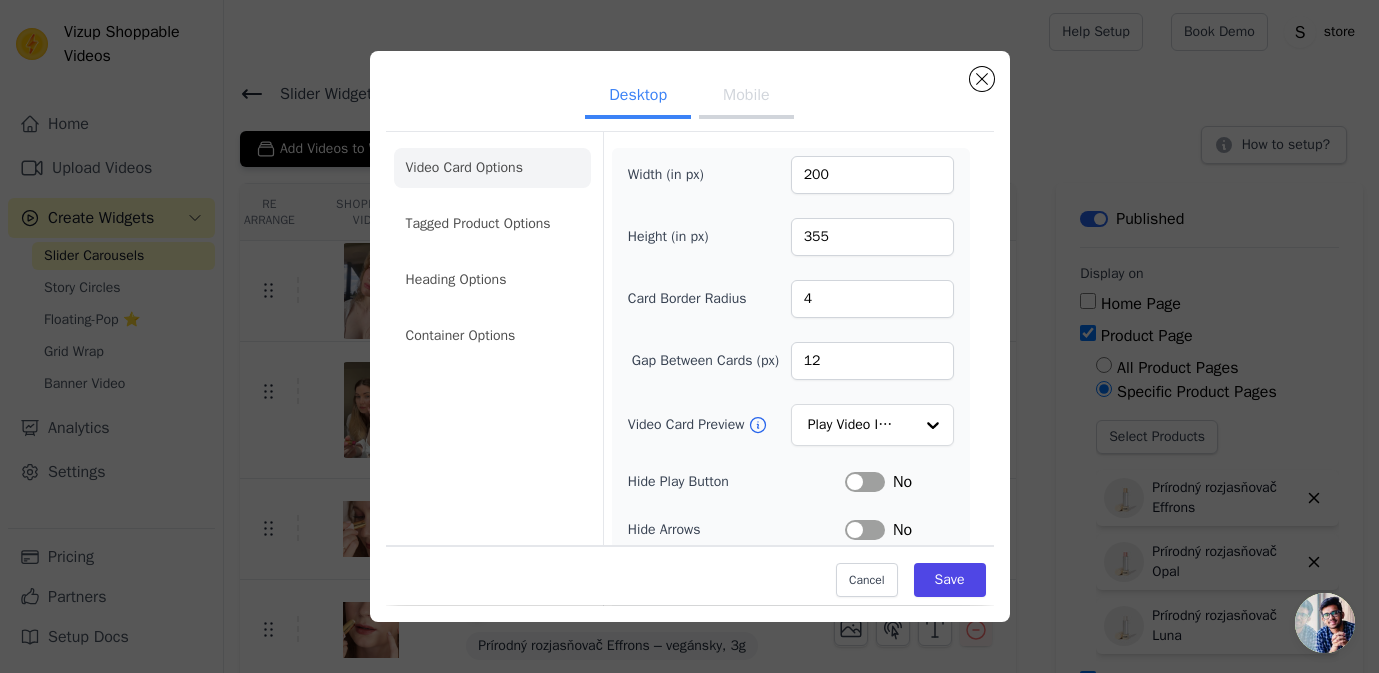 scroll, scrollTop: 118, scrollLeft: 0, axis: vertical 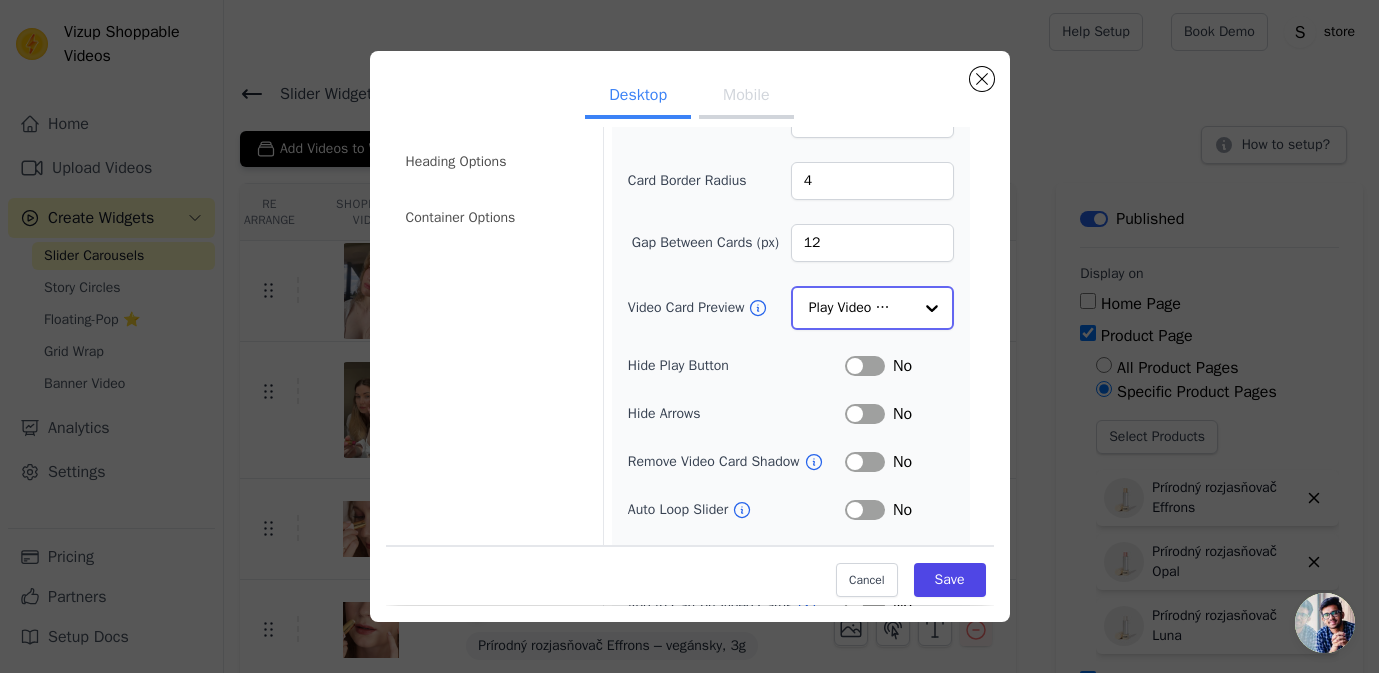 click on "Video Card Preview" 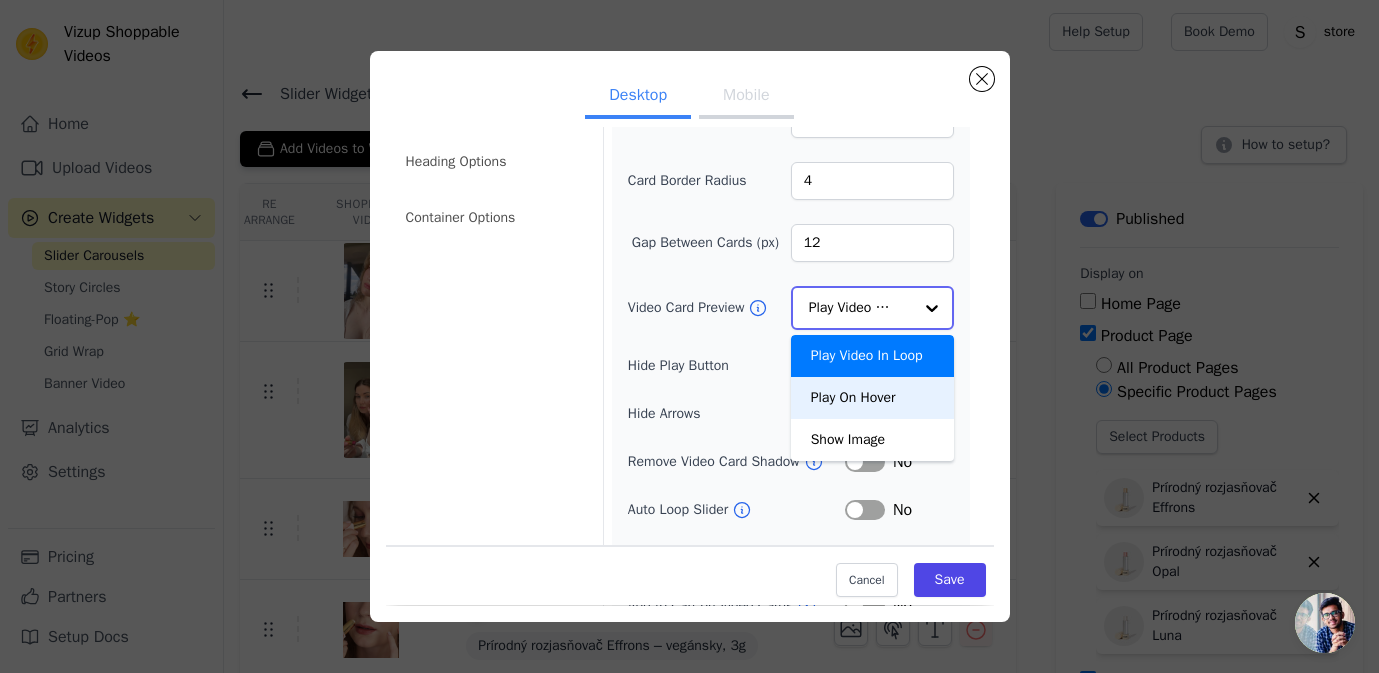 click on "Play On Hover" at bounding box center (872, 398) 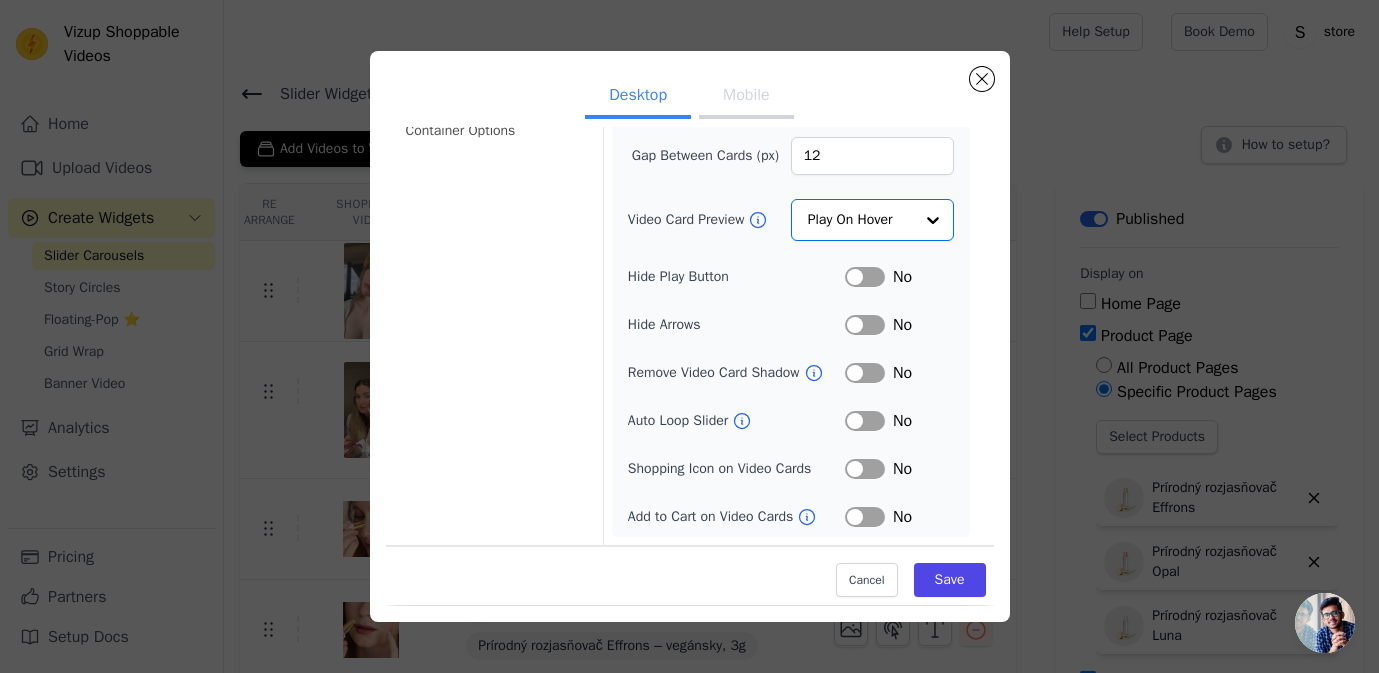 scroll, scrollTop: 206, scrollLeft: 0, axis: vertical 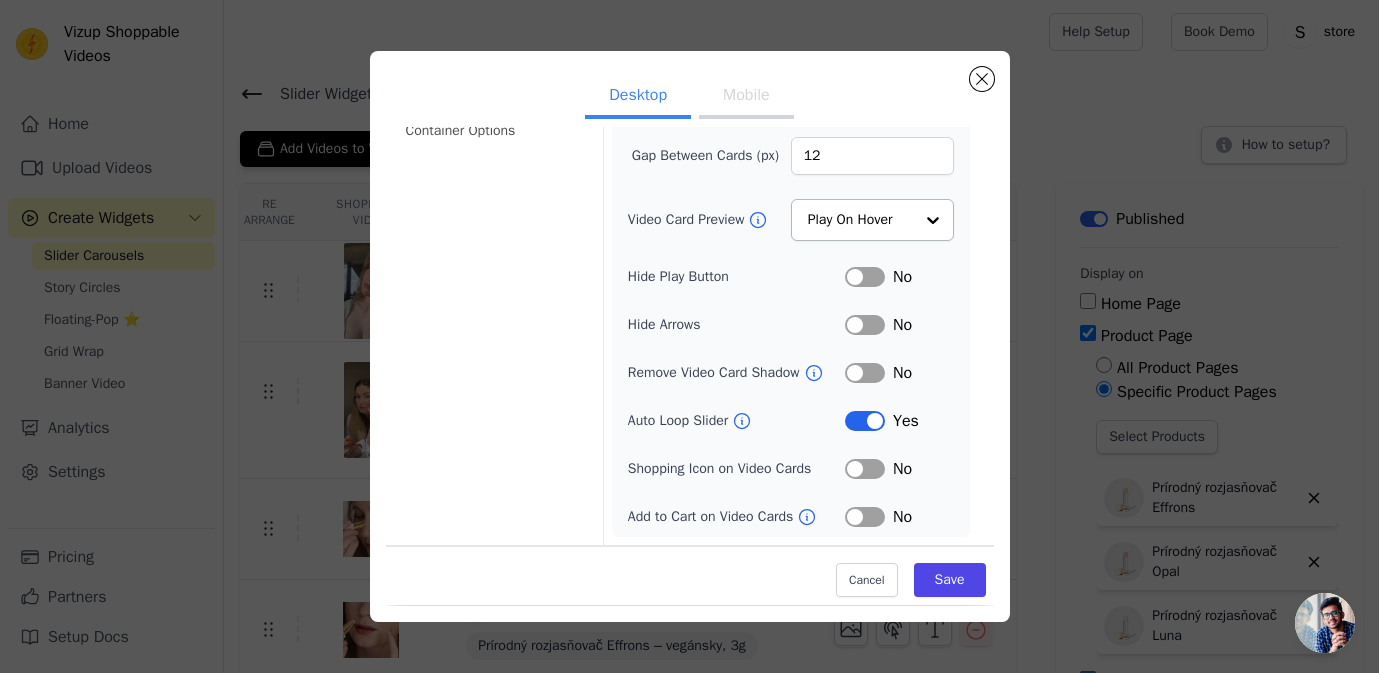 click on "Label" at bounding box center [865, 277] 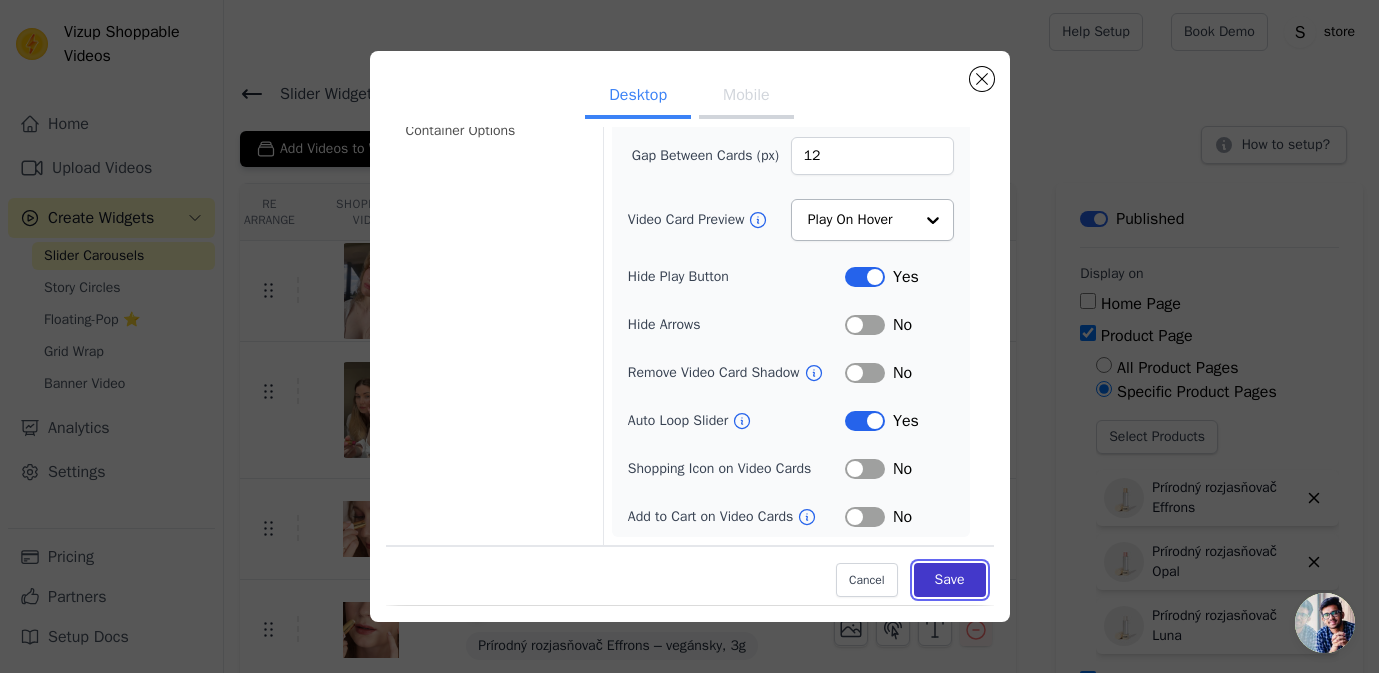click on "Save" at bounding box center [950, 580] 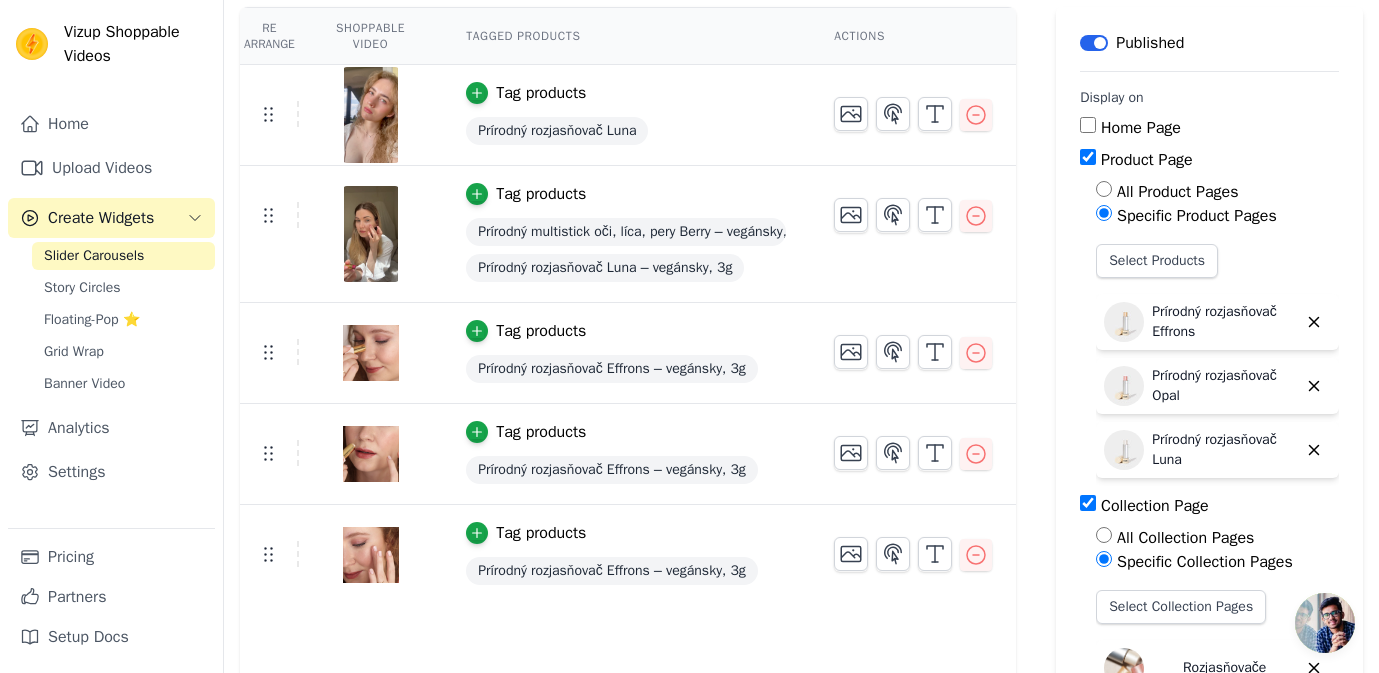 scroll, scrollTop: 174, scrollLeft: 0, axis: vertical 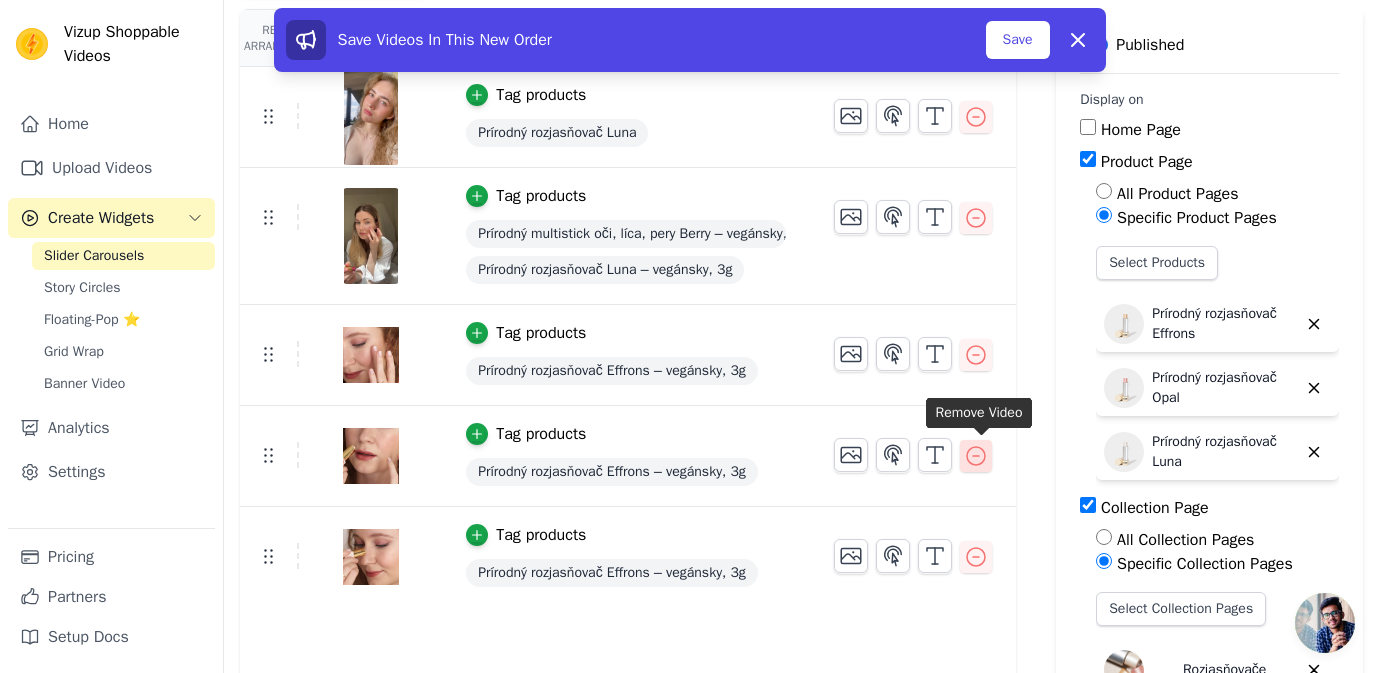 click 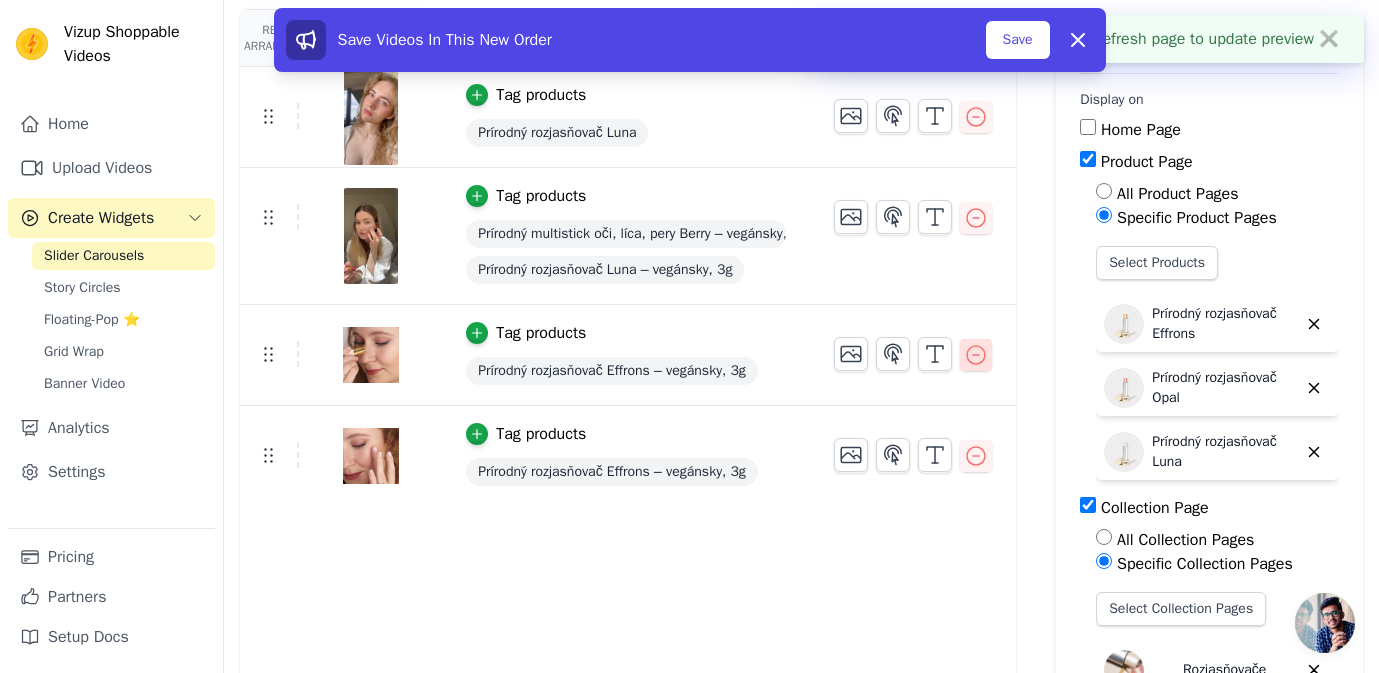 click 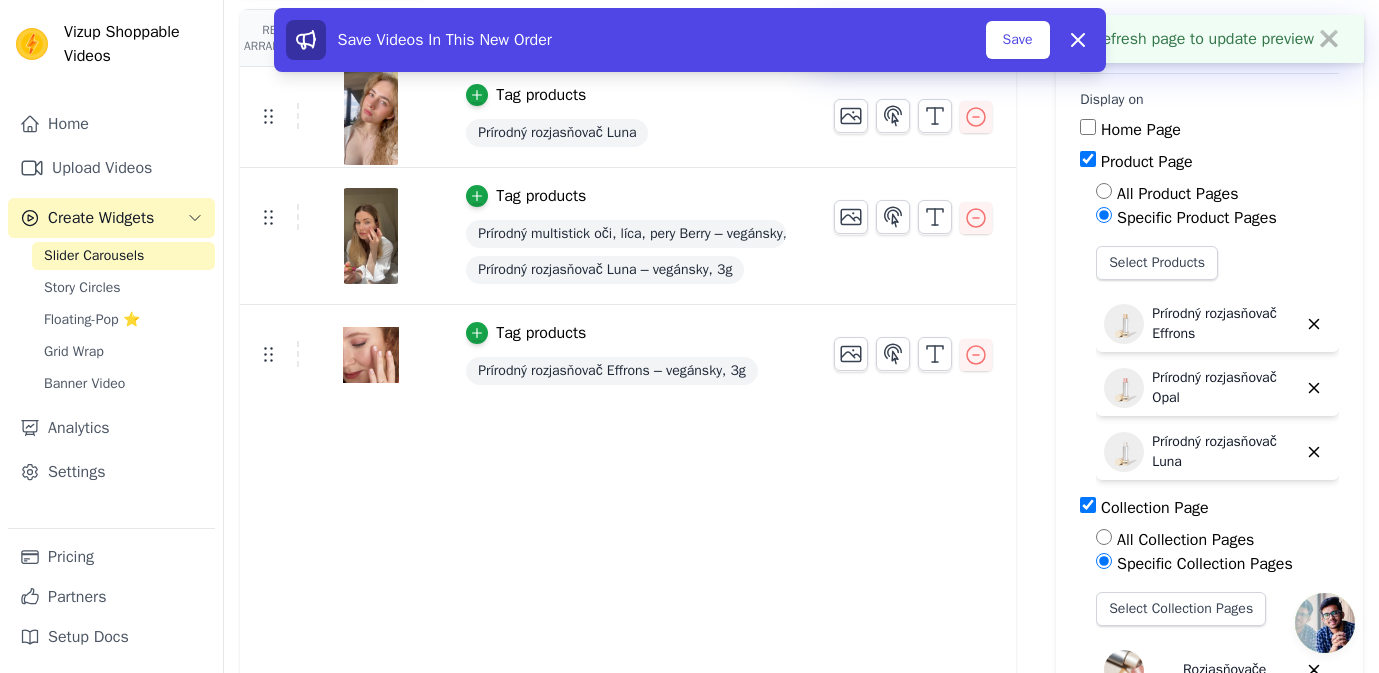 scroll, scrollTop: 50, scrollLeft: 0, axis: vertical 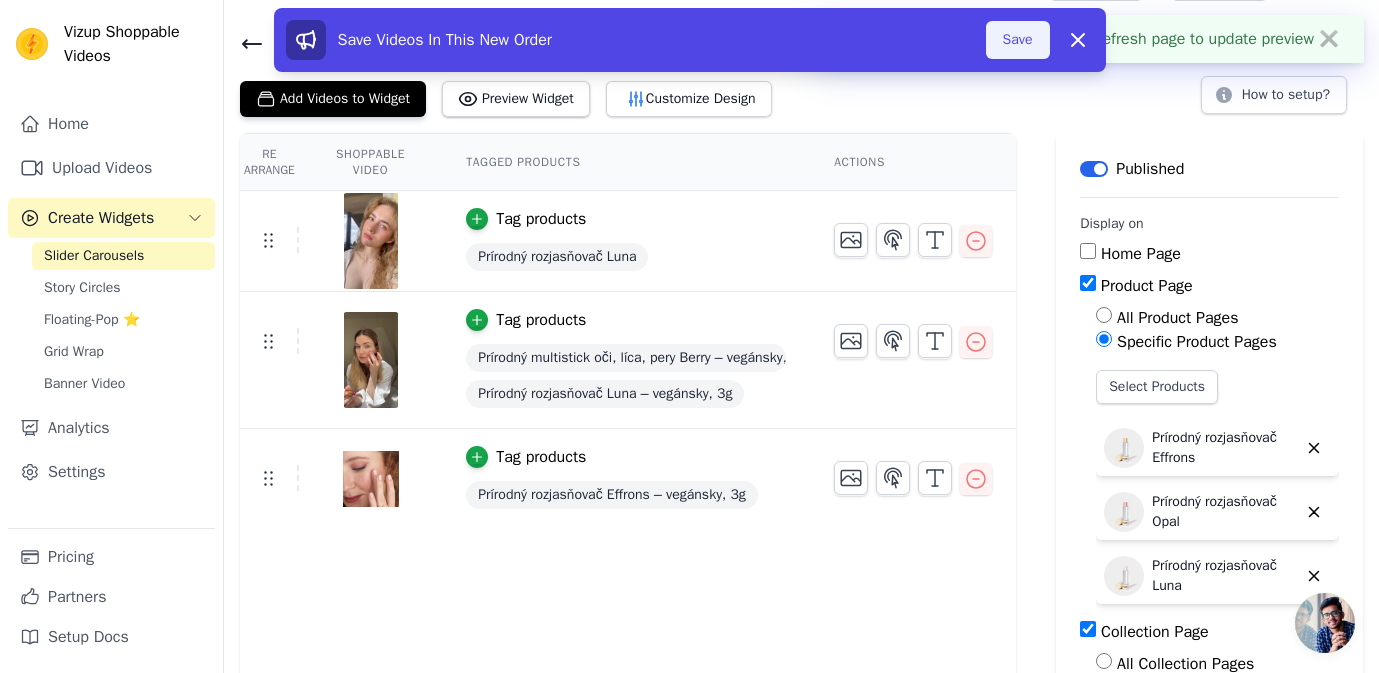 click on "Save" at bounding box center (1018, 40) 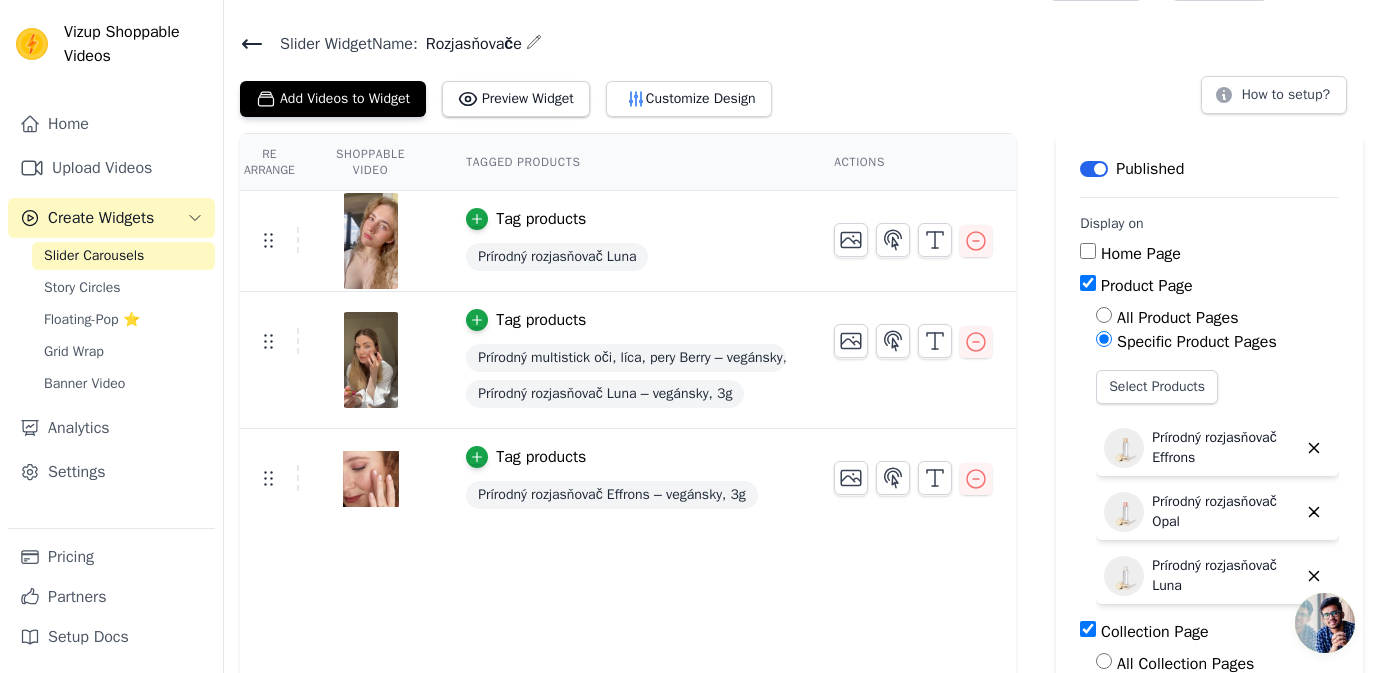 scroll, scrollTop: 50, scrollLeft: 0, axis: vertical 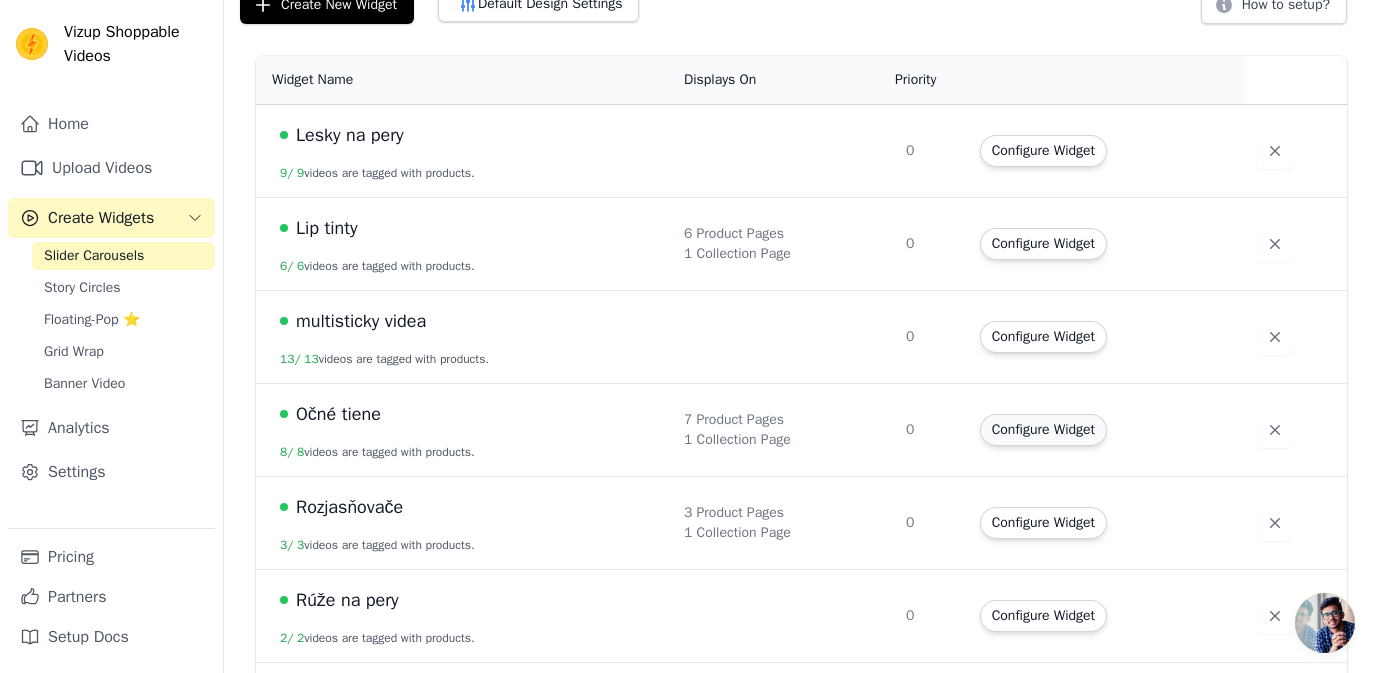 click on "Configure Widget" at bounding box center [1043, 430] 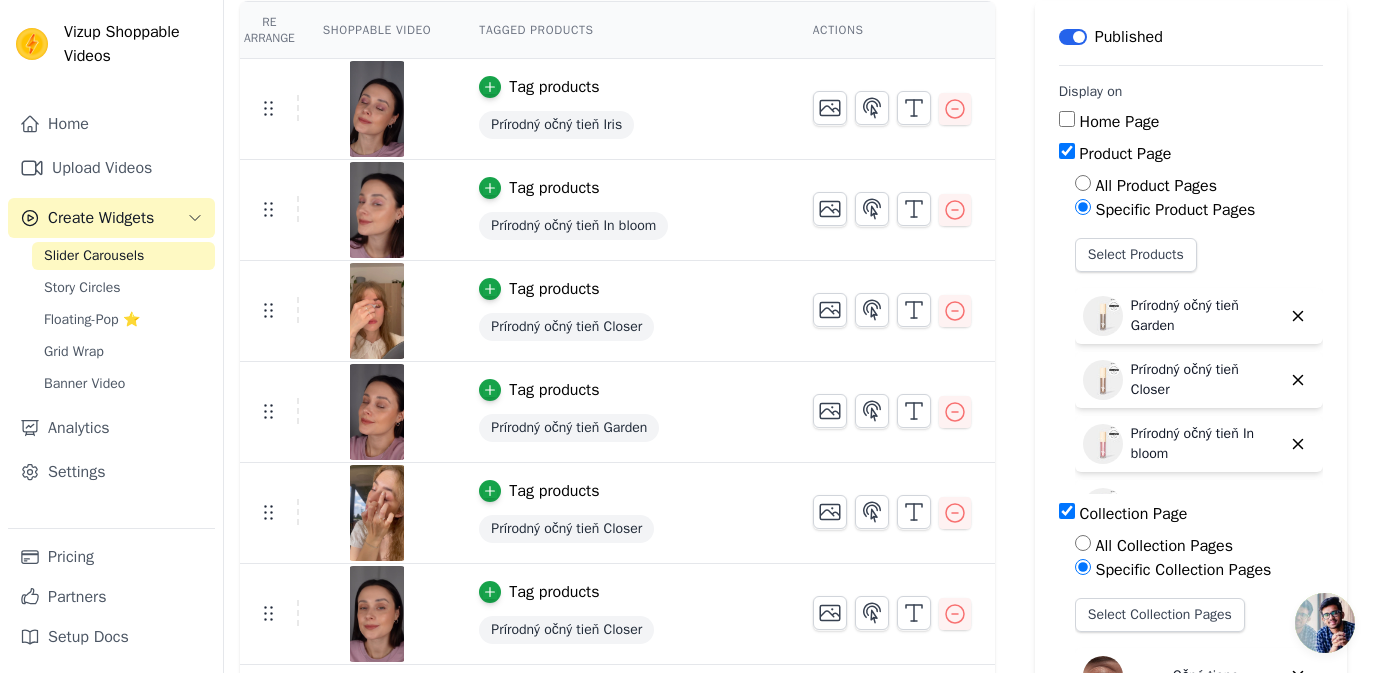 scroll, scrollTop: 189, scrollLeft: 0, axis: vertical 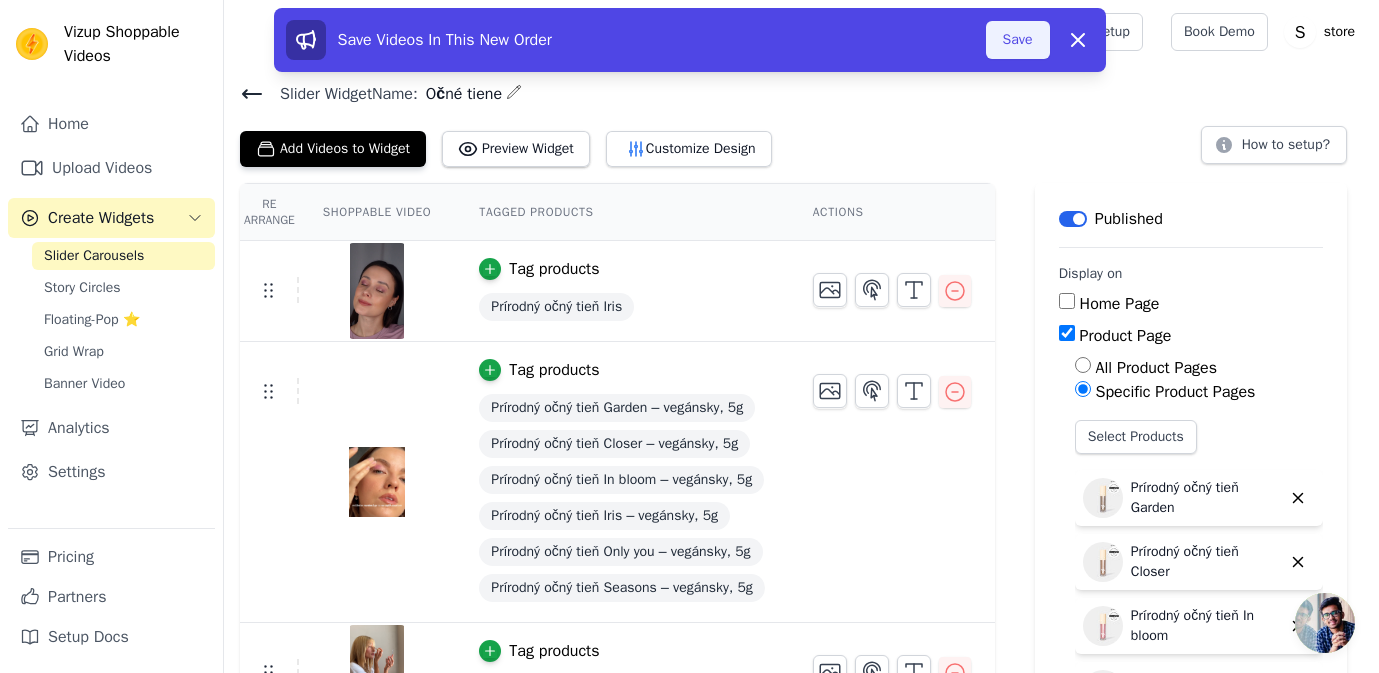 click on "Save" at bounding box center (1018, 40) 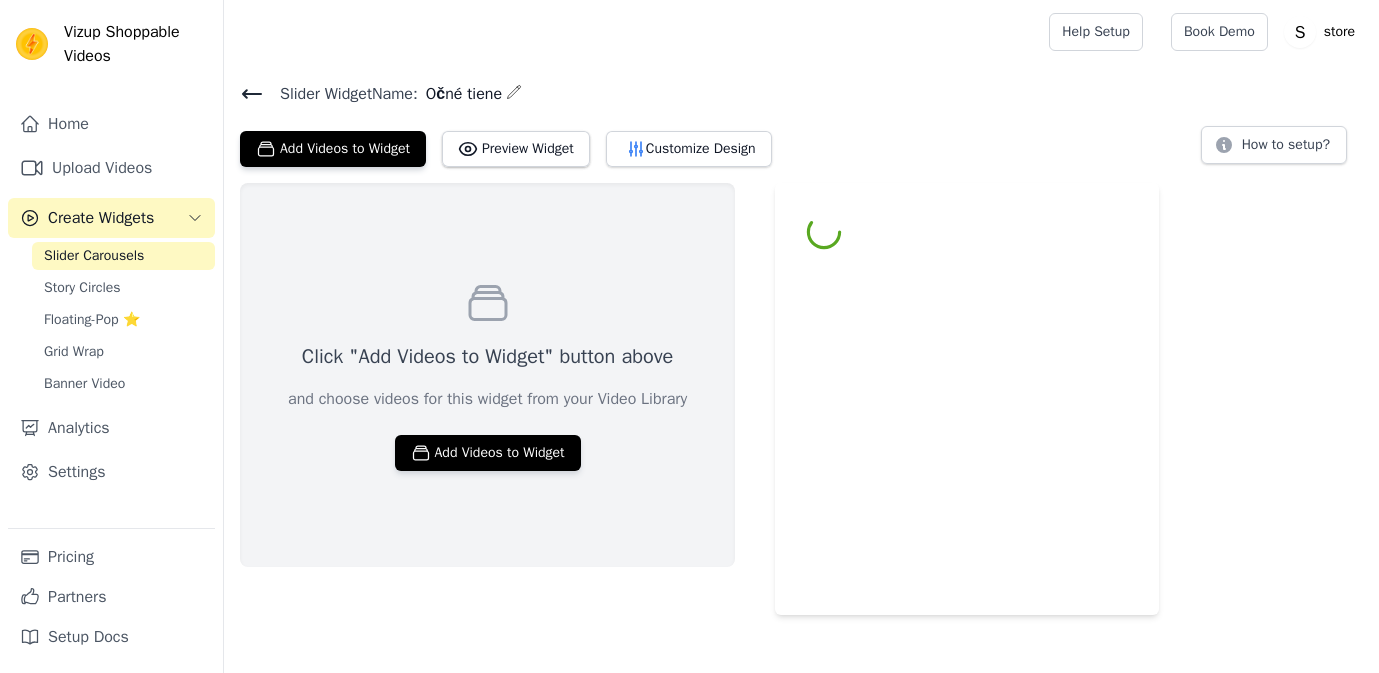 scroll, scrollTop: 0, scrollLeft: 0, axis: both 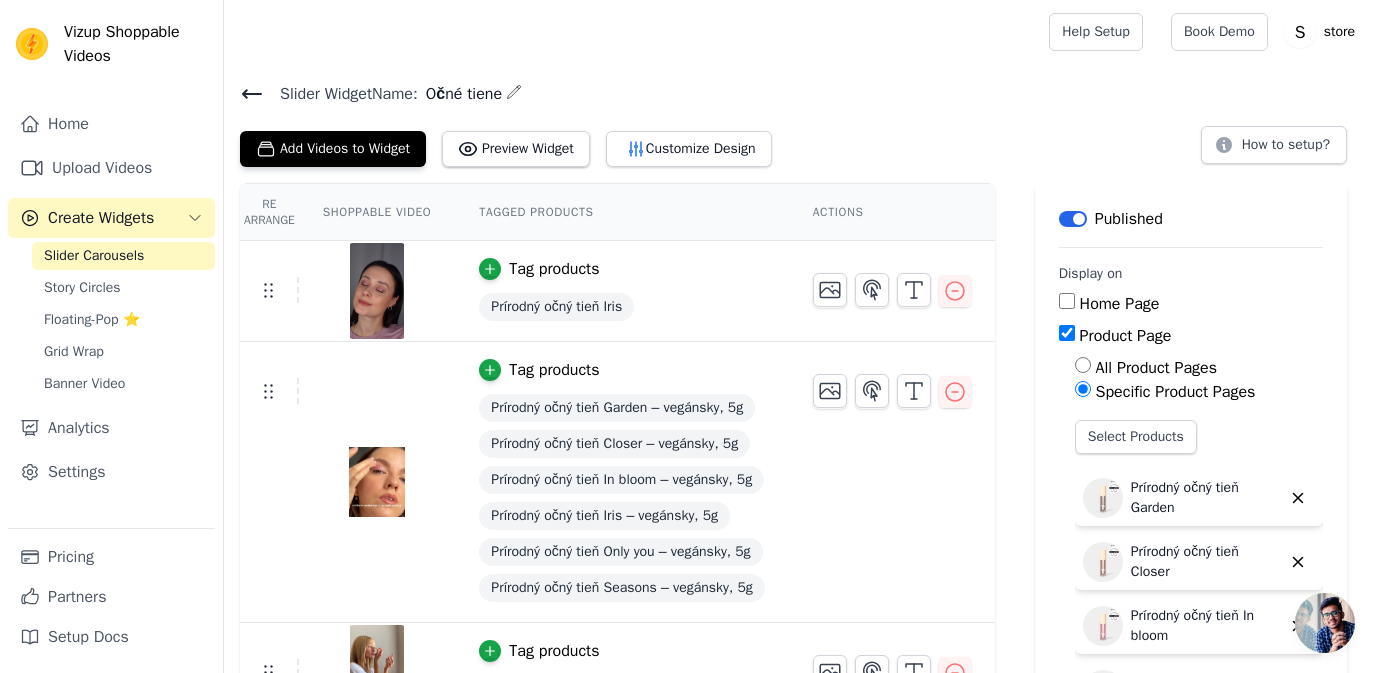 click 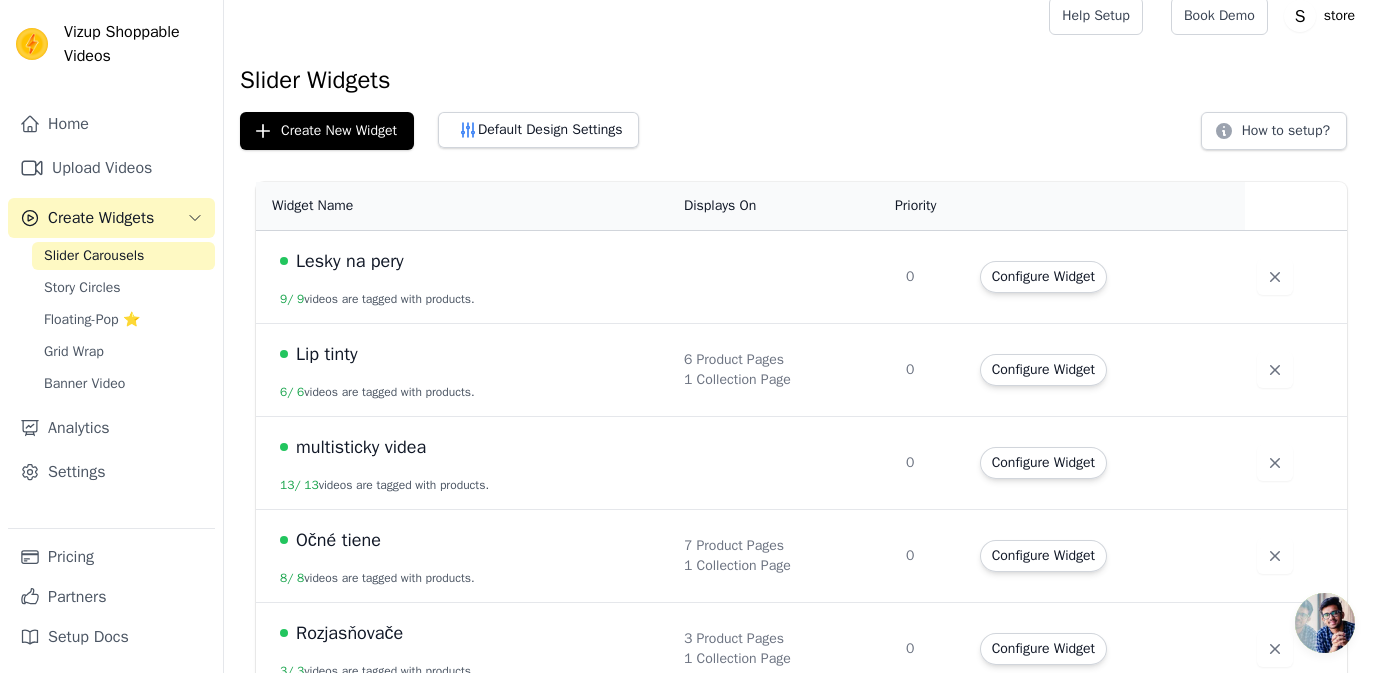 scroll, scrollTop: 18, scrollLeft: 0, axis: vertical 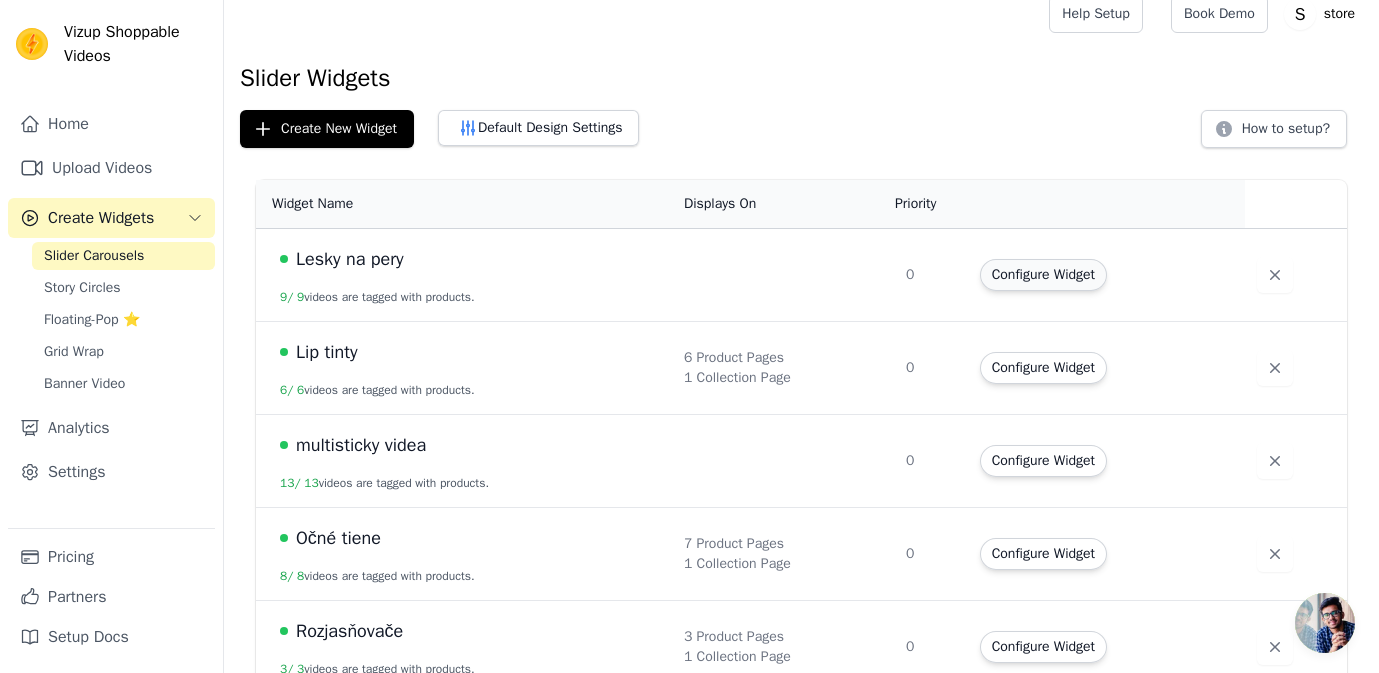 click on "Configure Widget" at bounding box center [1043, 275] 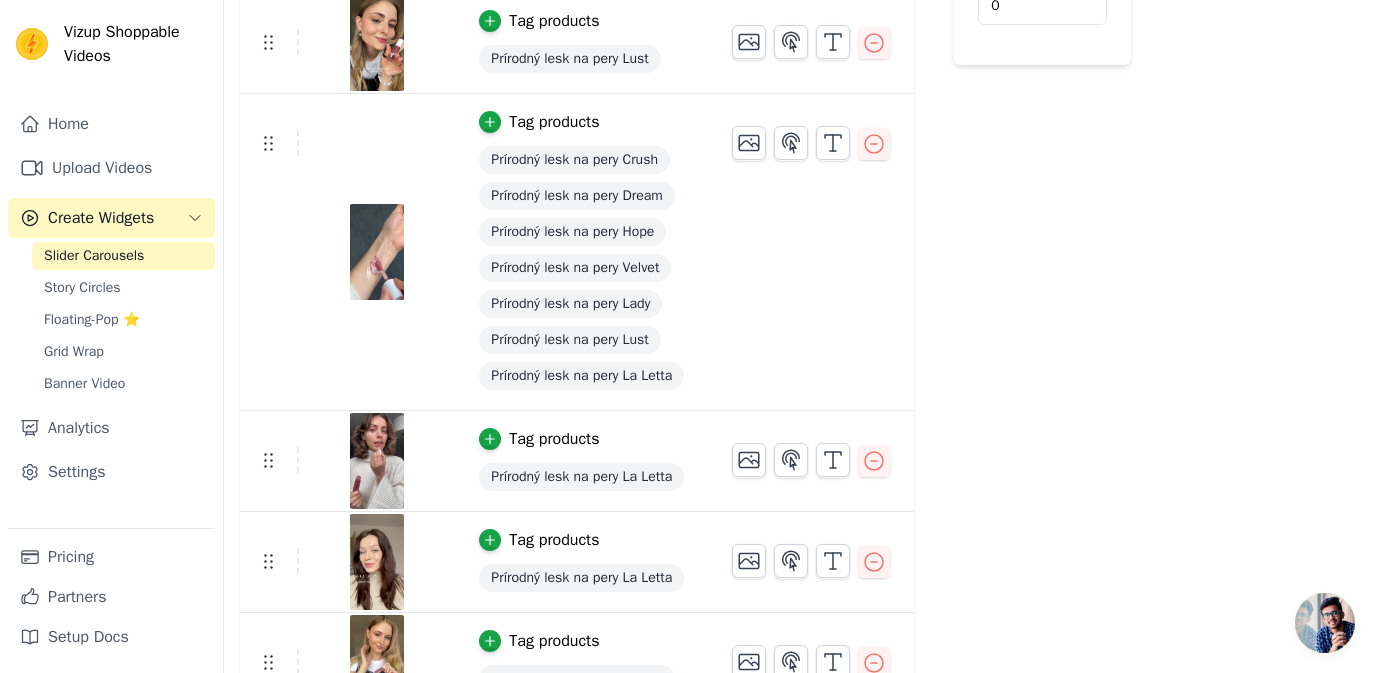 scroll, scrollTop: 398, scrollLeft: 0, axis: vertical 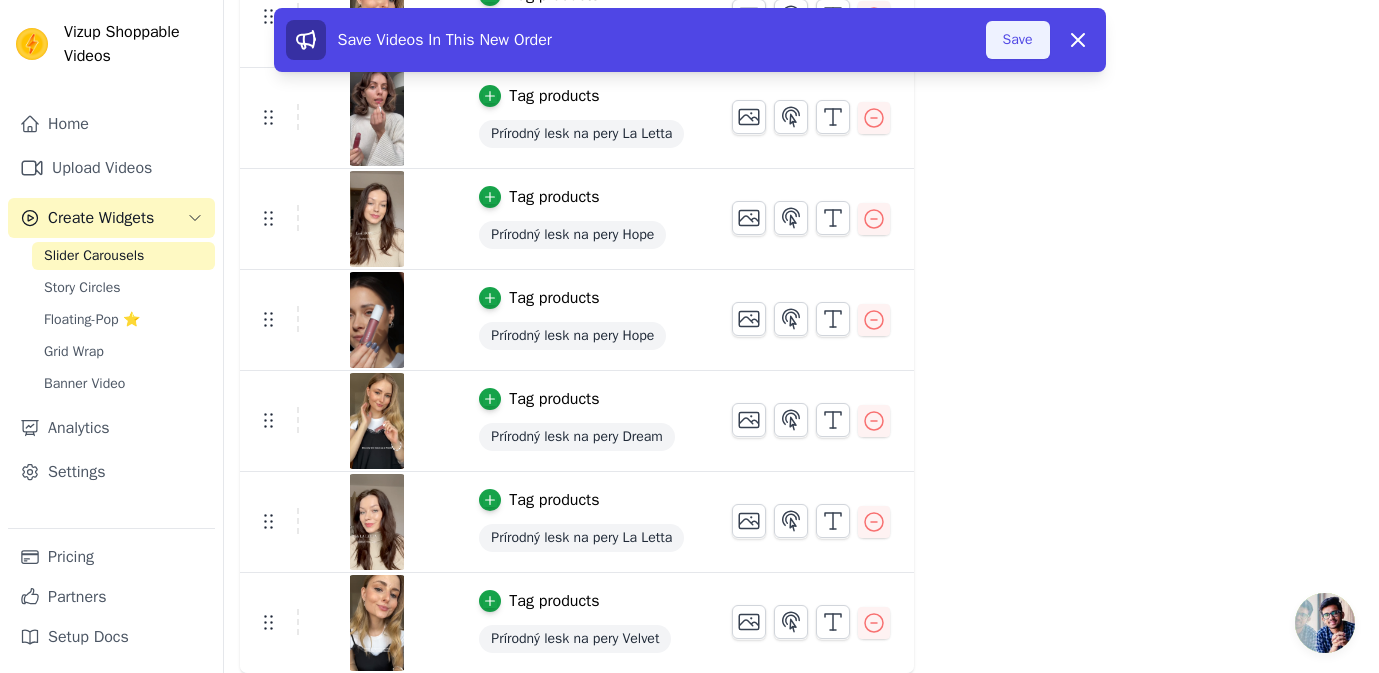 click on "Save" at bounding box center [1018, 40] 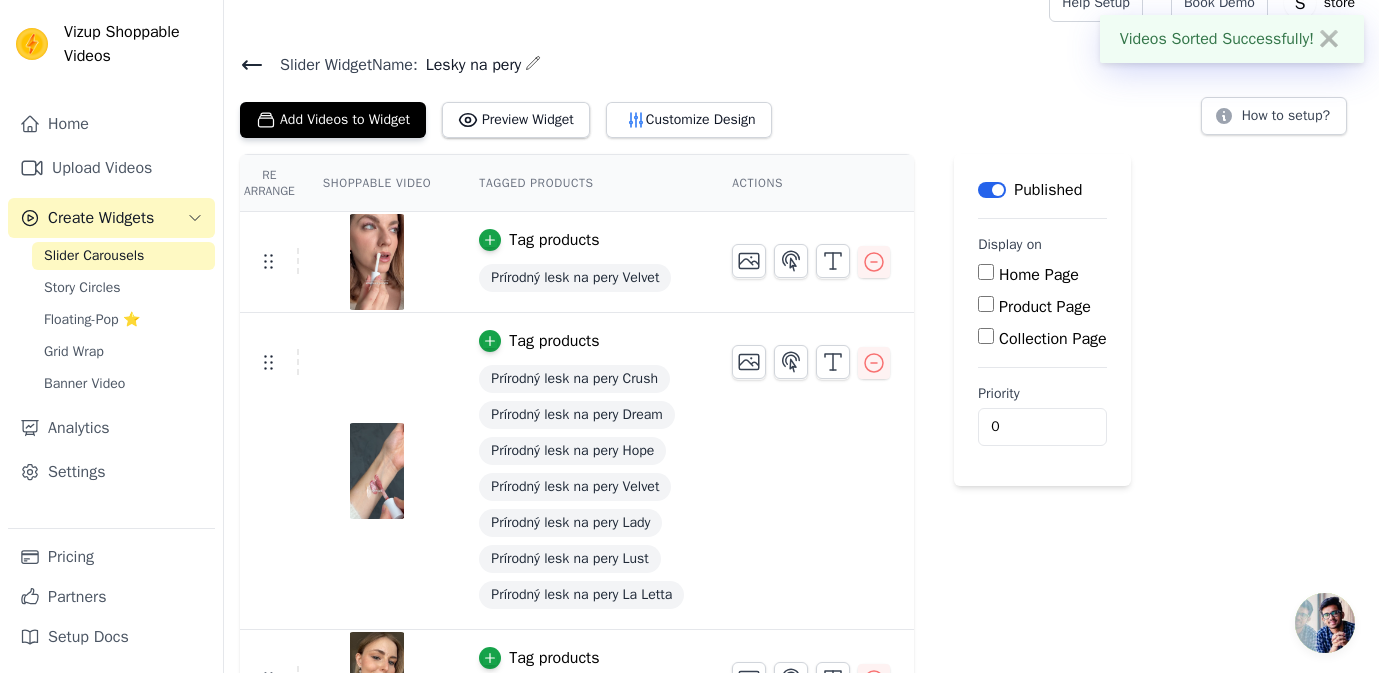 scroll, scrollTop: 0, scrollLeft: 0, axis: both 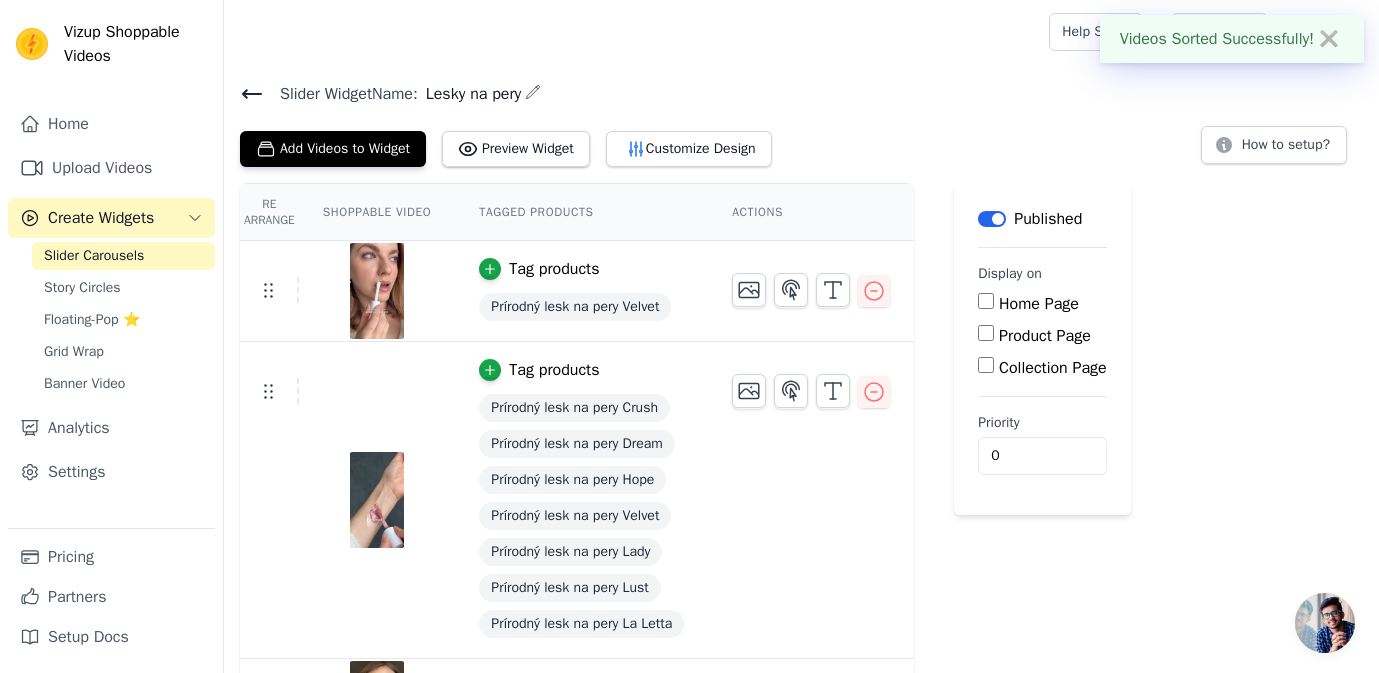 click 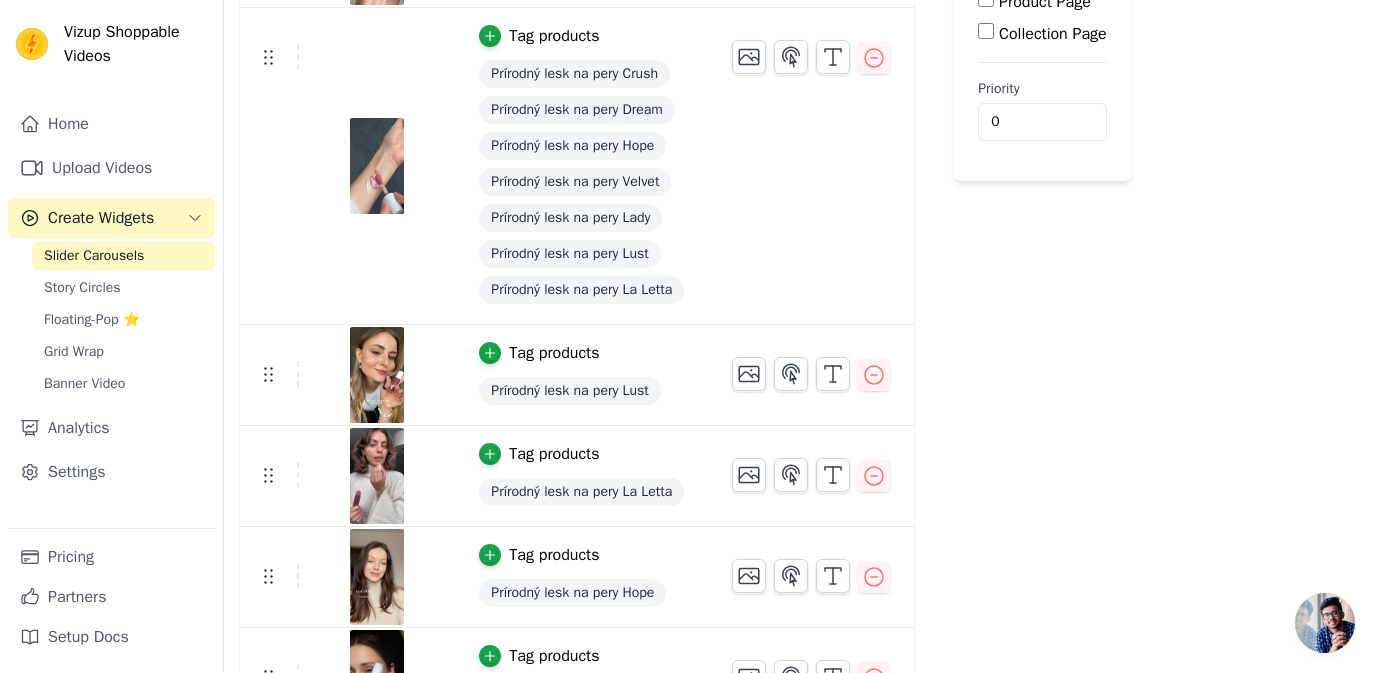scroll, scrollTop: 0, scrollLeft: 0, axis: both 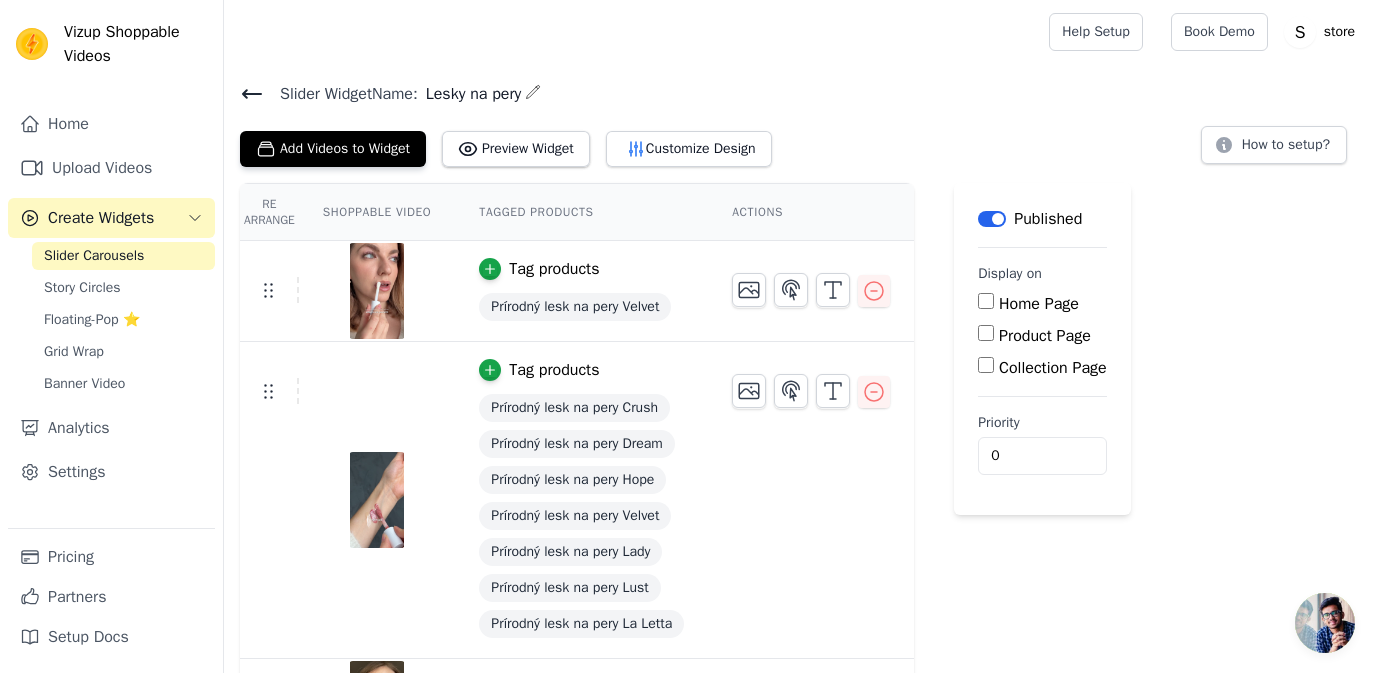 click 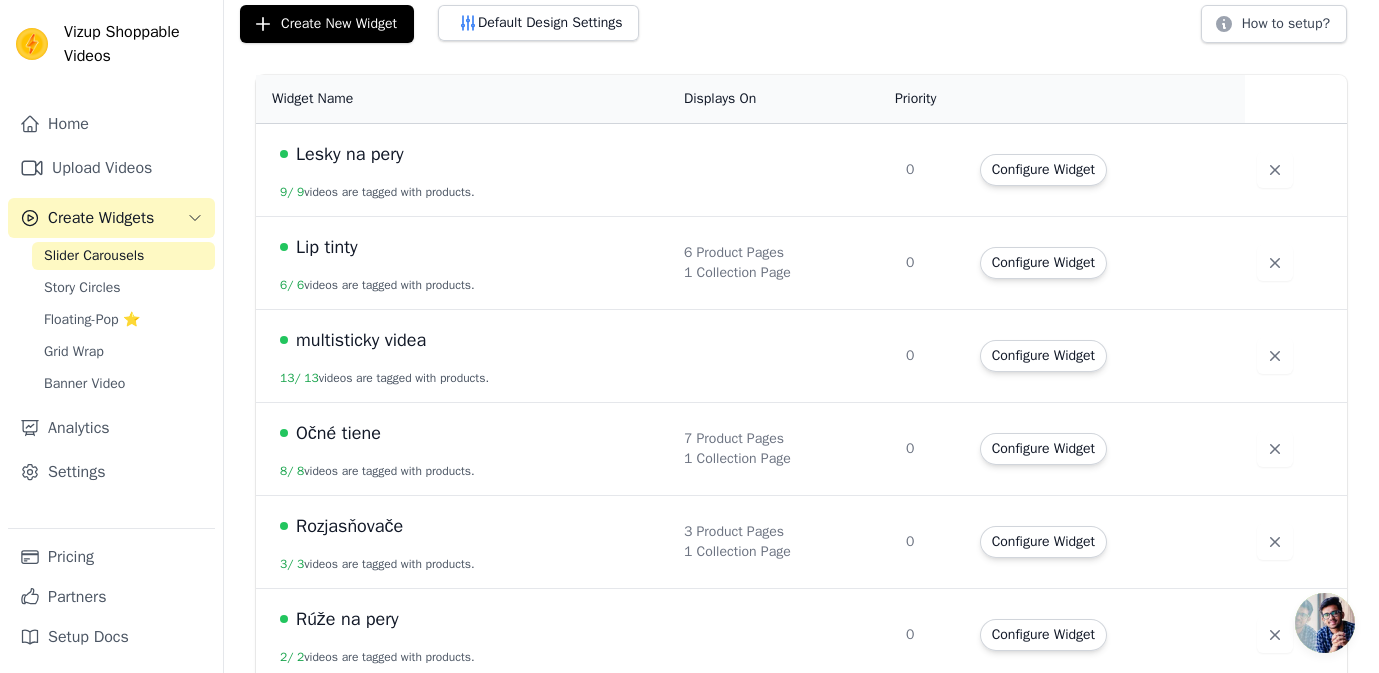 scroll, scrollTop: 232, scrollLeft: 0, axis: vertical 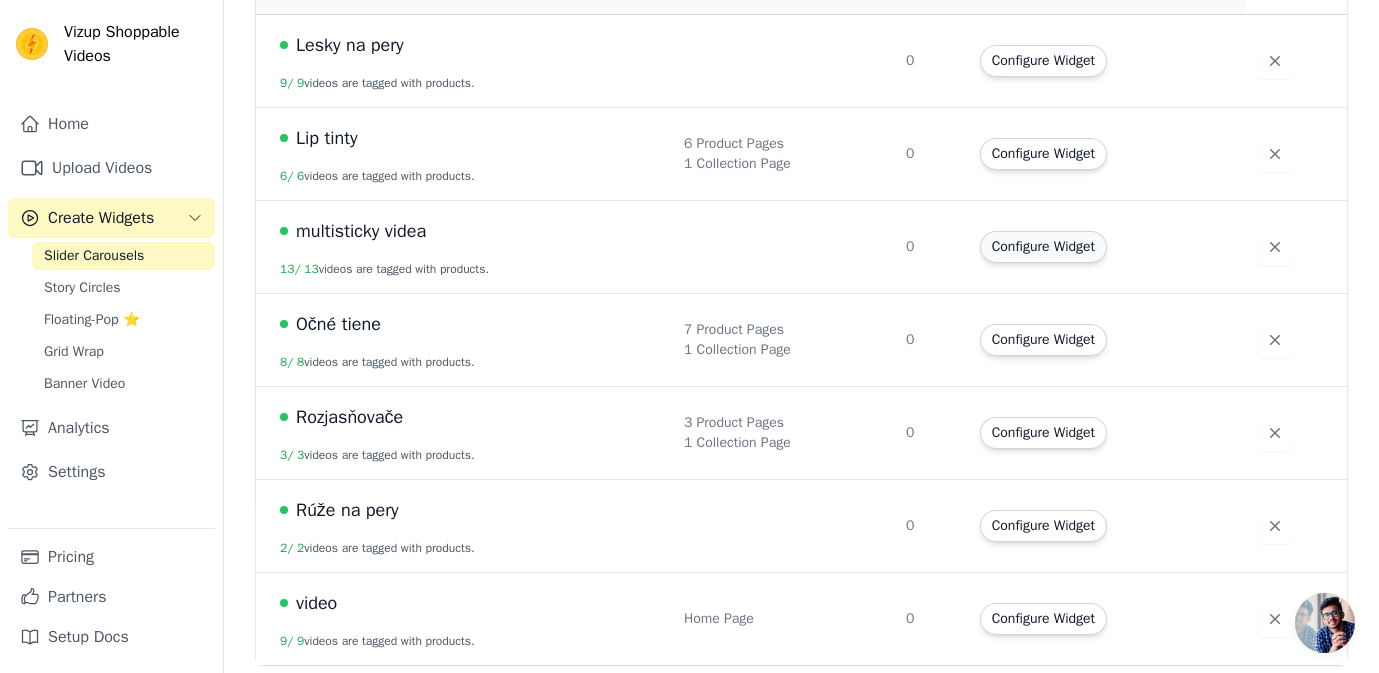click on "Configure Widget" at bounding box center (1043, 247) 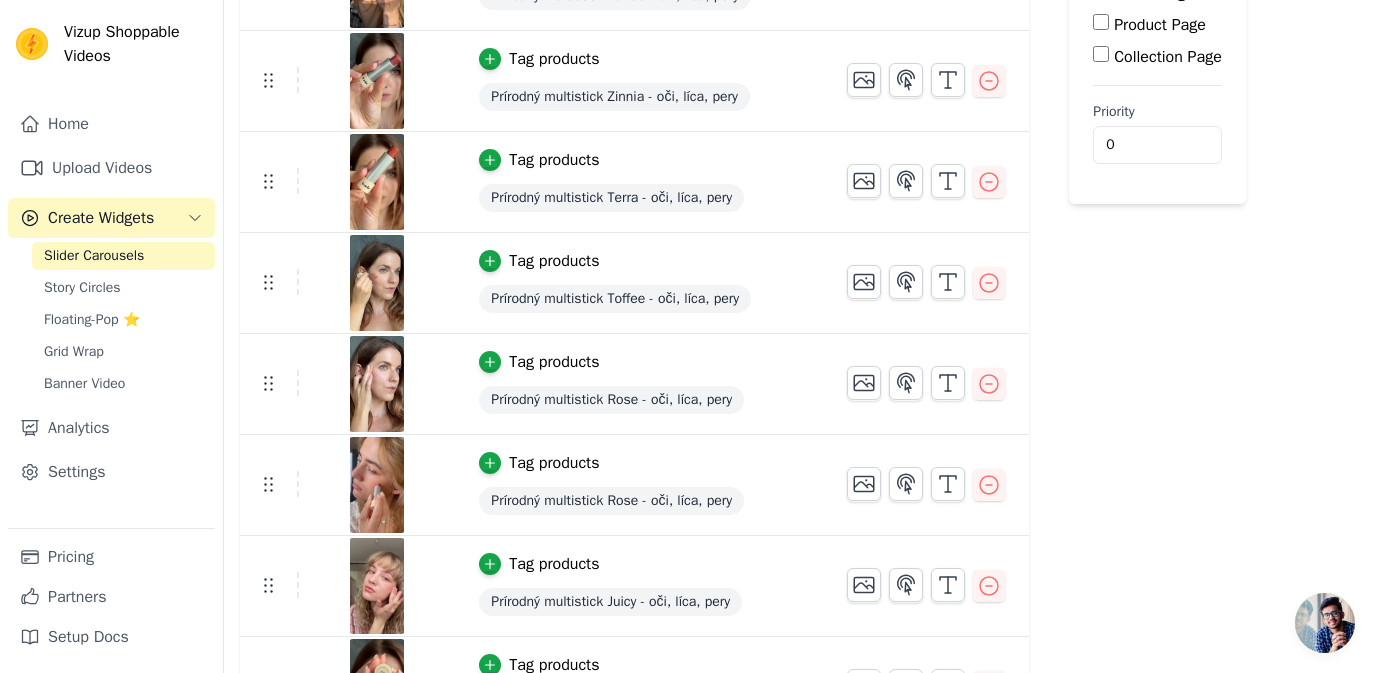 scroll, scrollTop: 334, scrollLeft: 0, axis: vertical 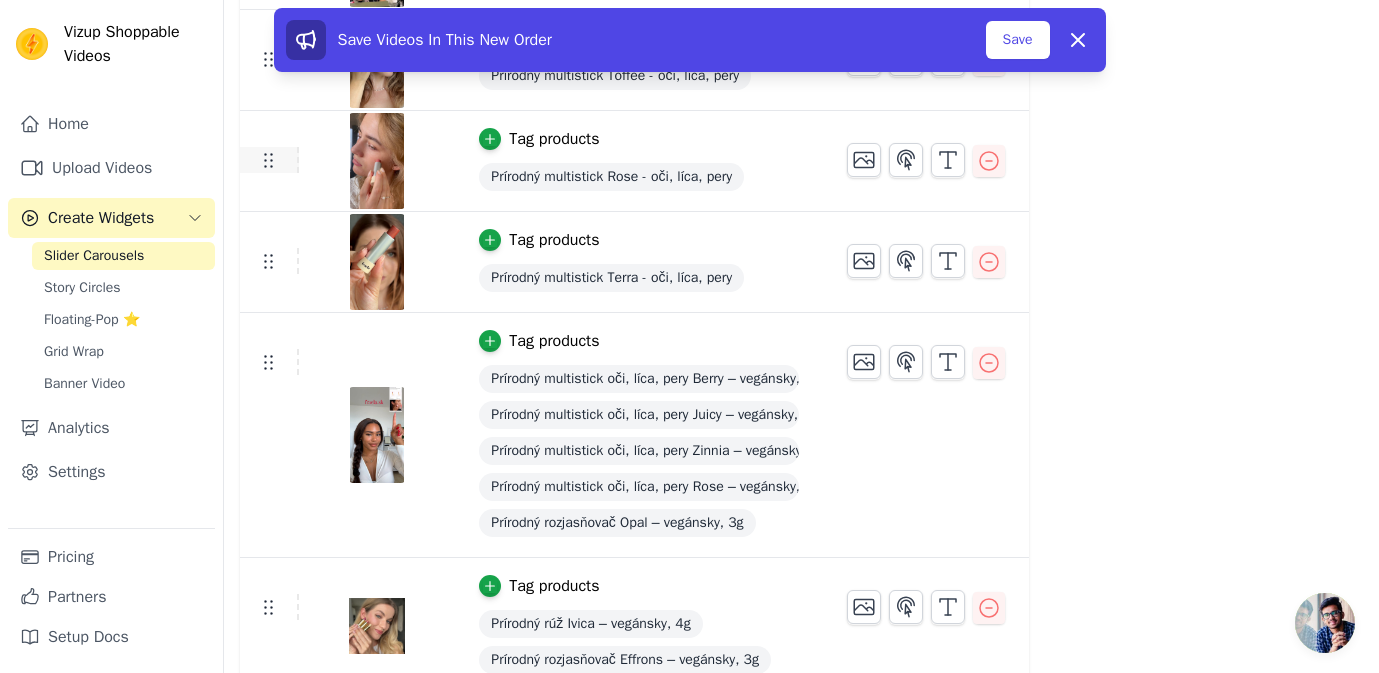 click 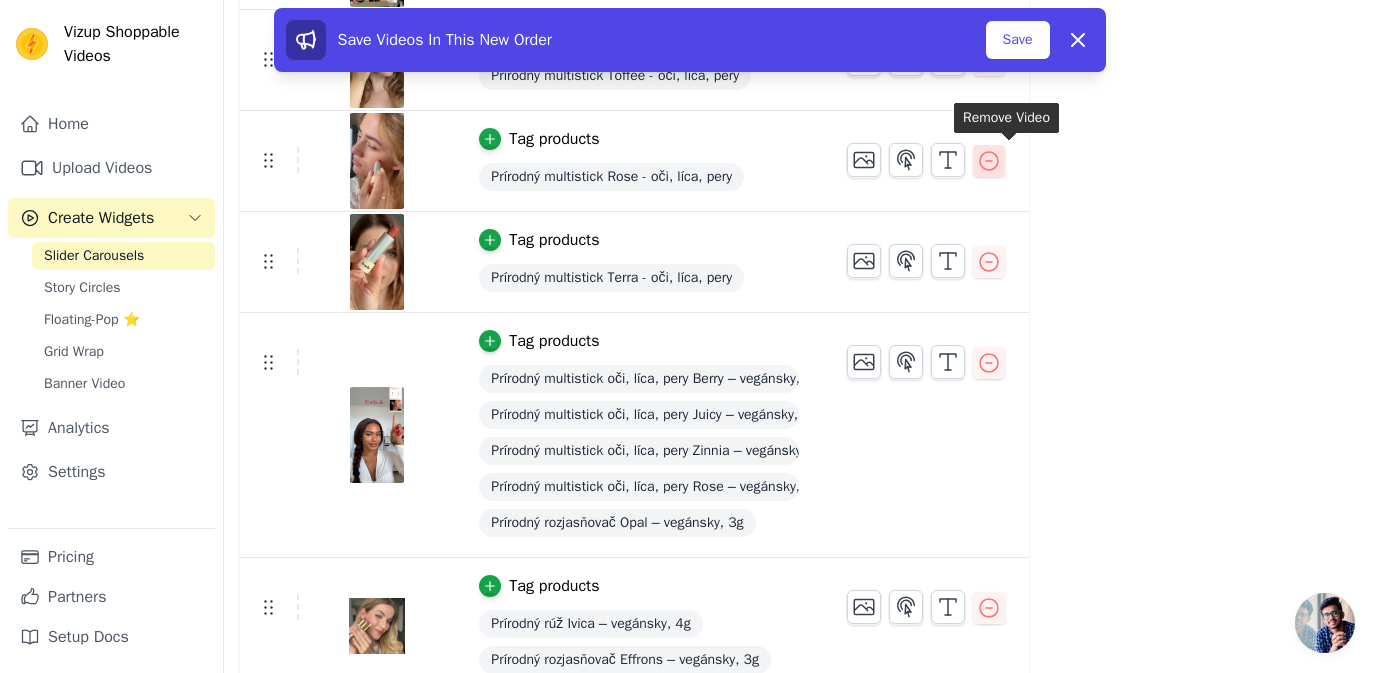 click 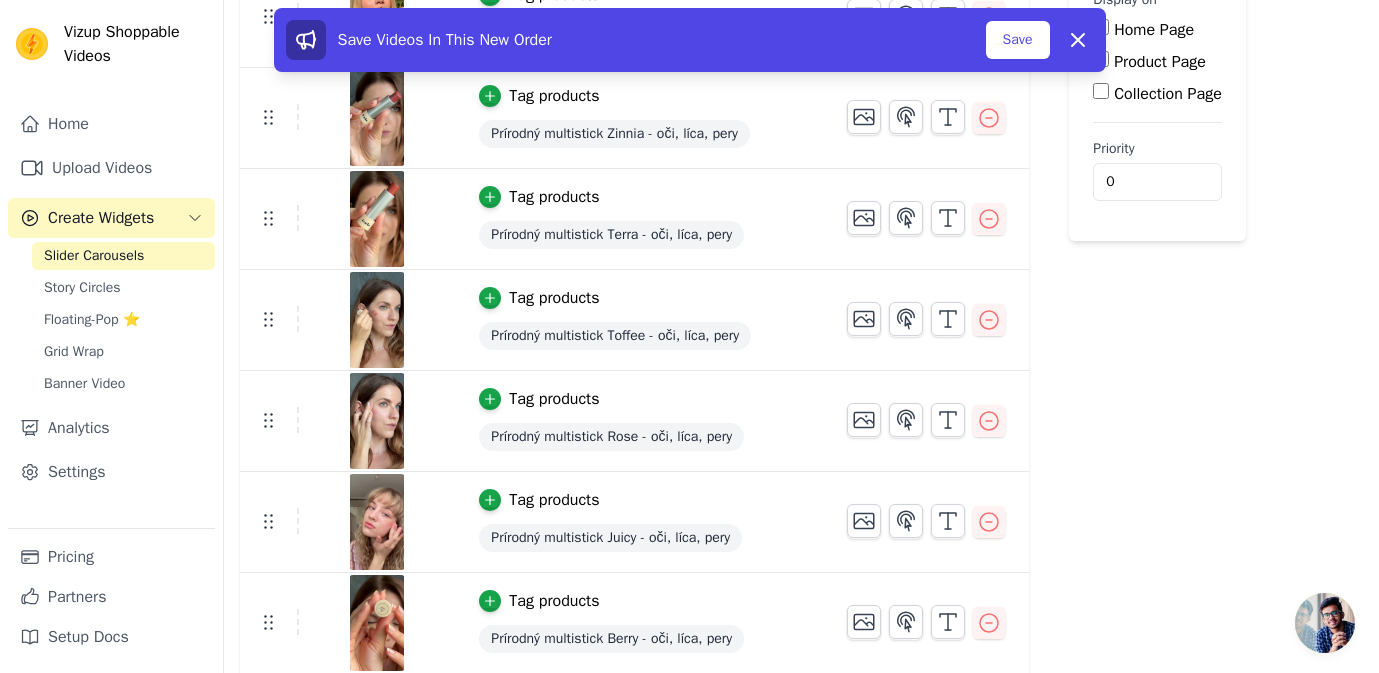 scroll, scrollTop: 270, scrollLeft: 0, axis: vertical 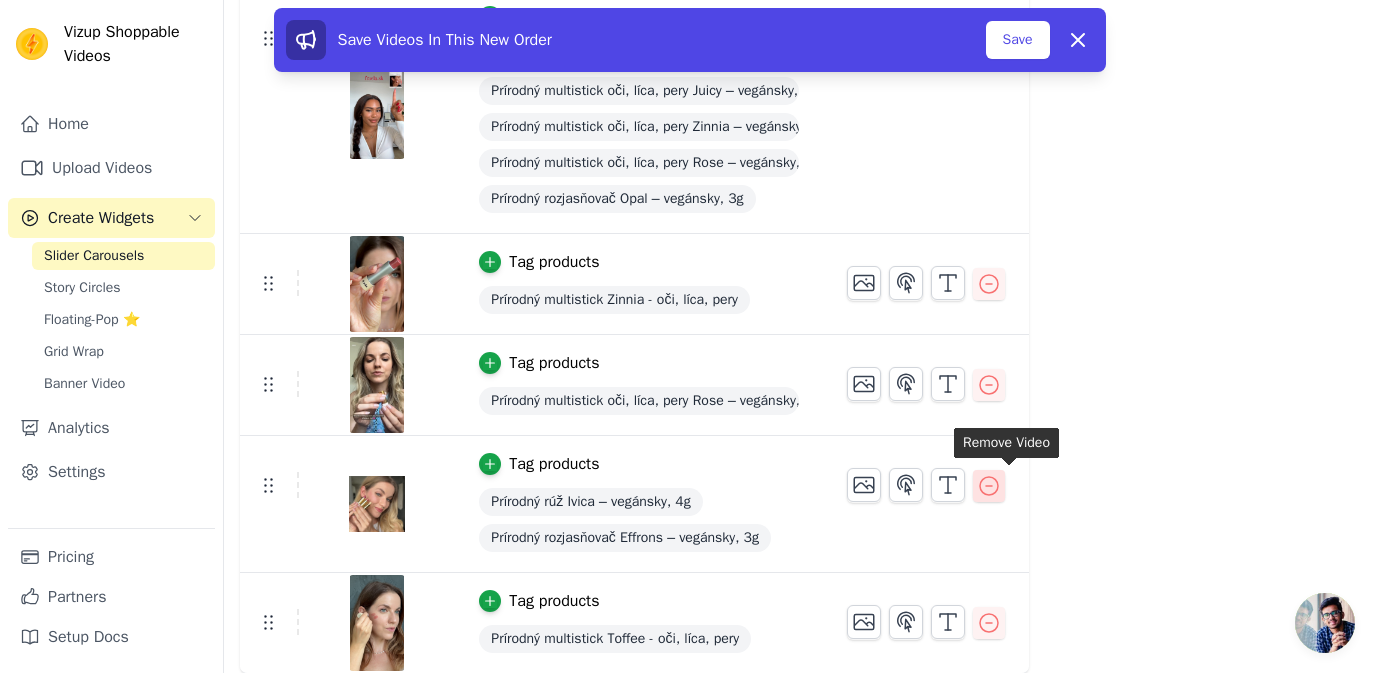 click 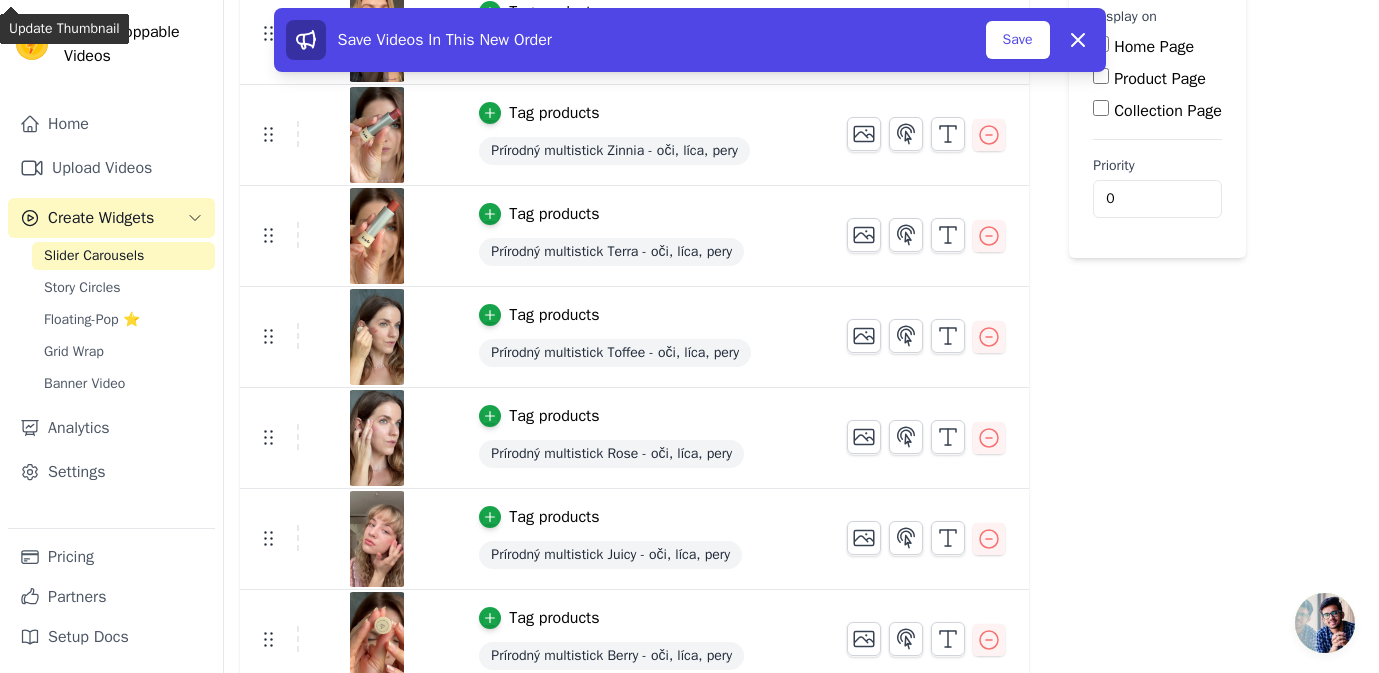 scroll, scrollTop: 262, scrollLeft: 0, axis: vertical 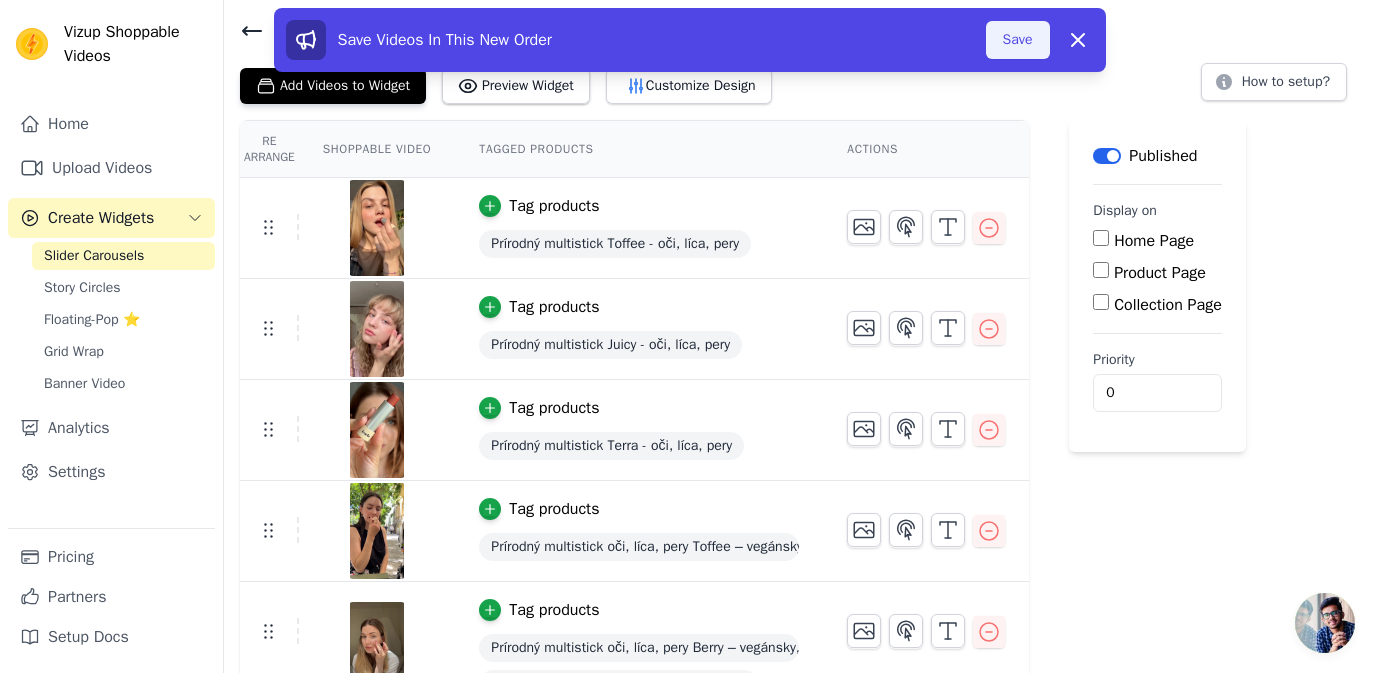 click on "Save" at bounding box center [1018, 40] 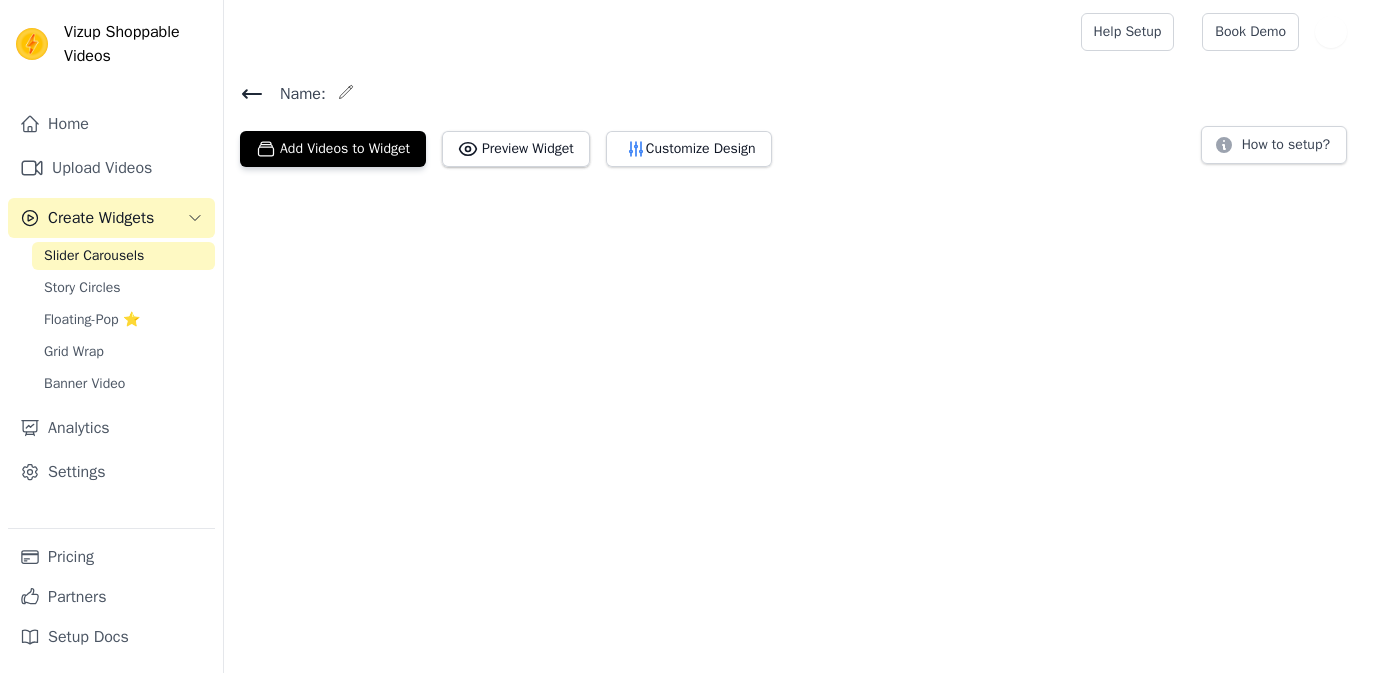 scroll, scrollTop: 0, scrollLeft: 0, axis: both 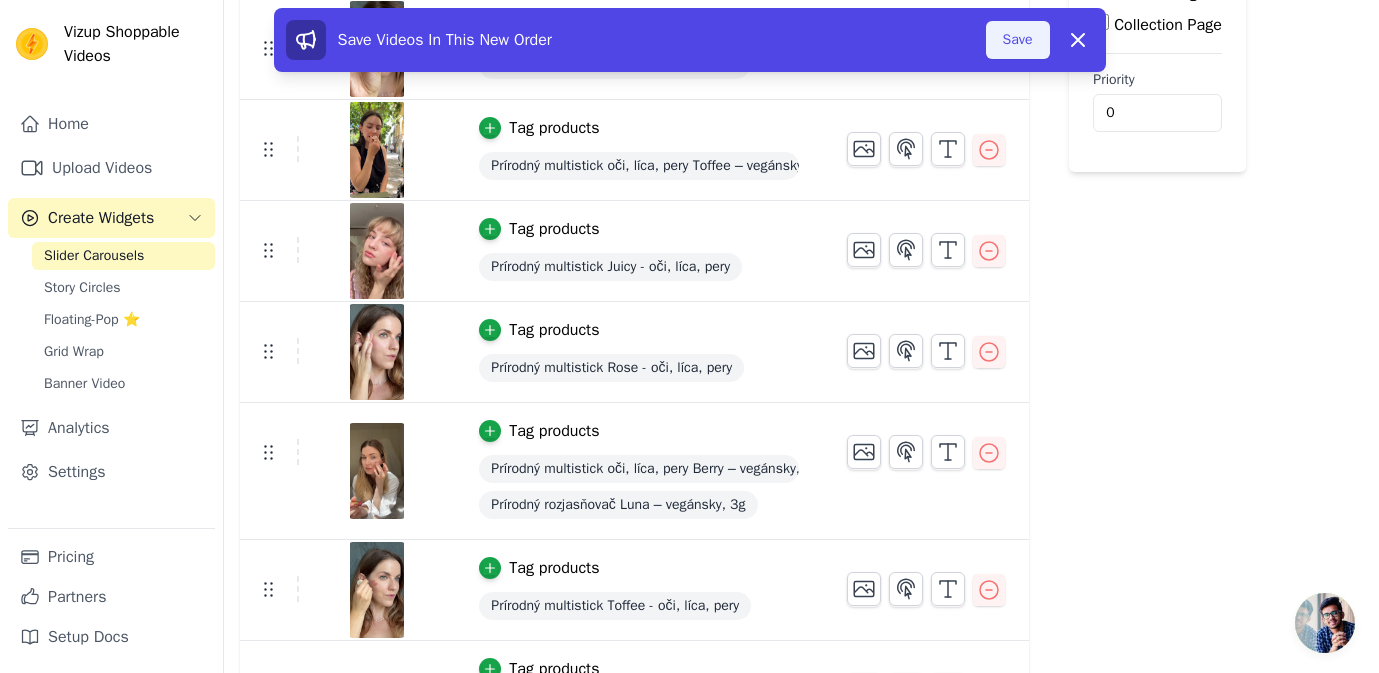 click on "Save" at bounding box center [1018, 40] 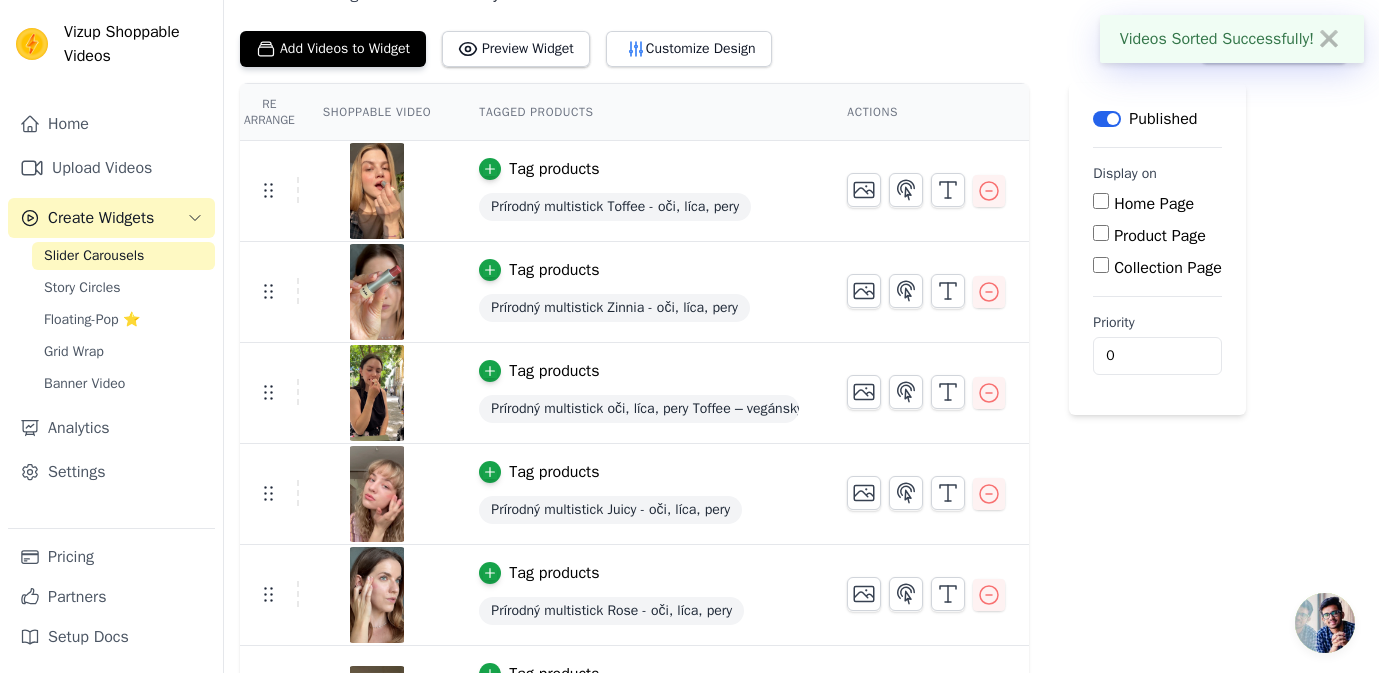 scroll, scrollTop: 0, scrollLeft: 0, axis: both 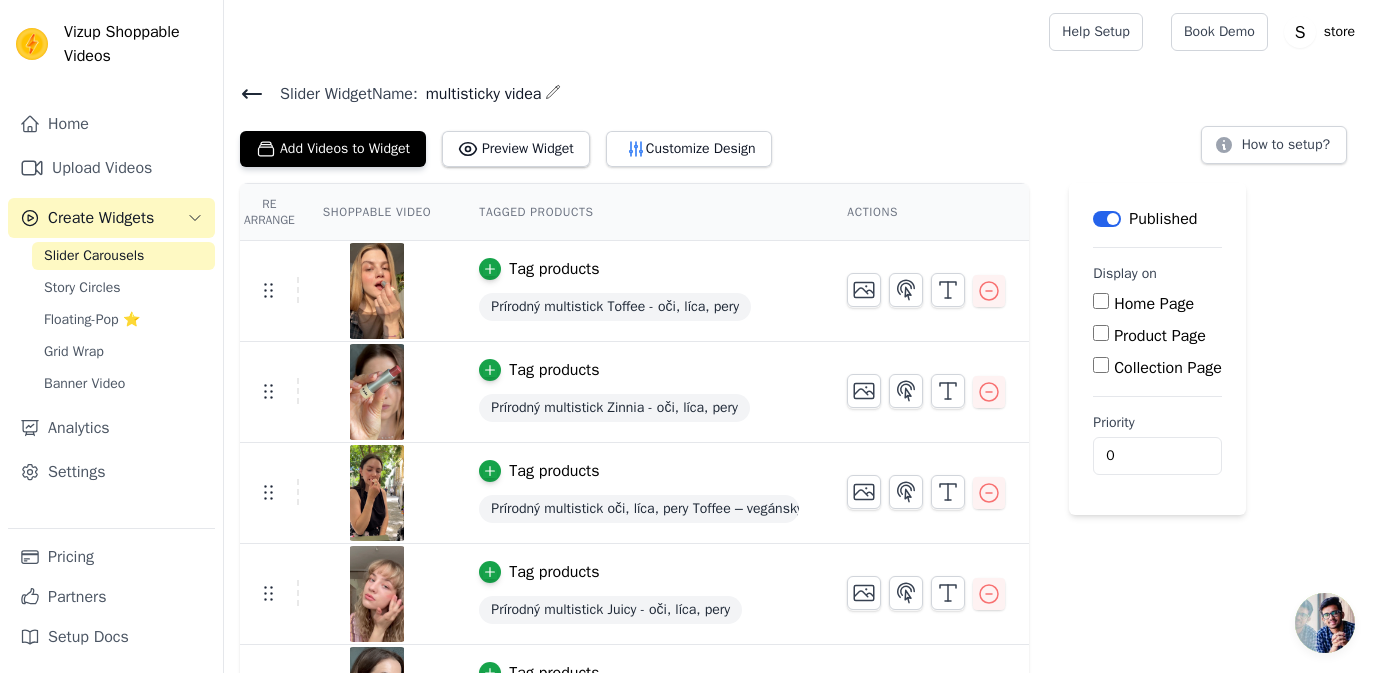click 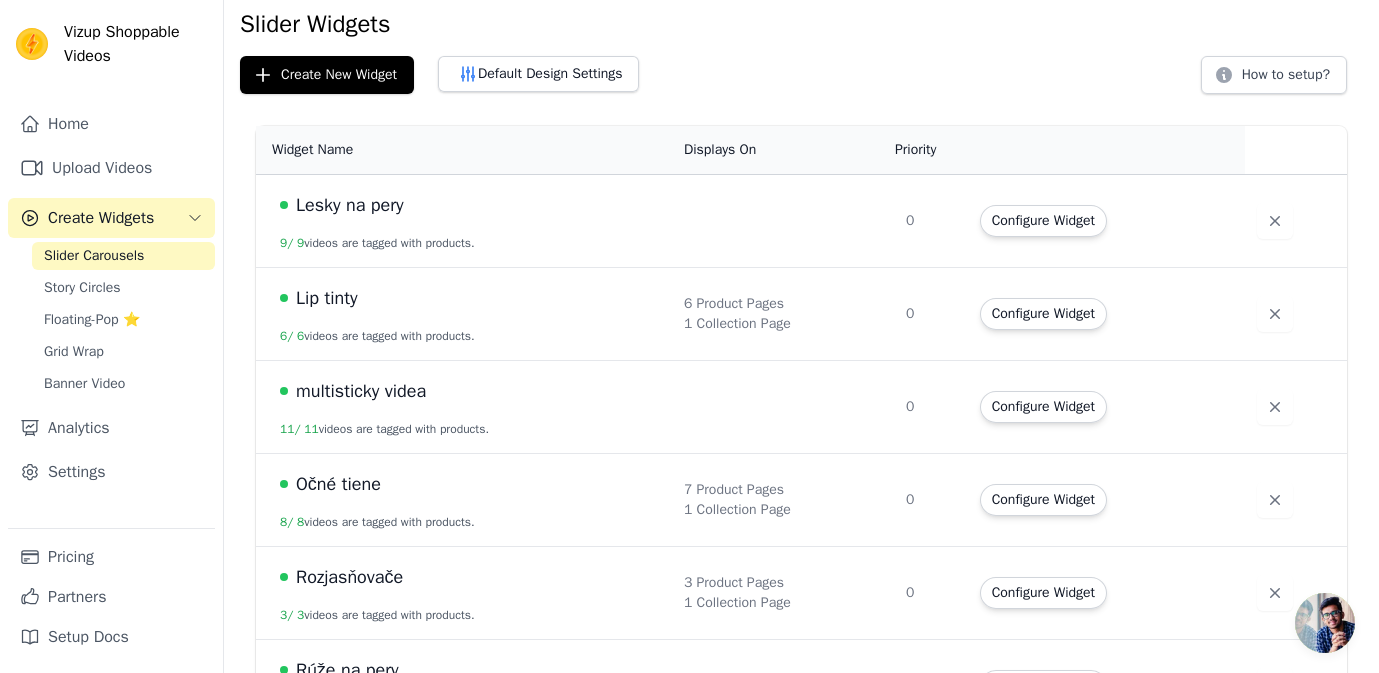 scroll, scrollTop: 232, scrollLeft: 0, axis: vertical 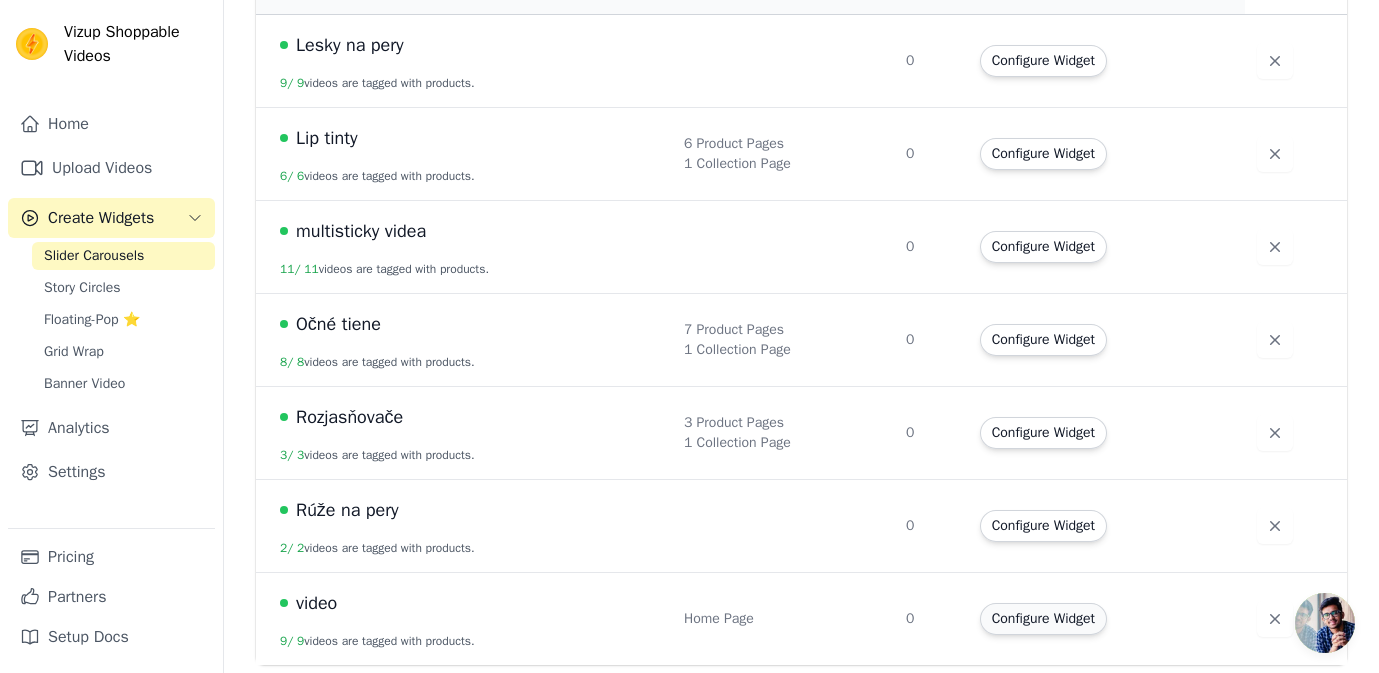 click on "Configure Widget" at bounding box center (1043, 619) 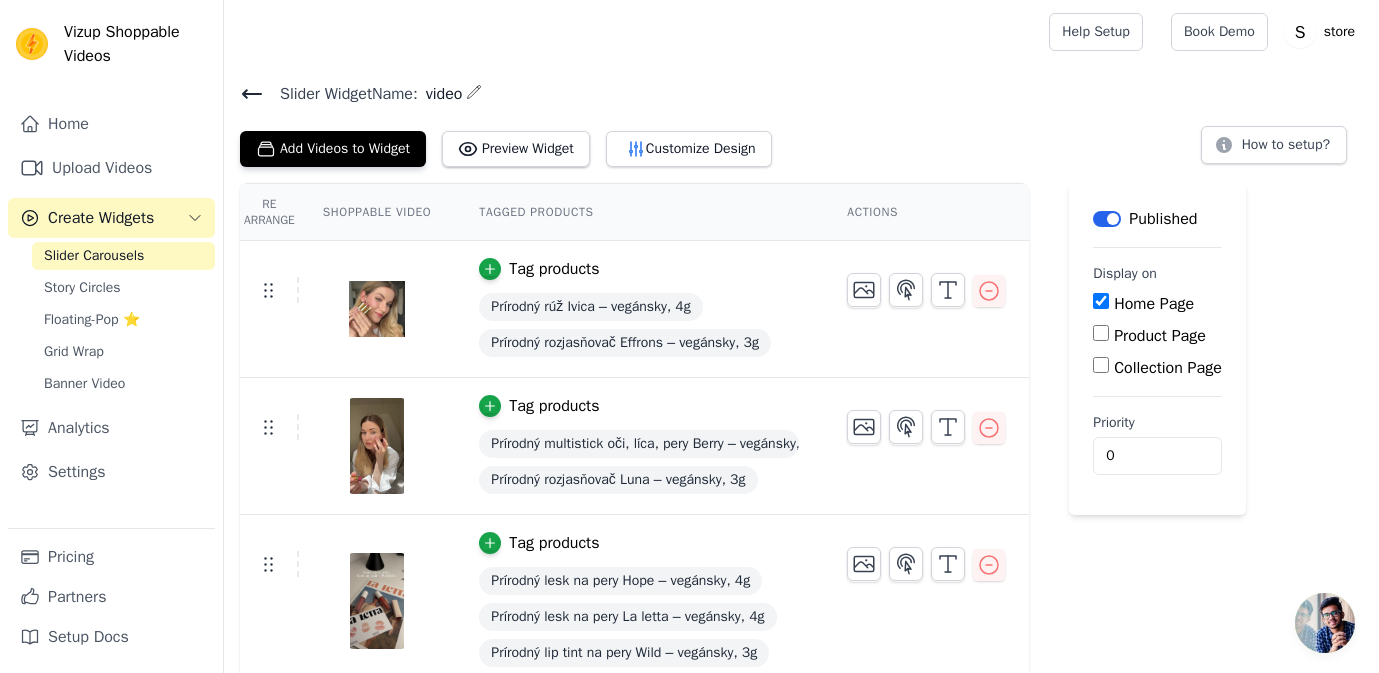 click 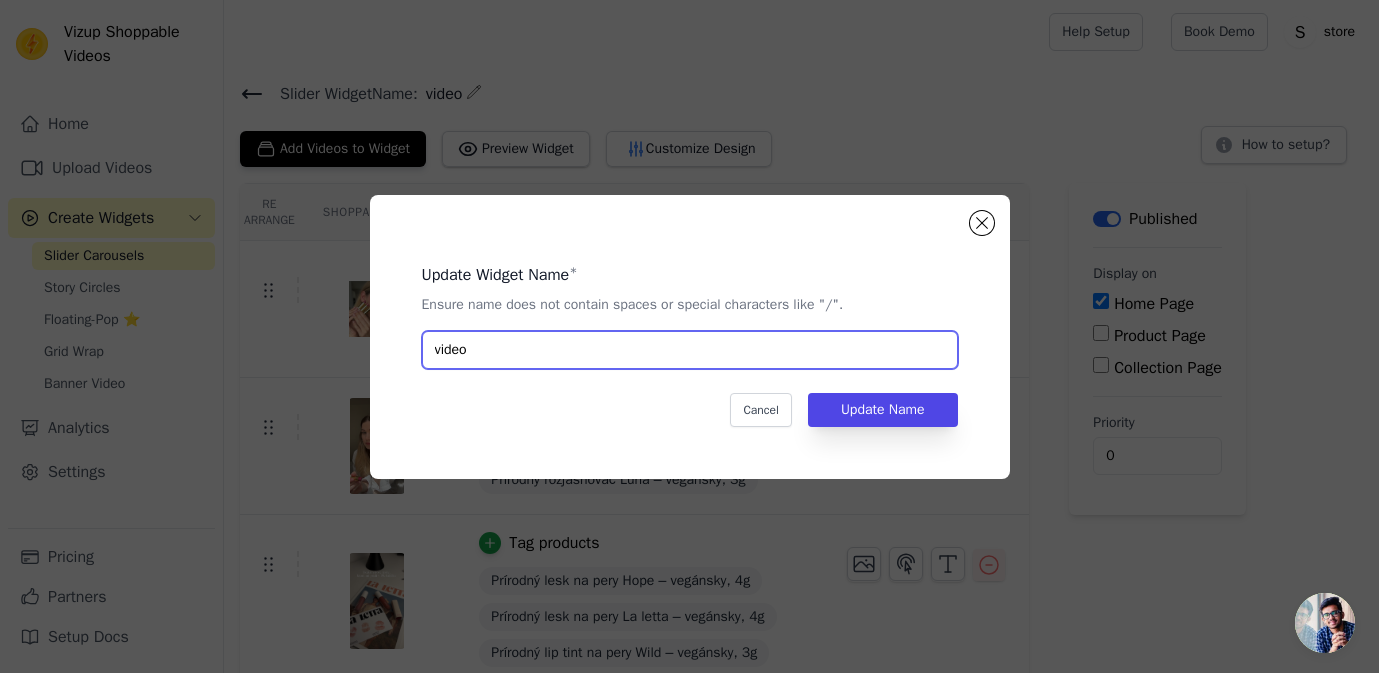 click on "video" at bounding box center [690, 350] 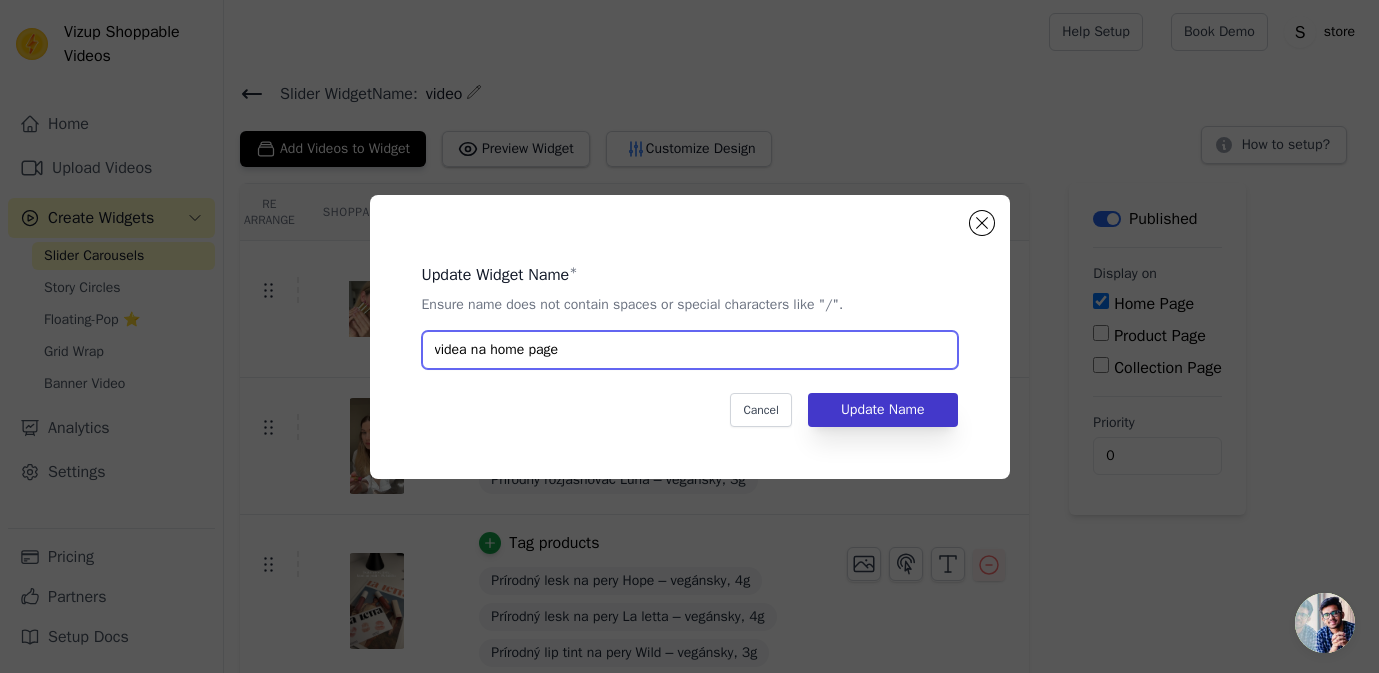 type on "videa na home page" 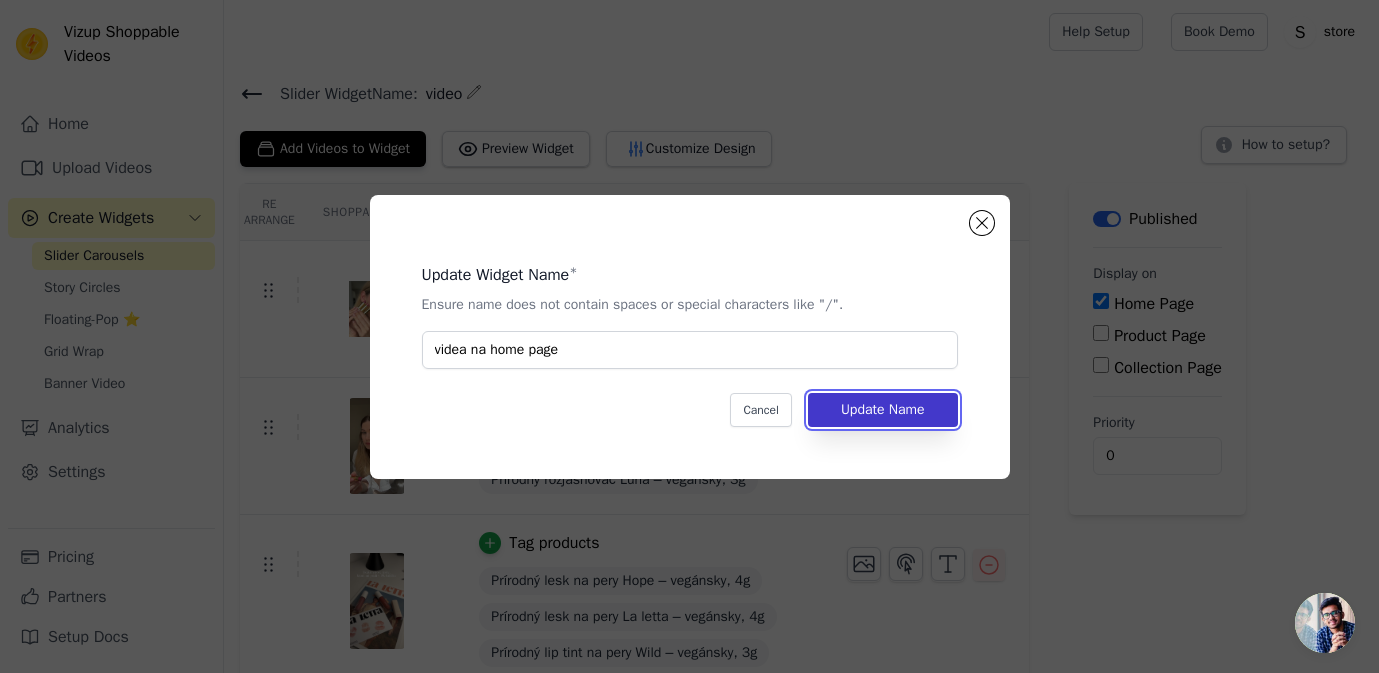 click on "Update Name" at bounding box center (883, 410) 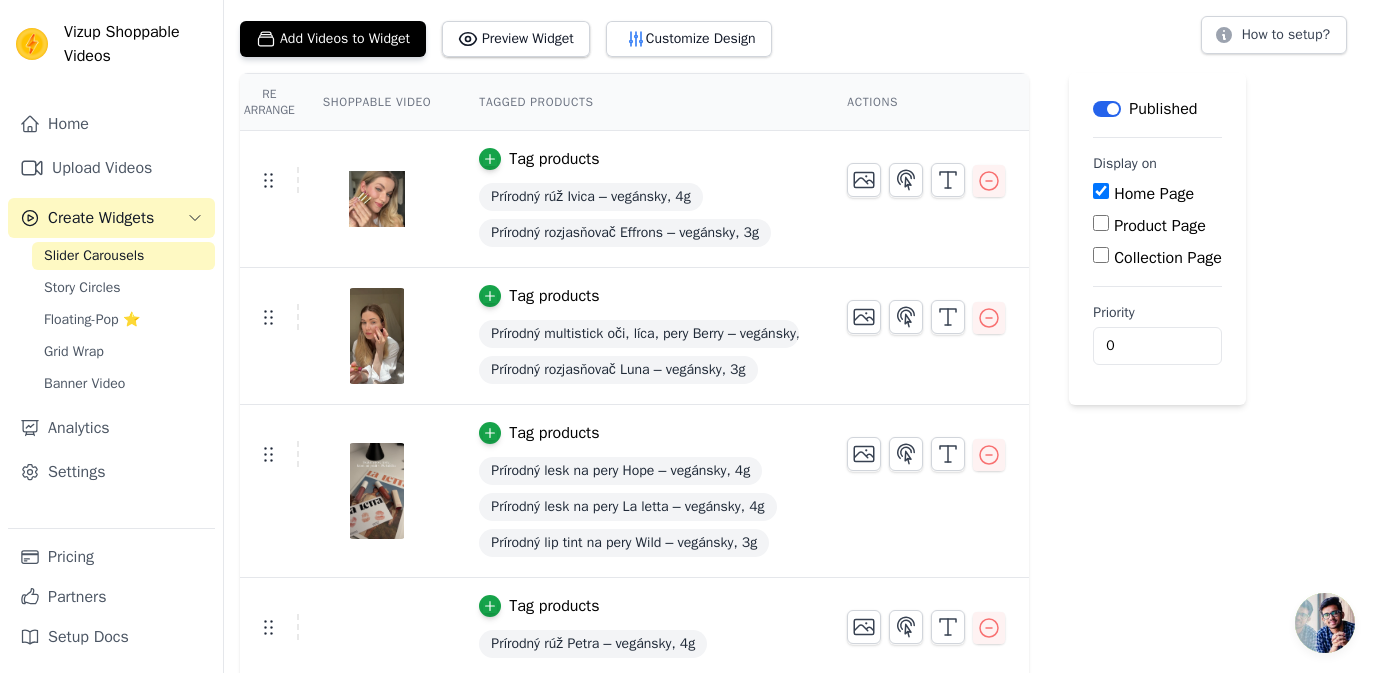 scroll, scrollTop: 0, scrollLeft: 0, axis: both 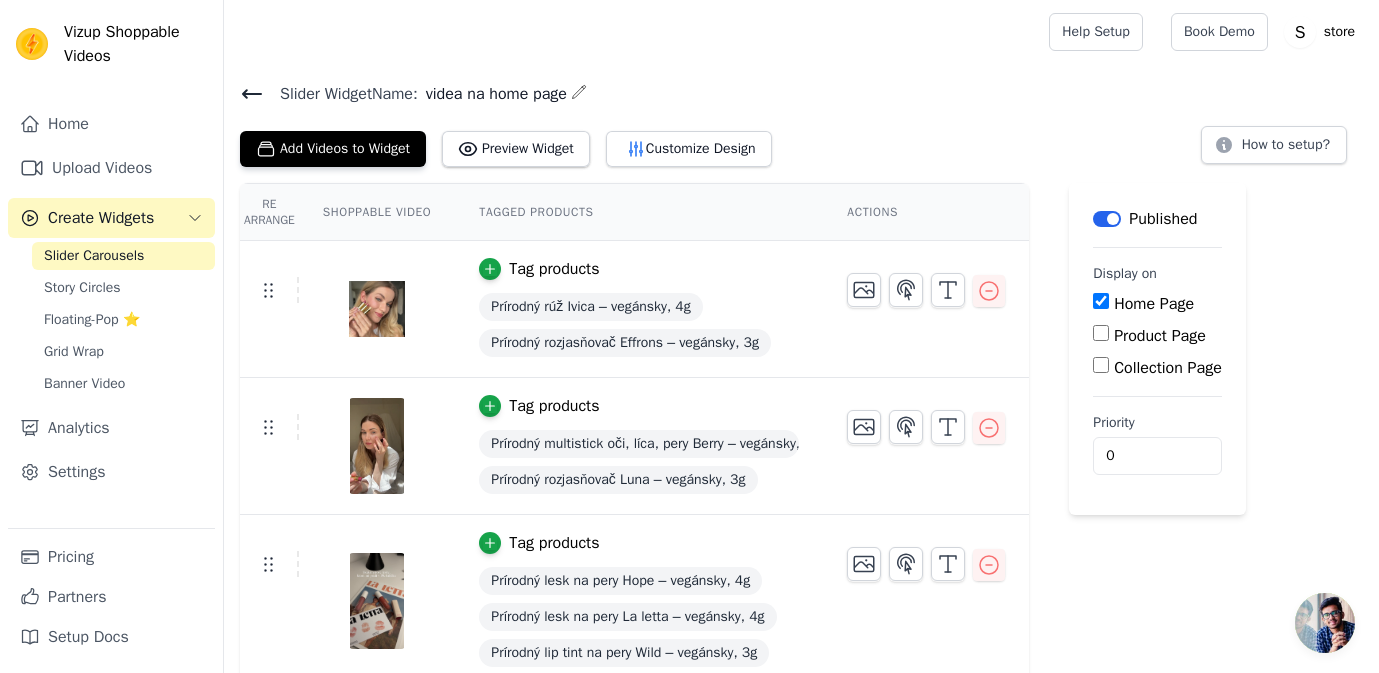 click 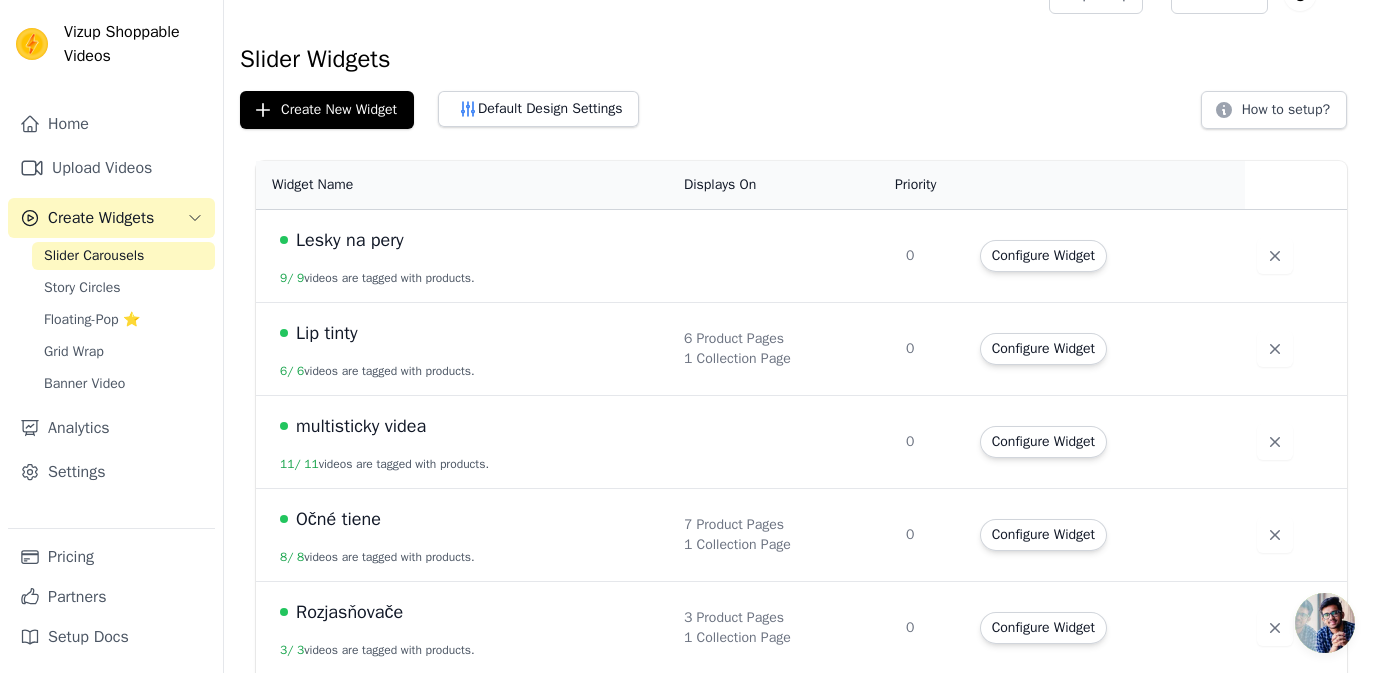 scroll, scrollTop: 0, scrollLeft: 0, axis: both 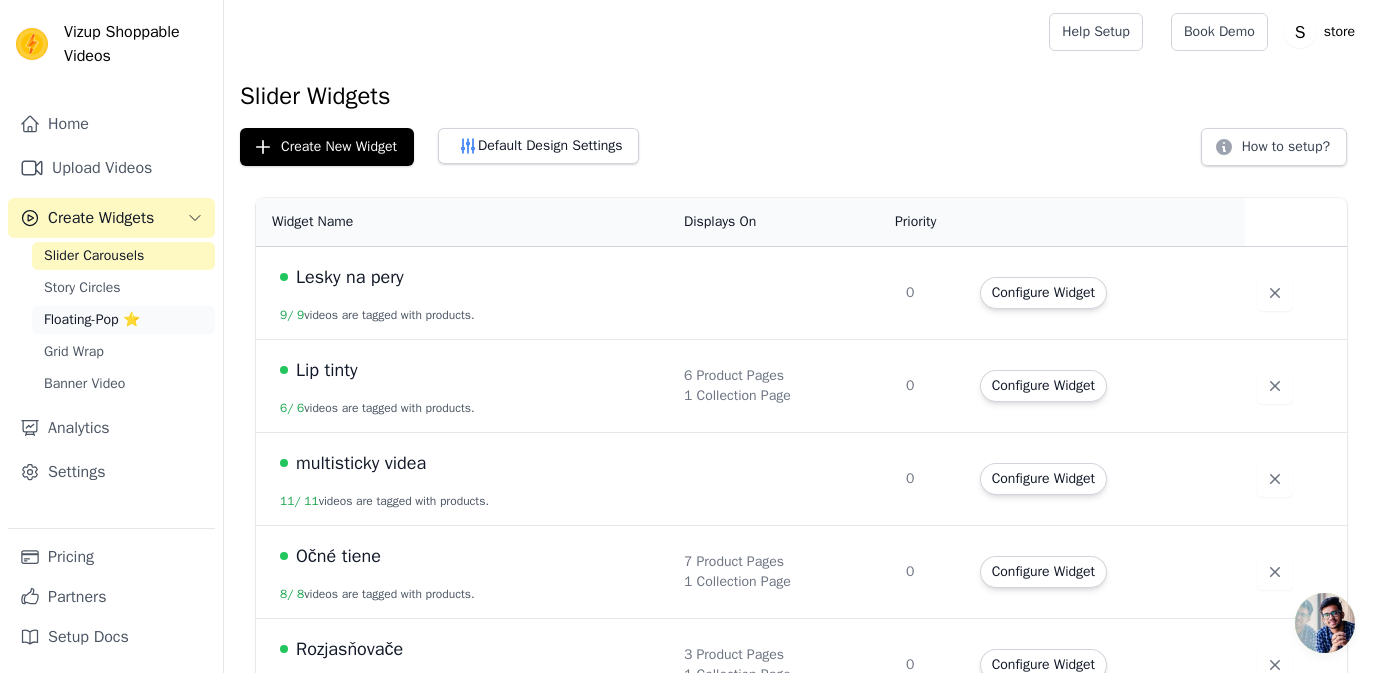 click on "Floating-Pop ⭐" at bounding box center (92, 320) 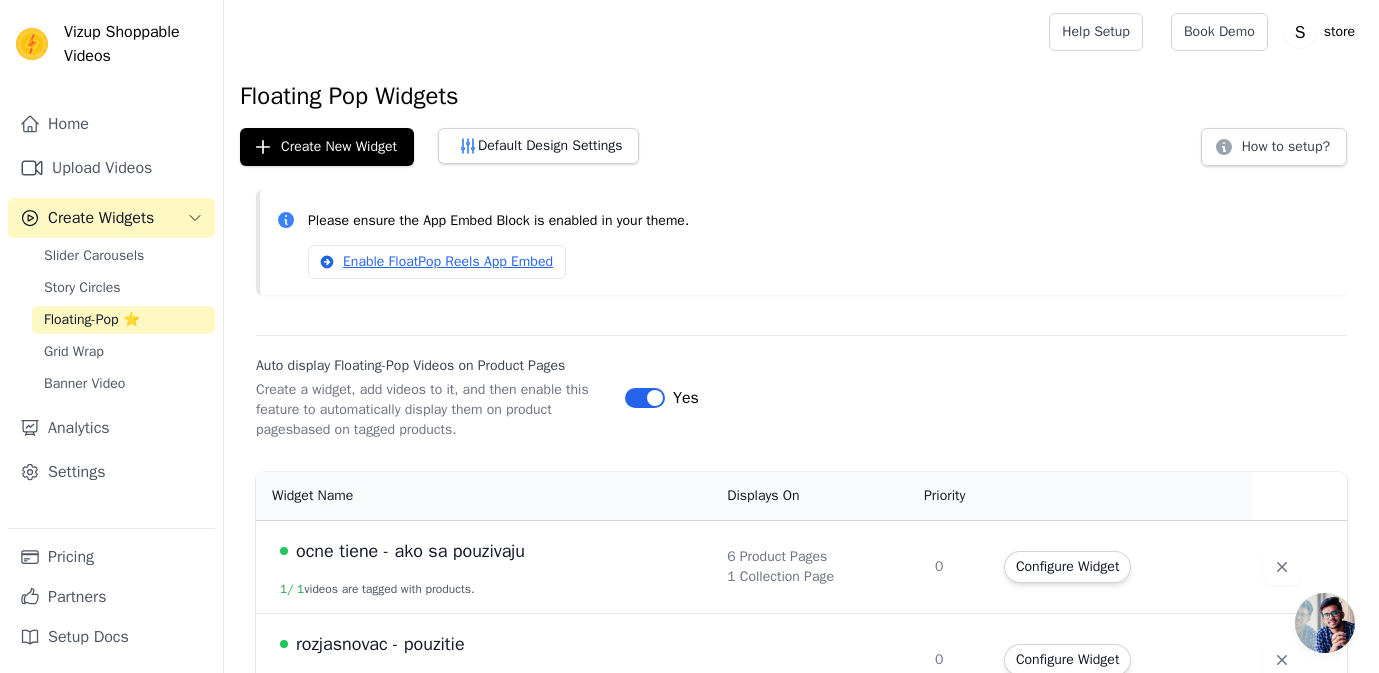scroll, scrollTop: 41, scrollLeft: 0, axis: vertical 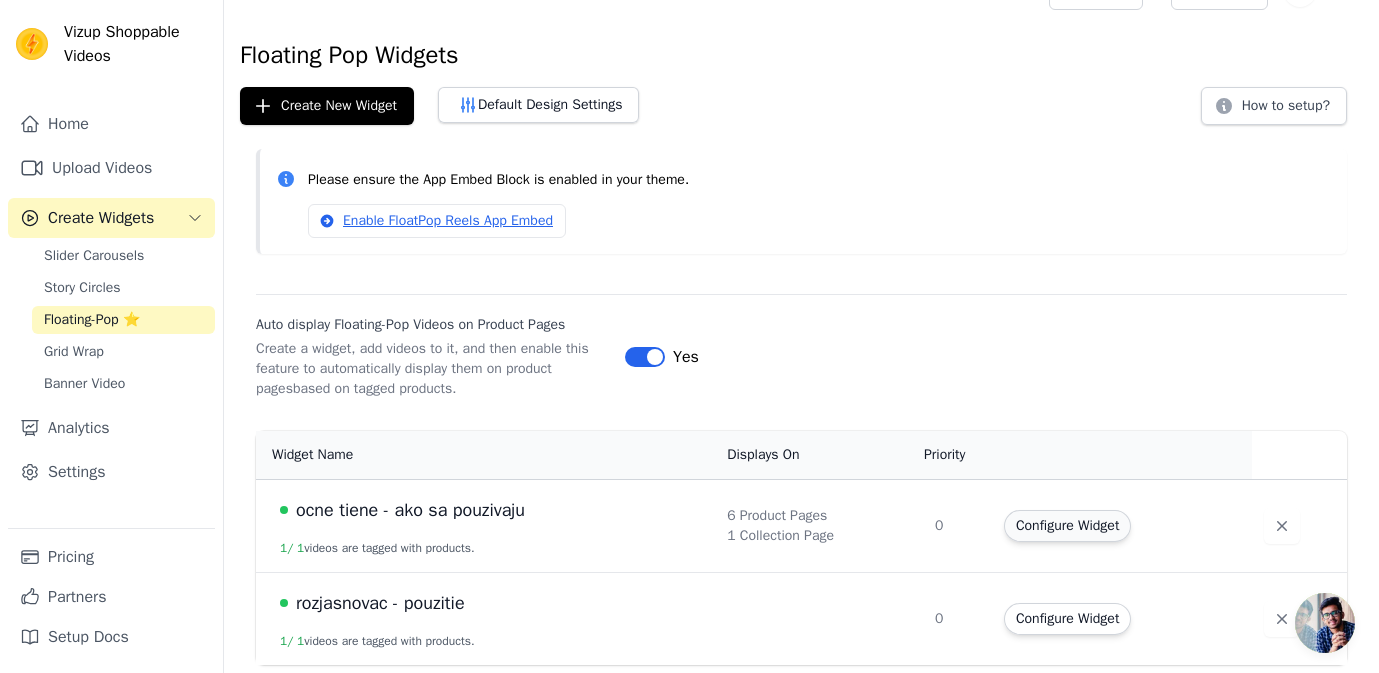 click on "Configure Widget" at bounding box center (1067, 526) 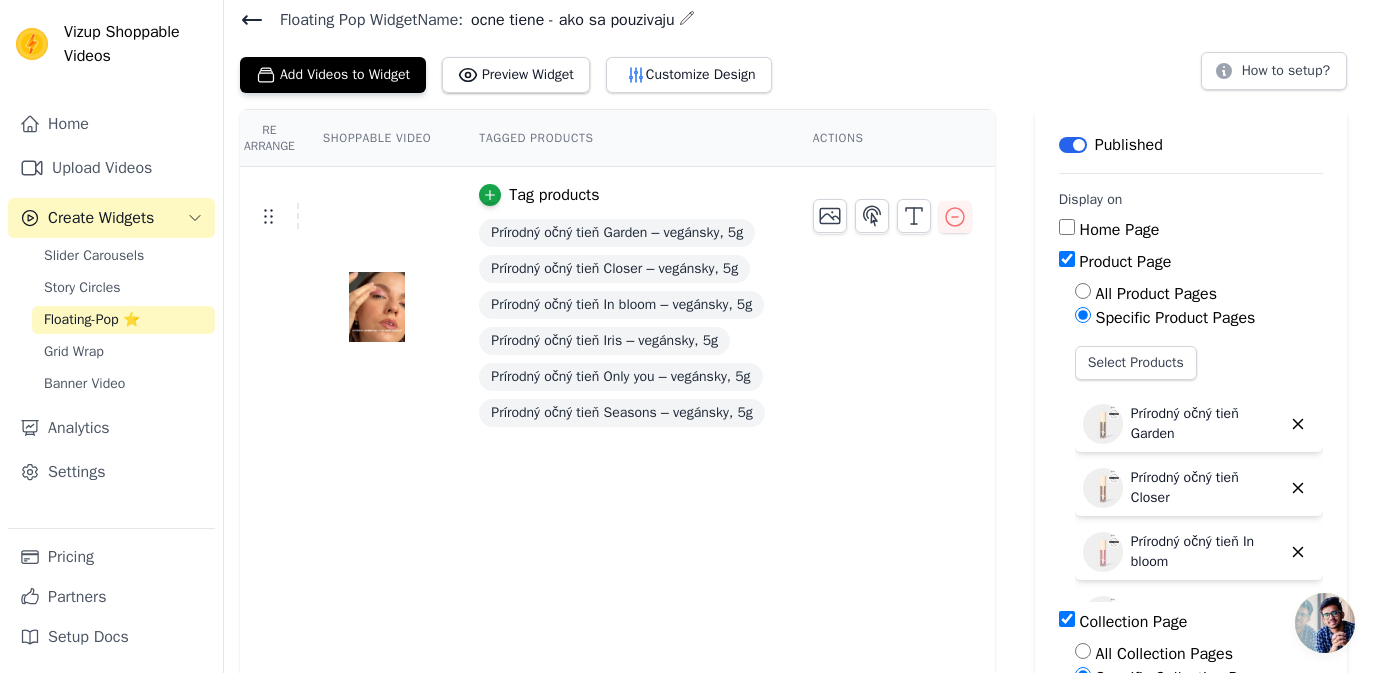 scroll, scrollTop: 47, scrollLeft: 0, axis: vertical 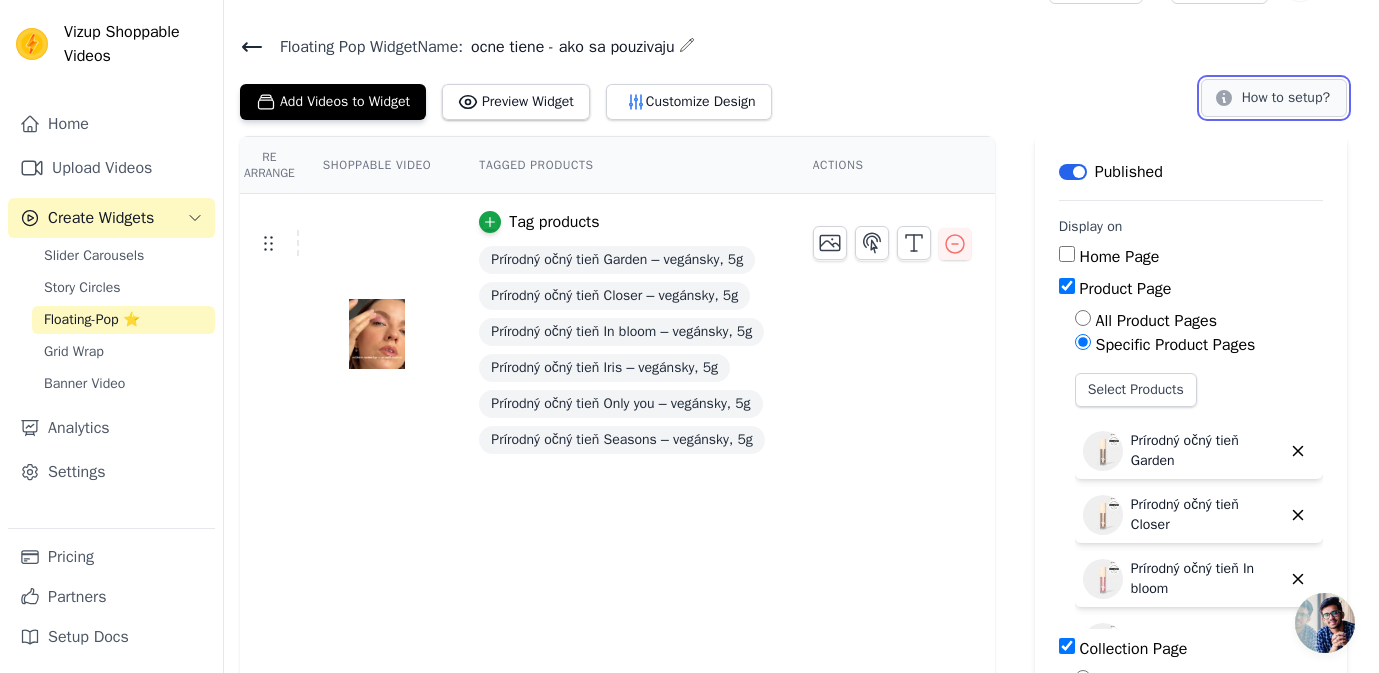 click on "How to setup?" at bounding box center (1274, 98) 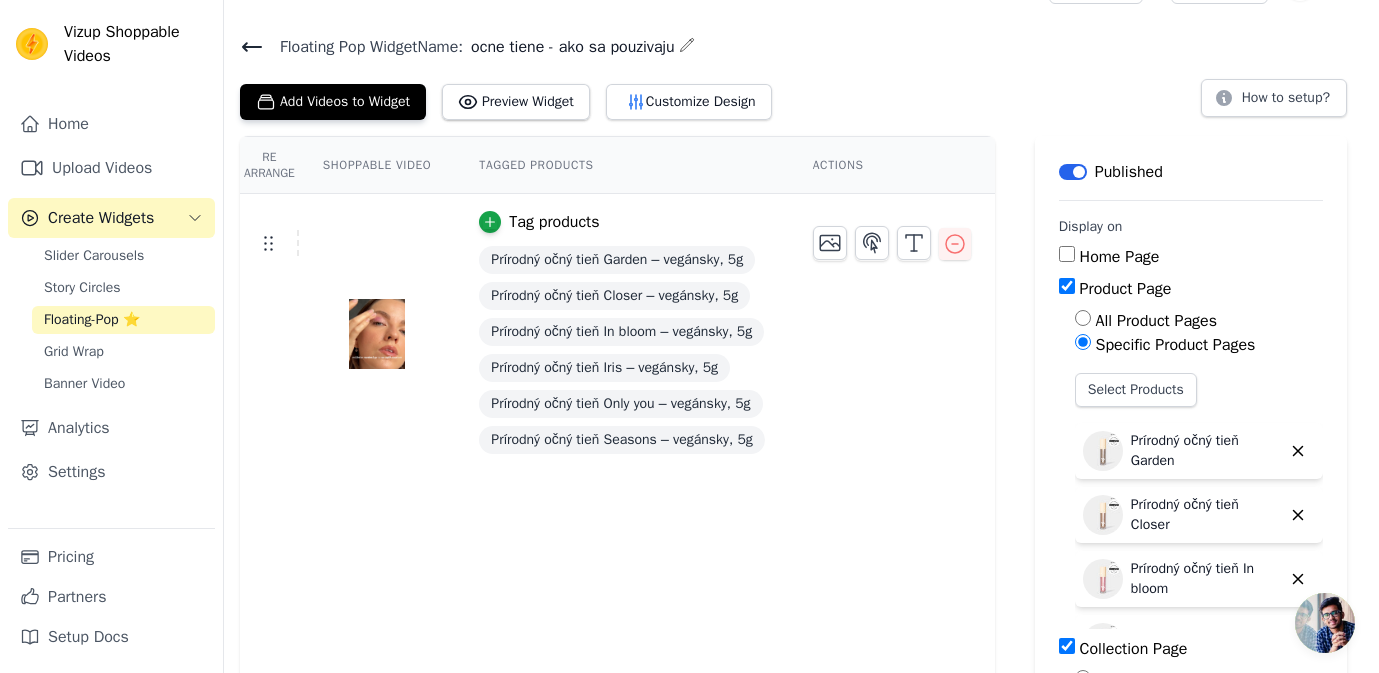 click 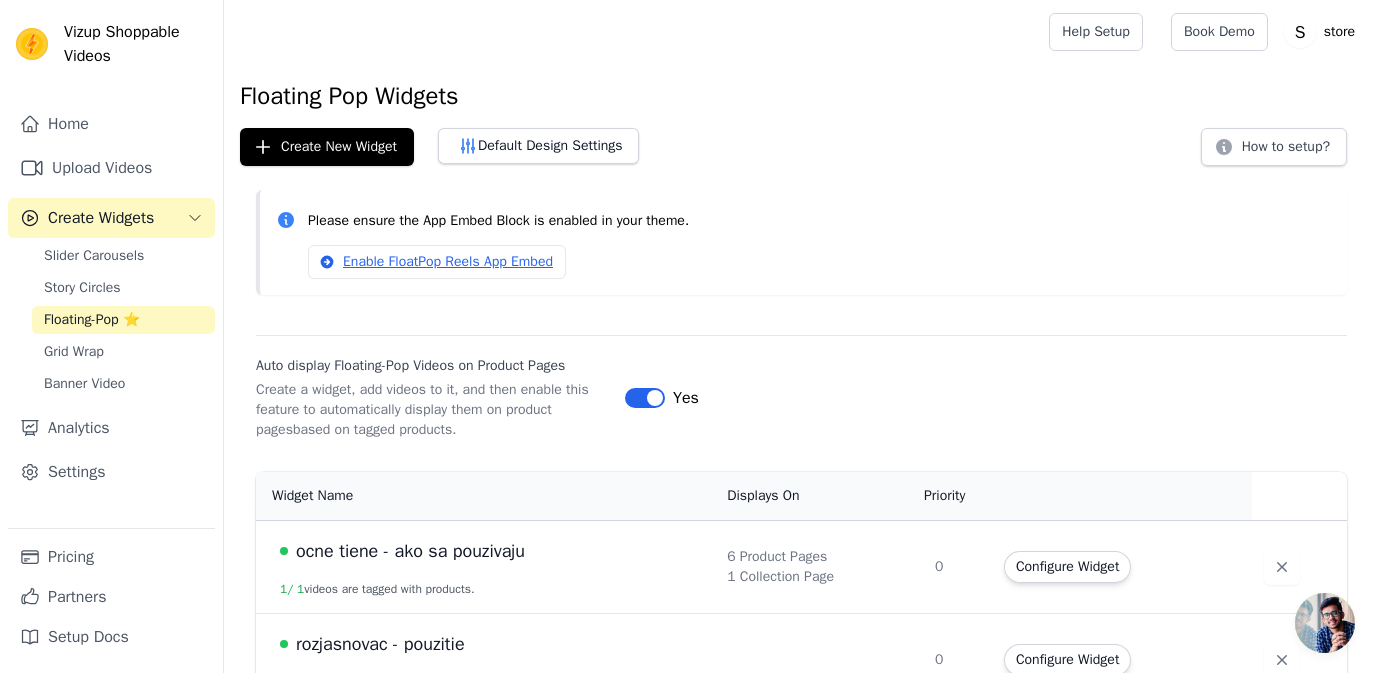 scroll, scrollTop: 41, scrollLeft: 0, axis: vertical 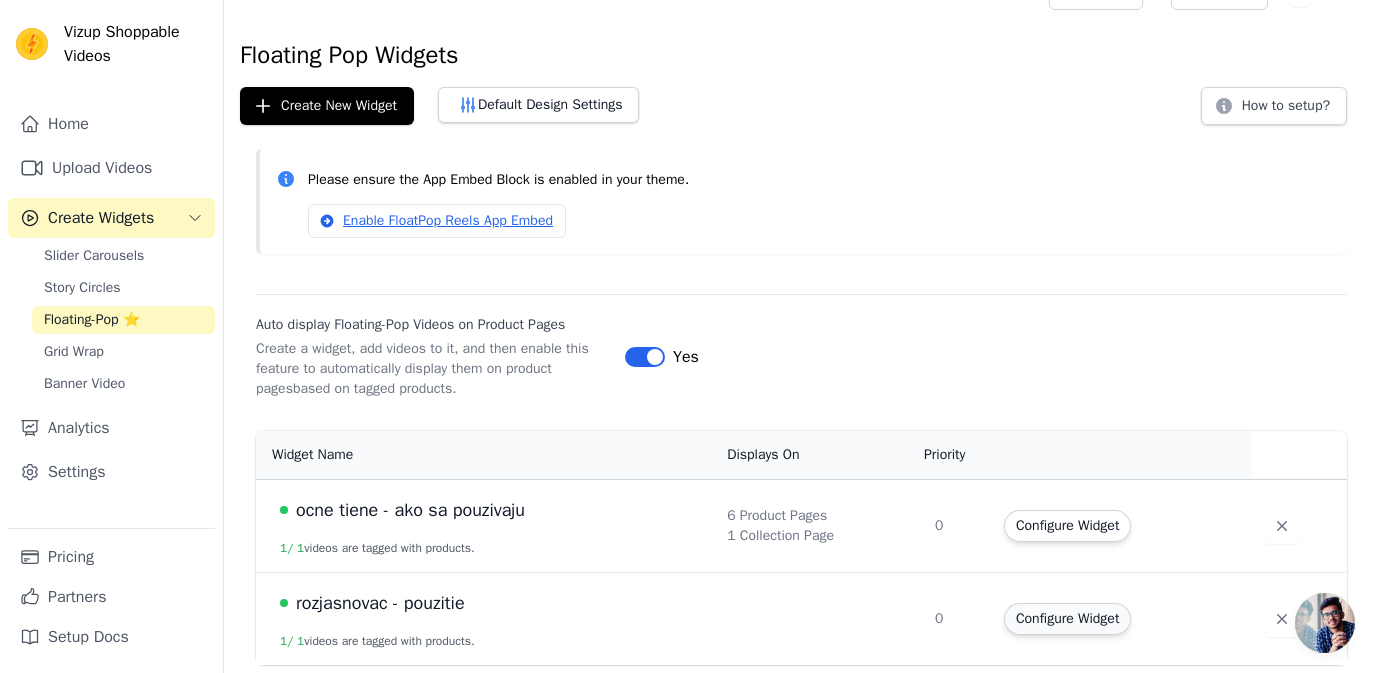 click on "Configure Widget" at bounding box center [1067, 619] 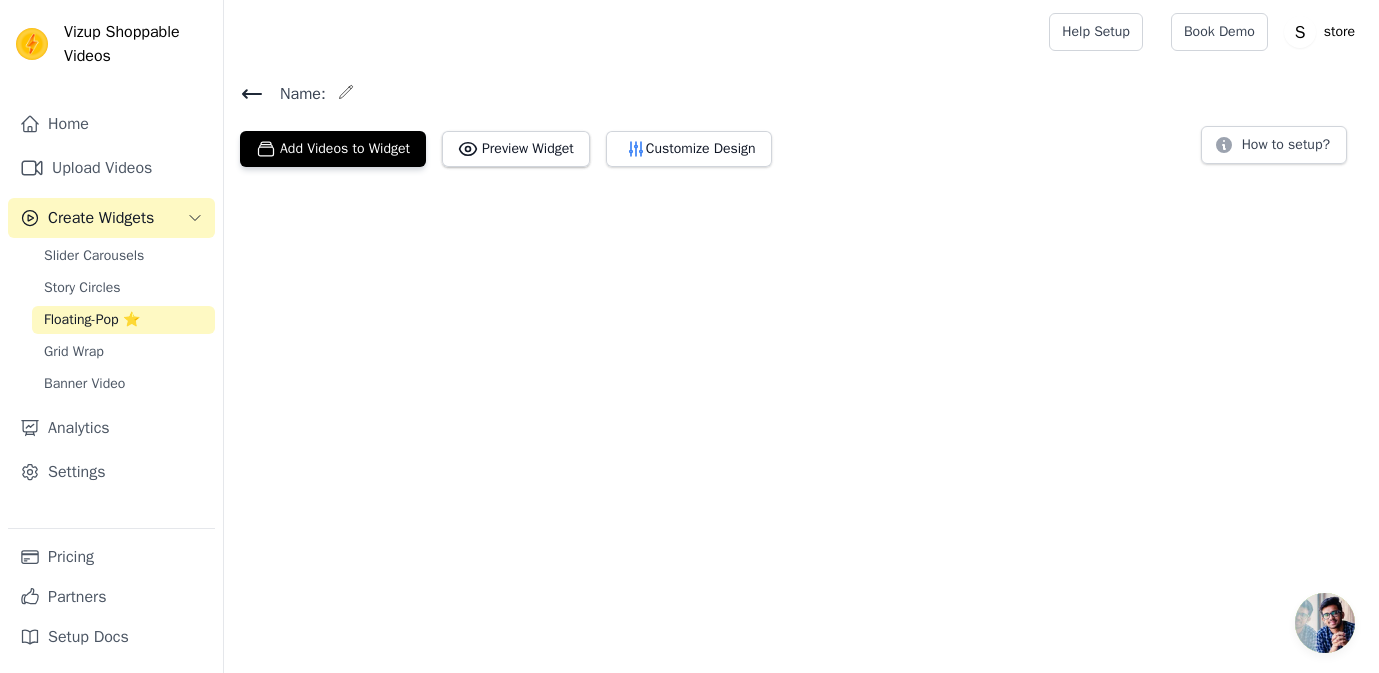 scroll, scrollTop: 0, scrollLeft: 0, axis: both 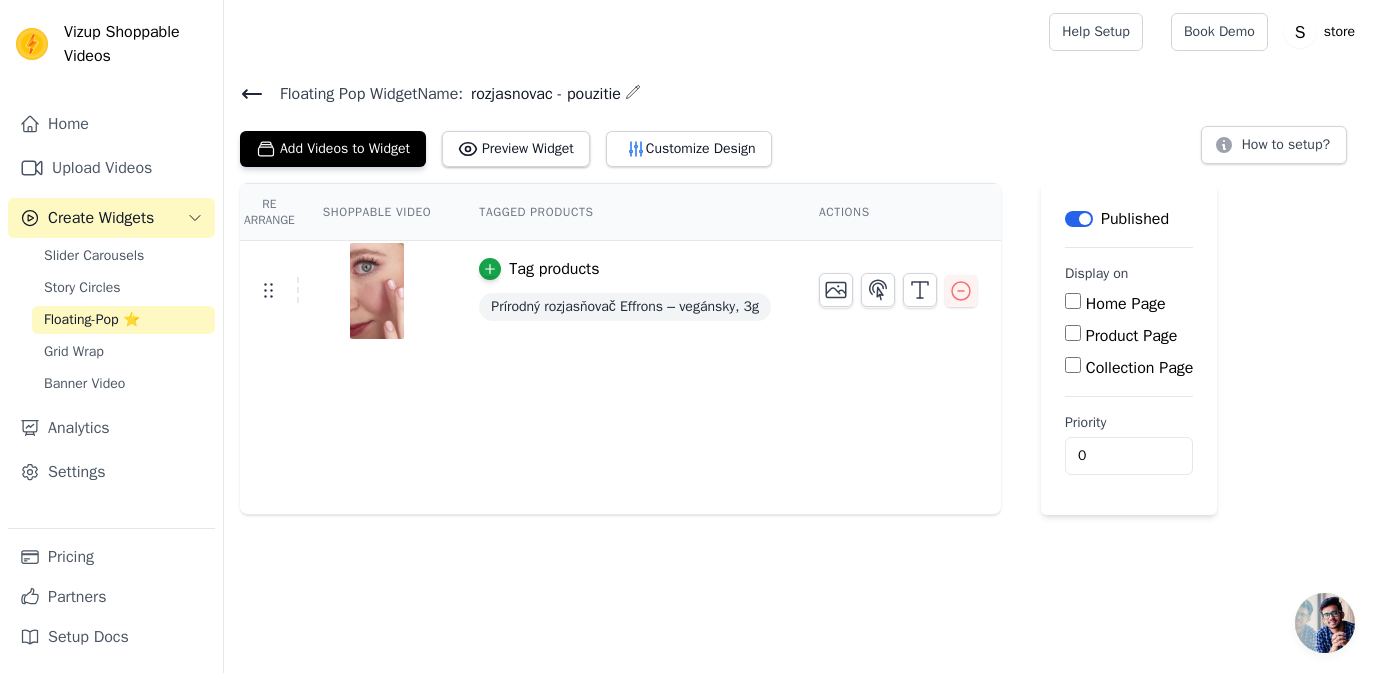 click on "Product Page" at bounding box center (1073, 333) 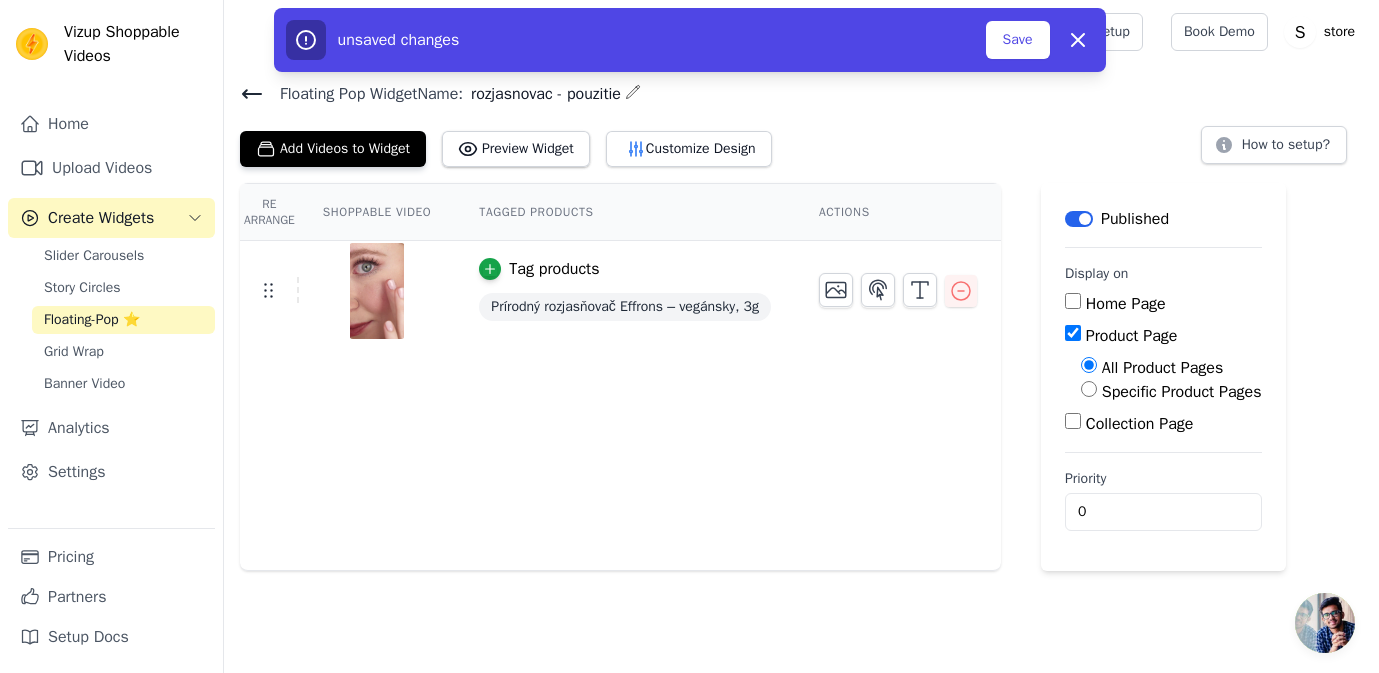 click on "Specific Product Pages" at bounding box center (1089, 389) 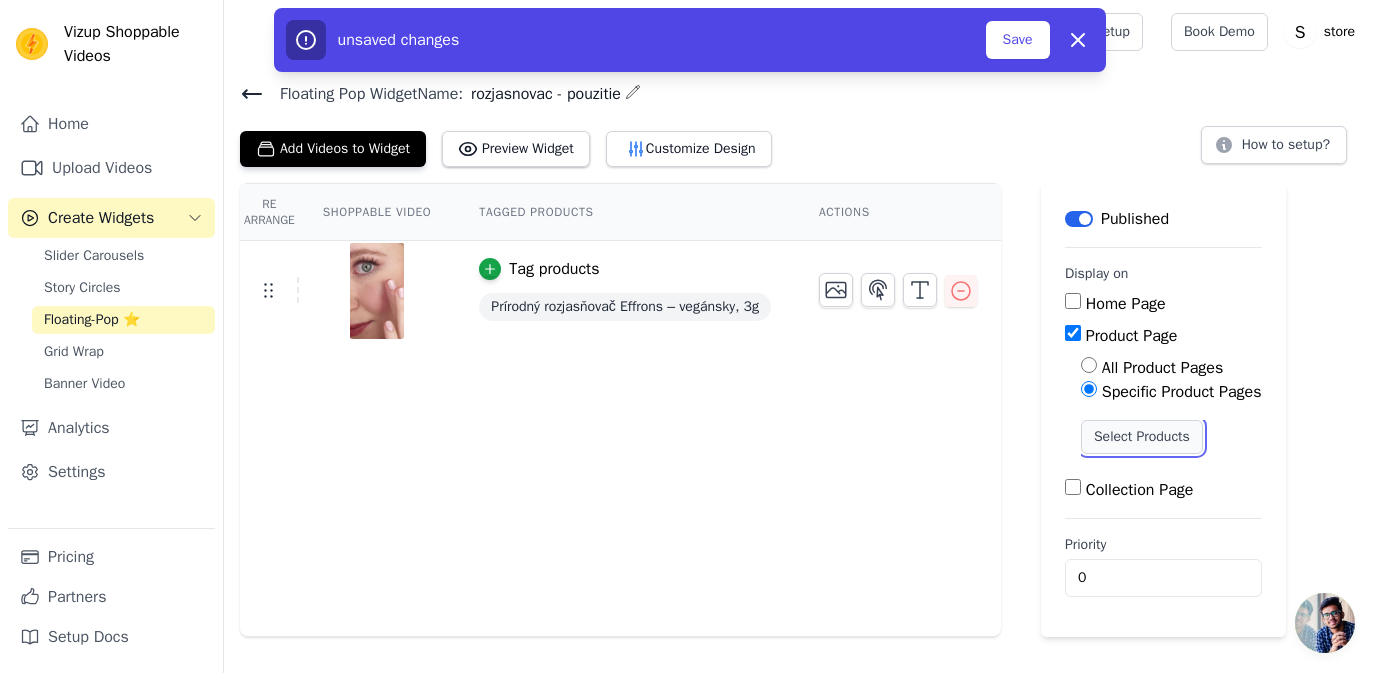 click on "Select Products" at bounding box center (1142, 437) 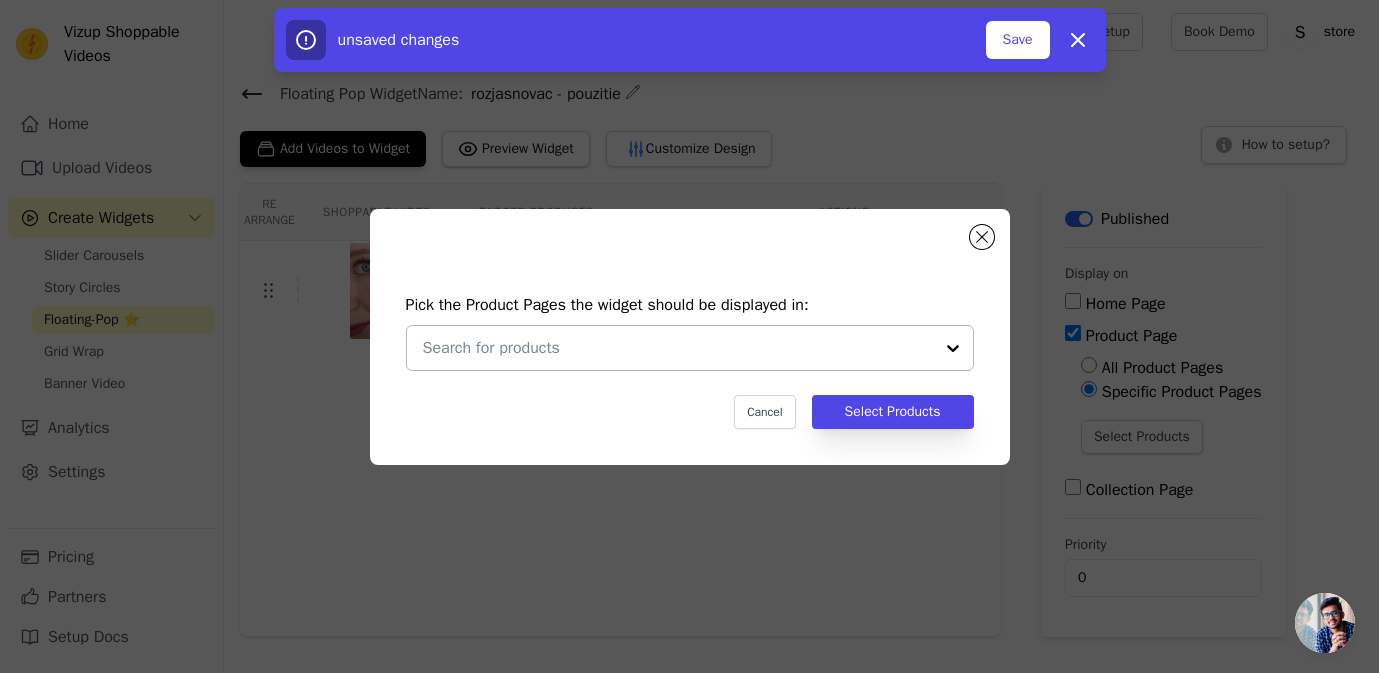 click at bounding box center [678, 348] 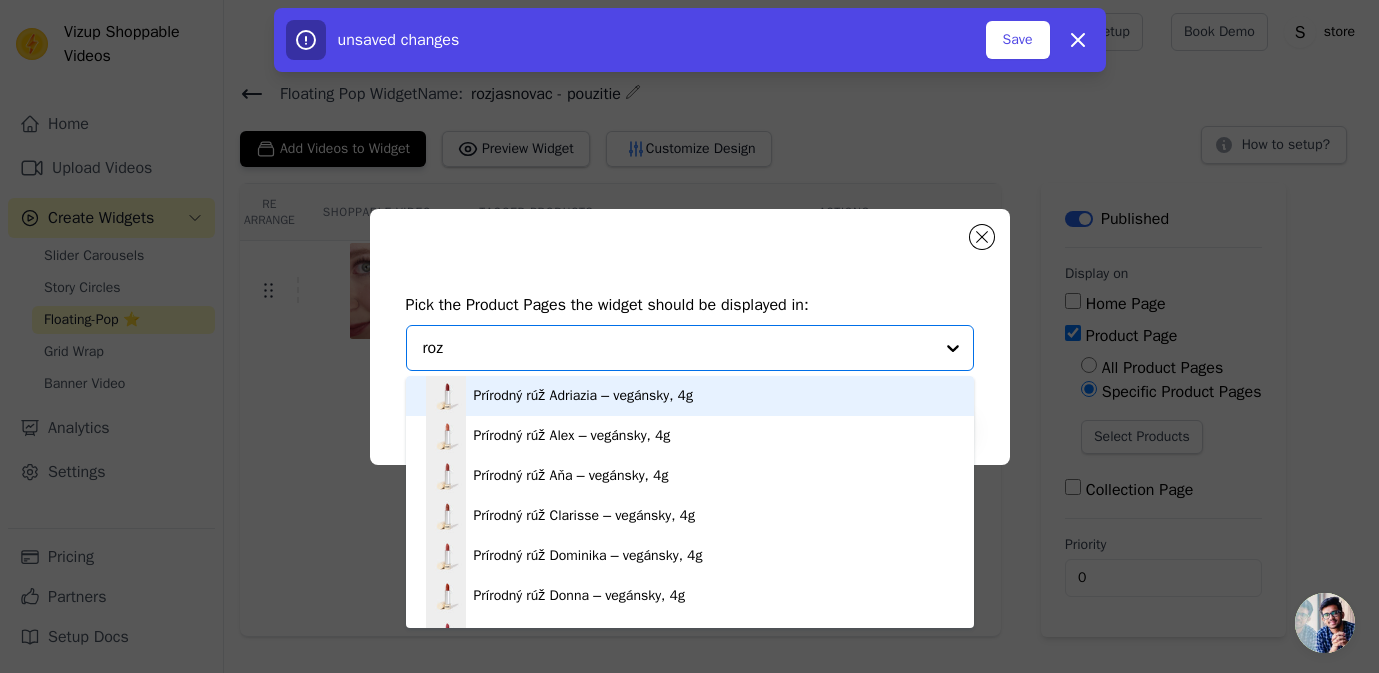 type on "rozj" 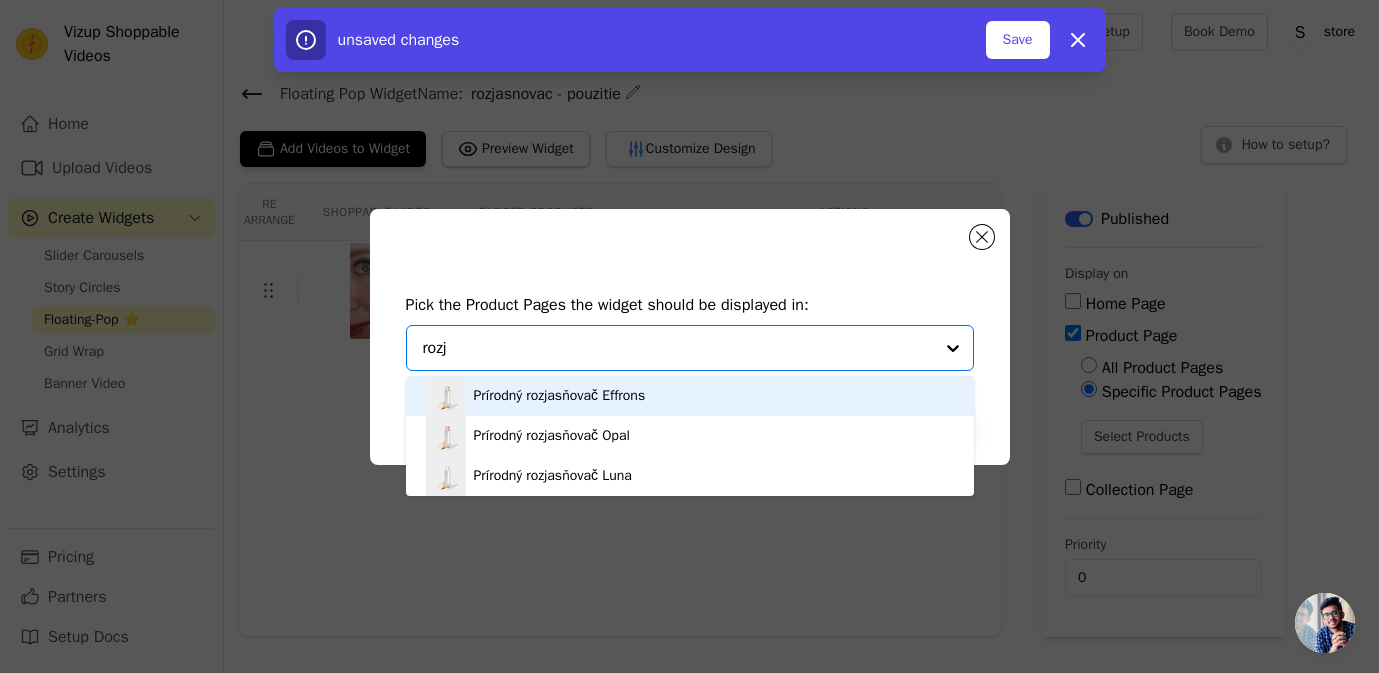 click on "Prírodný rozjasňovač Effrons" at bounding box center (560, 396) 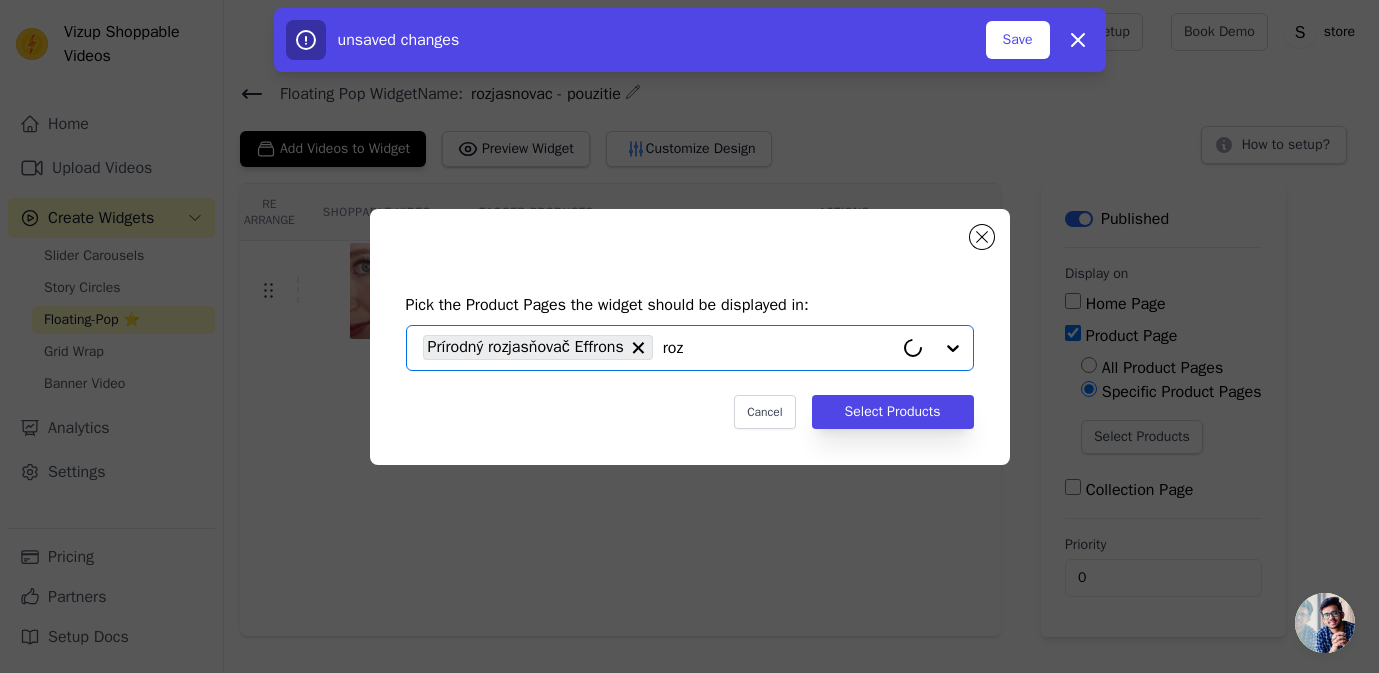type on "rozj" 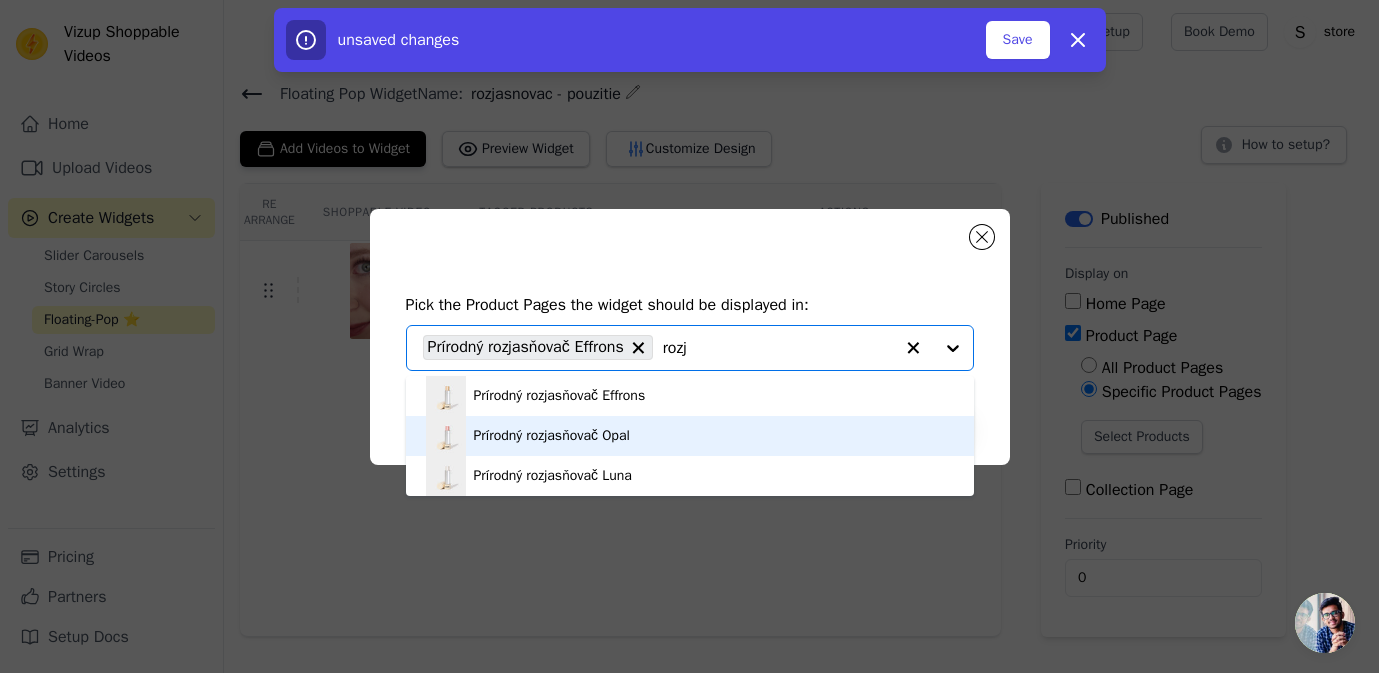 click on "Prírodný rozjasňovač Opal" at bounding box center [690, 436] 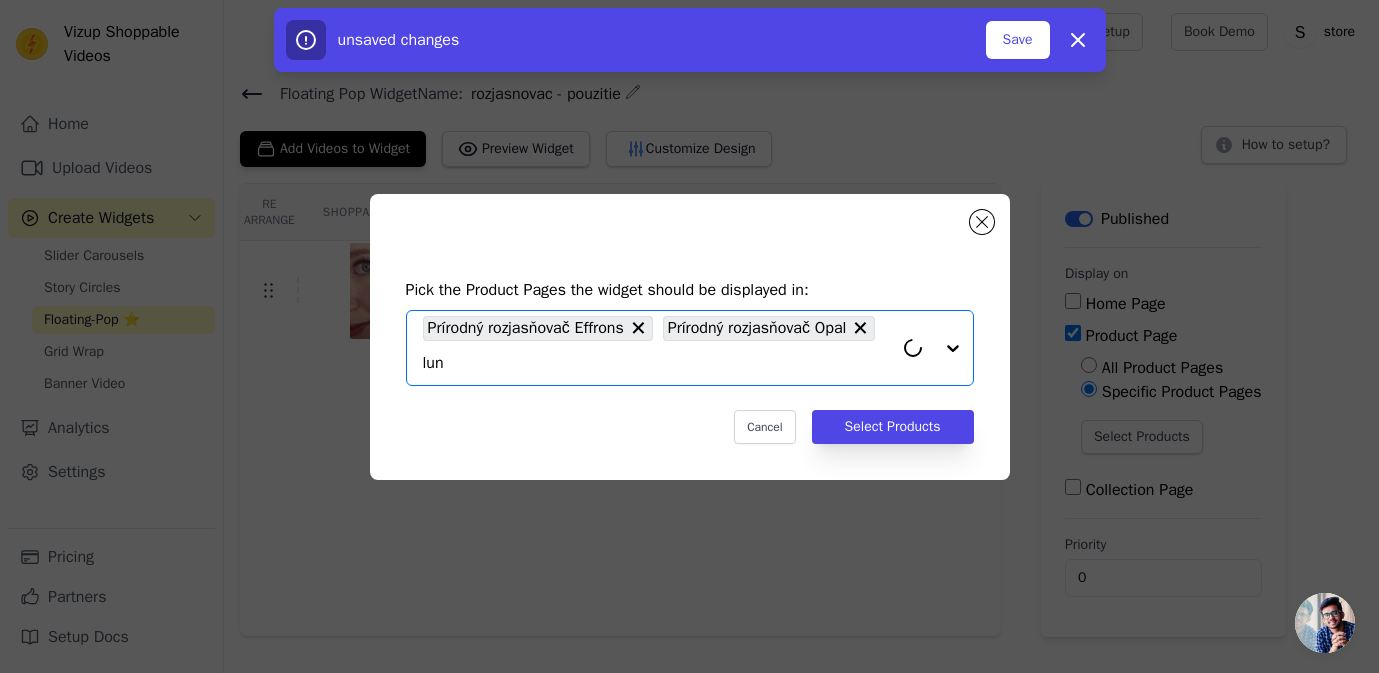 type on "luna" 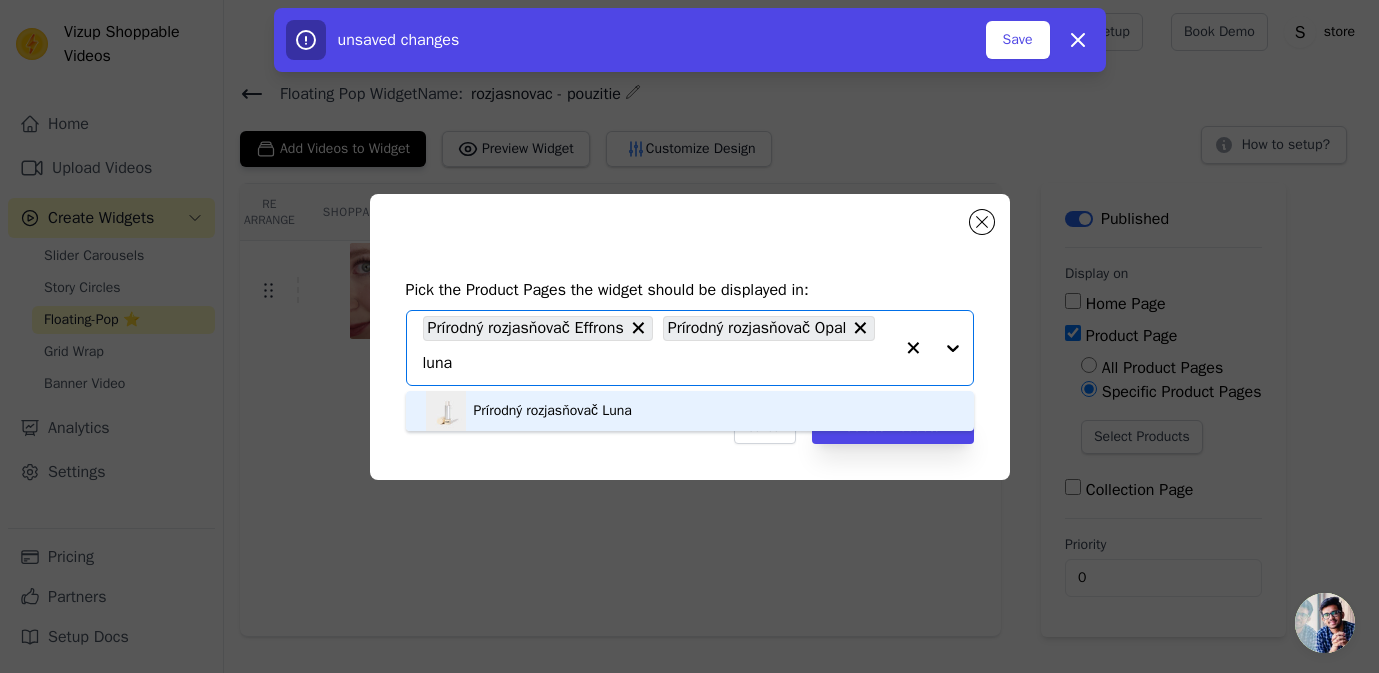 click on "Prírodný rozjasňovač Luna" at bounding box center [690, 411] 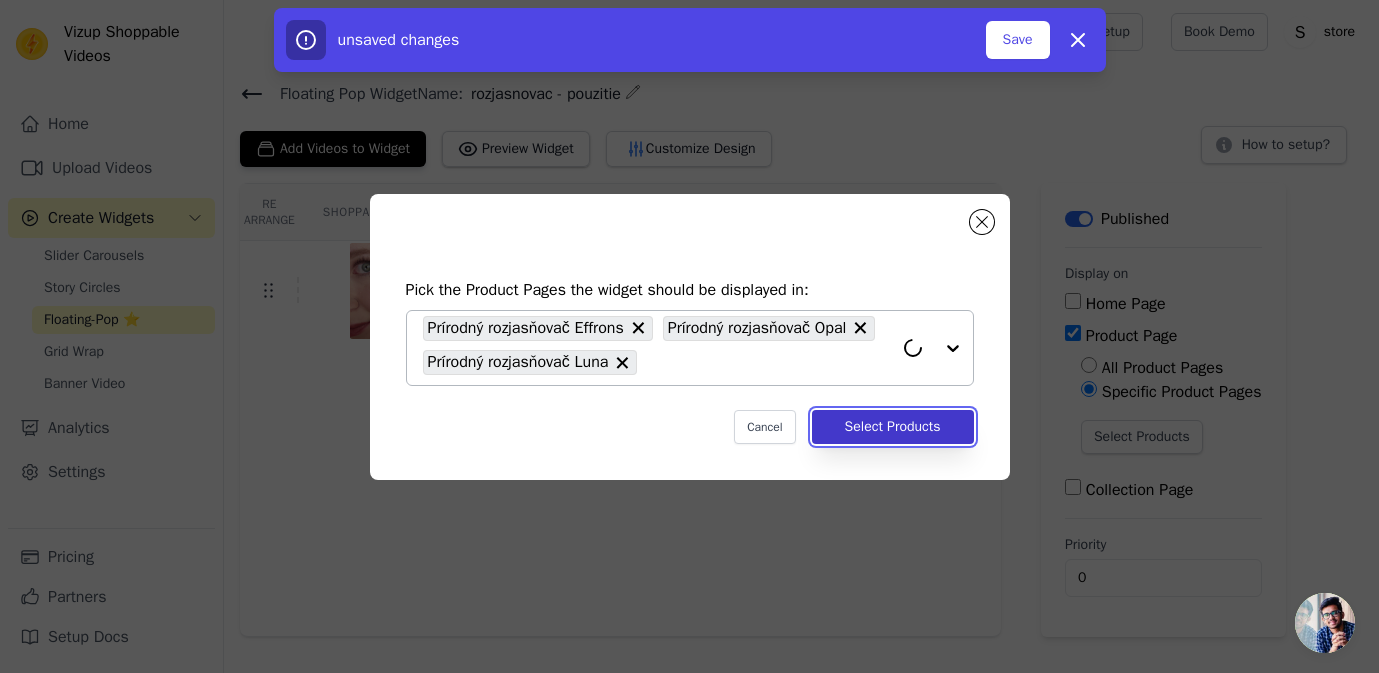 click on "Select Products" at bounding box center (893, 427) 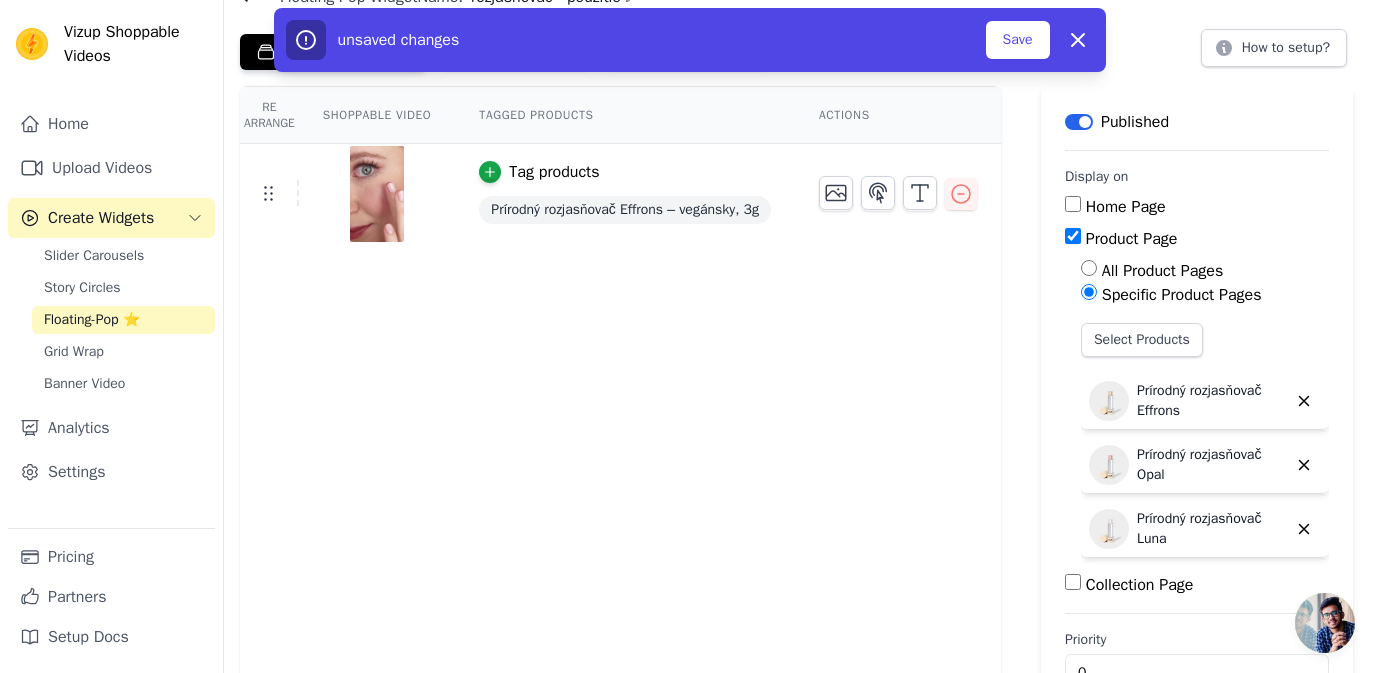 scroll, scrollTop: 0, scrollLeft: 0, axis: both 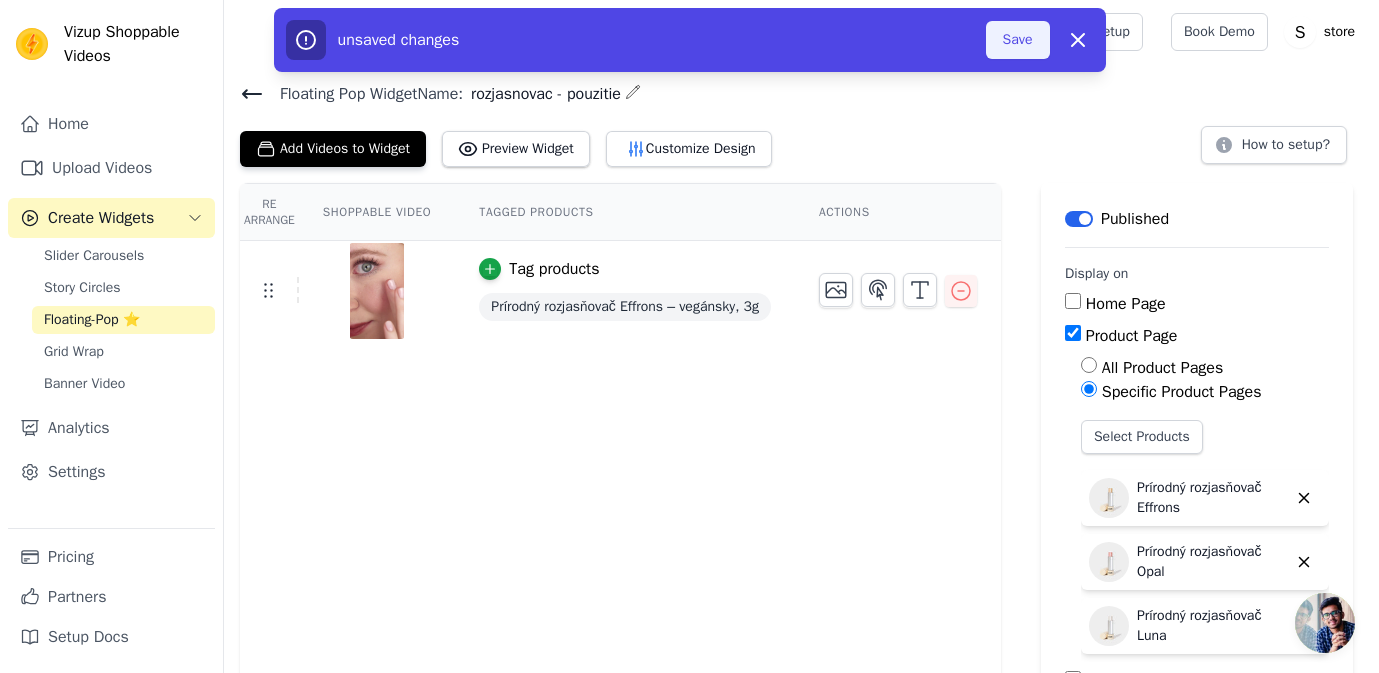 click on "Save" at bounding box center [1018, 40] 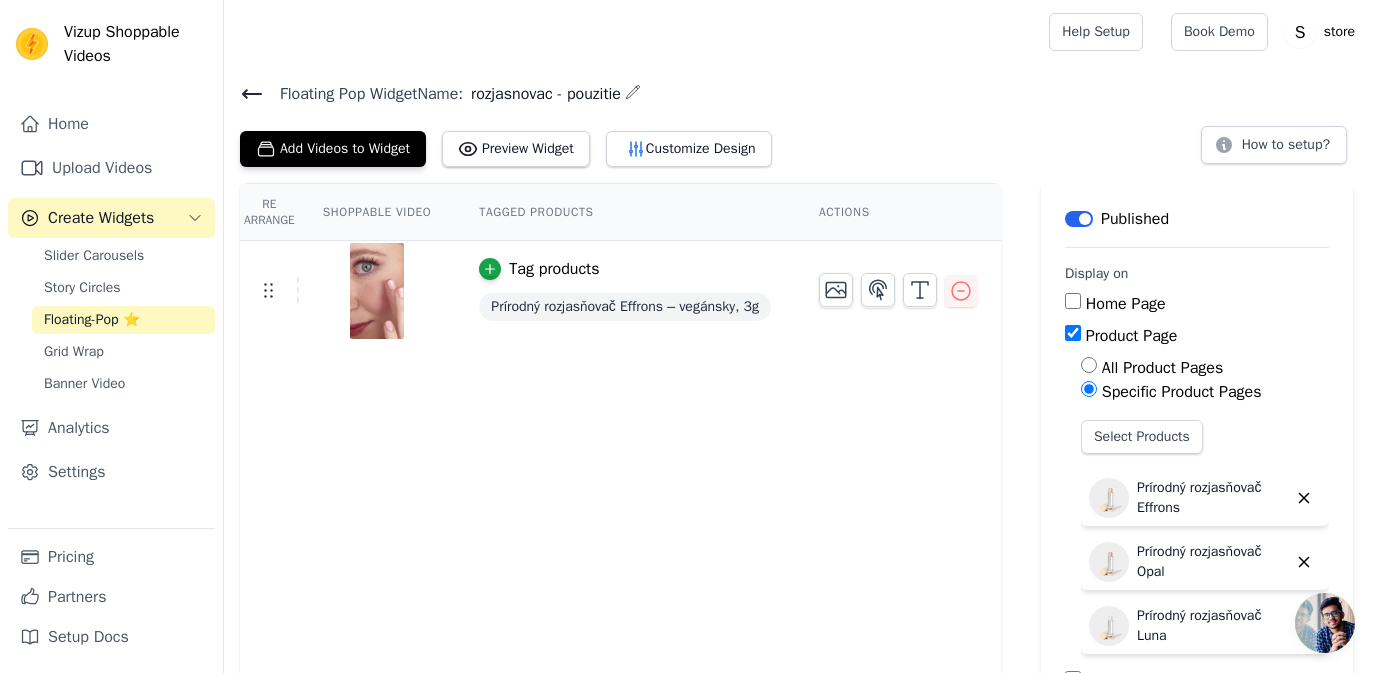 click 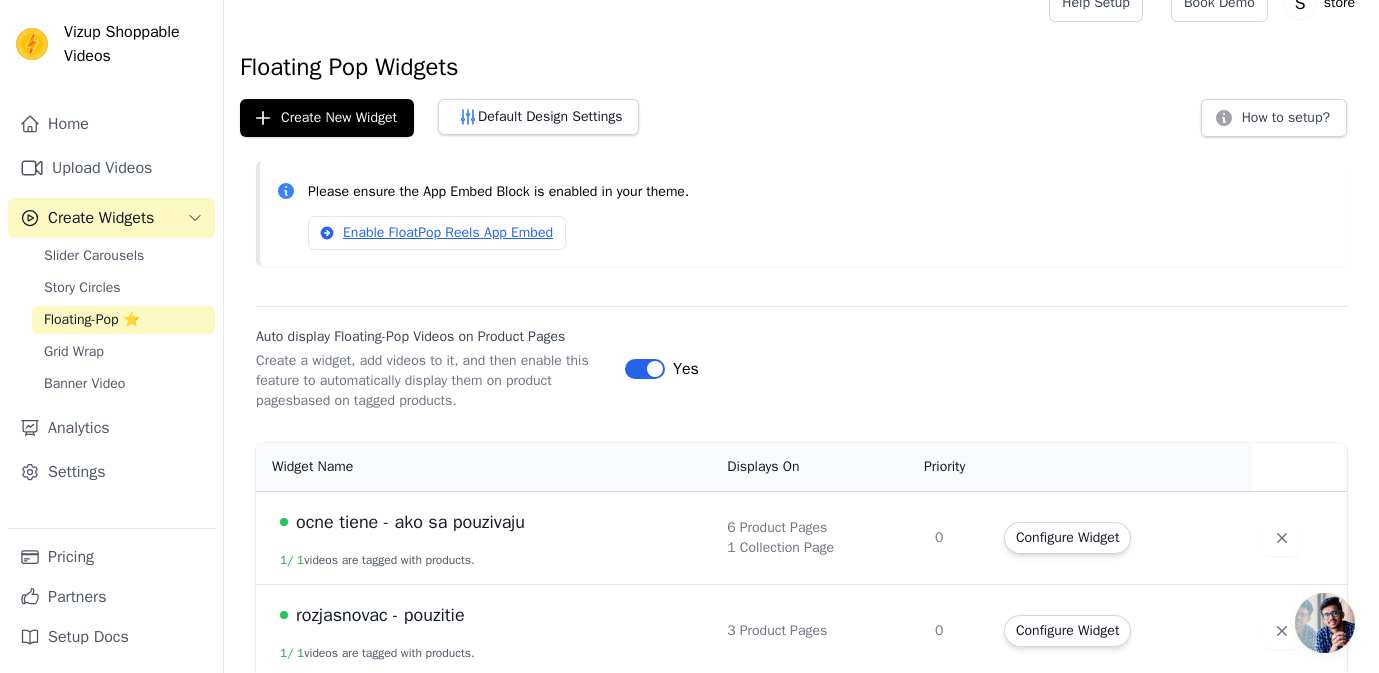scroll, scrollTop: 41, scrollLeft: 0, axis: vertical 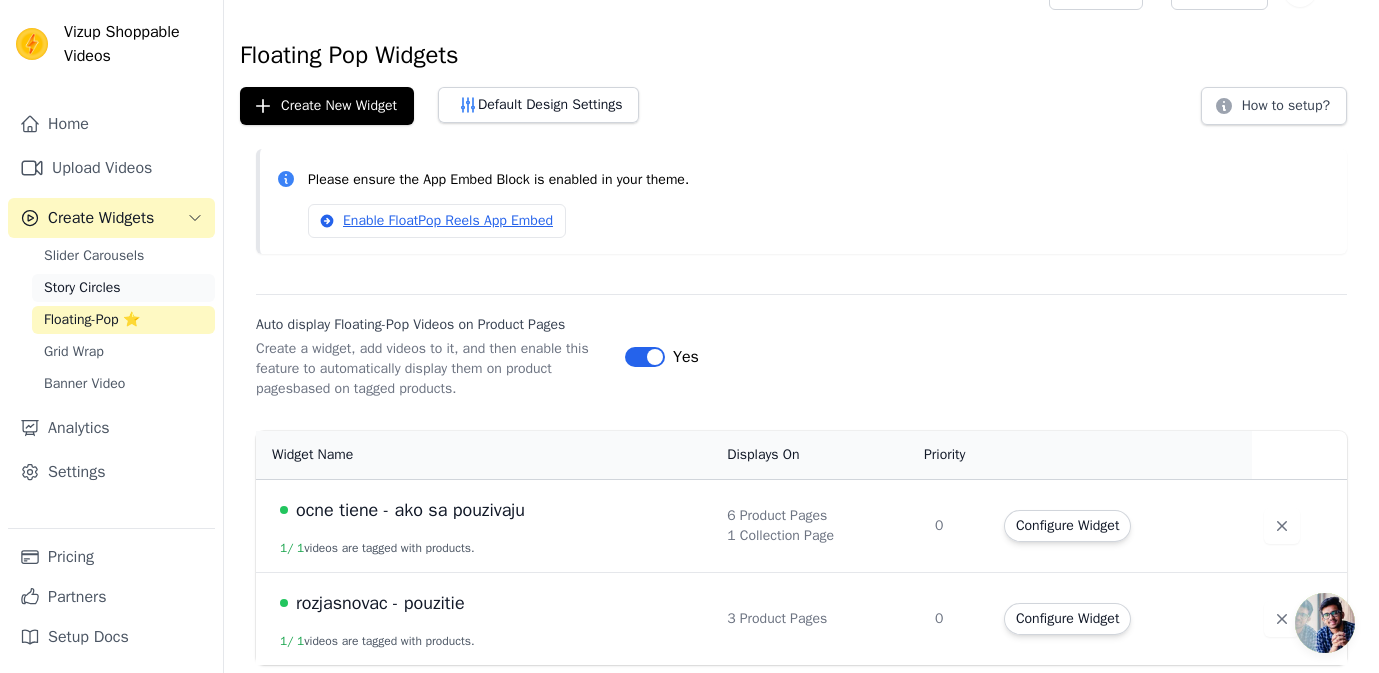 click on "Story Circles" at bounding box center (82, 288) 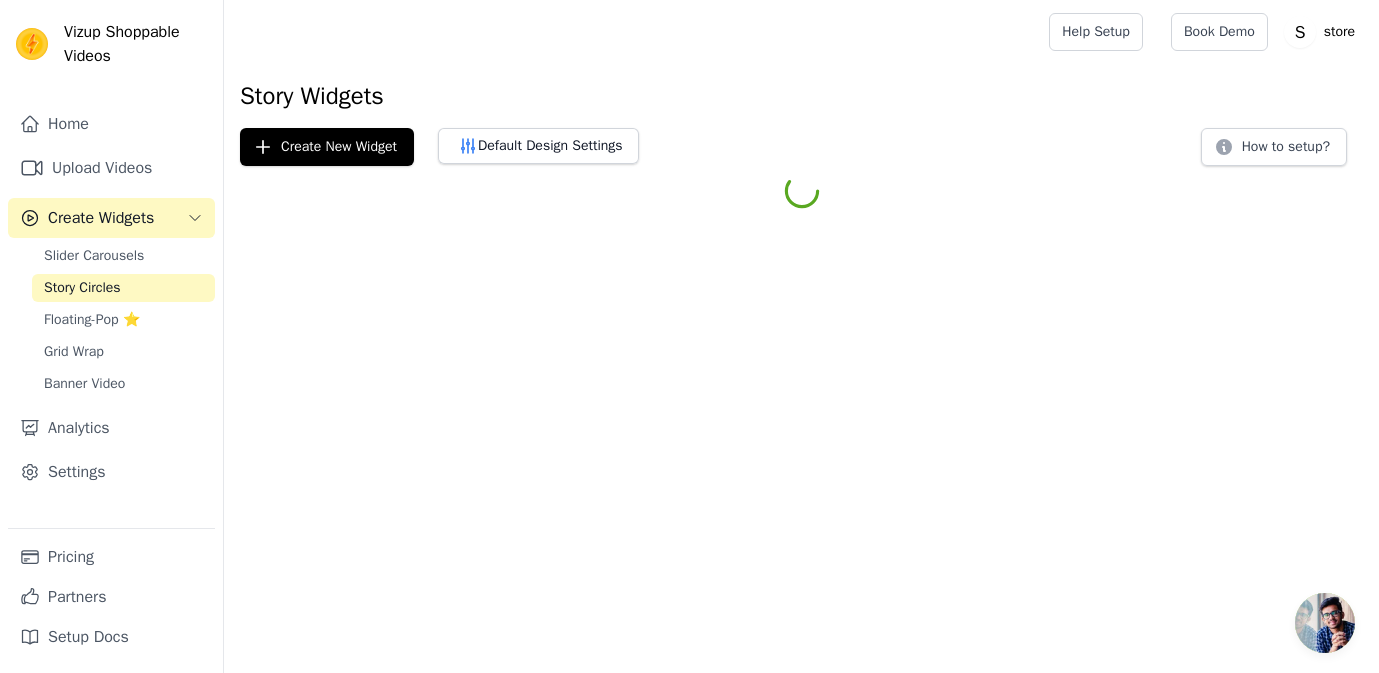 scroll, scrollTop: 0, scrollLeft: 0, axis: both 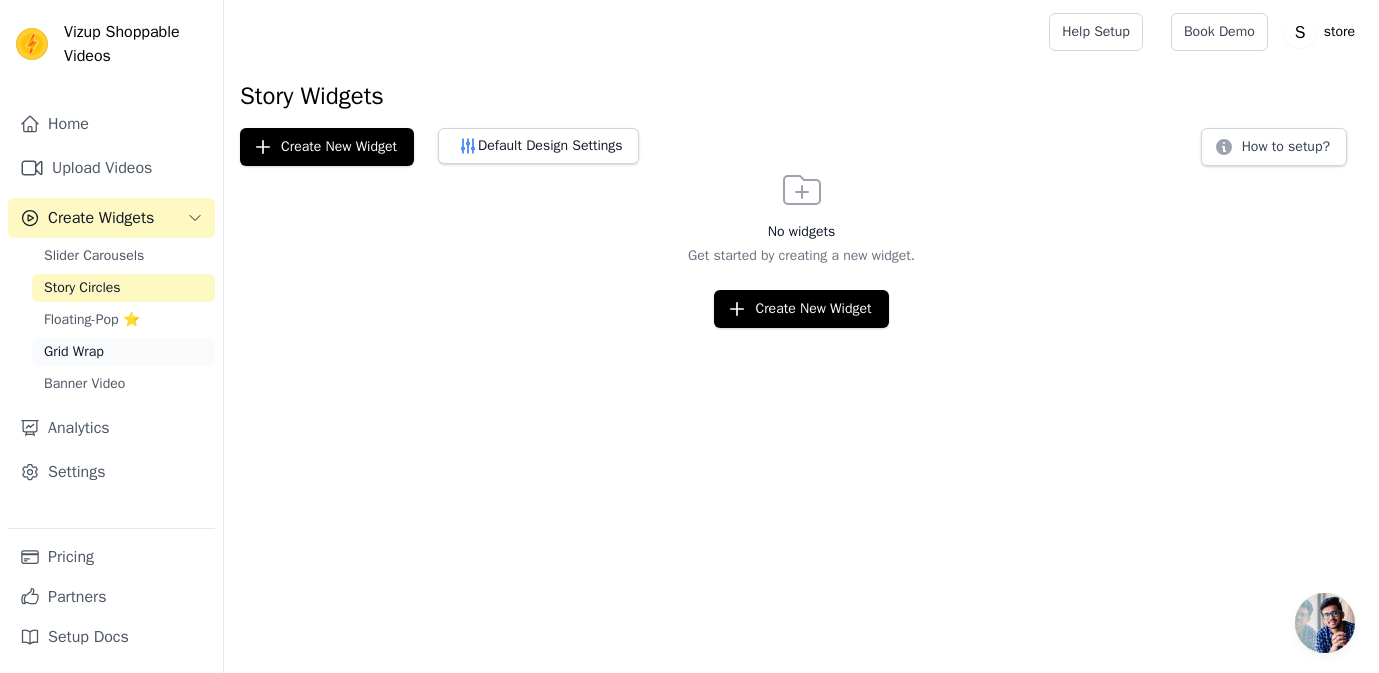 click on "Grid Wrap" at bounding box center [74, 352] 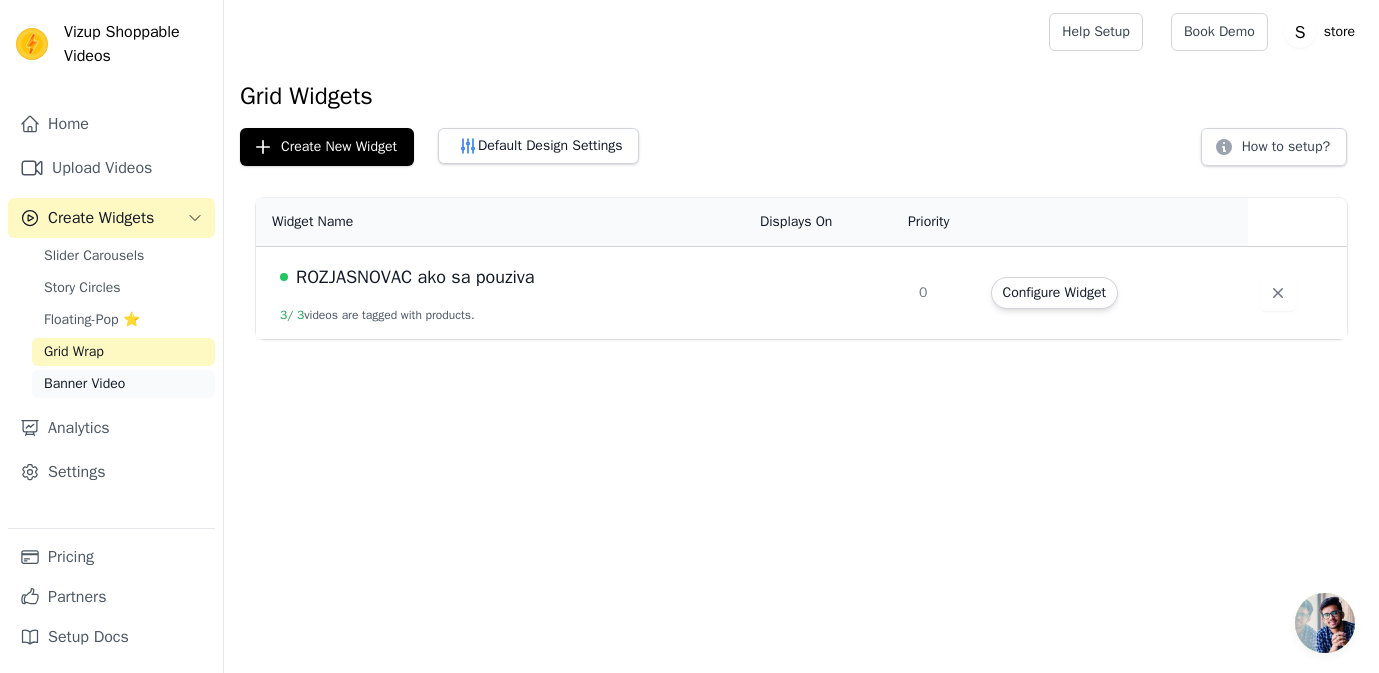 click on "Banner Video" at bounding box center [84, 384] 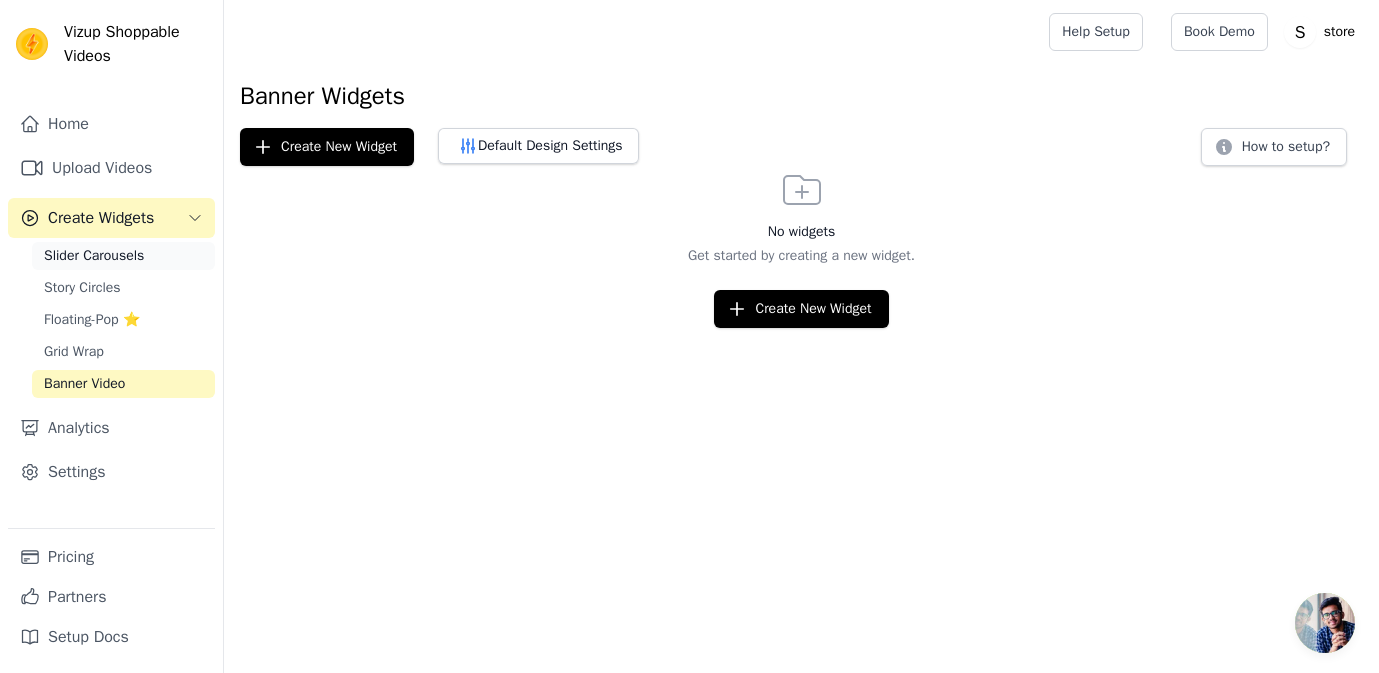 click on "Slider Carousels" at bounding box center (94, 256) 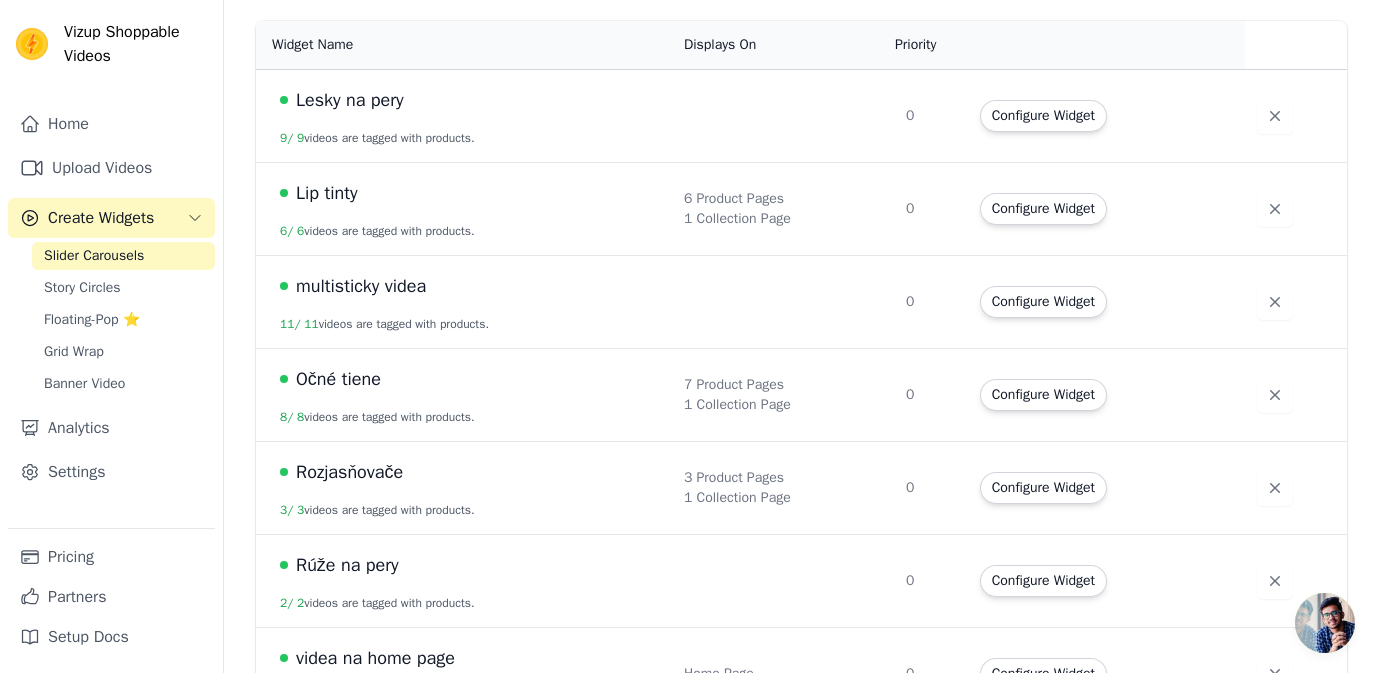scroll, scrollTop: 232, scrollLeft: 0, axis: vertical 